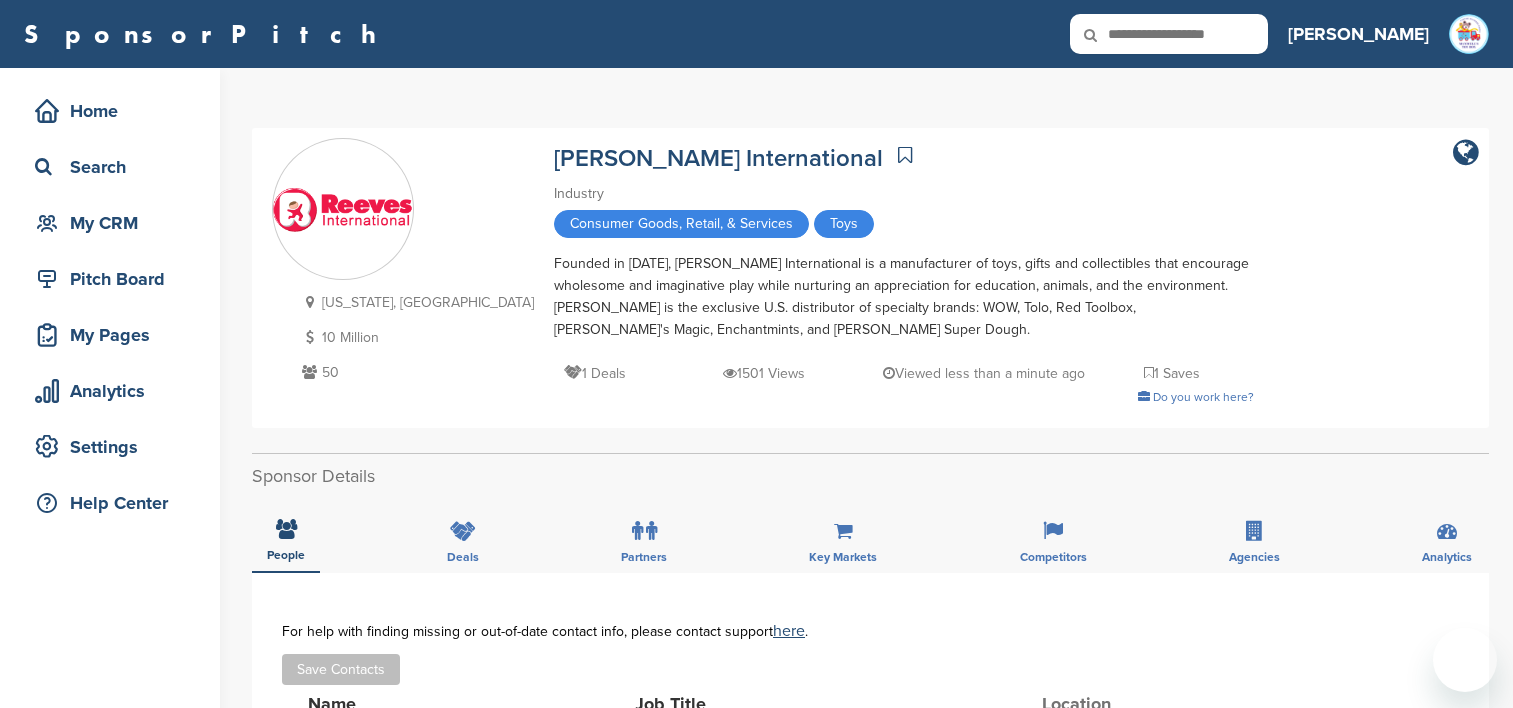 scroll, scrollTop: 100, scrollLeft: 0, axis: vertical 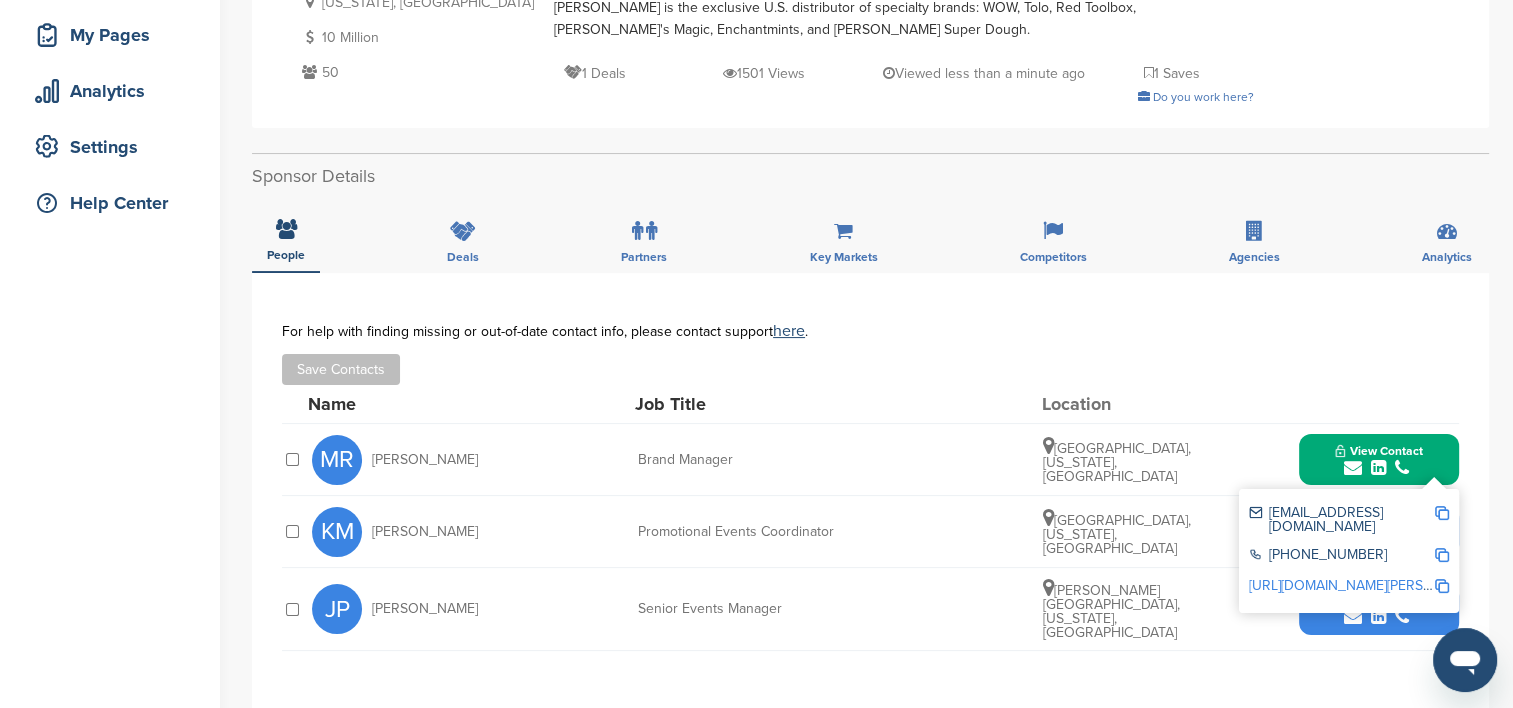 click at bounding box center (1442, 513) 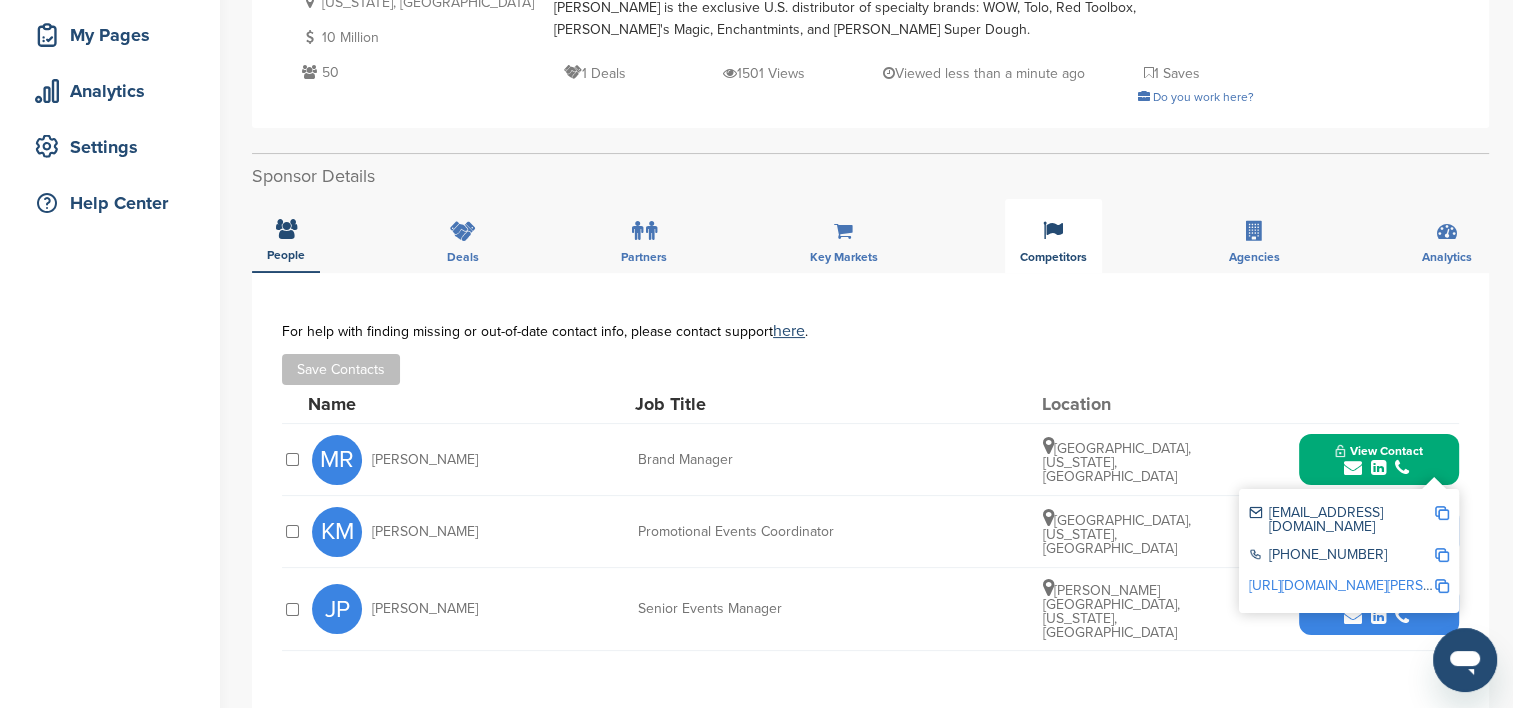 click at bounding box center (1053, 231) 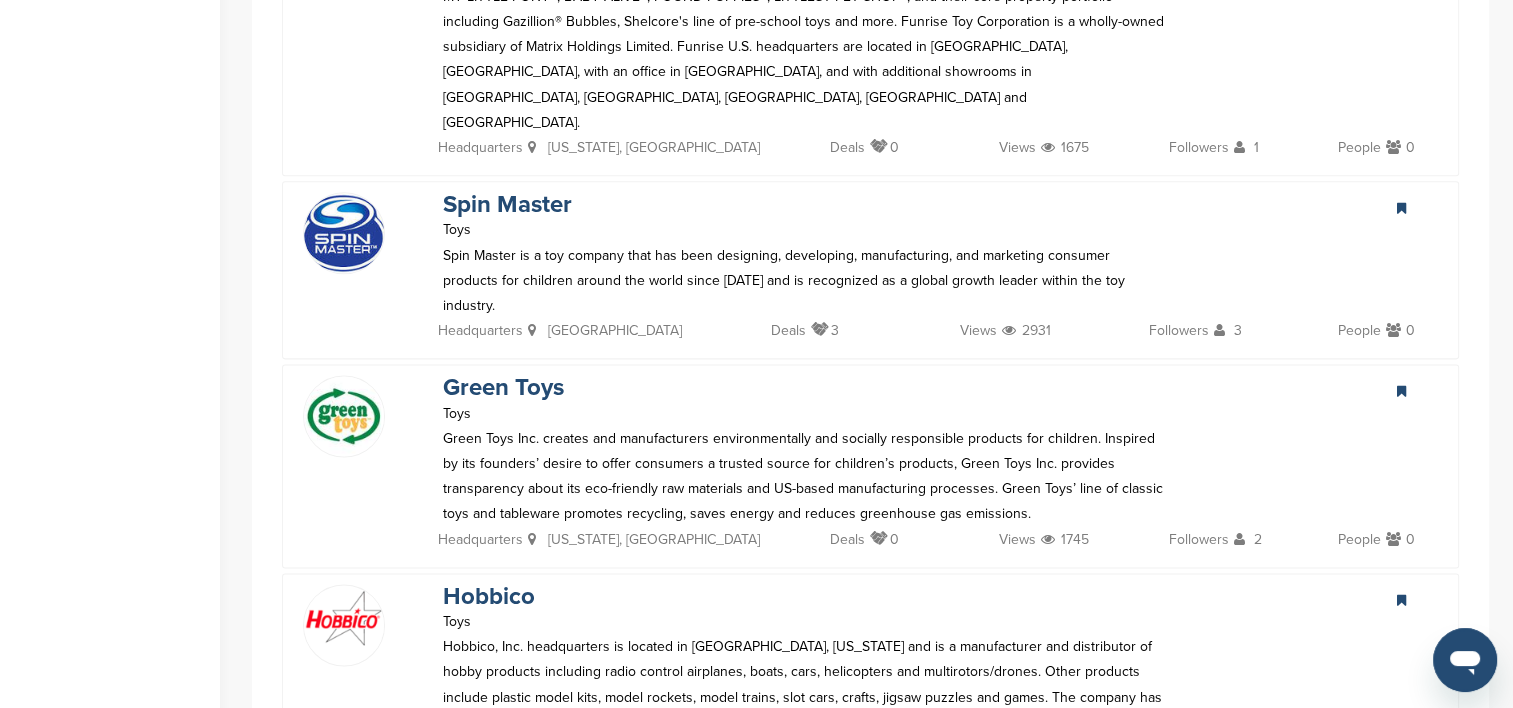 scroll, scrollTop: 2600, scrollLeft: 0, axis: vertical 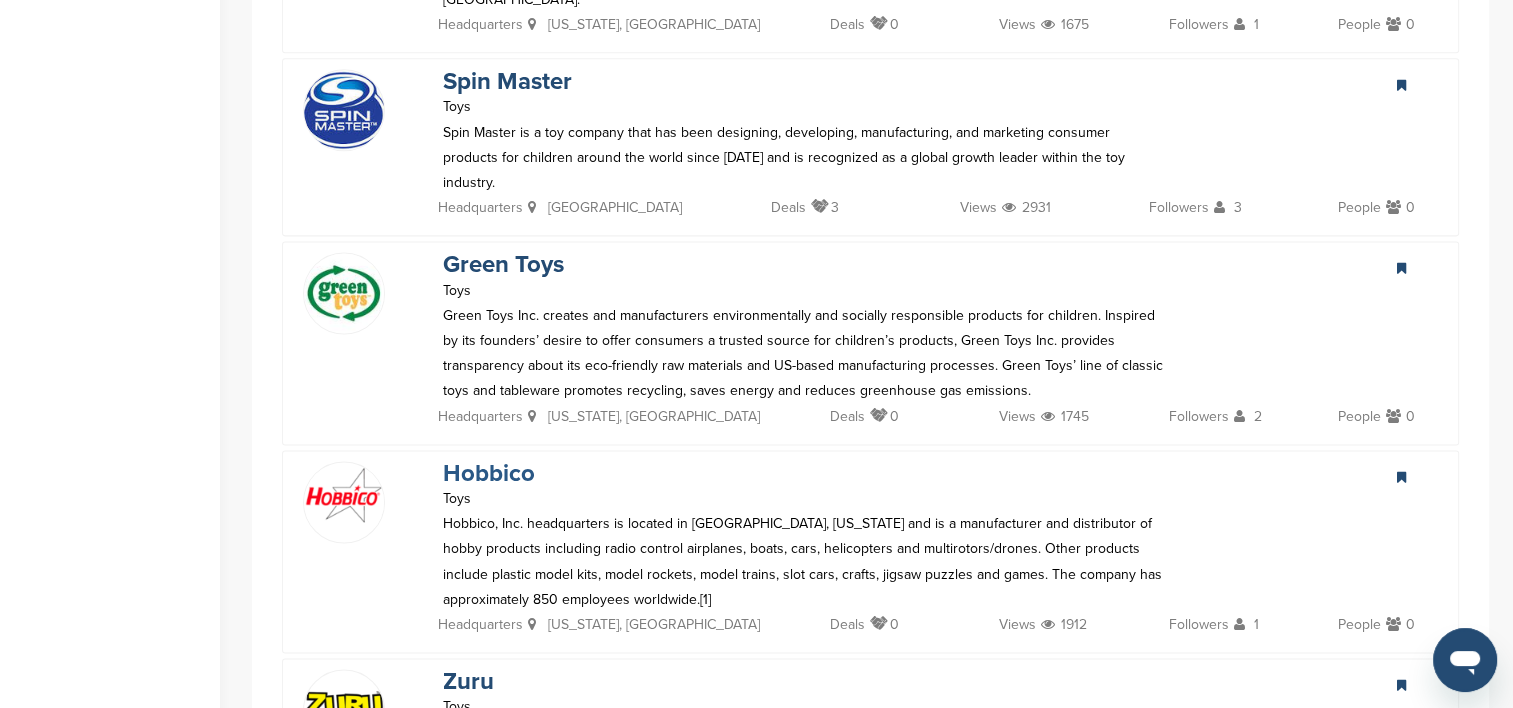 click on "Hobbico" at bounding box center [489, 473] 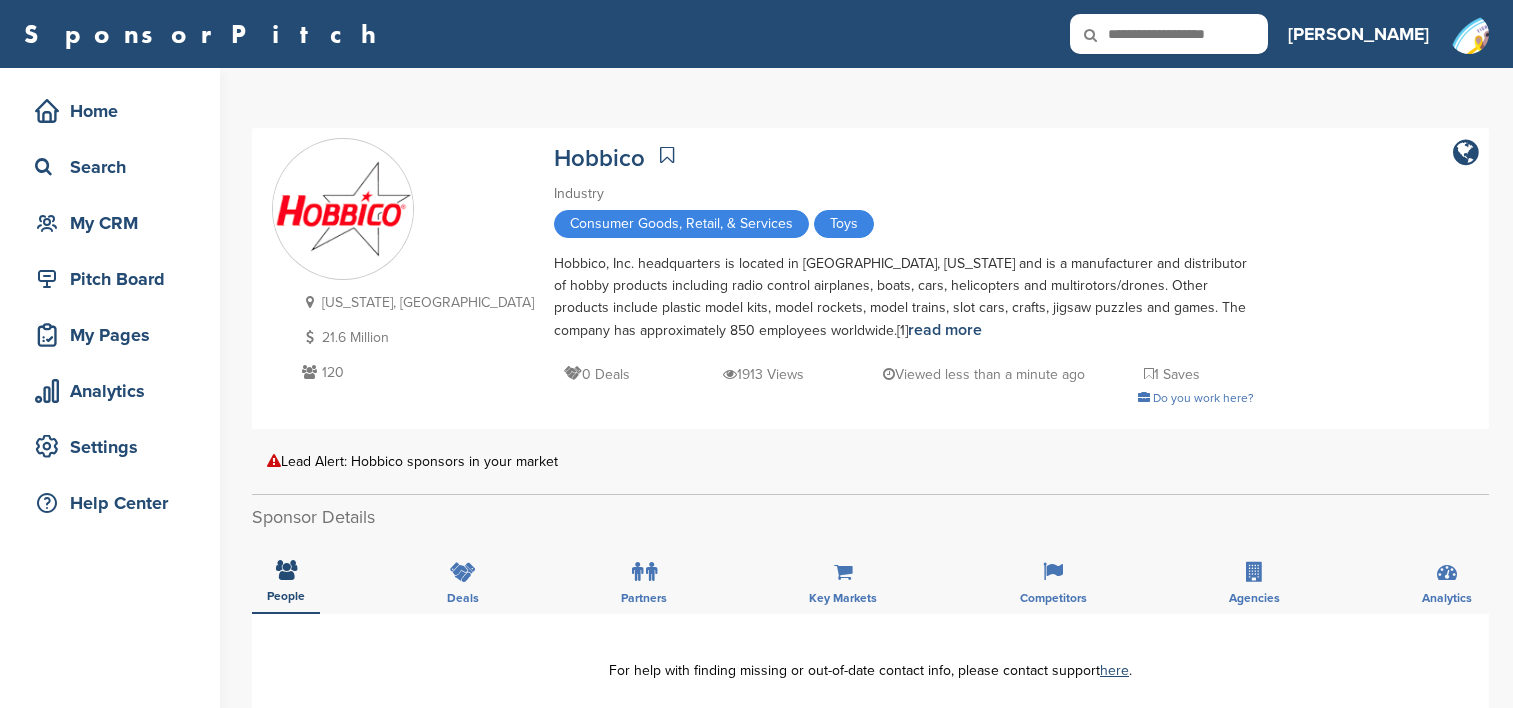 scroll, scrollTop: 0, scrollLeft: 0, axis: both 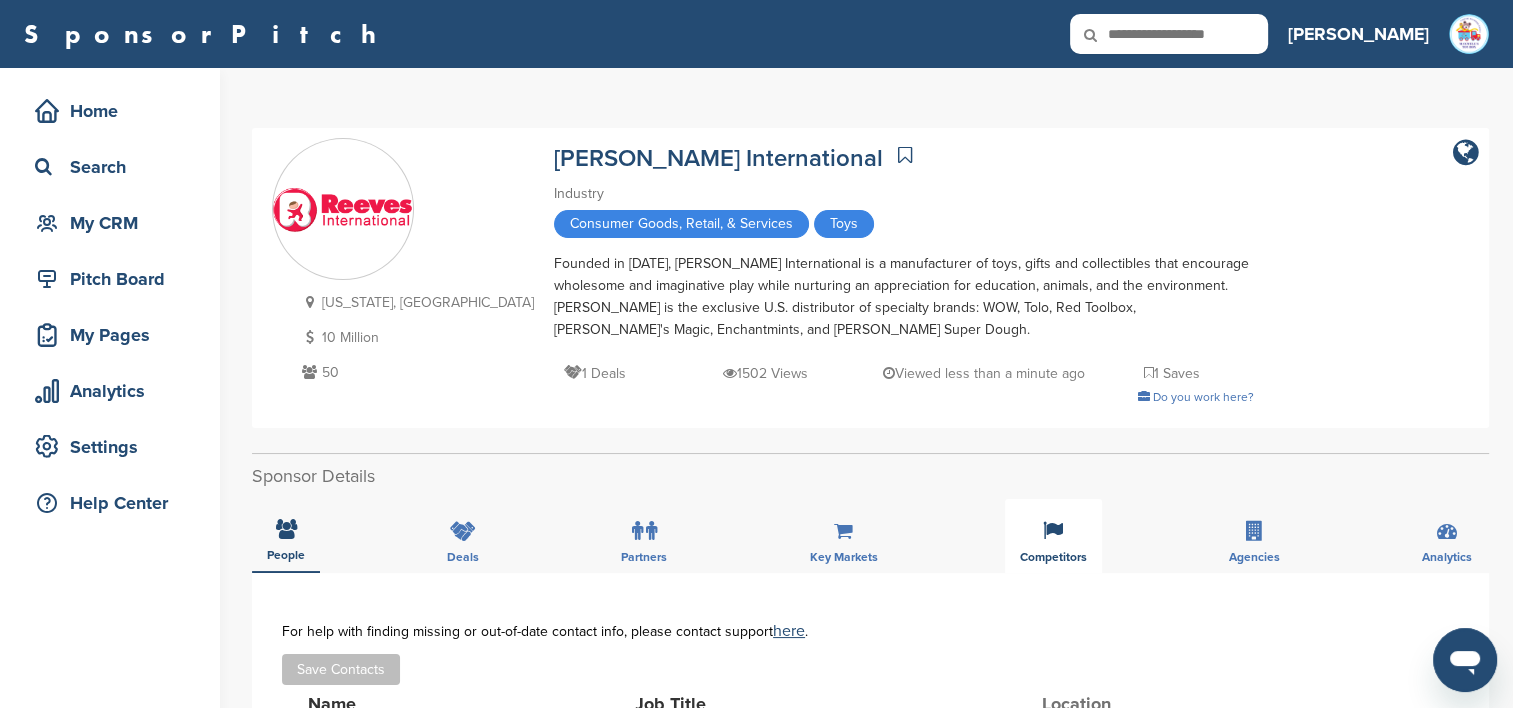 click on "Competitors" at bounding box center [1053, 536] 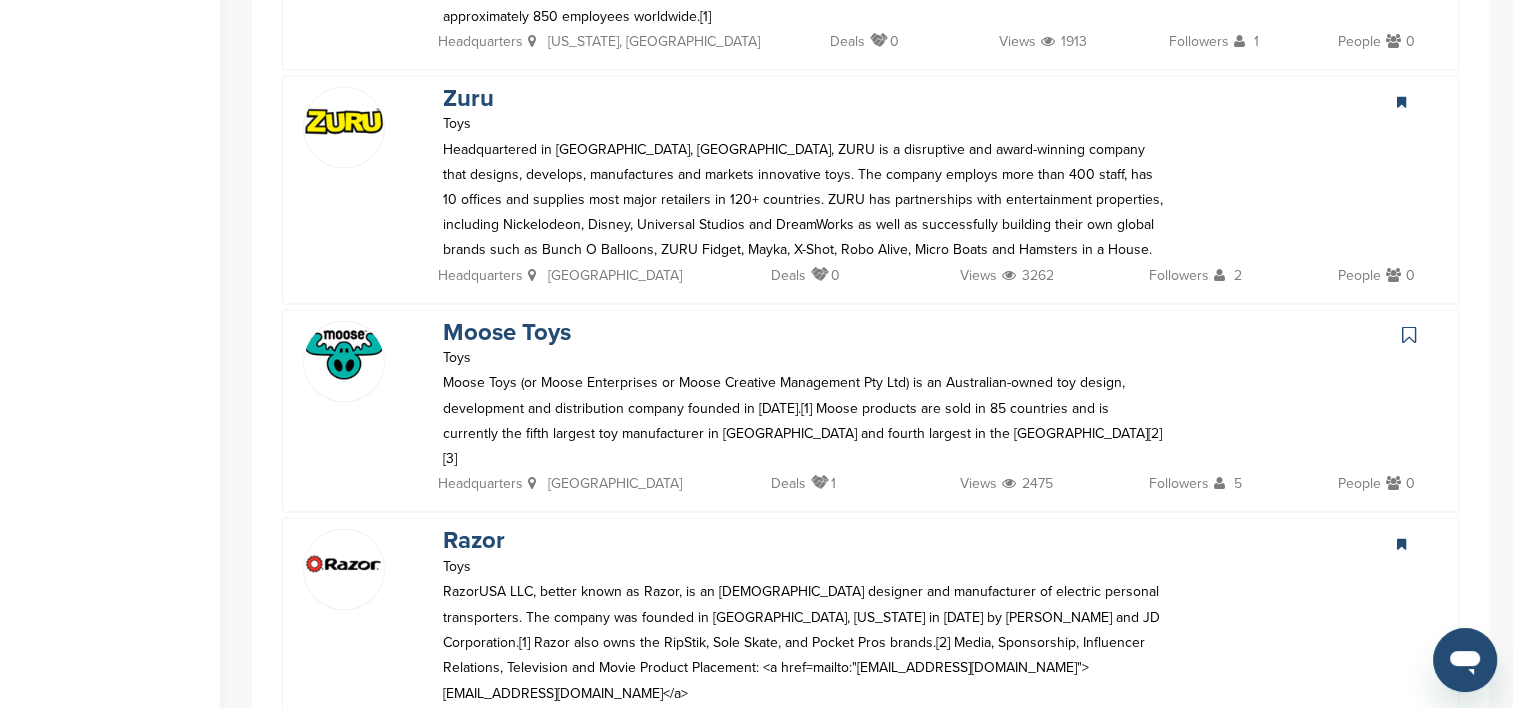 scroll, scrollTop: 3200, scrollLeft: 0, axis: vertical 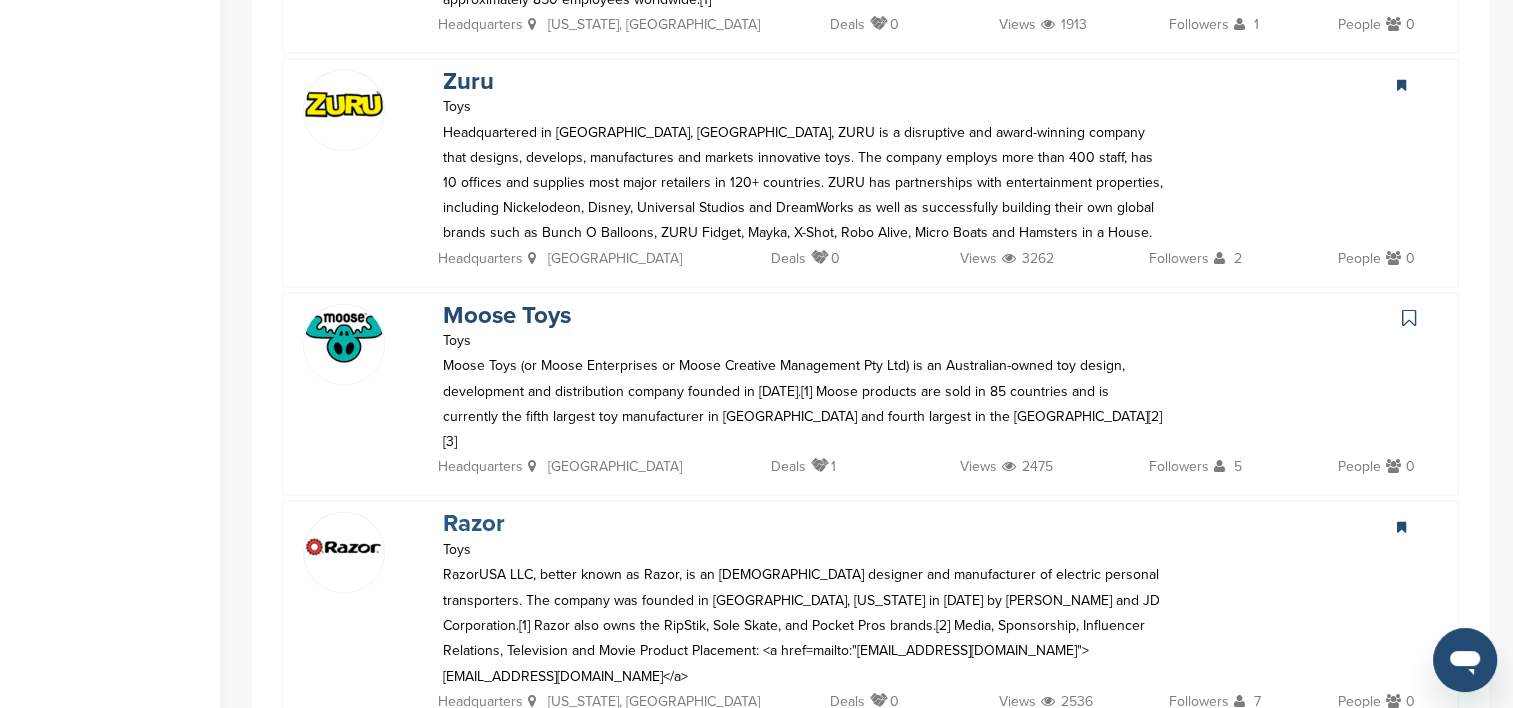 click on "Razor" at bounding box center [474, 523] 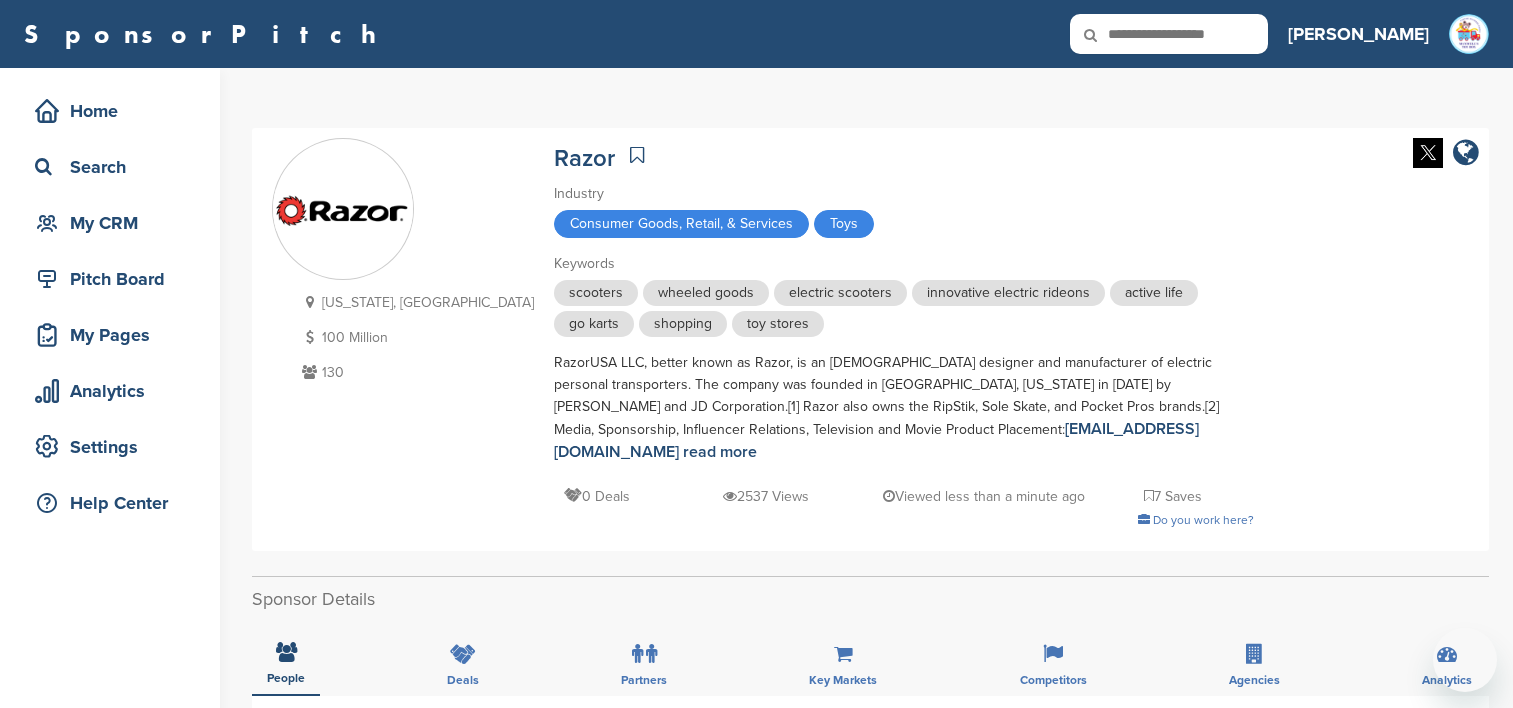 scroll, scrollTop: 500, scrollLeft: 0, axis: vertical 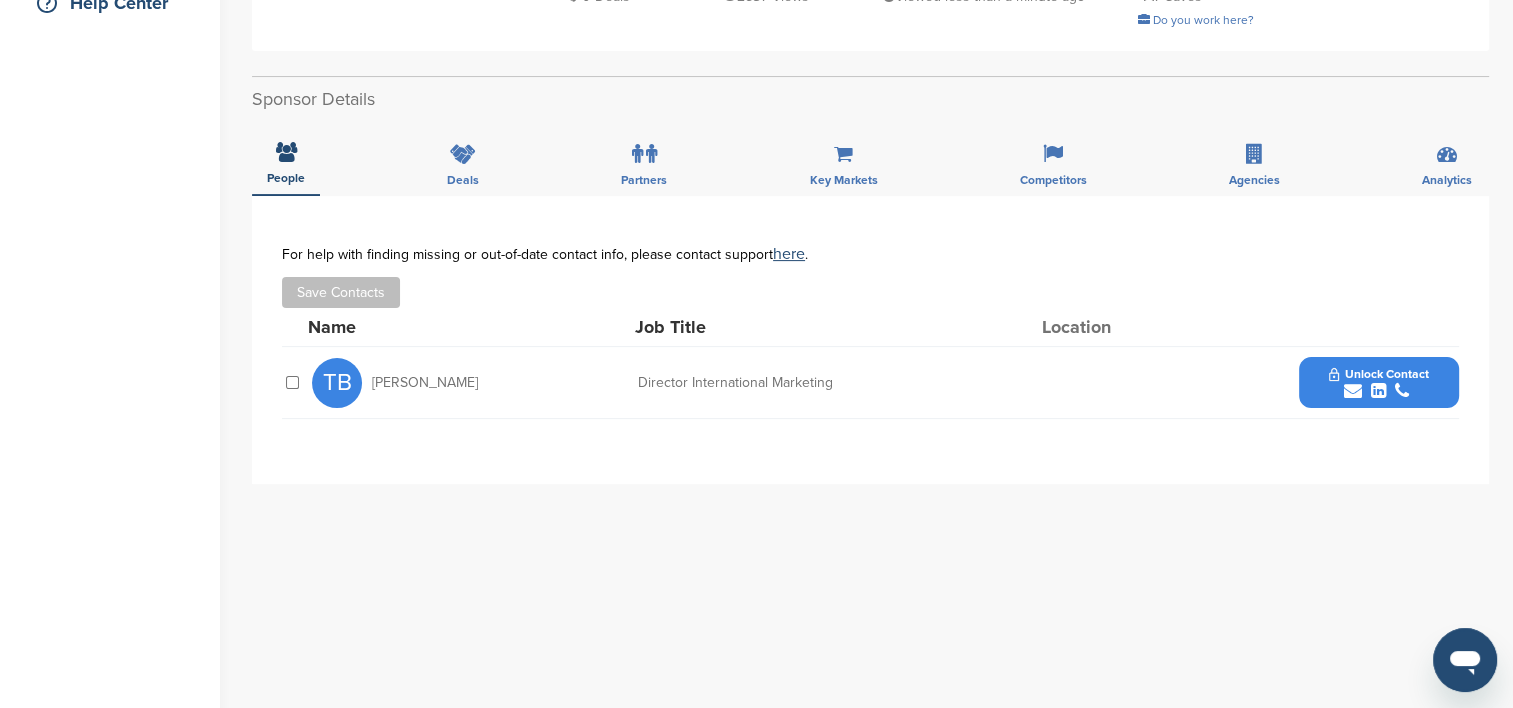 click on "Unlock Contact" at bounding box center [1378, 383] 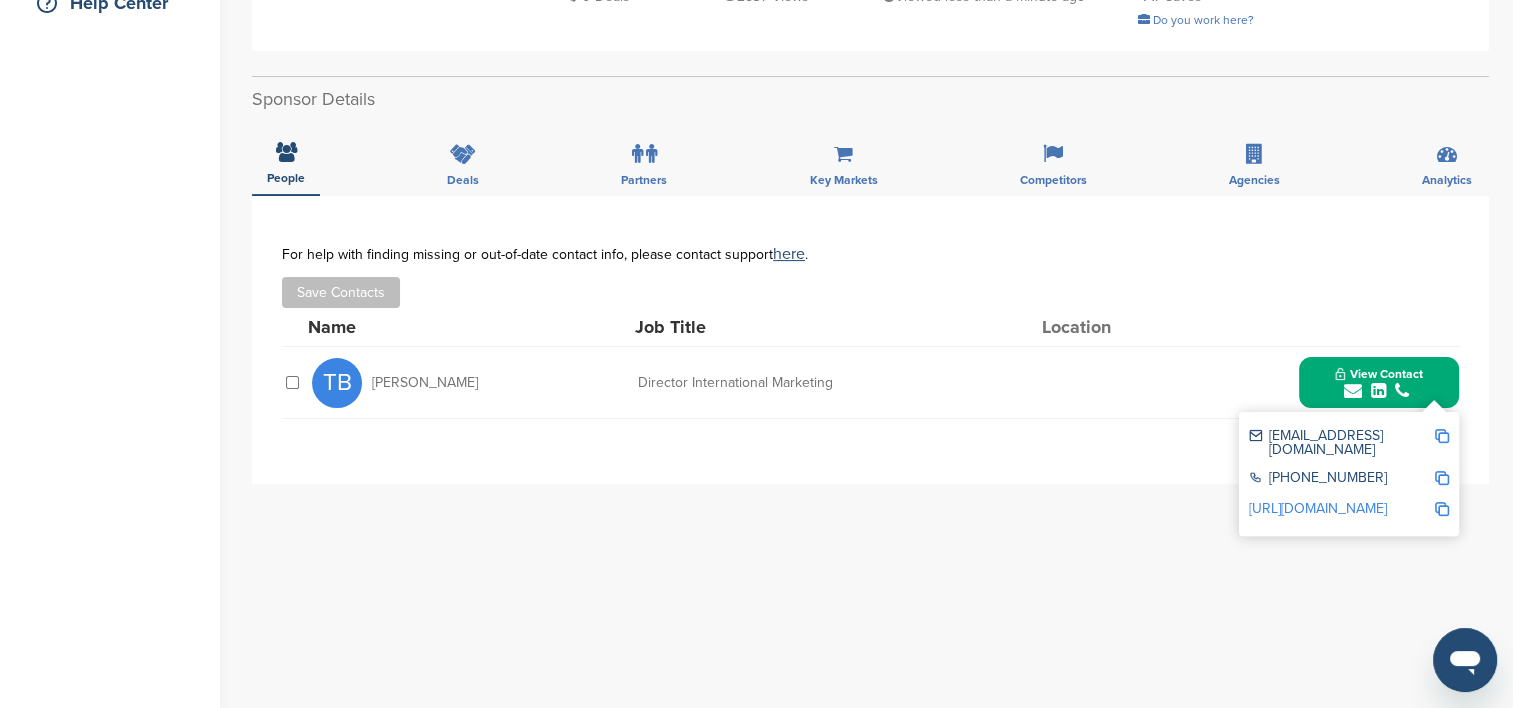 click on "https://www.linkedin.com/in/tiffanydiannbrown" at bounding box center (1318, 508) 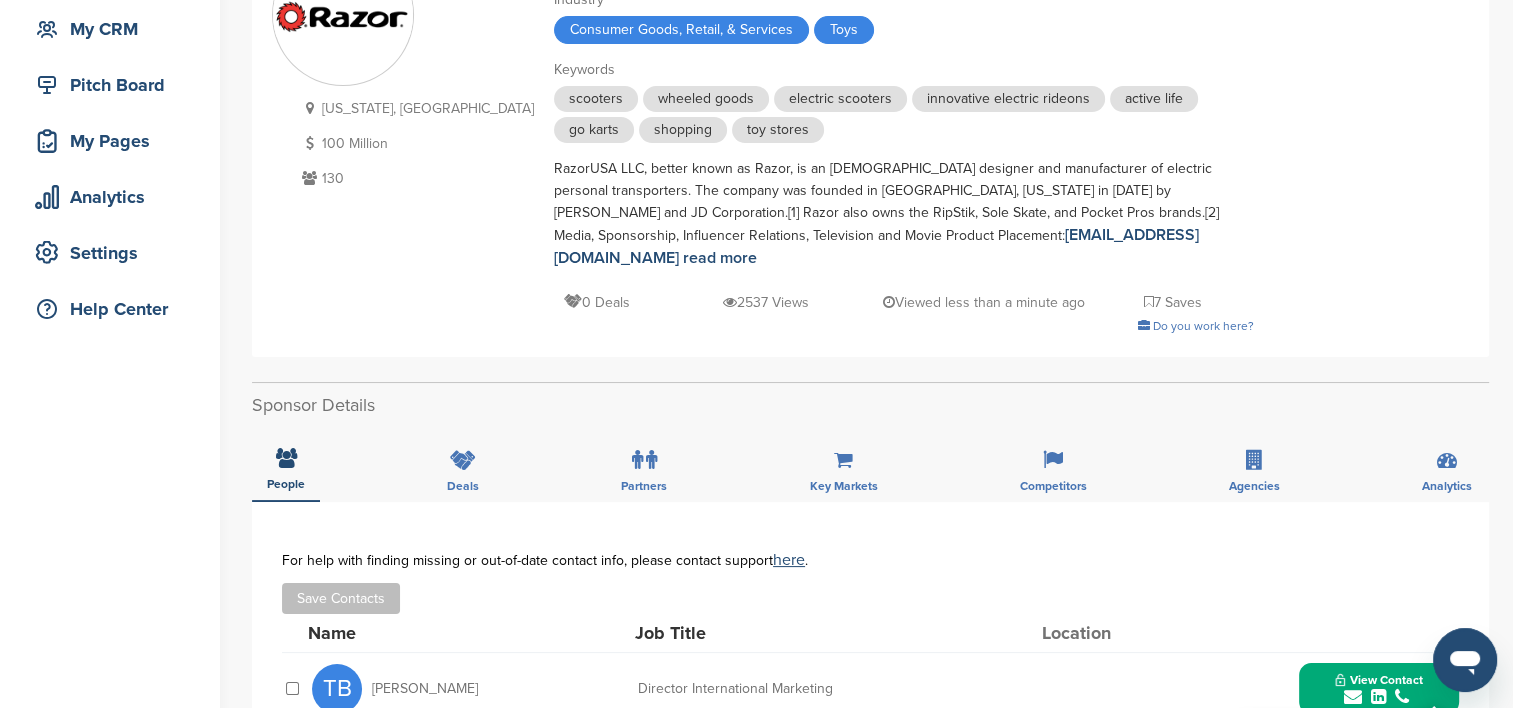 scroll, scrollTop: 0, scrollLeft: 0, axis: both 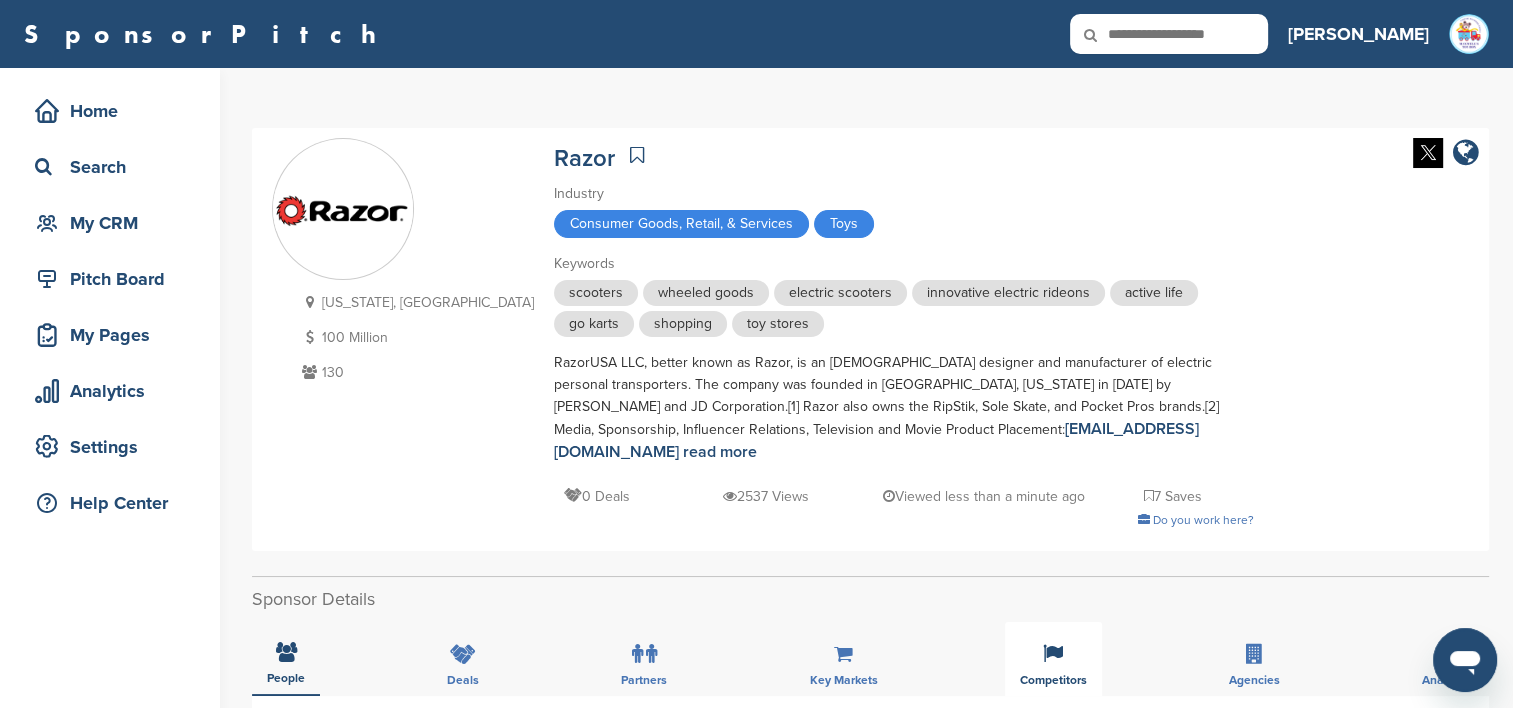 click on "Competitors" at bounding box center (1053, 659) 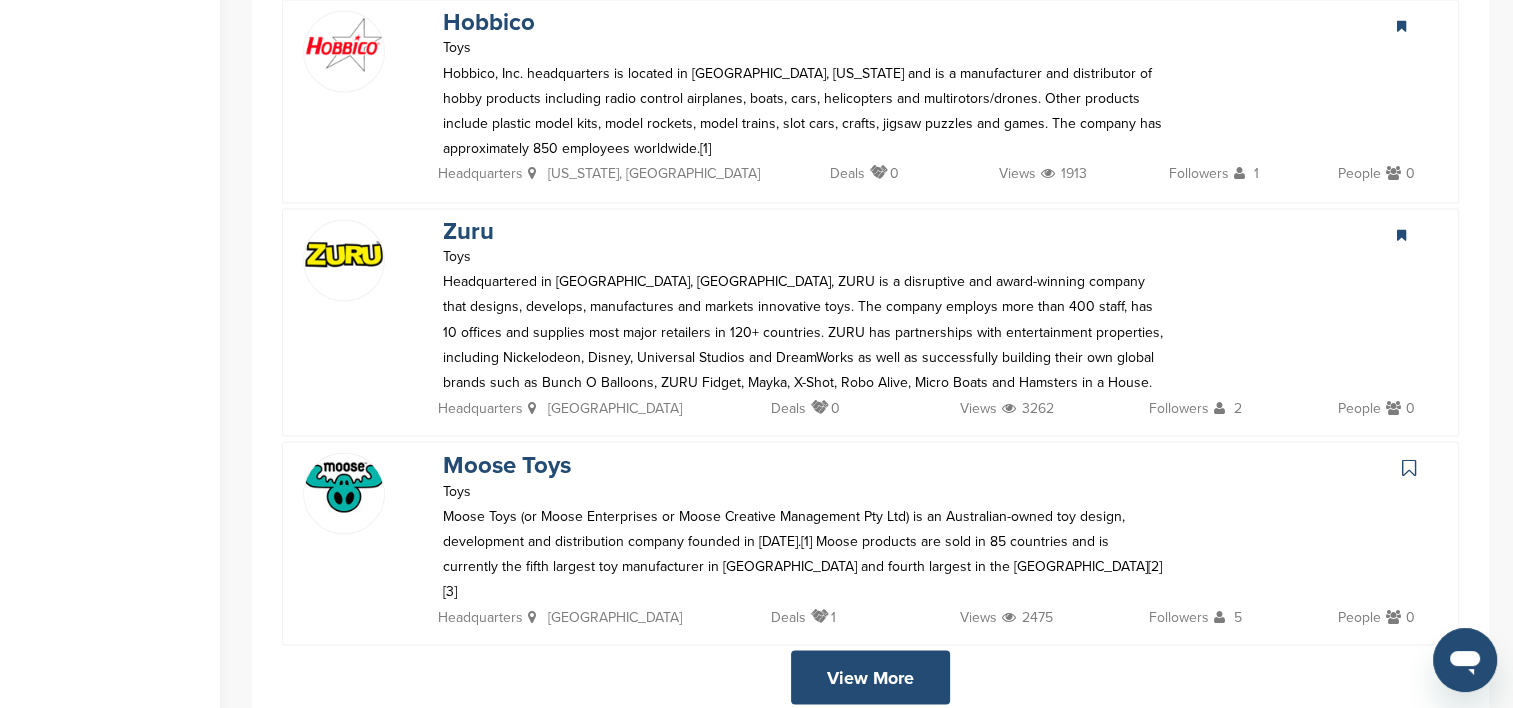 scroll, scrollTop: 3400, scrollLeft: 0, axis: vertical 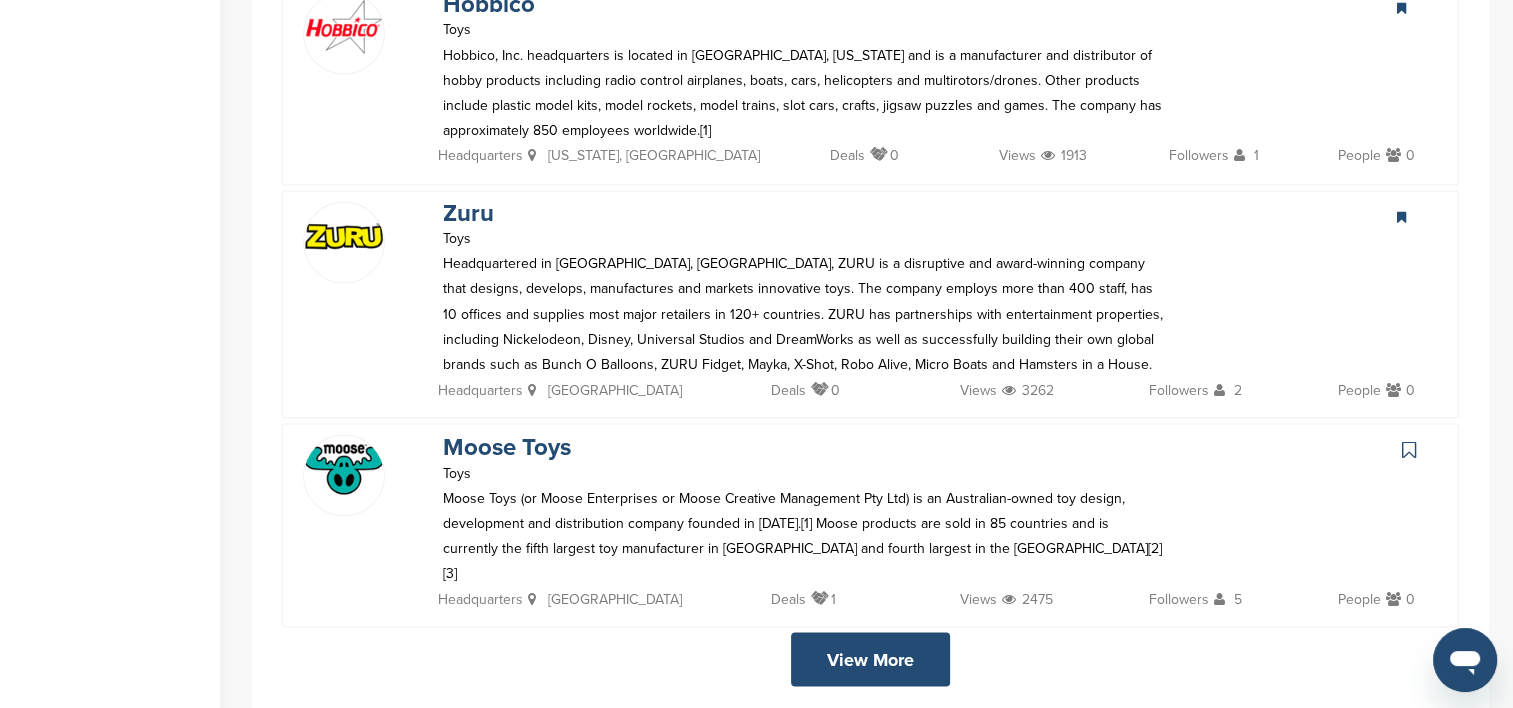 click on "View More" at bounding box center [870, 659] 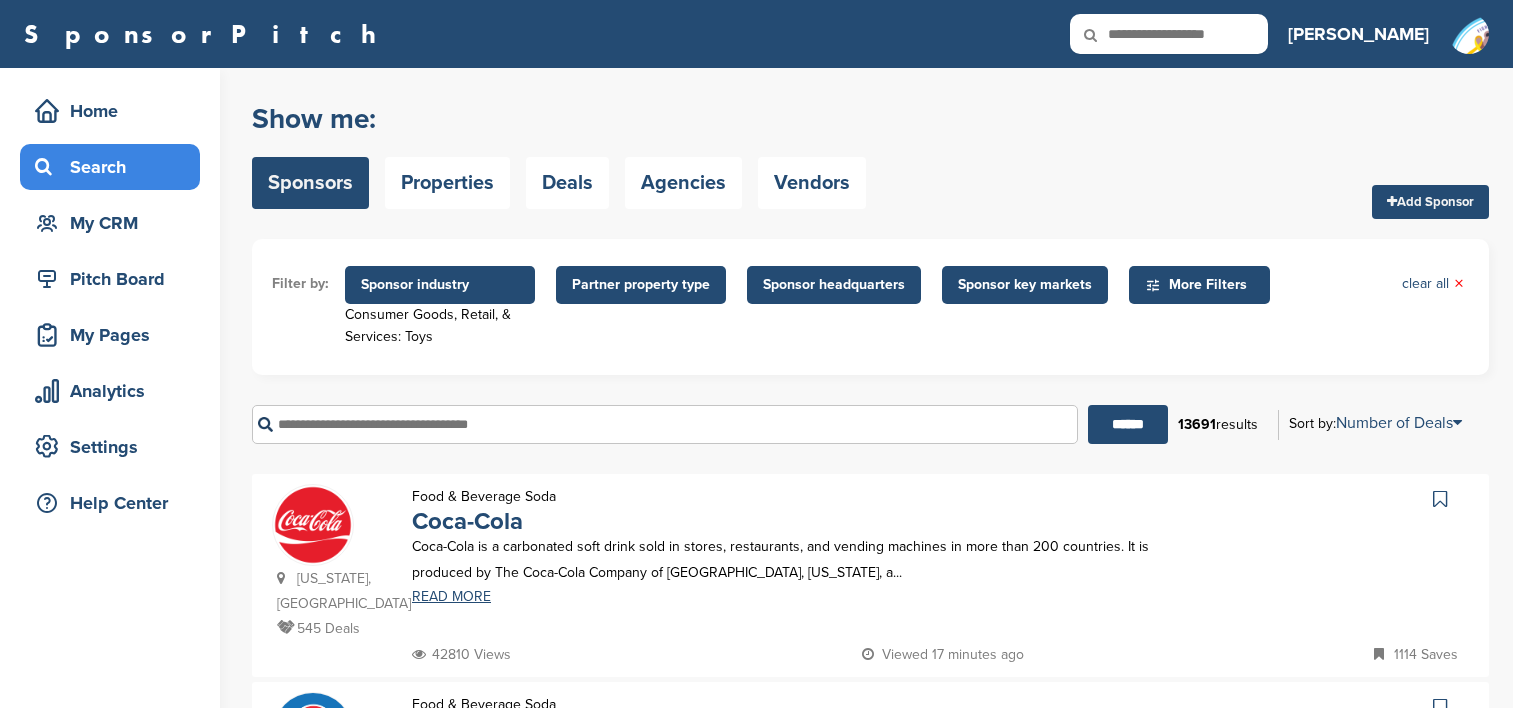 scroll, scrollTop: 298, scrollLeft: 0, axis: vertical 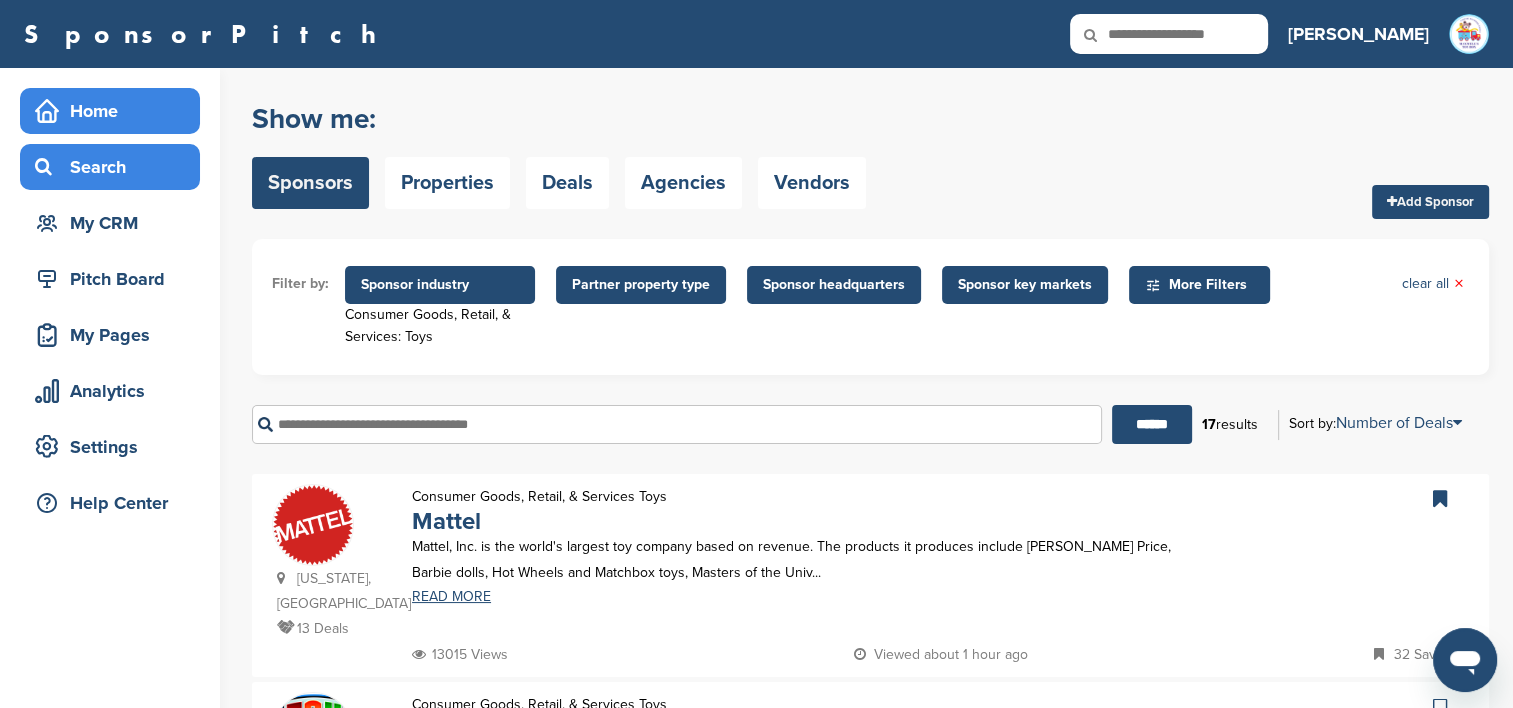 click on "Home" at bounding box center [115, 111] 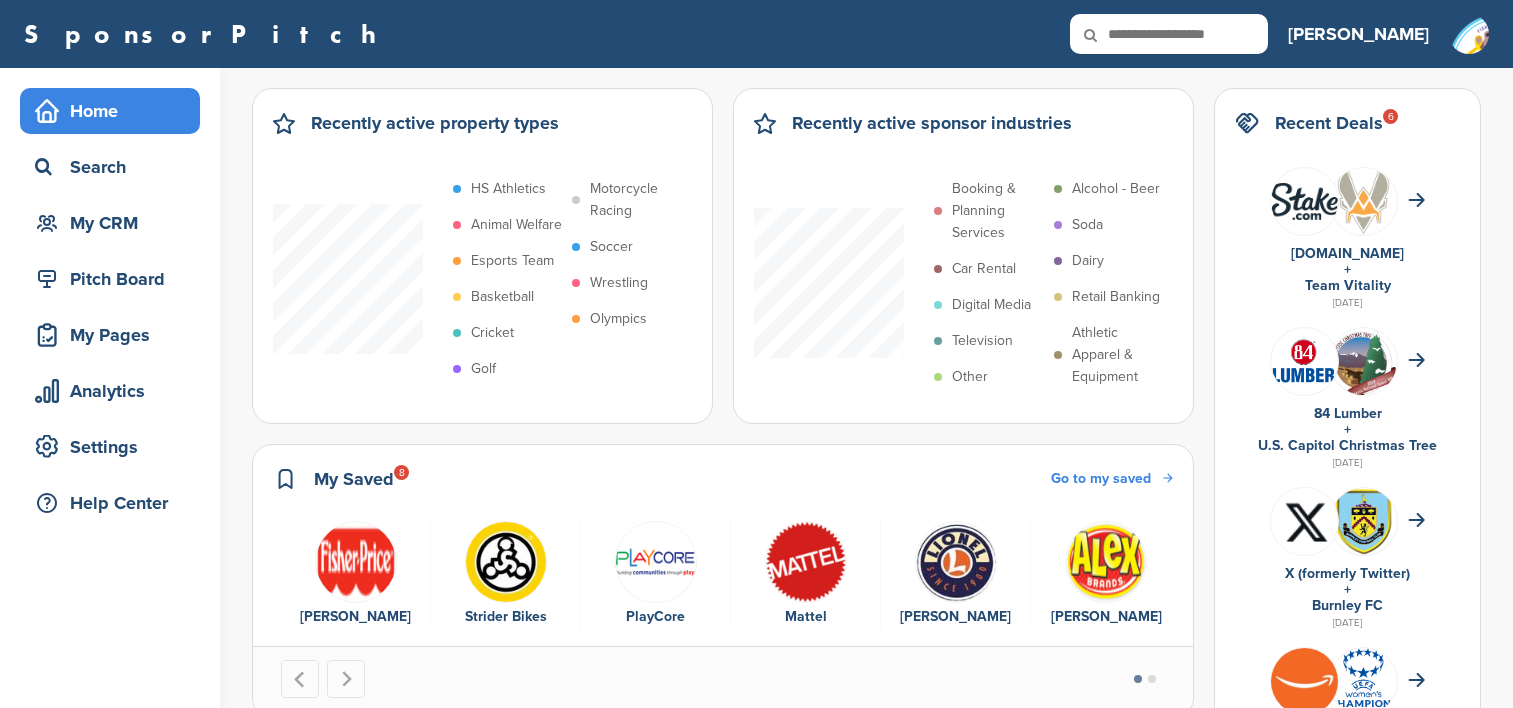 scroll, scrollTop: 0, scrollLeft: 0, axis: both 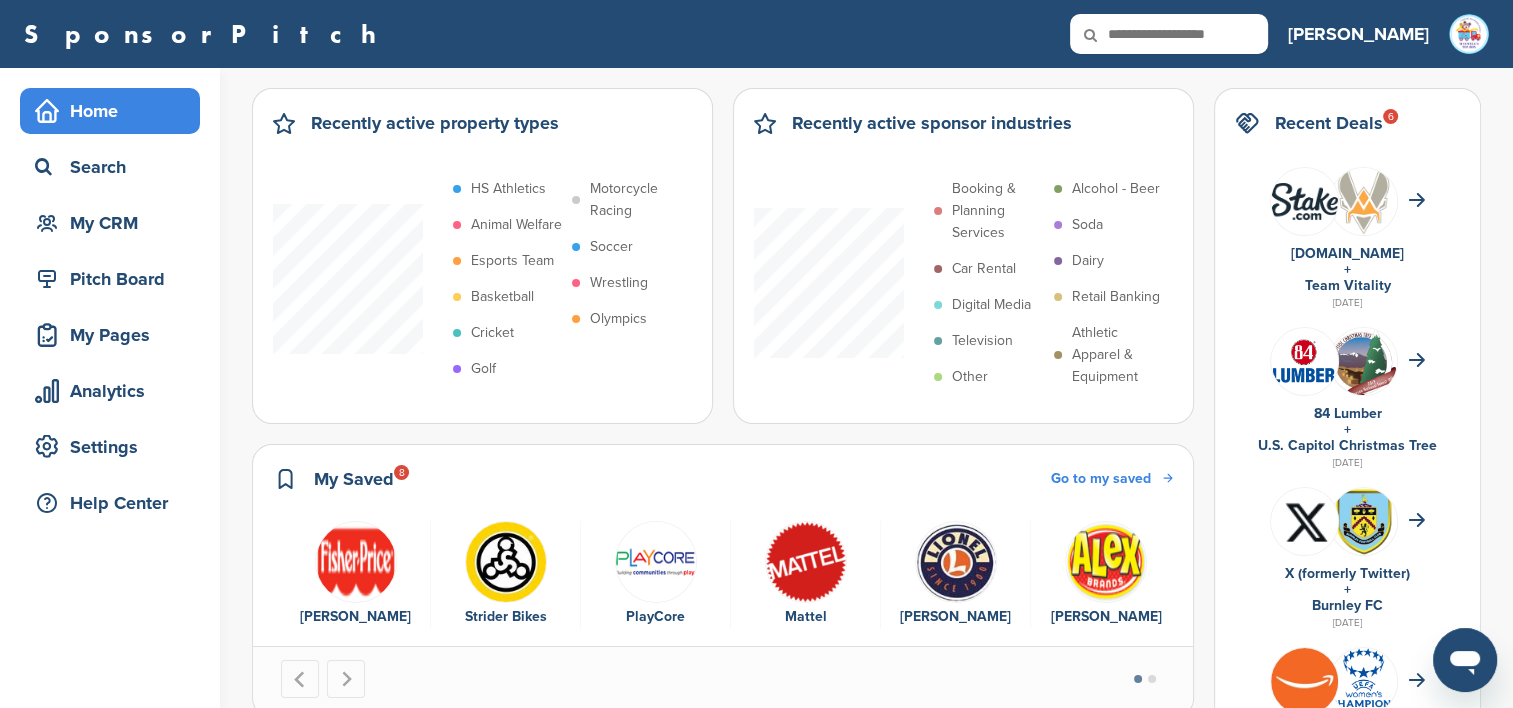 click at bounding box center (806, 562) 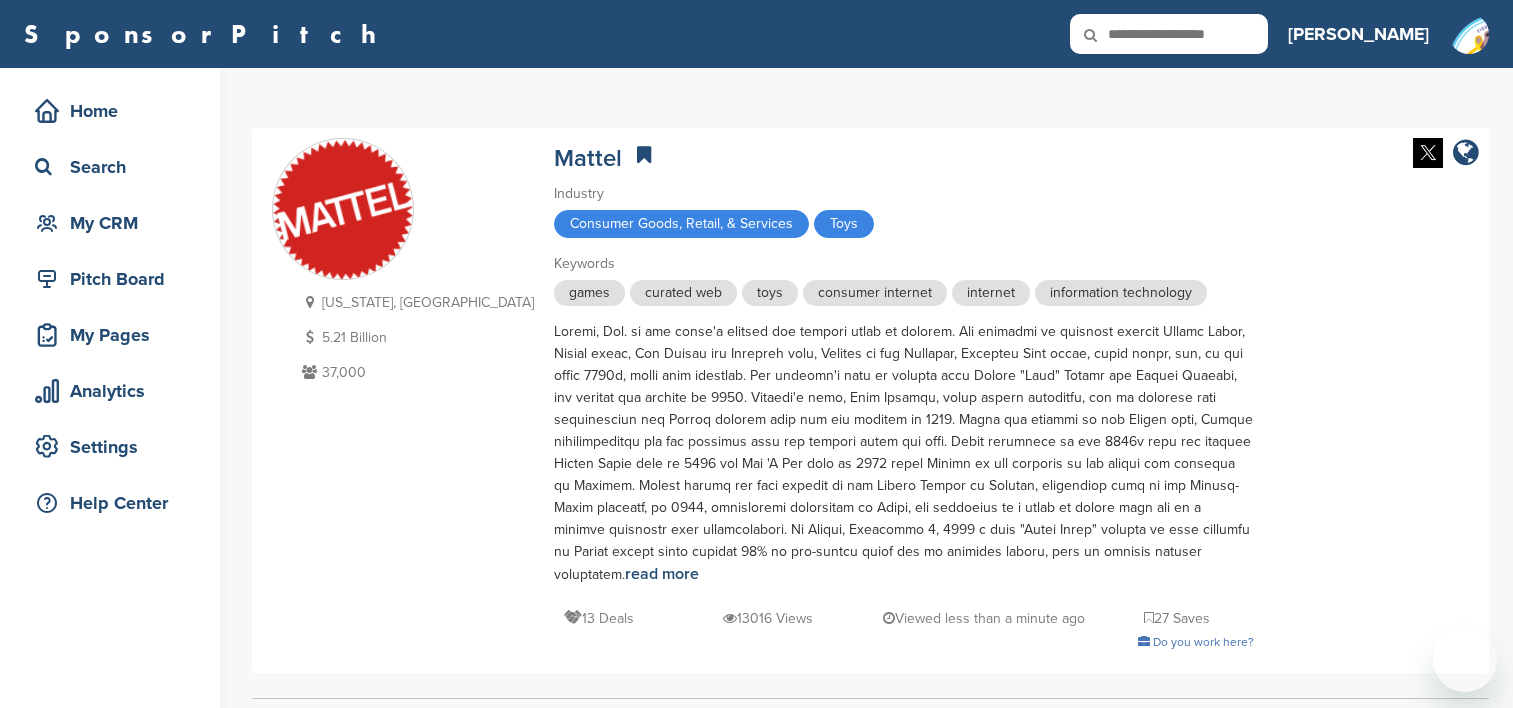 scroll, scrollTop: 0, scrollLeft: 0, axis: both 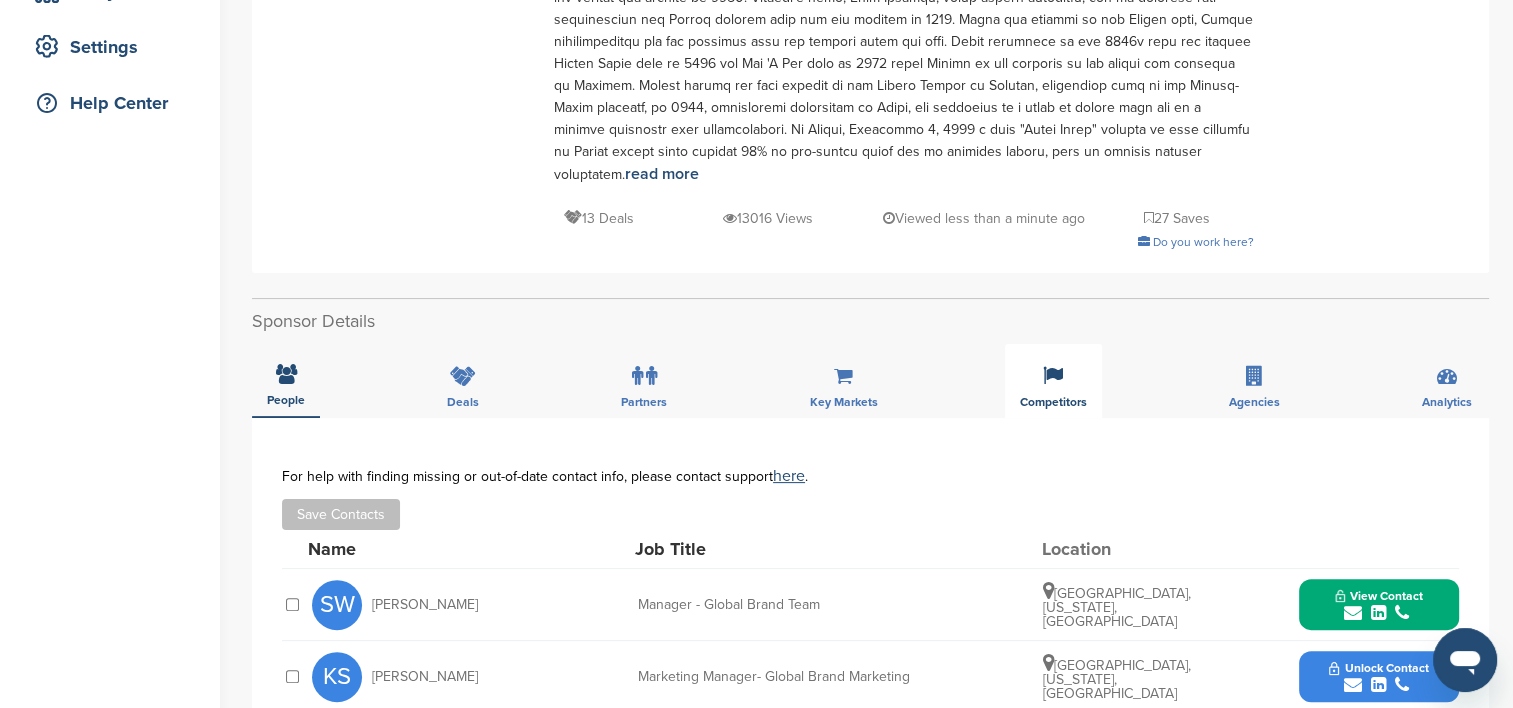 click on "Competitors" at bounding box center (1053, 381) 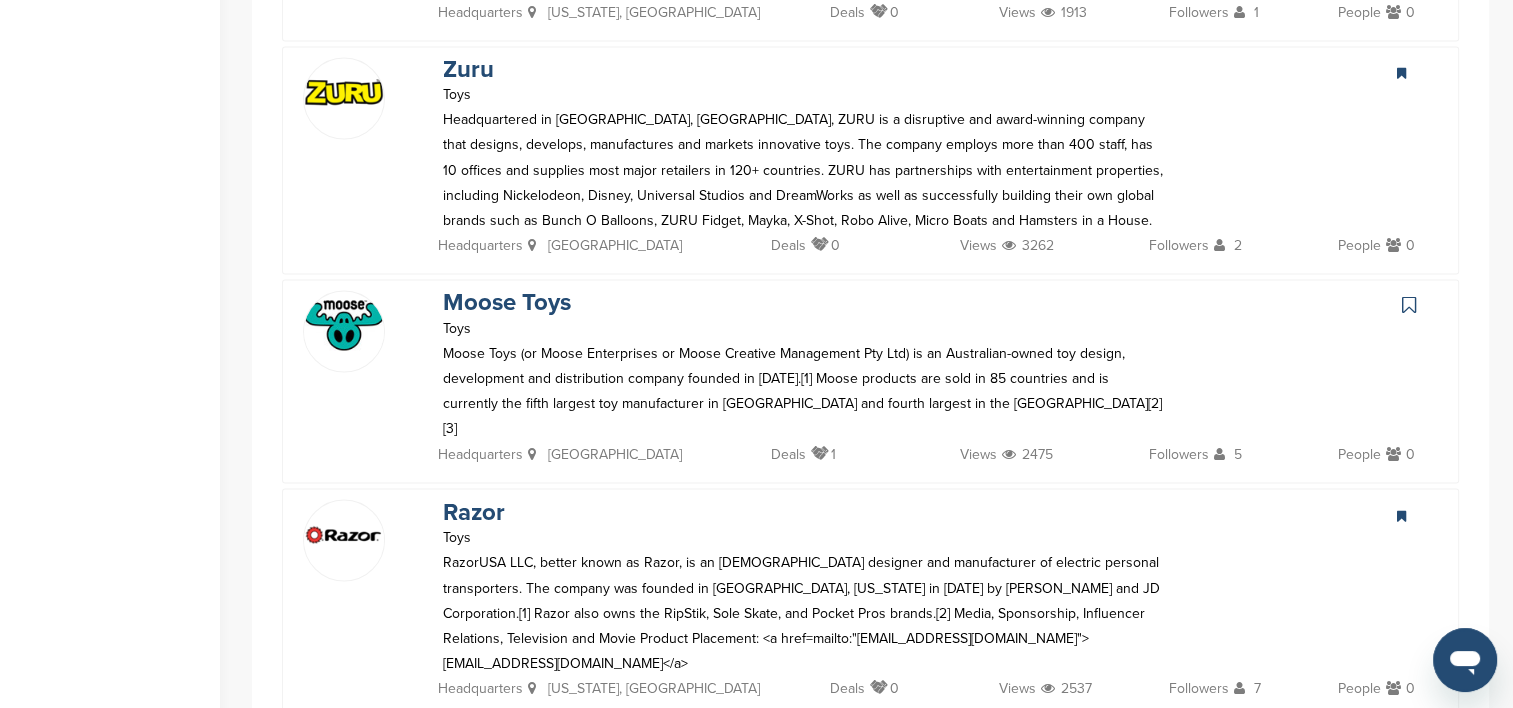 scroll, scrollTop: 3400, scrollLeft: 0, axis: vertical 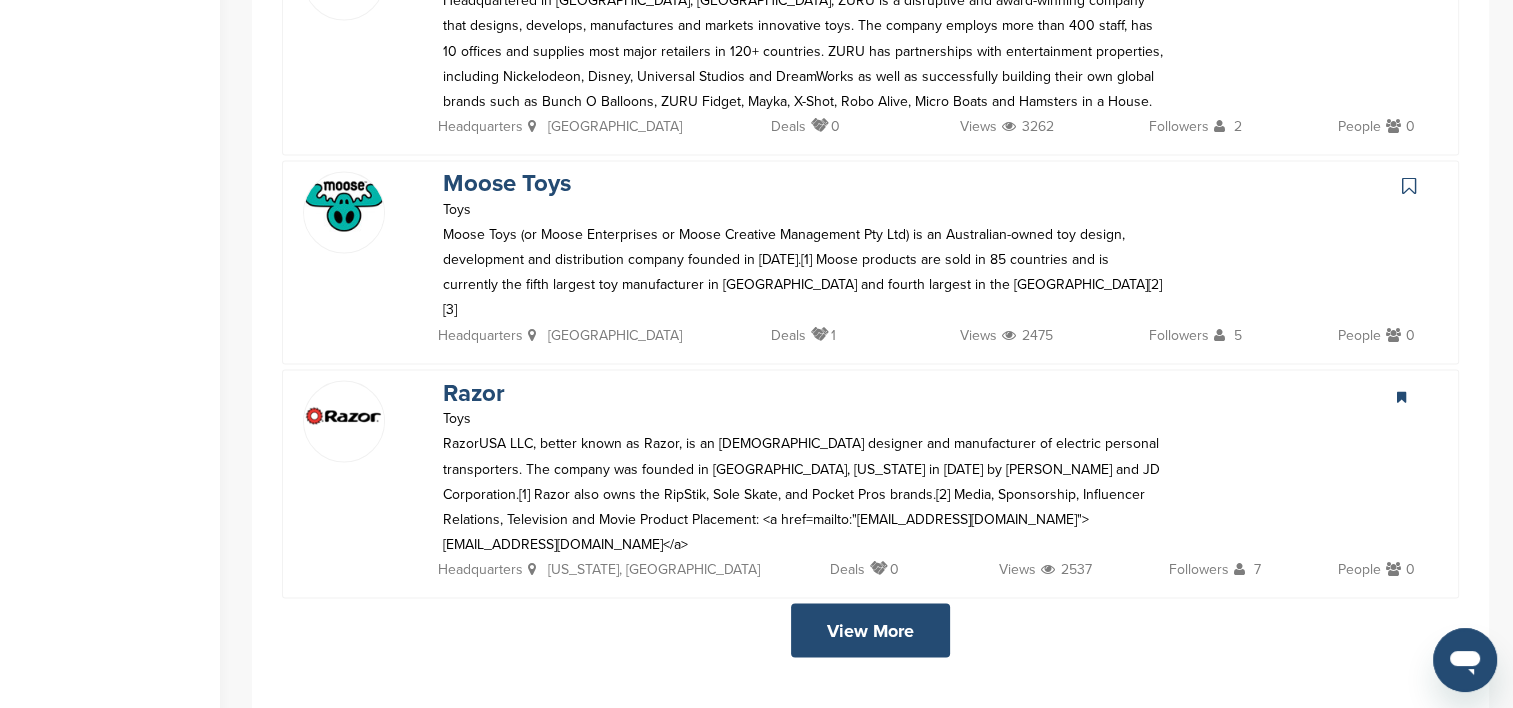 click on "View More" at bounding box center (870, 630) 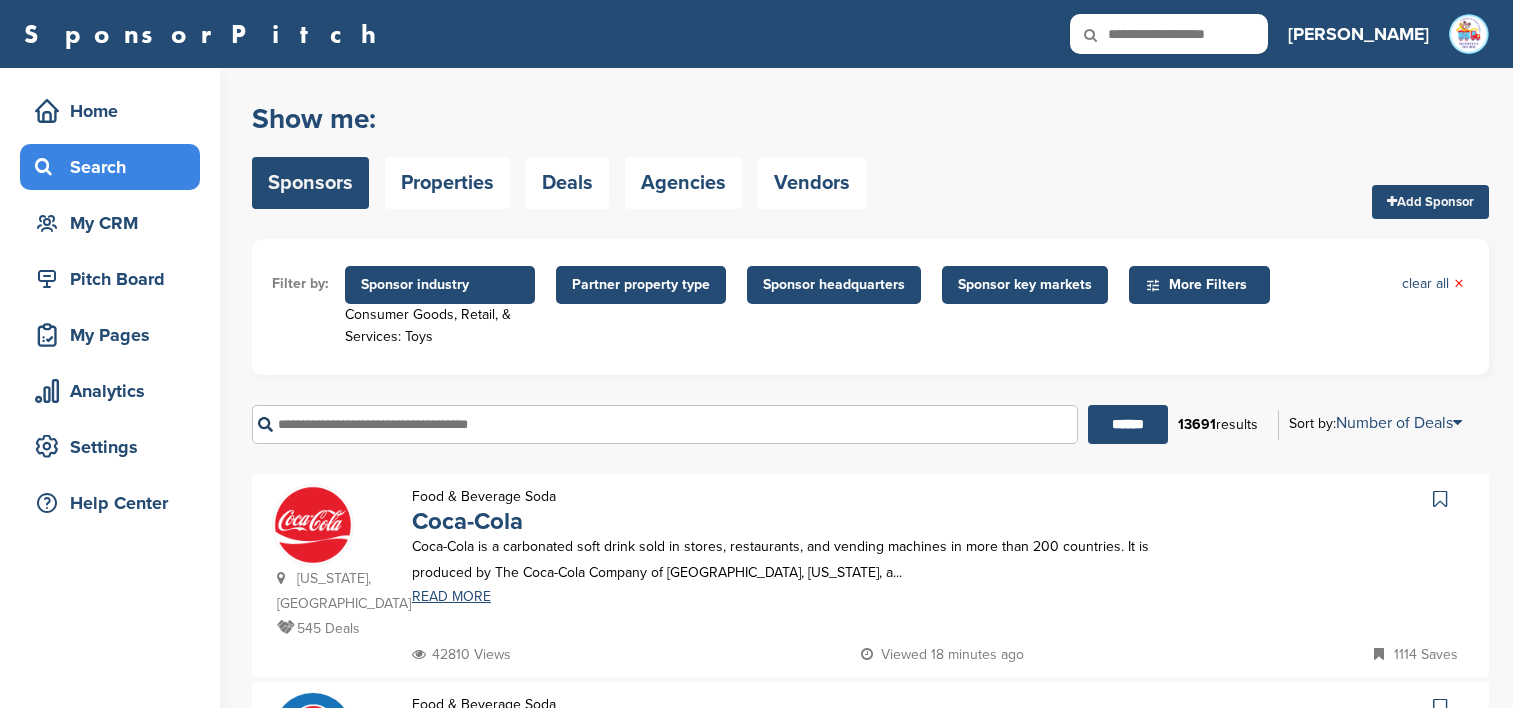 scroll, scrollTop: 0, scrollLeft: 0, axis: both 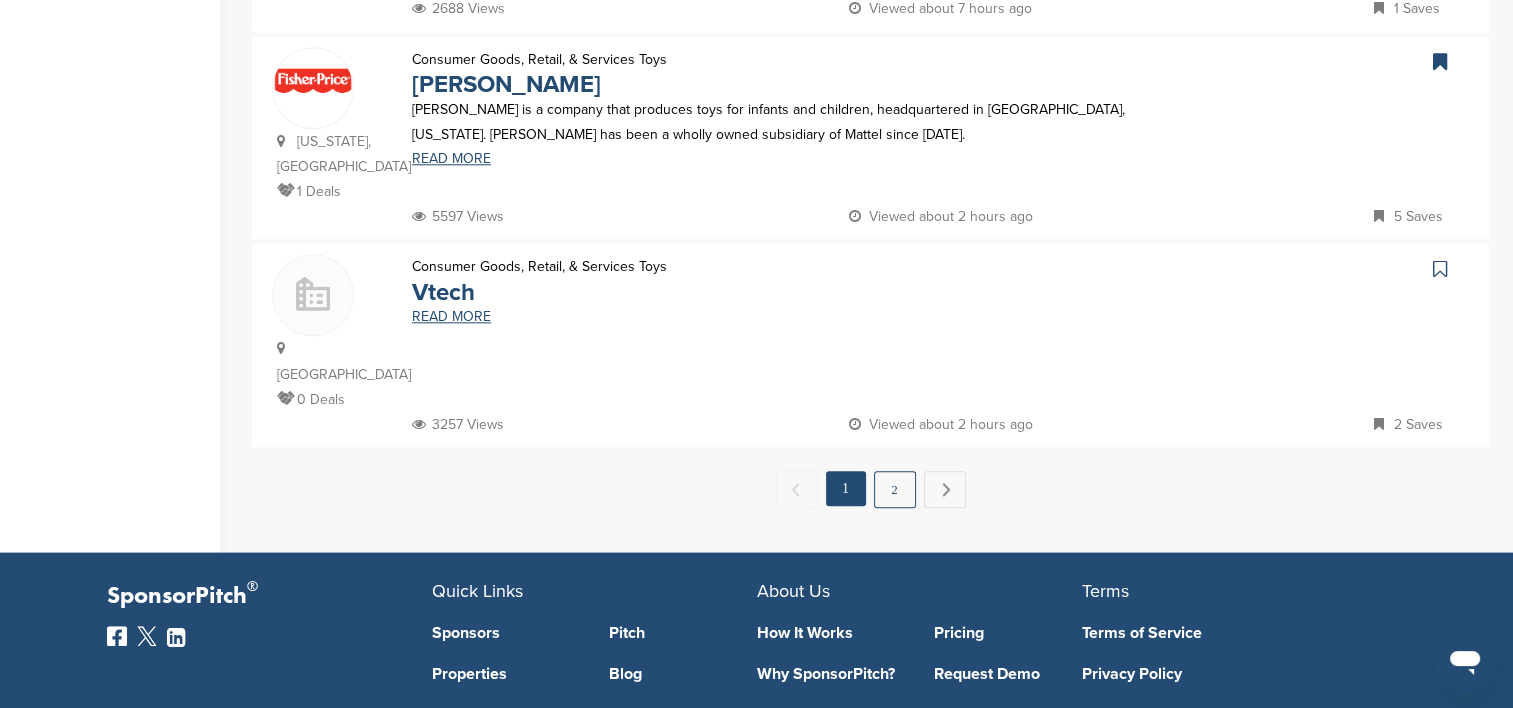 click on "2" at bounding box center (895, 489) 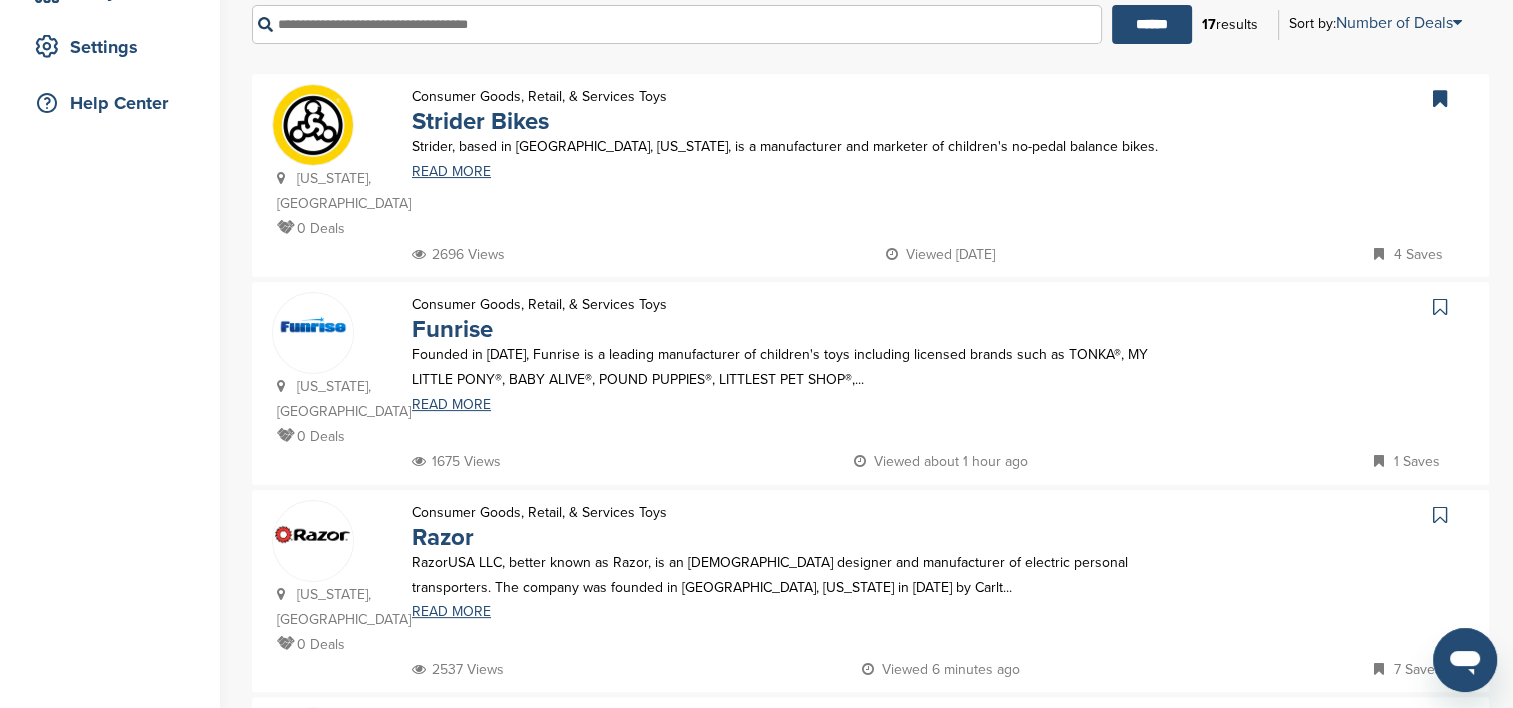scroll, scrollTop: 0, scrollLeft: 0, axis: both 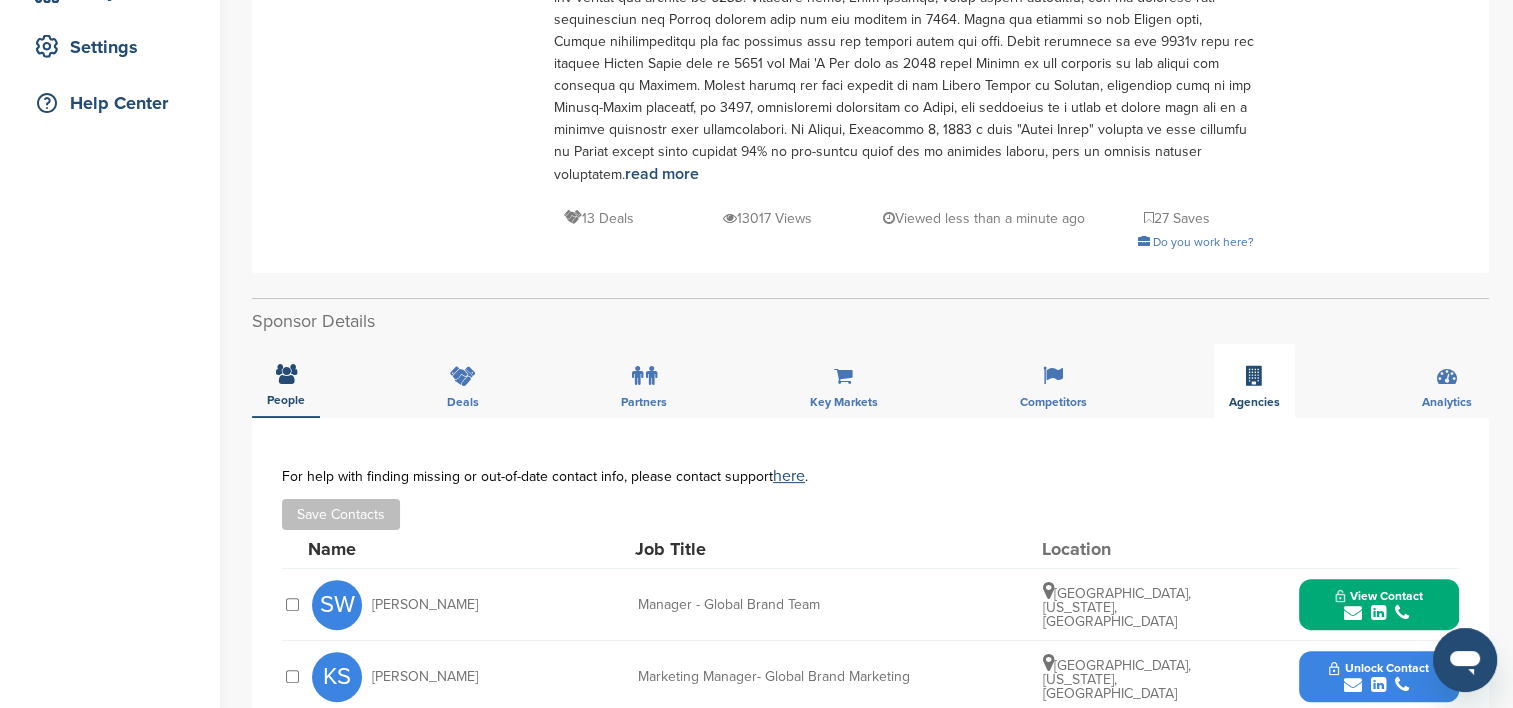 click on "Agencies" at bounding box center (1254, 381) 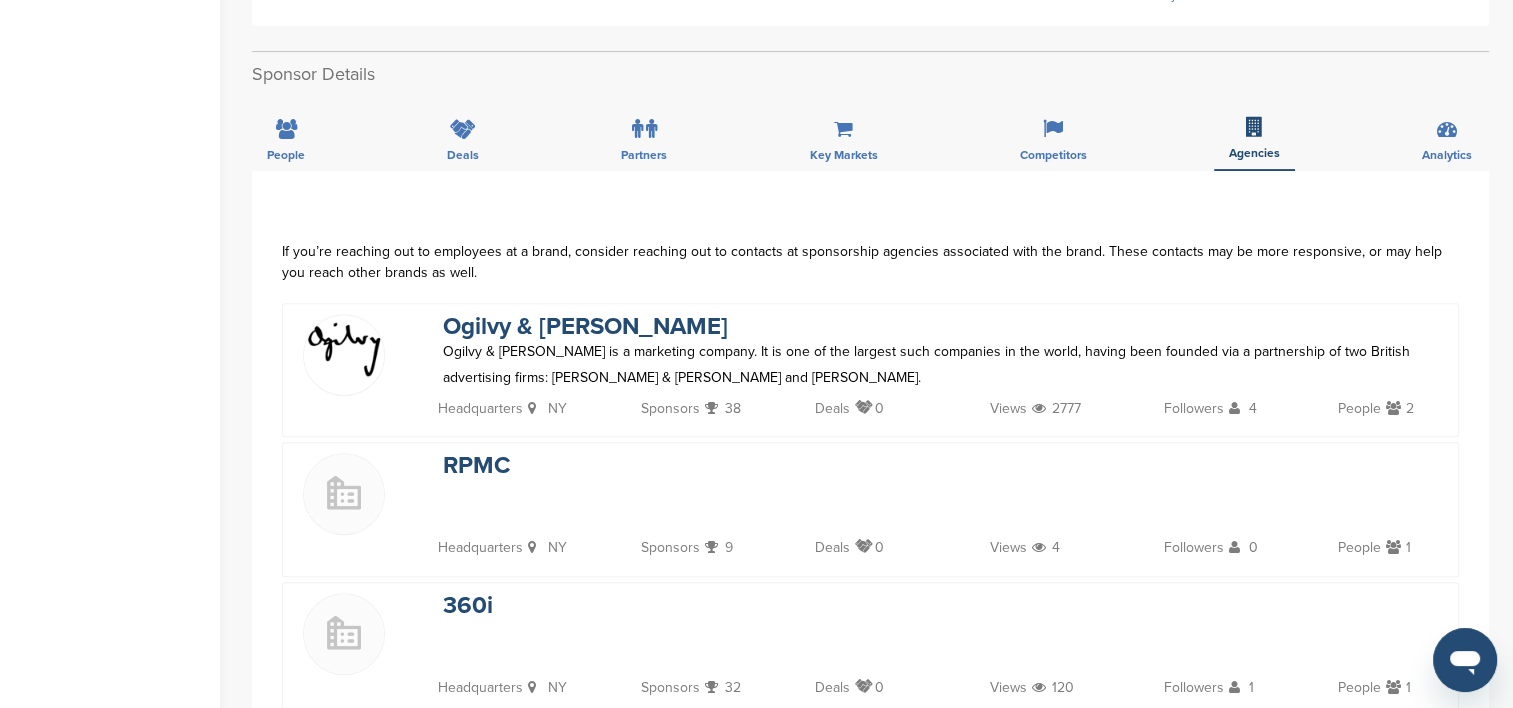 scroll, scrollTop: 600, scrollLeft: 0, axis: vertical 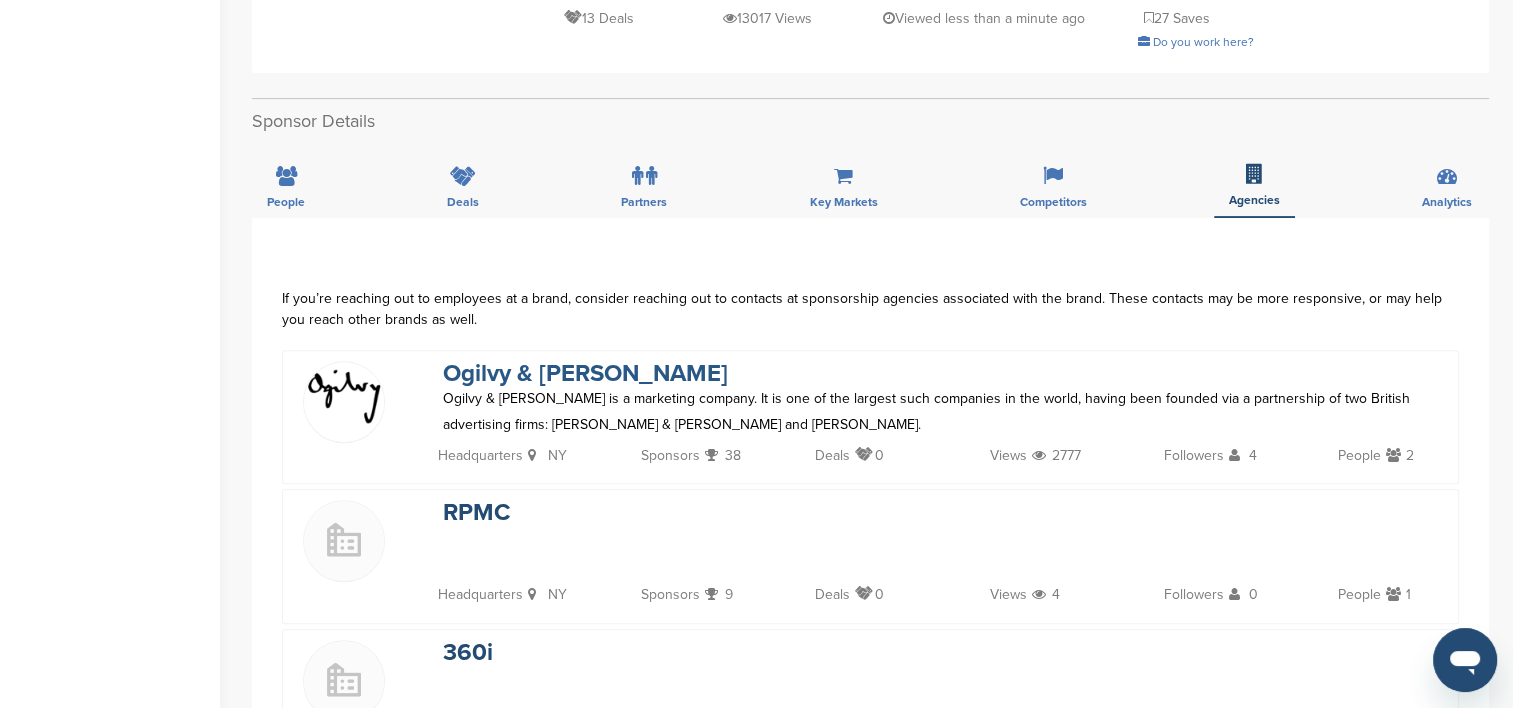 click on "Ogilvy & [PERSON_NAME]" at bounding box center (585, 373) 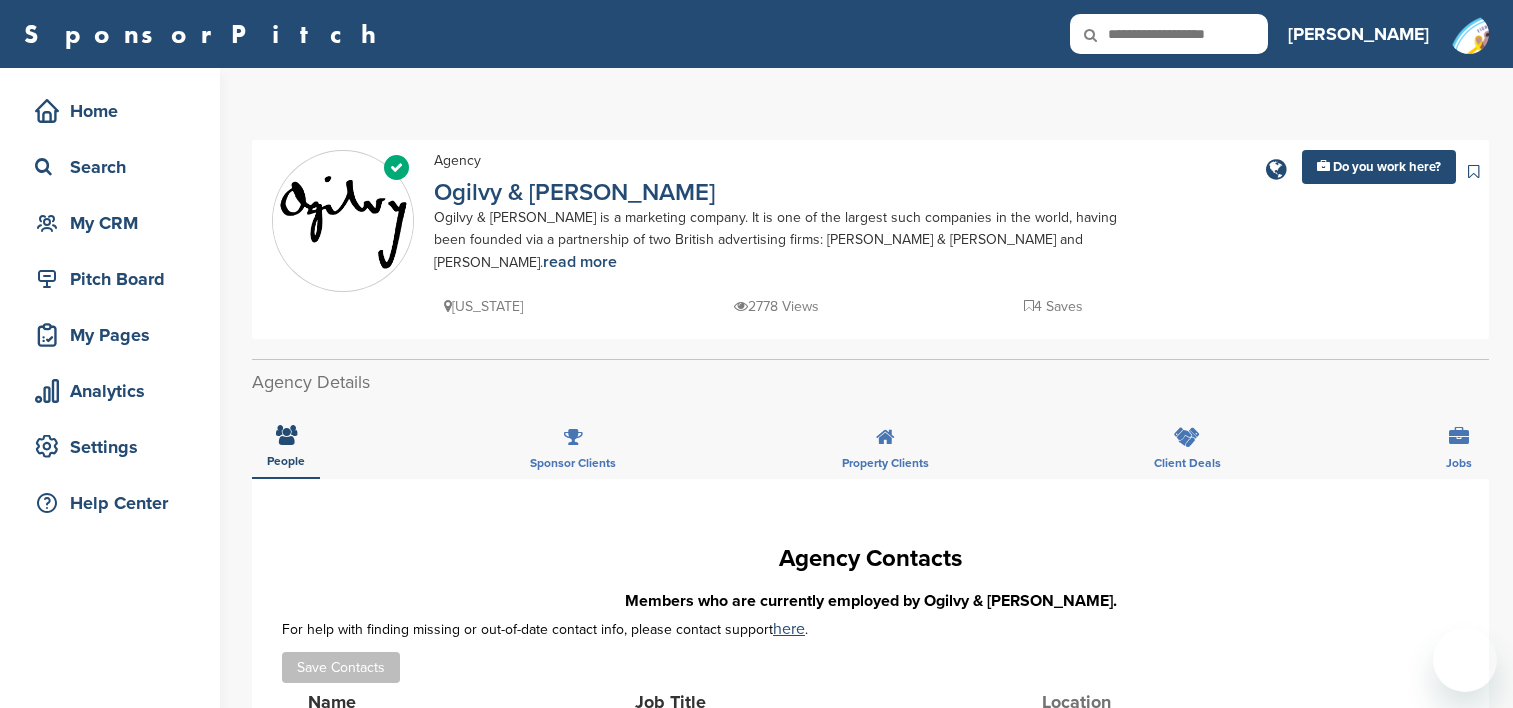 scroll, scrollTop: 0, scrollLeft: 0, axis: both 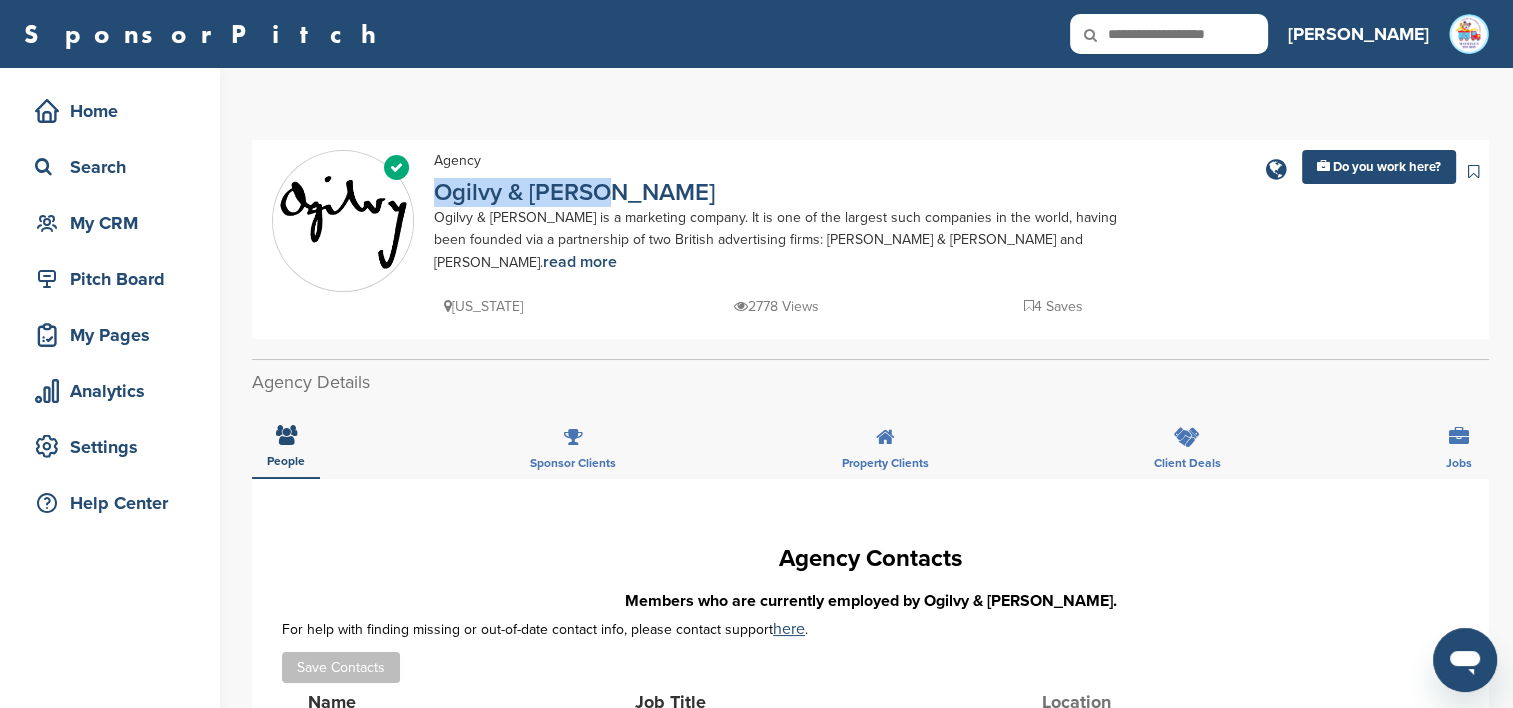 drag, startPoint x: 625, startPoint y: 190, endPoint x: 432, endPoint y: 190, distance: 193 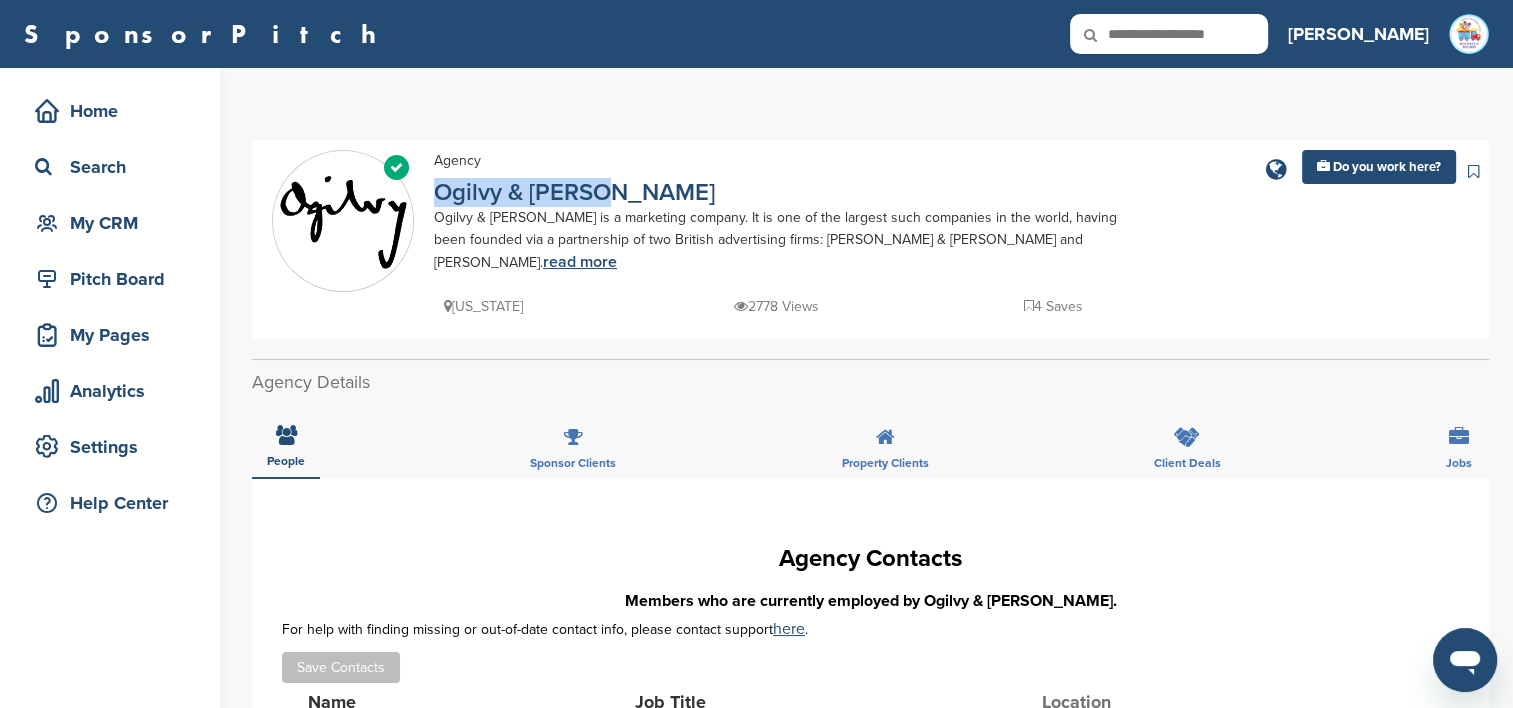 click on "read more" at bounding box center (580, 262) 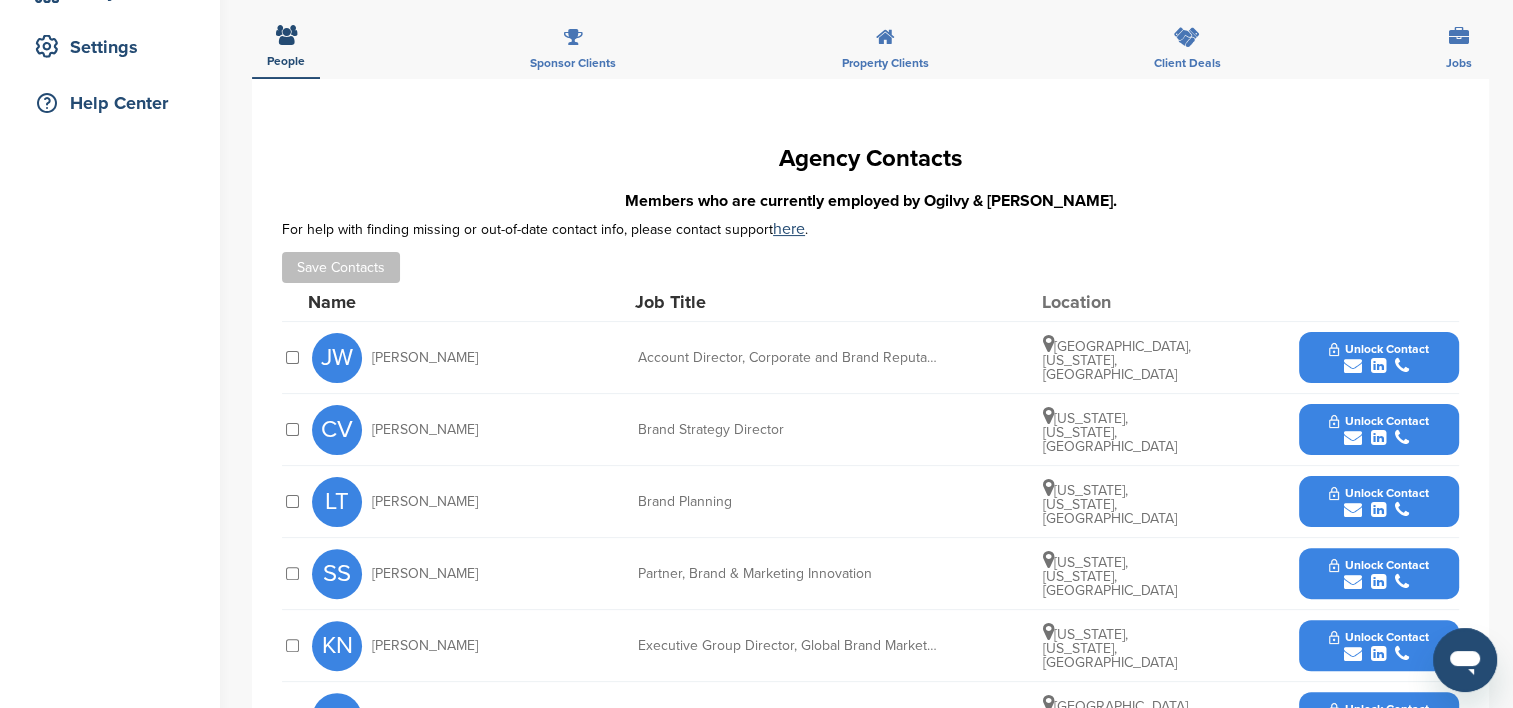 scroll, scrollTop: 500, scrollLeft: 0, axis: vertical 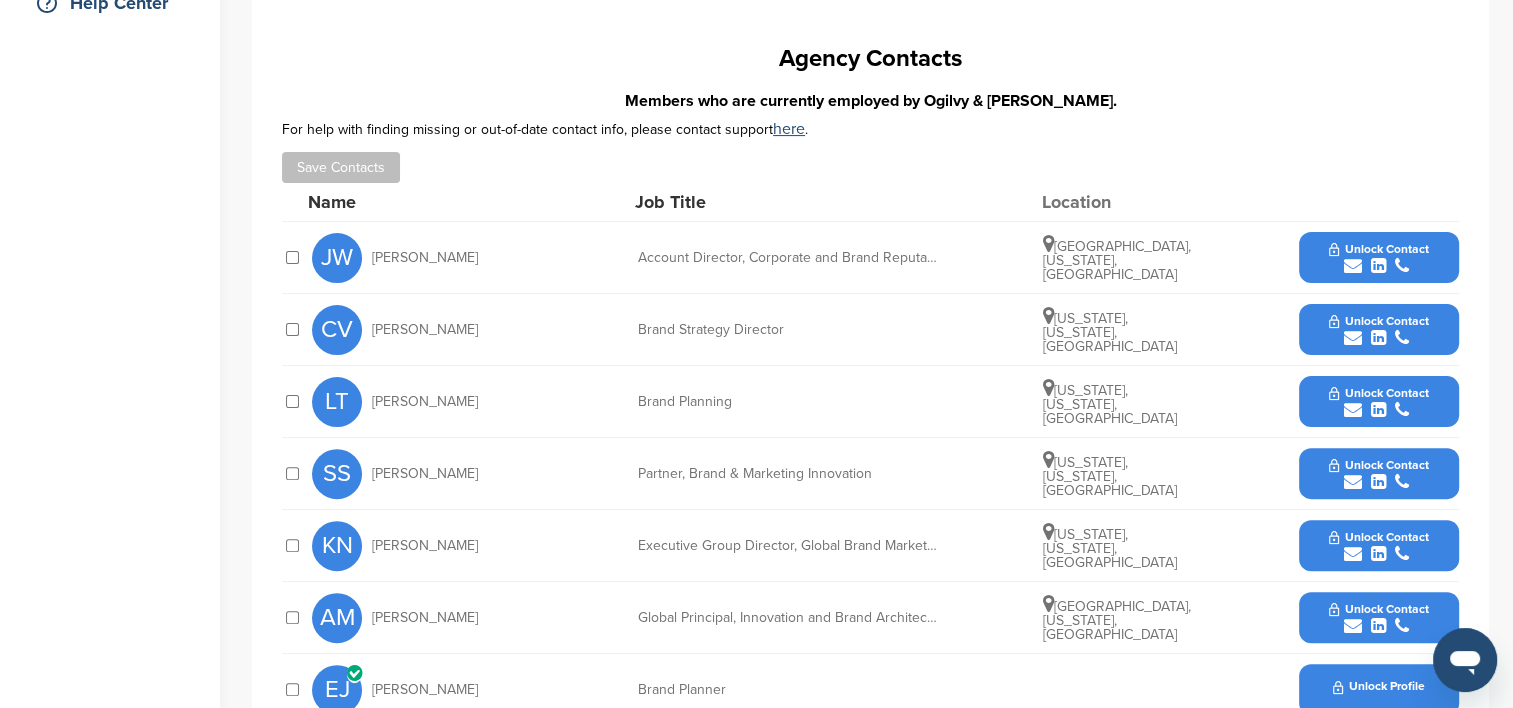click at bounding box center (1378, 338) 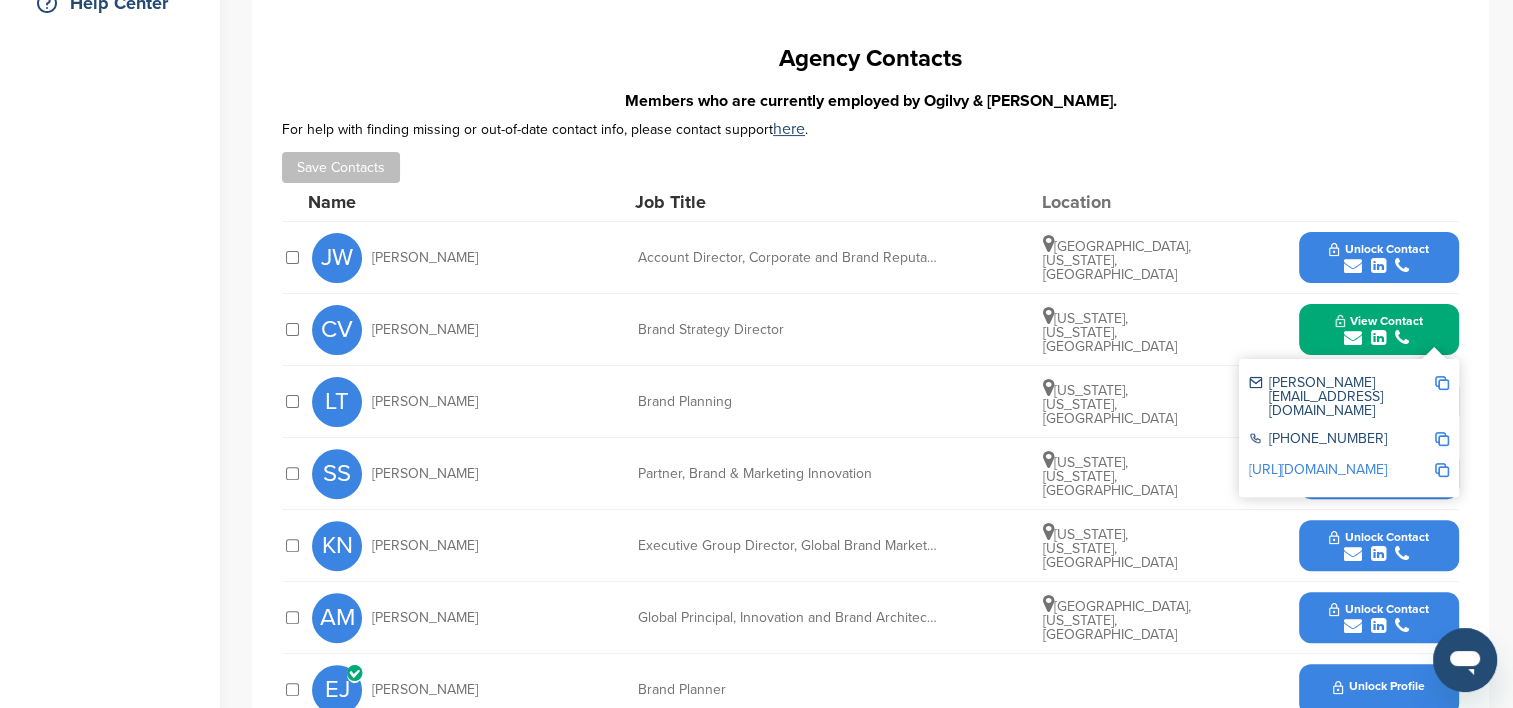 click on "http://www.linkedin.com/in/carmenvonpatterson" at bounding box center (1318, 469) 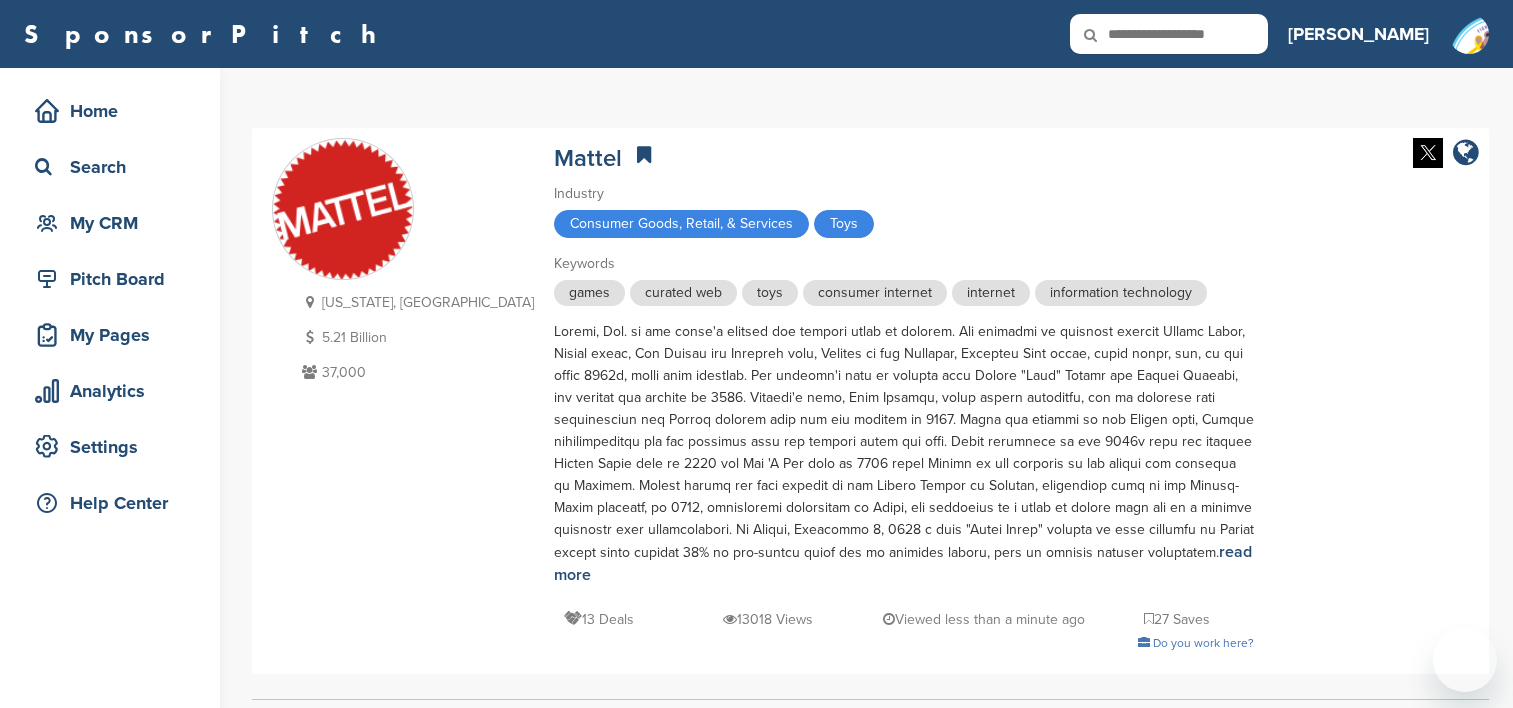 scroll, scrollTop: 600, scrollLeft: 0, axis: vertical 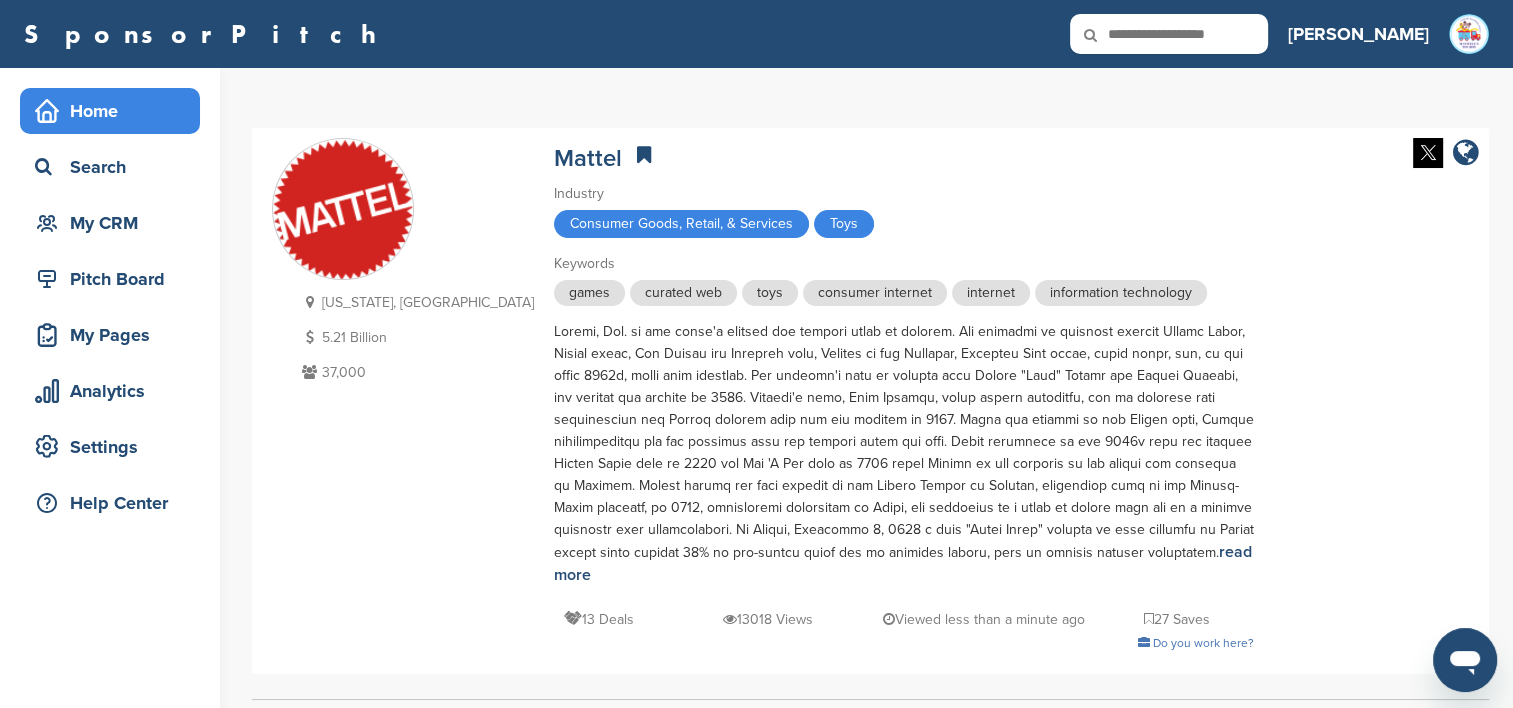 click on "Home" at bounding box center [115, 111] 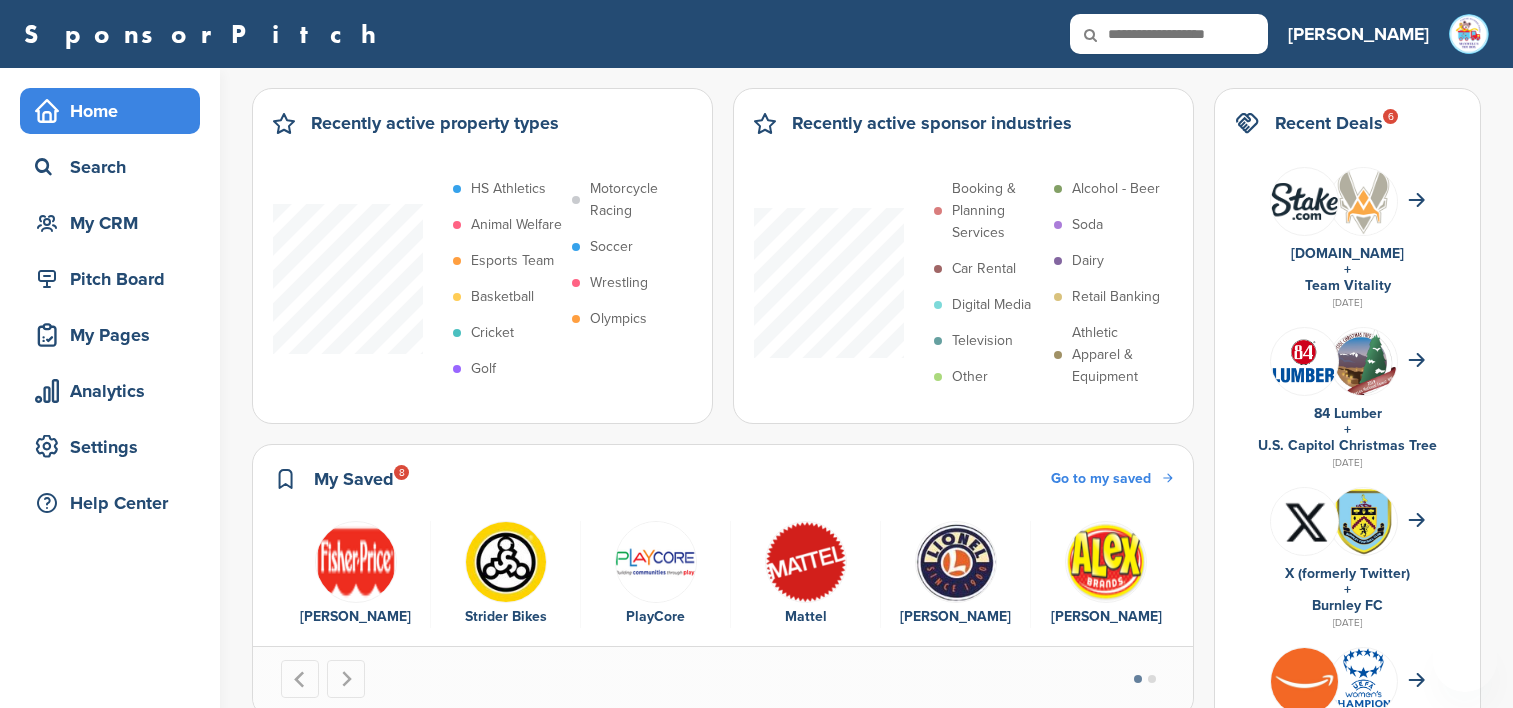 scroll, scrollTop: 0, scrollLeft: 0, axis: both 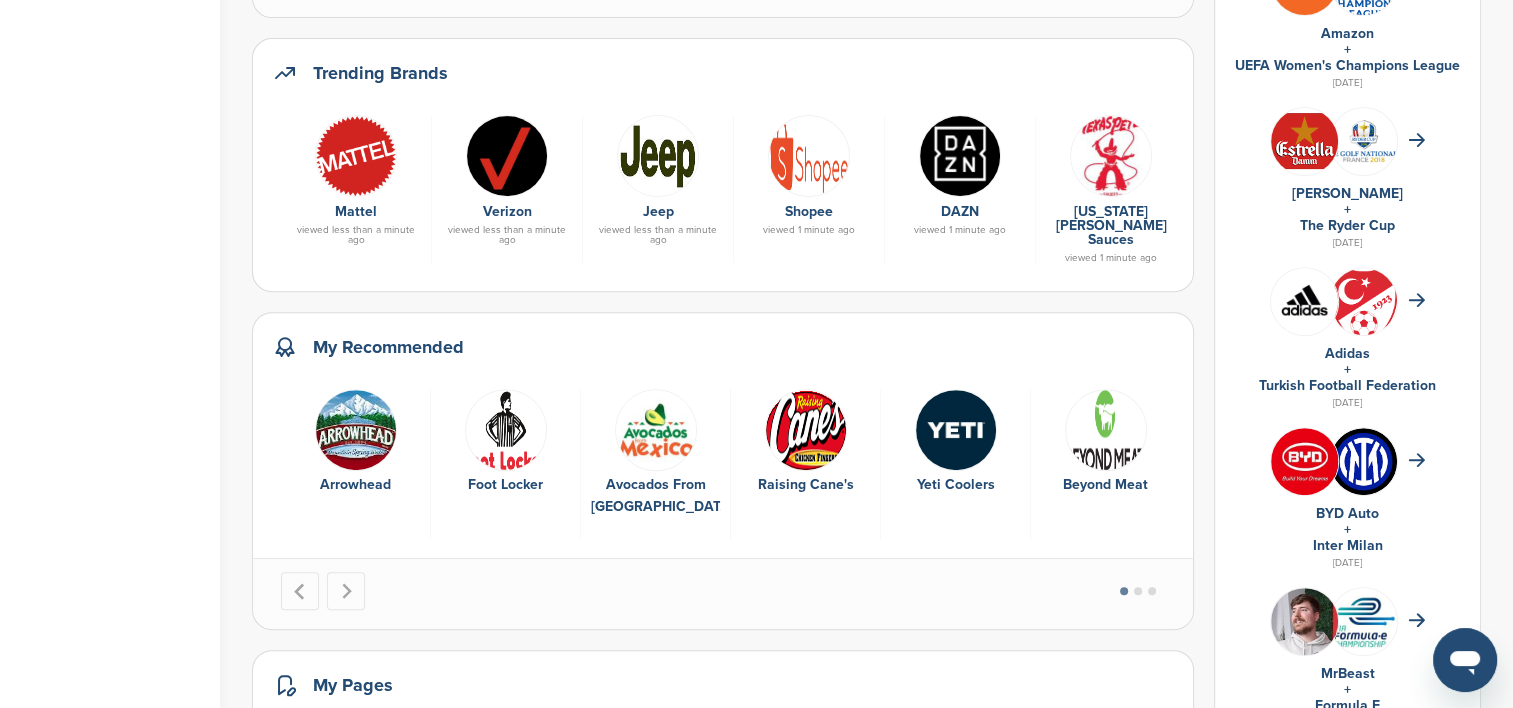 click at bounding box center [356, 430] 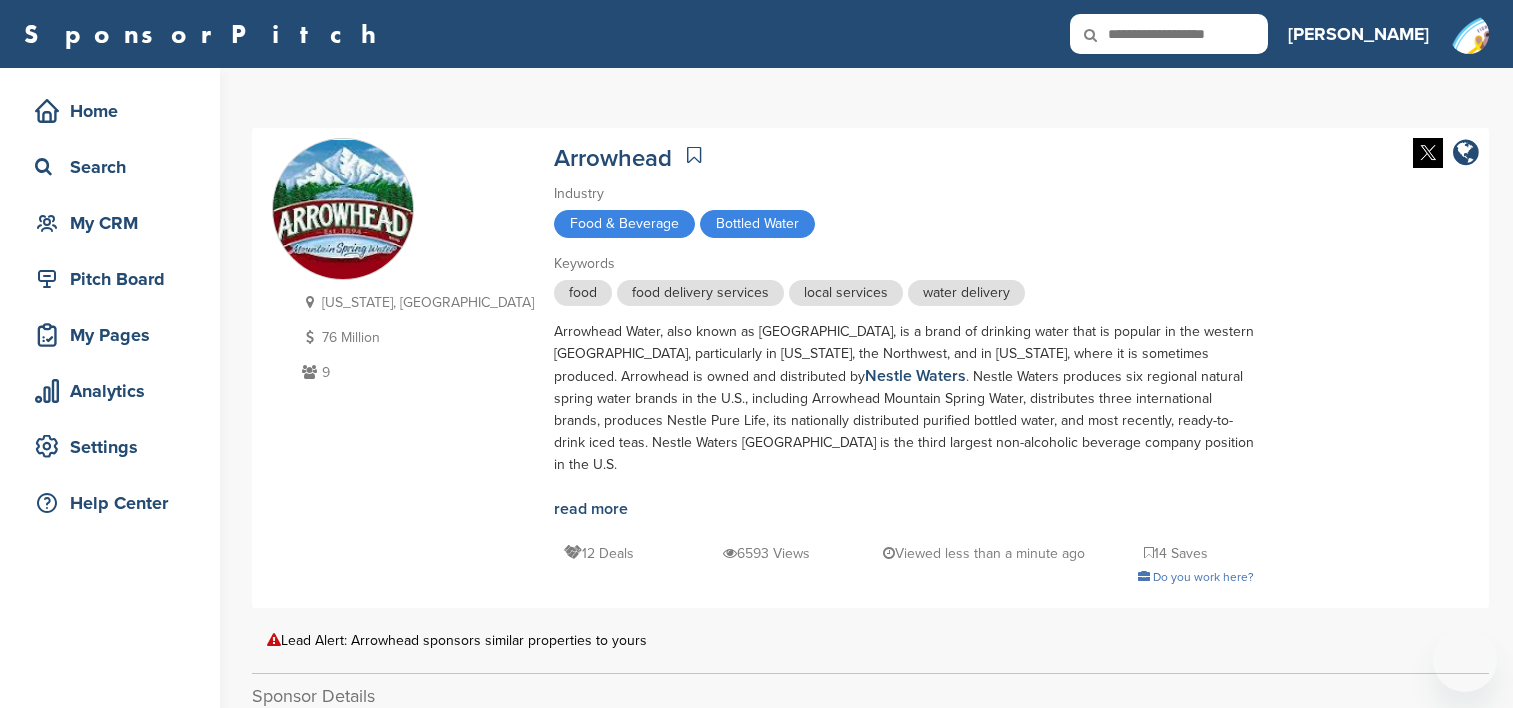 scroll, scrollTop: 0, scrollLeft: 0, axis: both 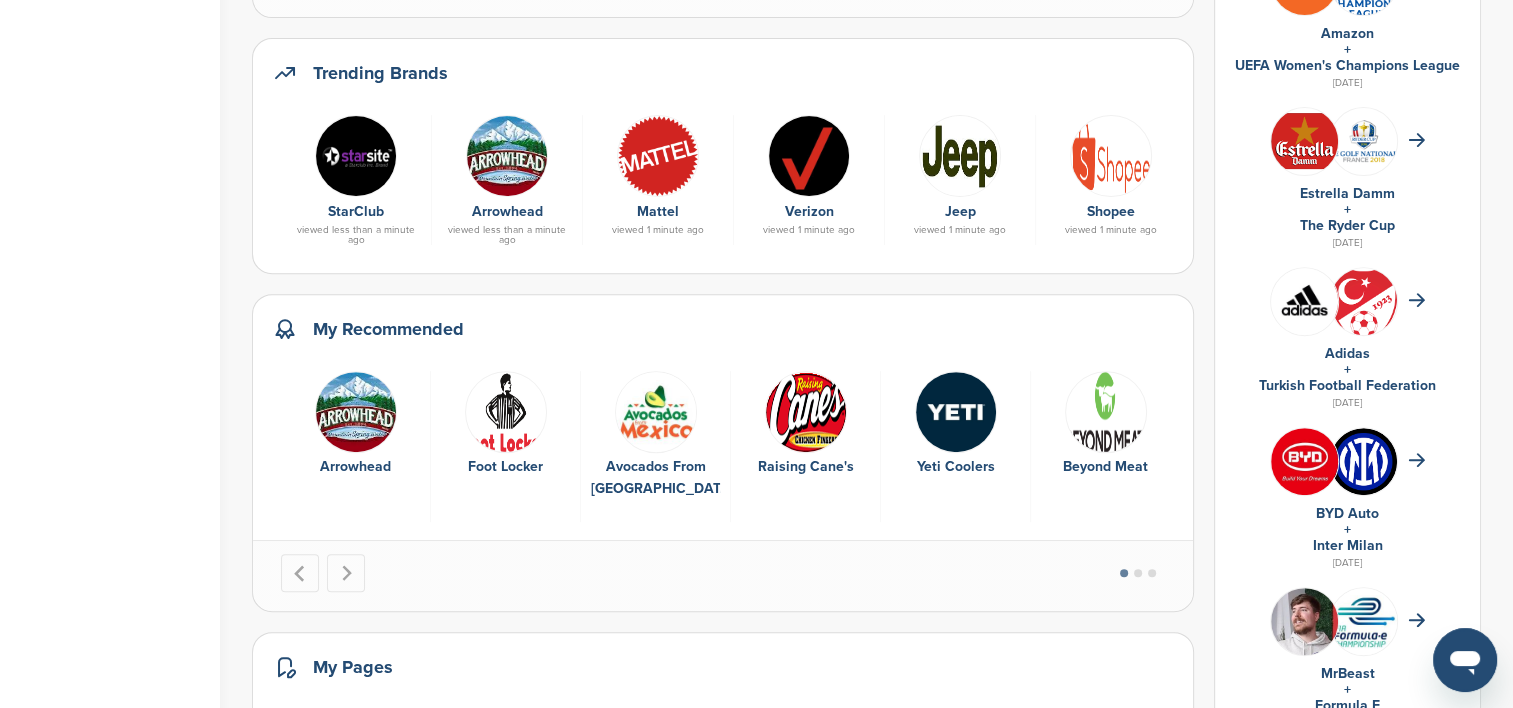 click at bounding box center (506, 412) 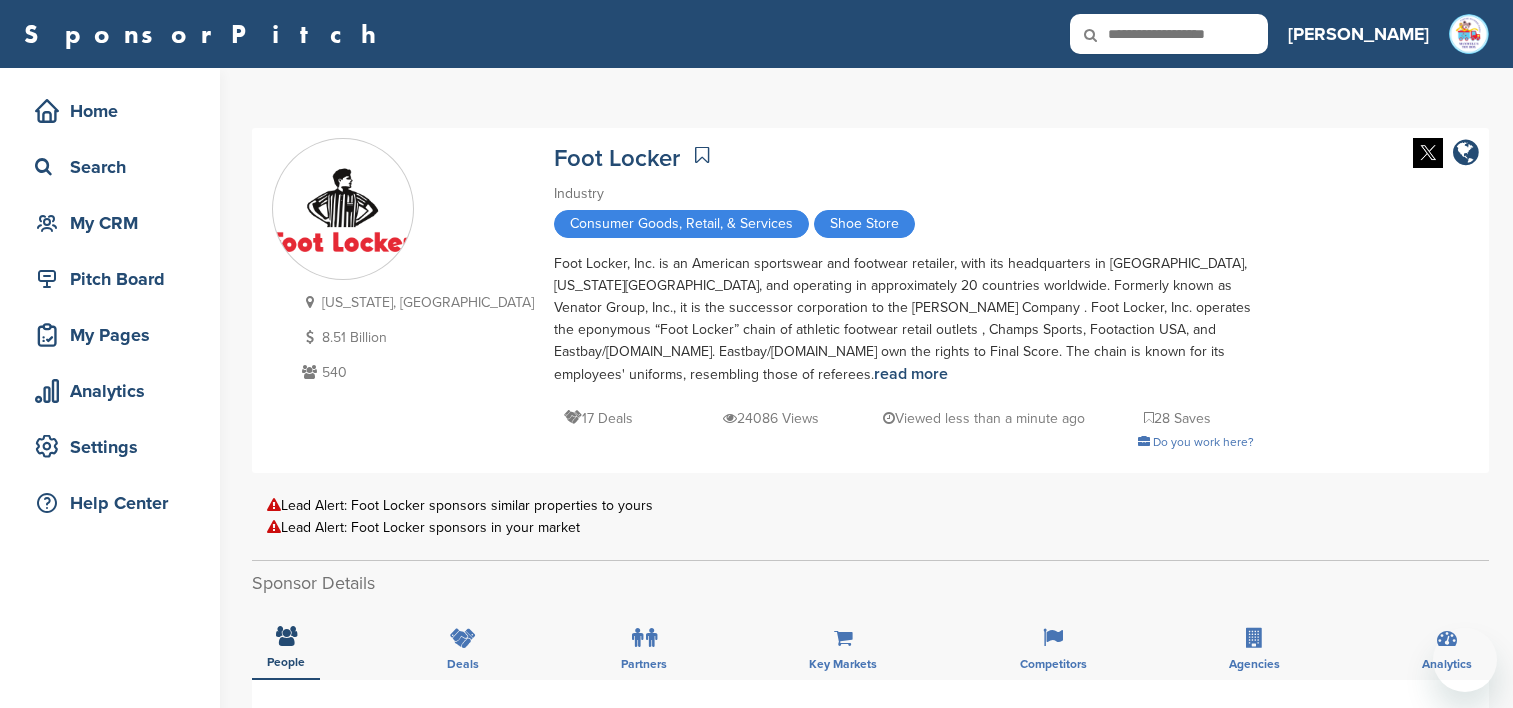 scroll, scrollTop: 0, scrollLeft: 0, axis: both 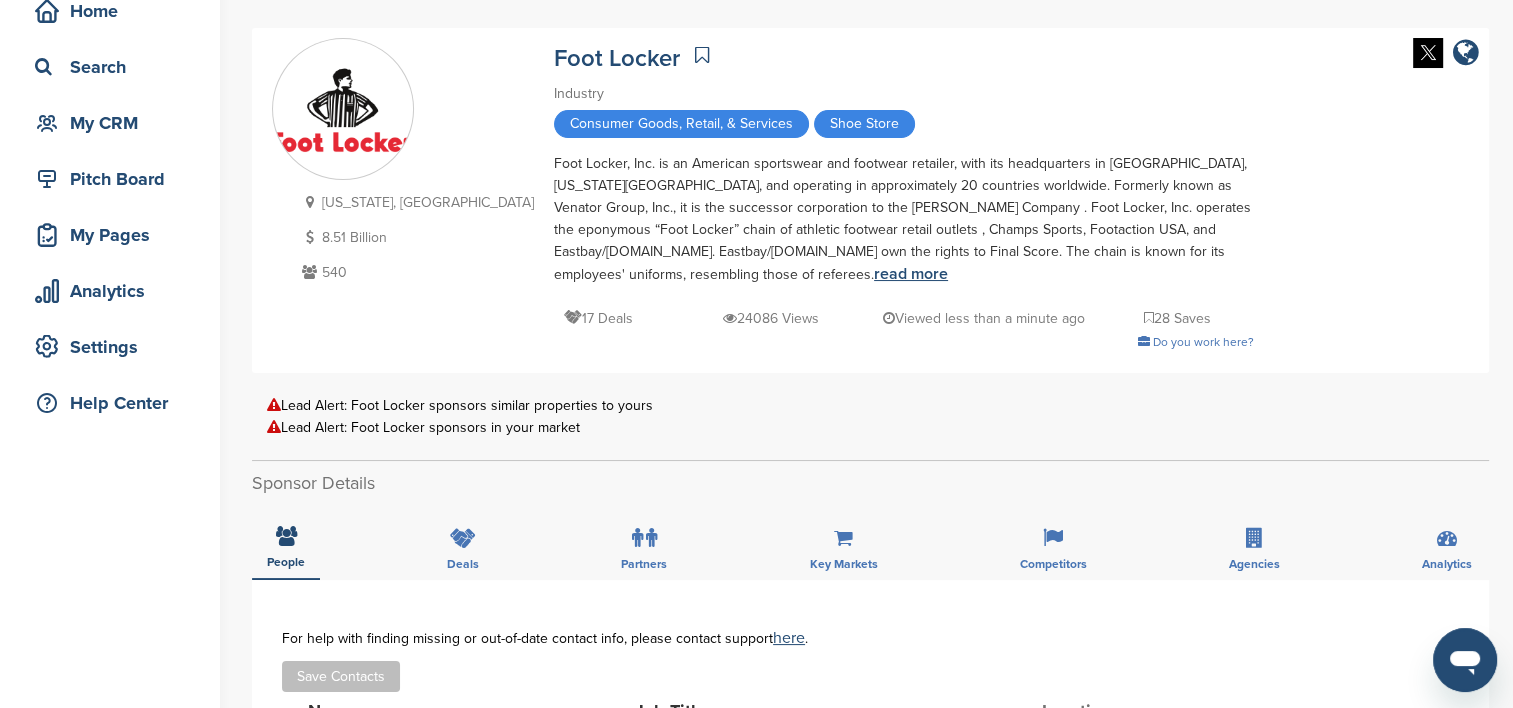 click on "read more" at bounding box center [911, 274] 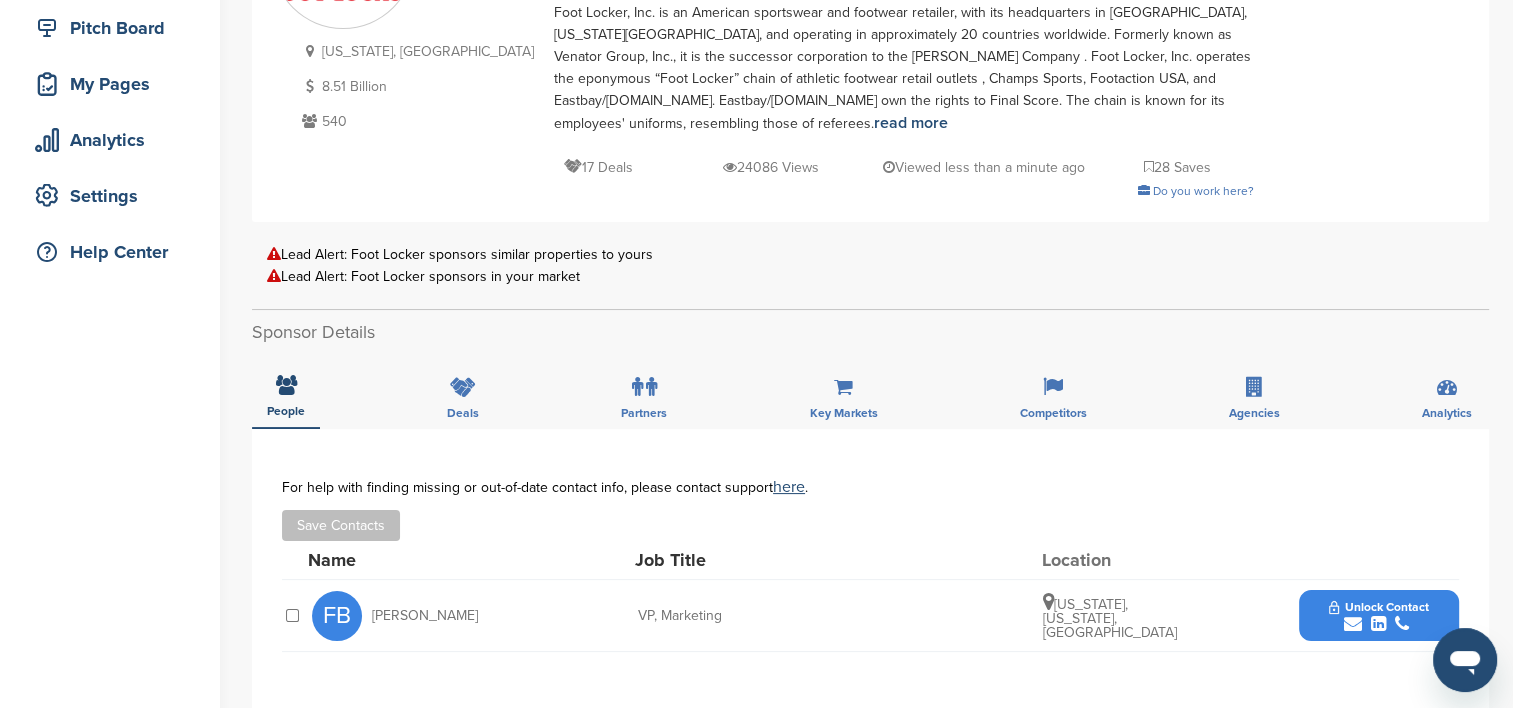 scroll, scrollTop: 400, scrollLeft: 0, axis: vertical 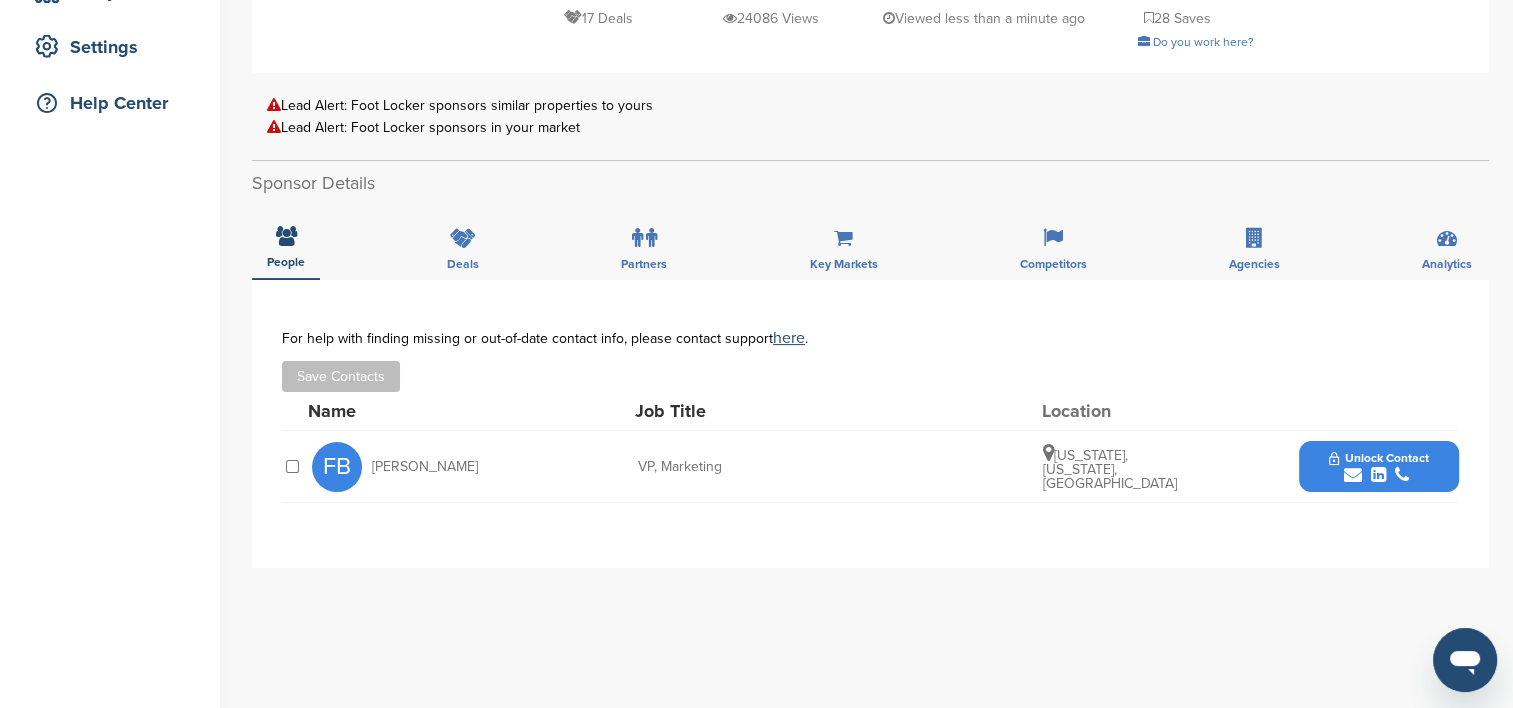 click on "Unlock Contact" at bounding box center [1378, 467] 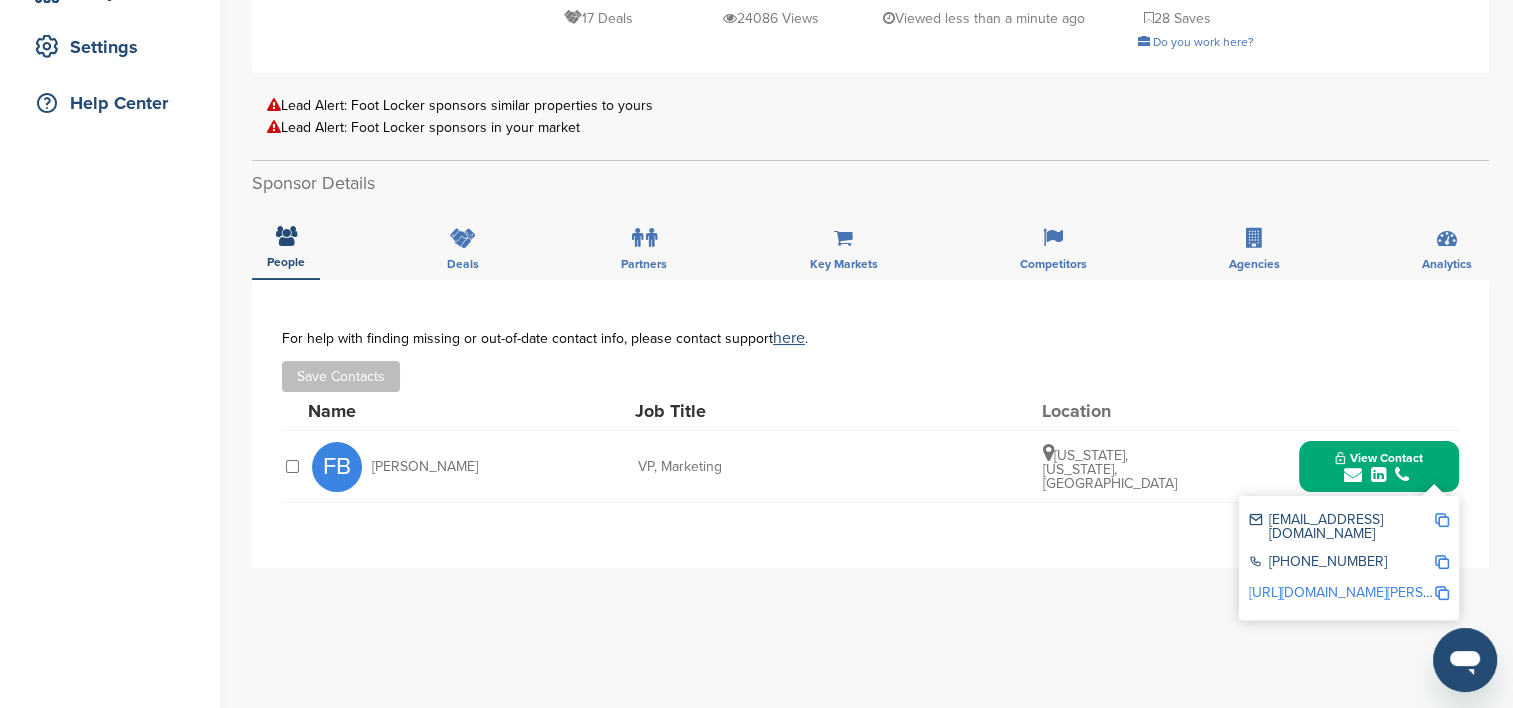 click on "http://www.linkedin.com/in/frank-bracken-501940a" at bounding box center [1371, 592] 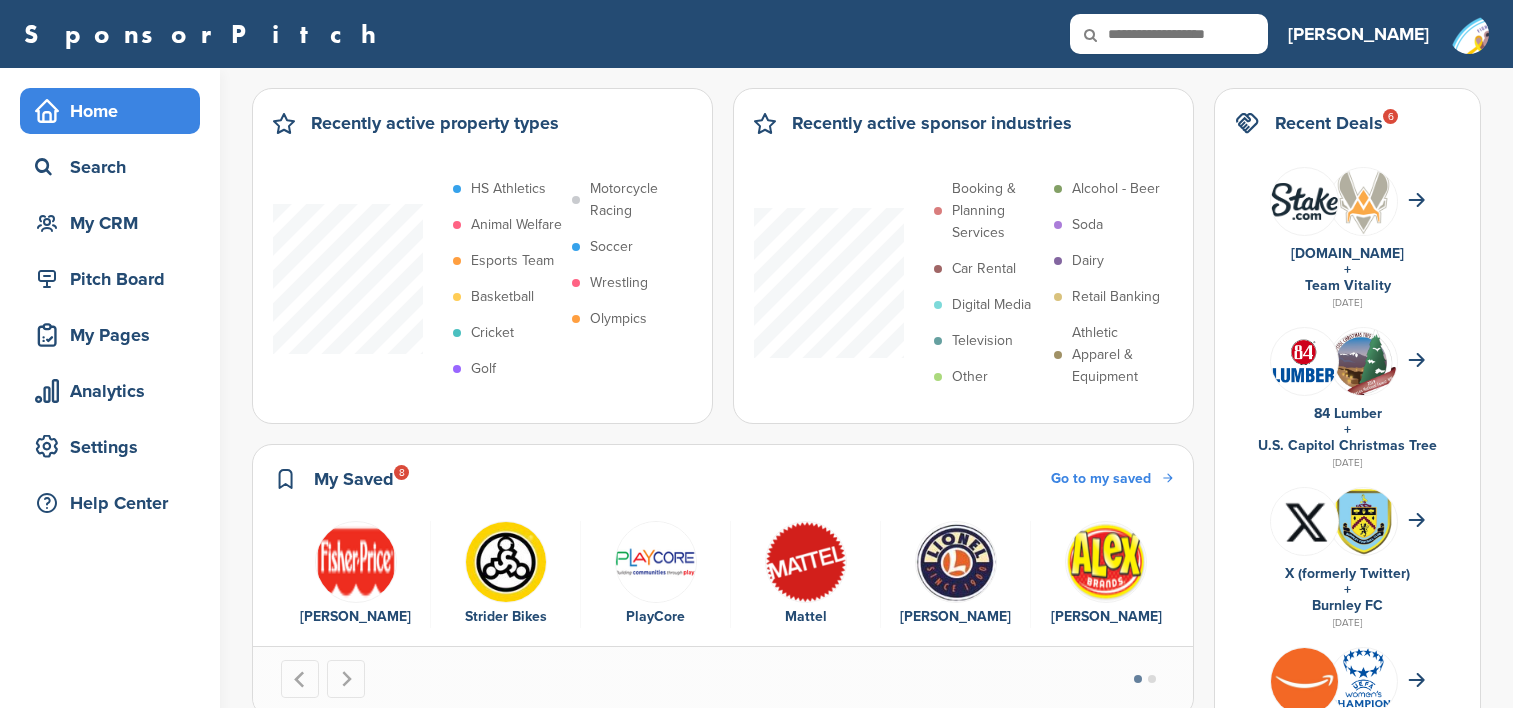 scroll, scrollTop: 700, scrollLeft: 0, axis: vertical 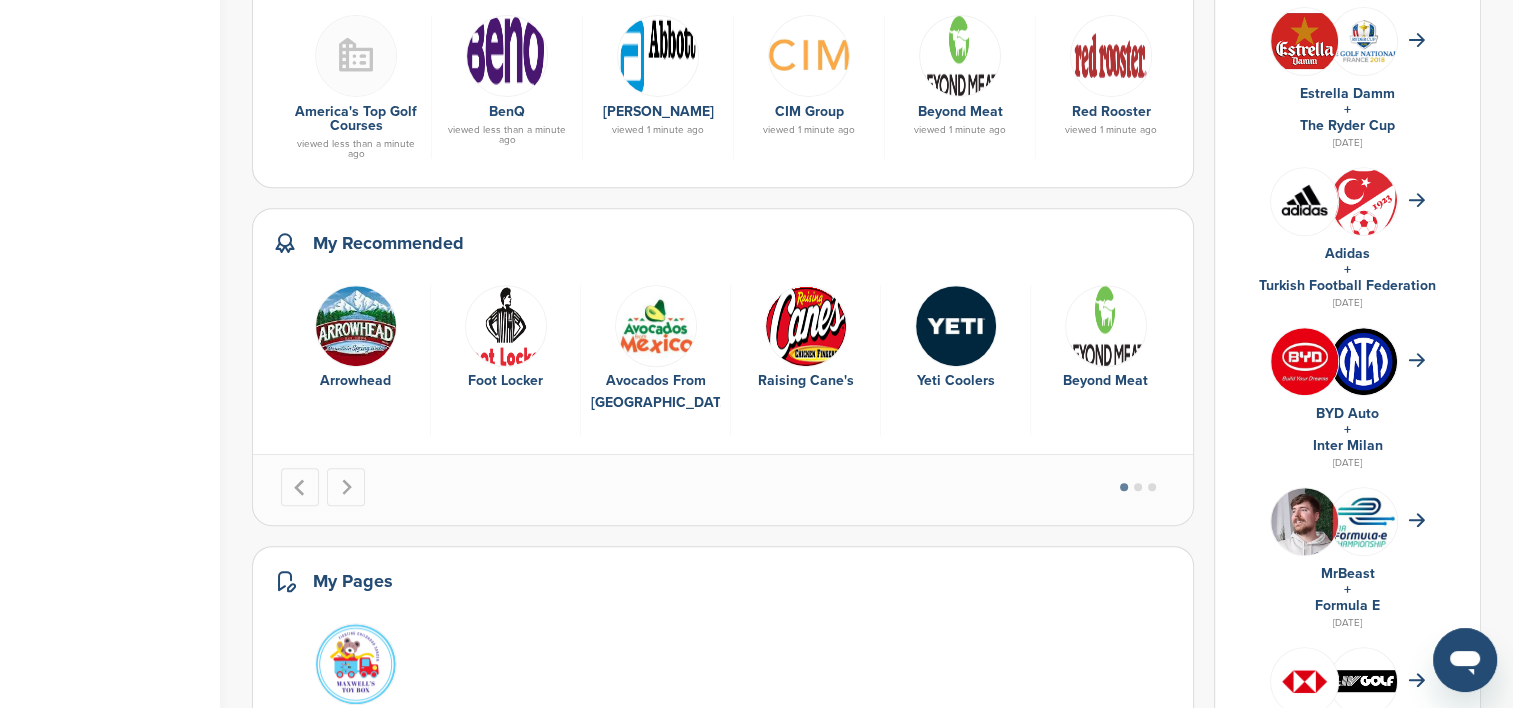 click at bounding box center (656, 326) 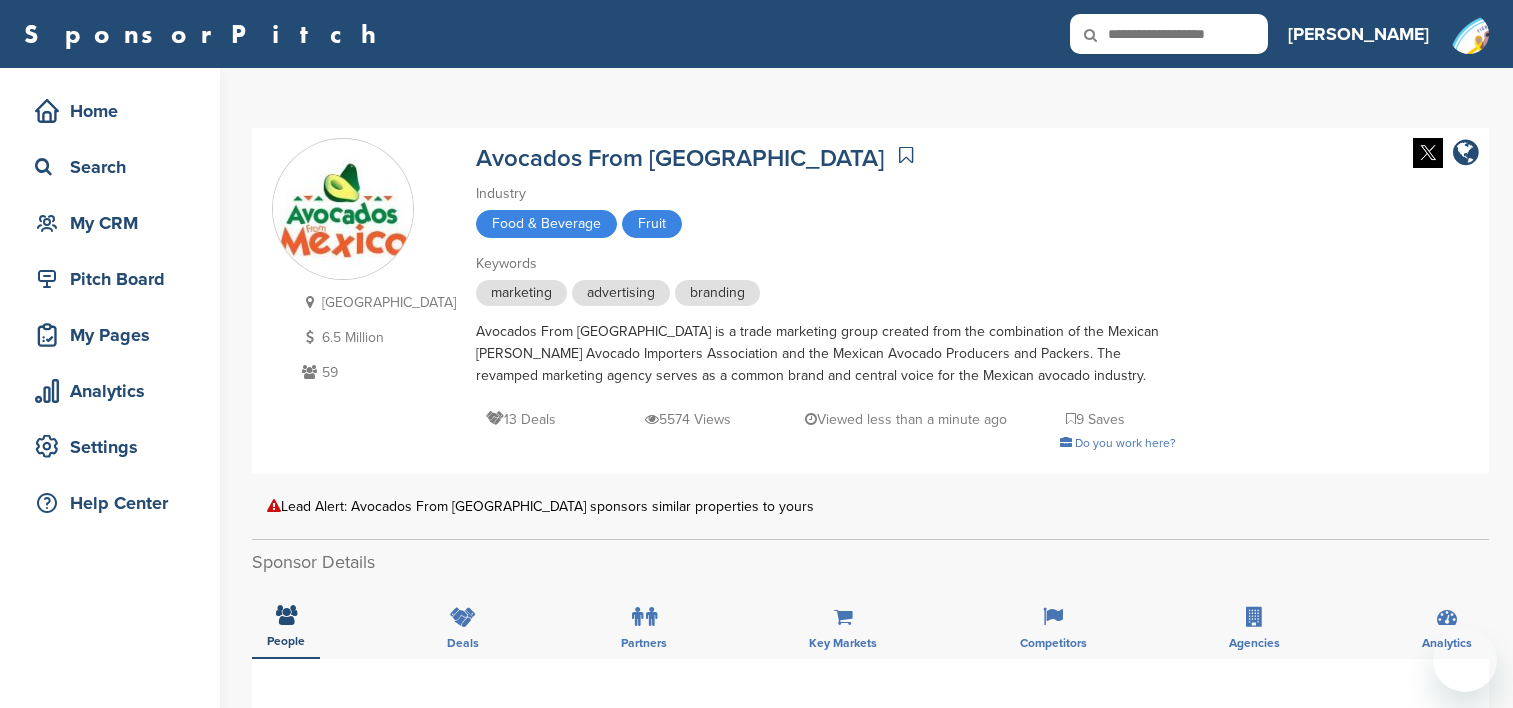 scroll, scrollTop: 0, scrollLeft: 0, axis: both 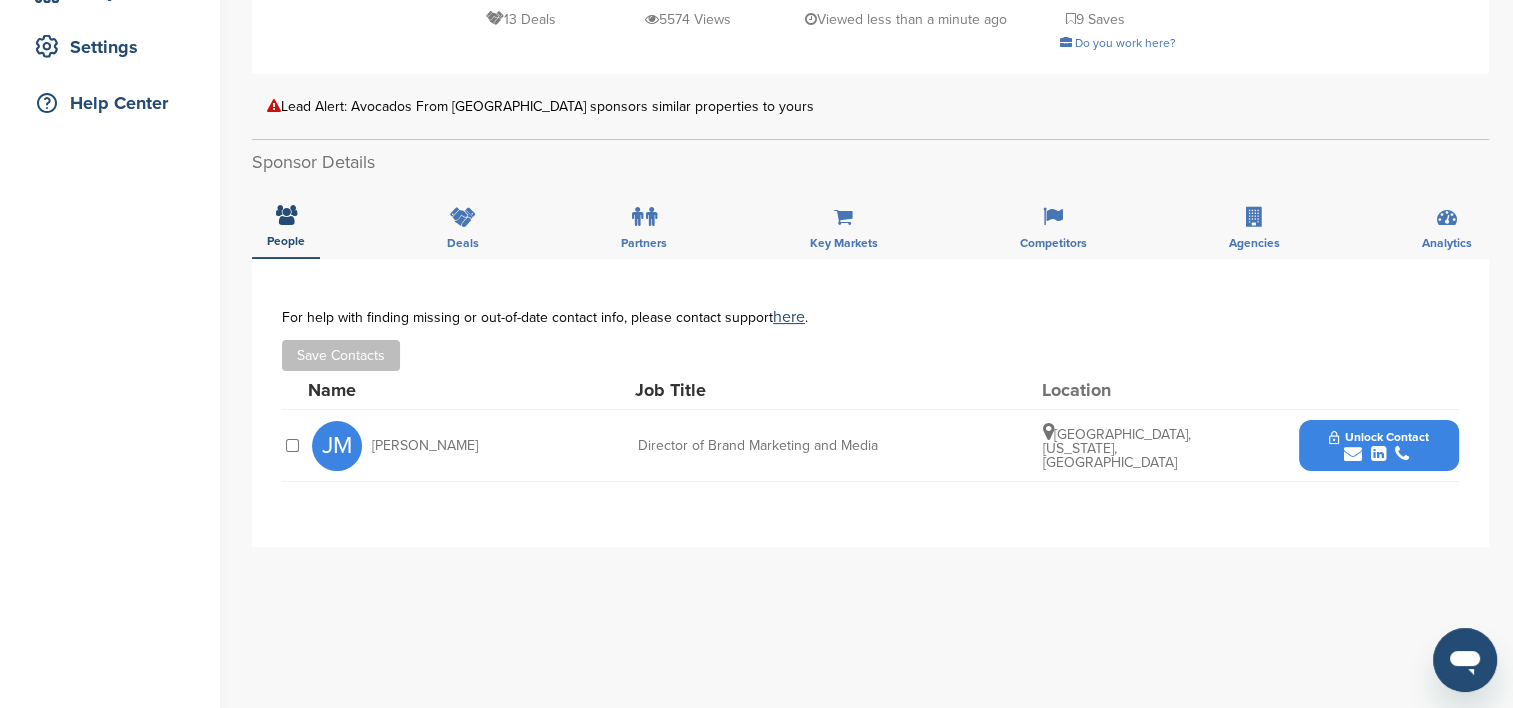 click at bounding box center (1378, 454) 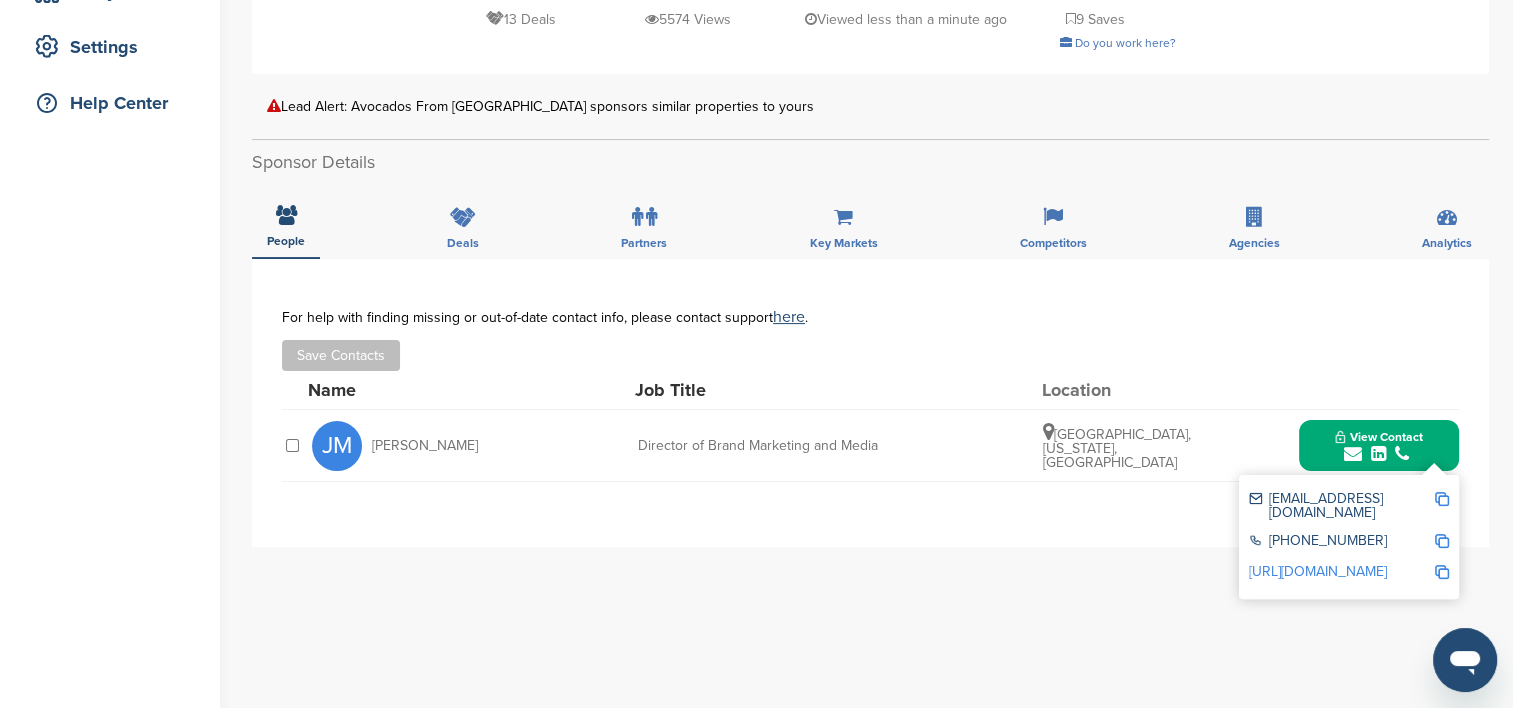 click on "http://www.linkedin.com/in/jovannymartinez" at bounding box center (1318, 571) 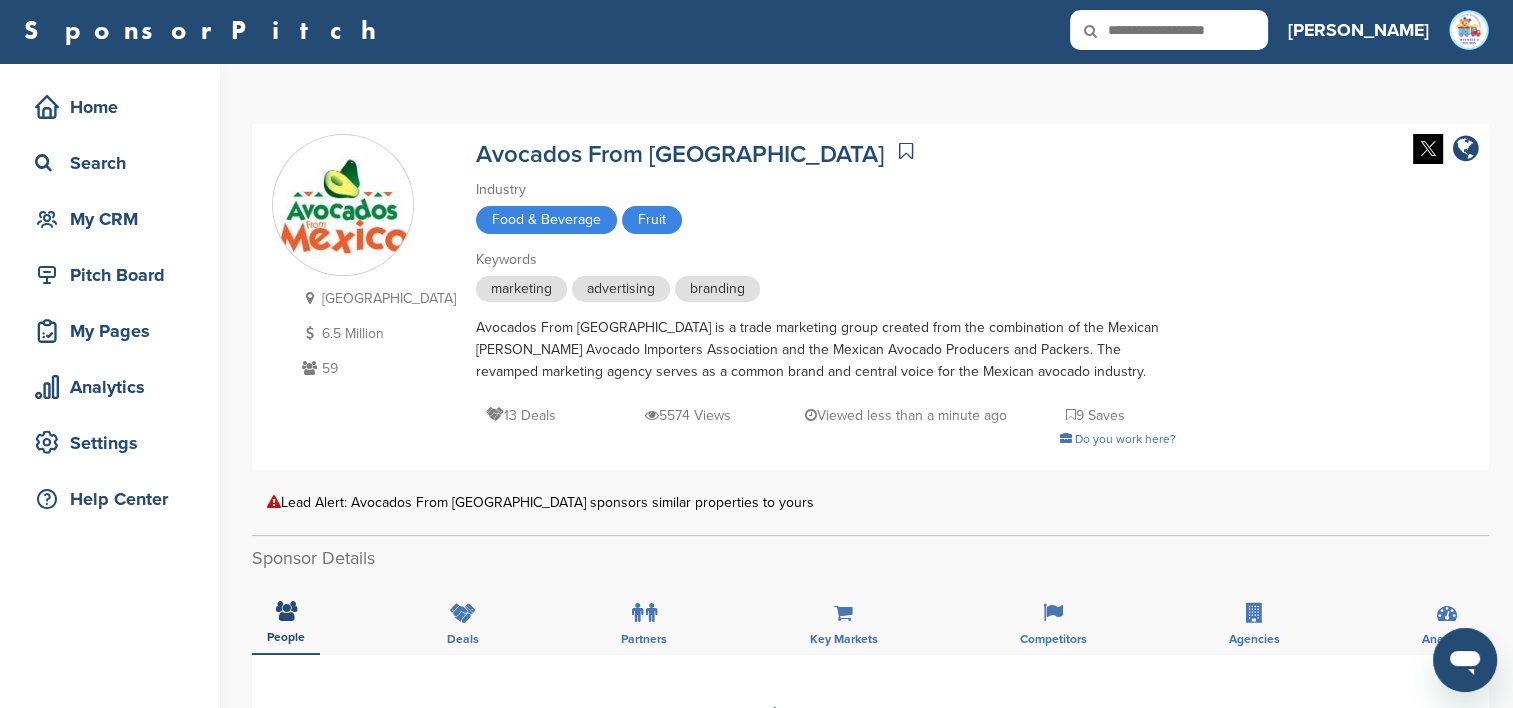 scroll, scrollTop: 0, scrollLeft: 0, axis: both 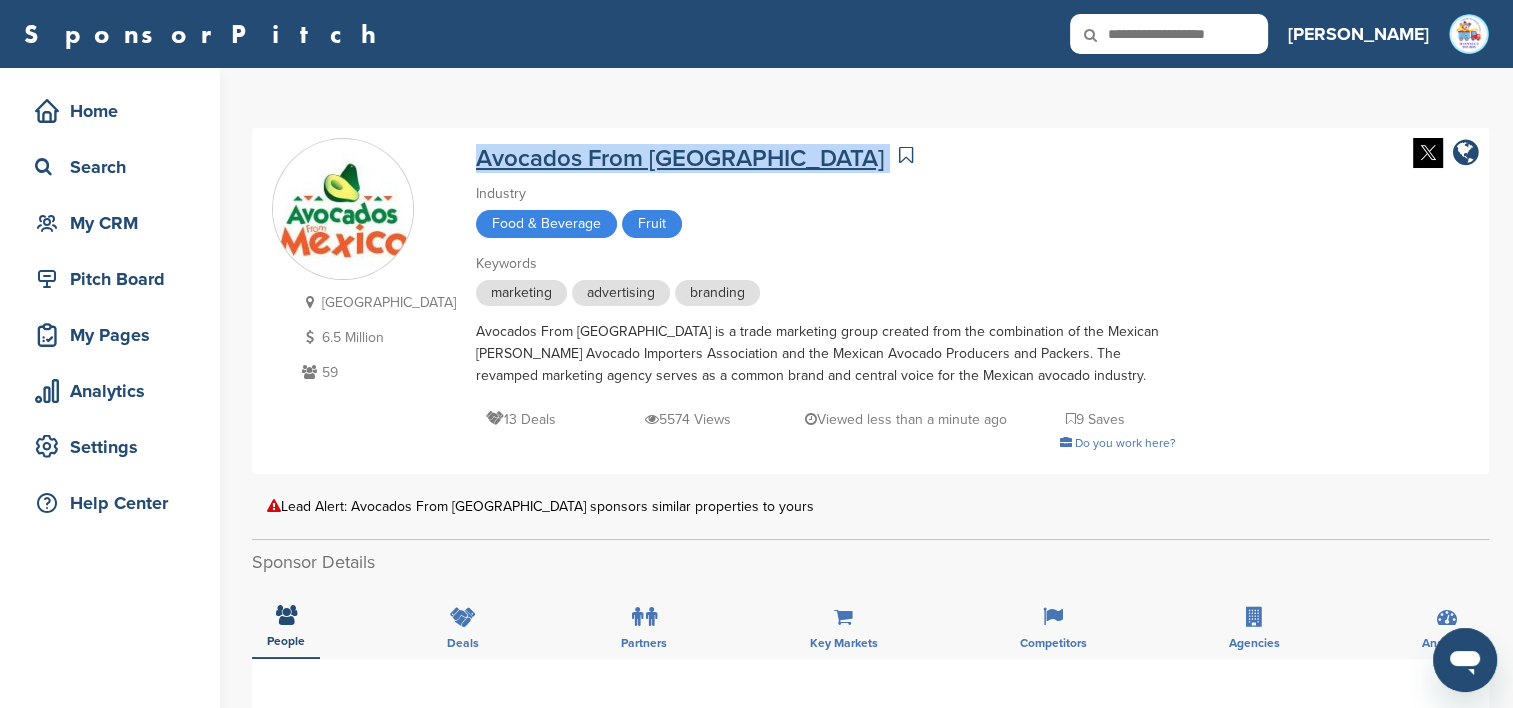 drag, startPoint x: 689, startPoint y: 168, endPoint x: 438, endPoint y: 161, distance: 251.0976 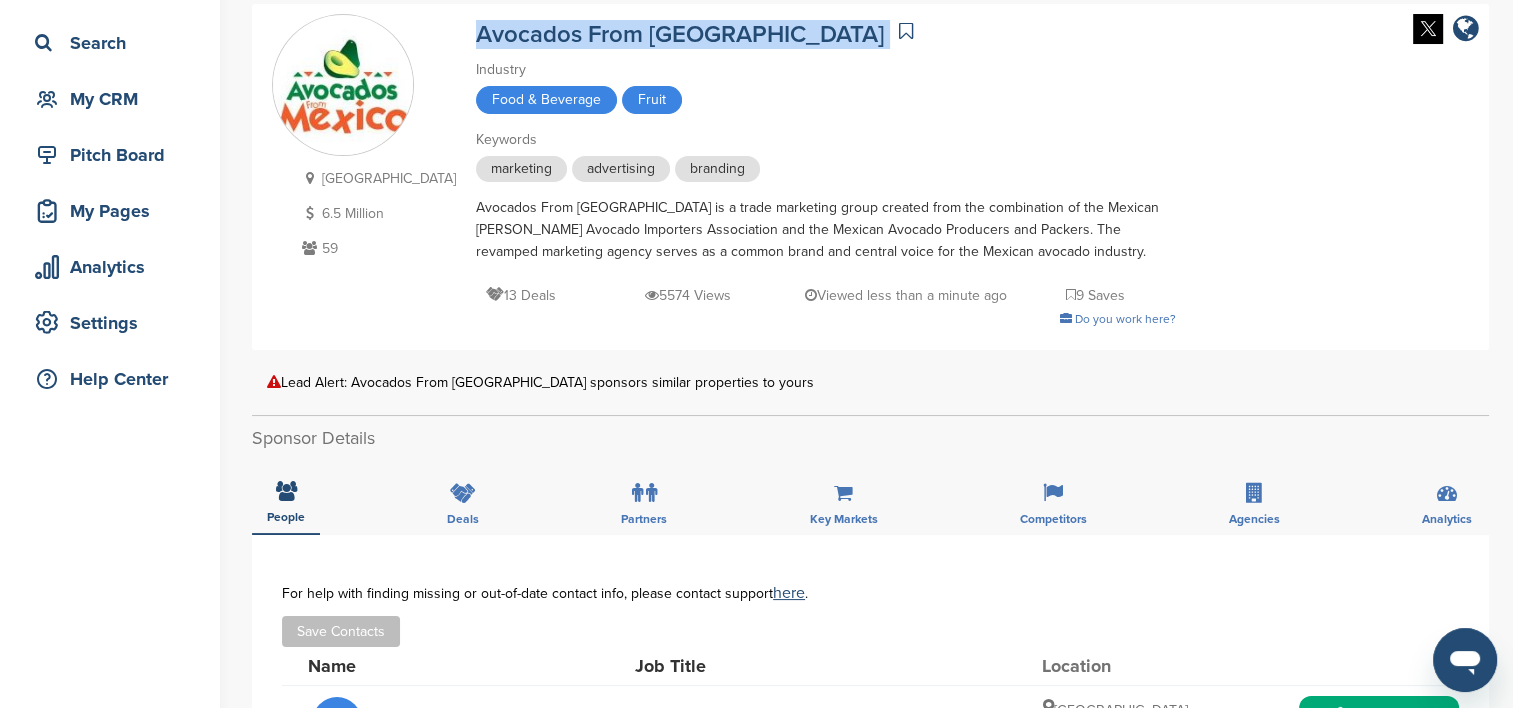 scroll, scrollTop: 0, scrollLeft: 0, axis: both 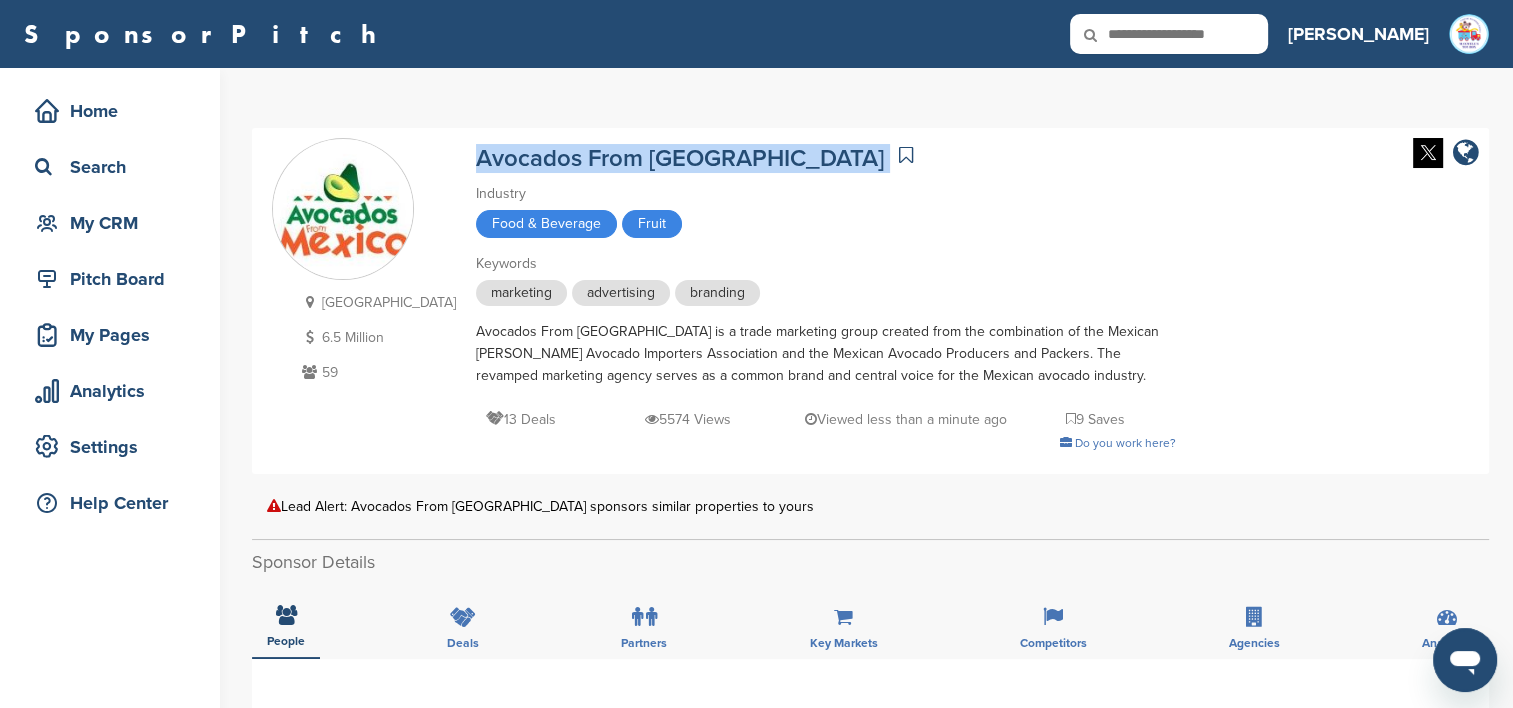 click at bounding box center [906, 155] 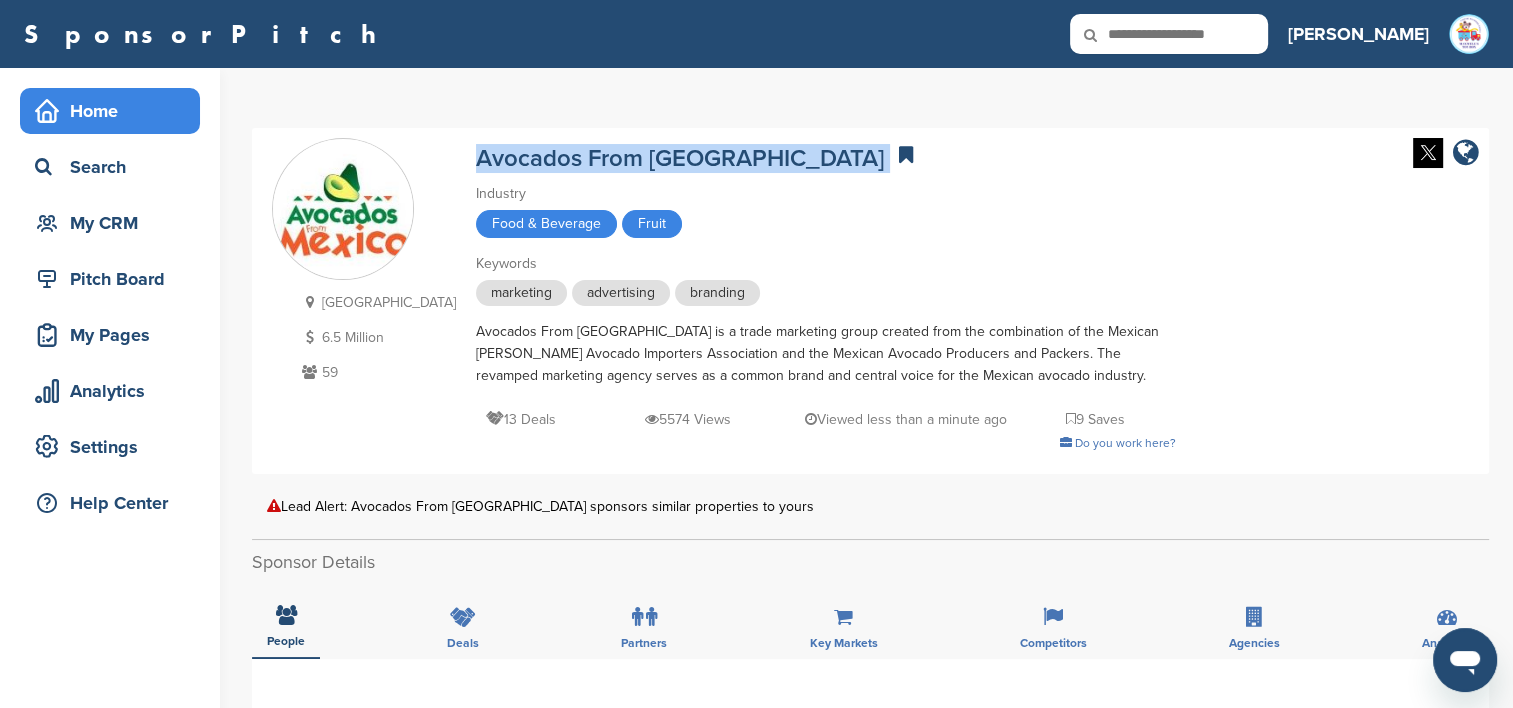click on "Home" at bounding box center [115, 111] 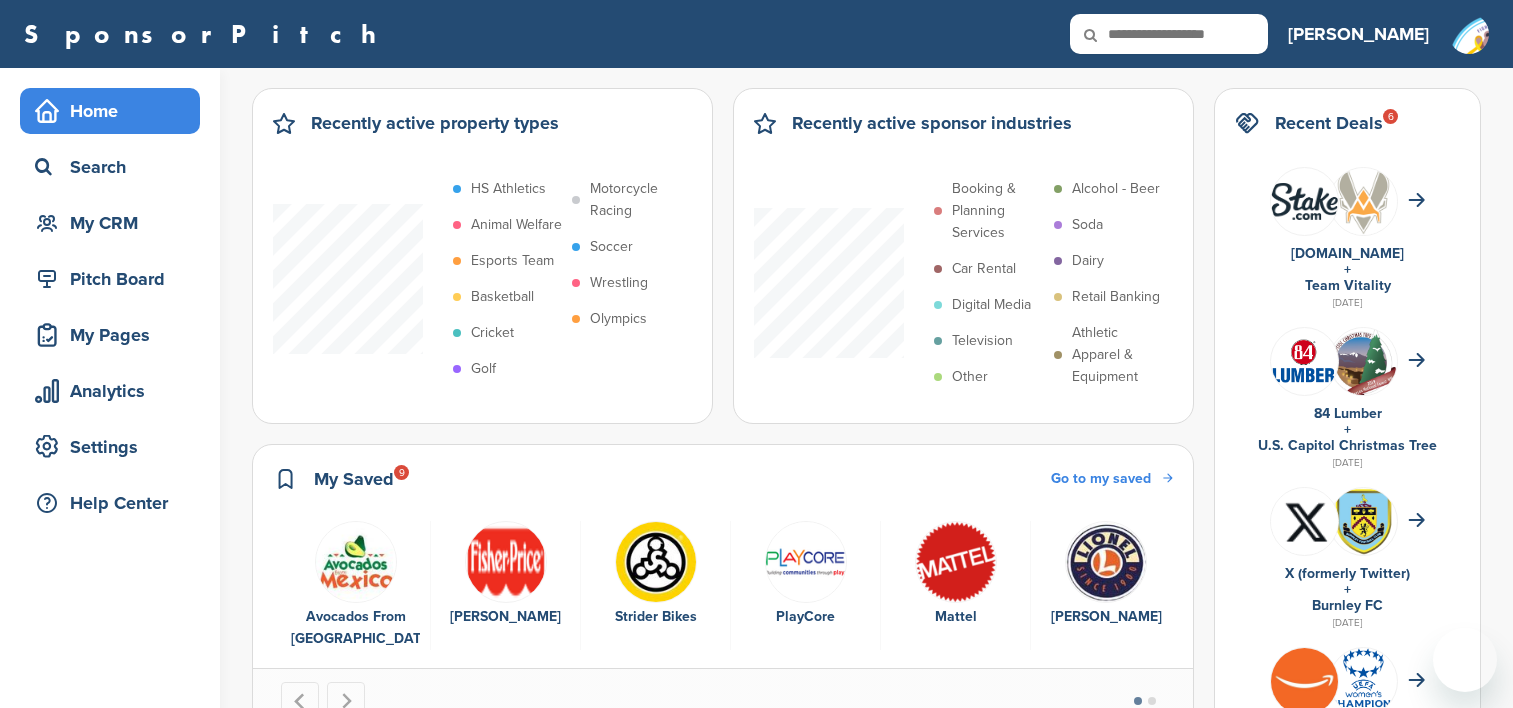 scroll, scrollTop: 0, scrollLeft: 0, axis: both 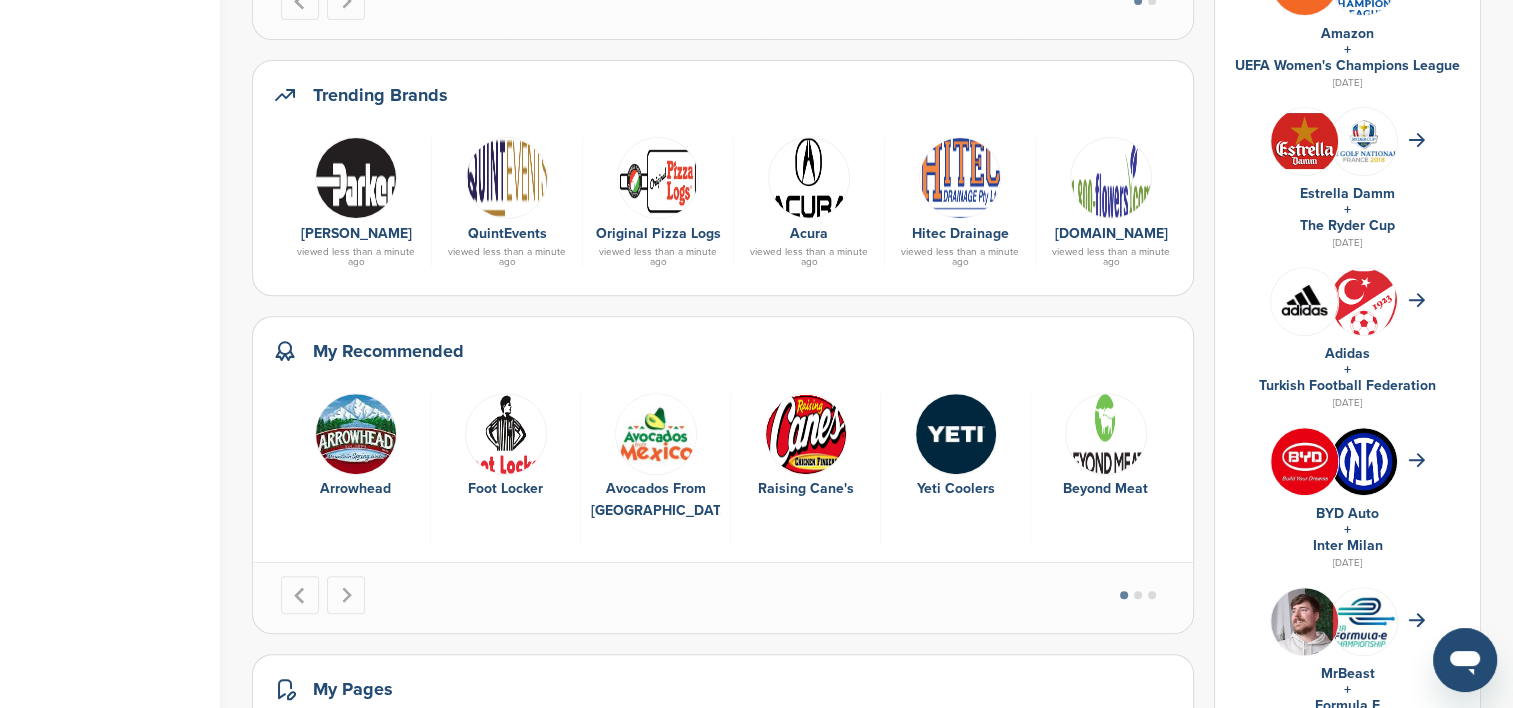 click at bounding box center (506, 434) 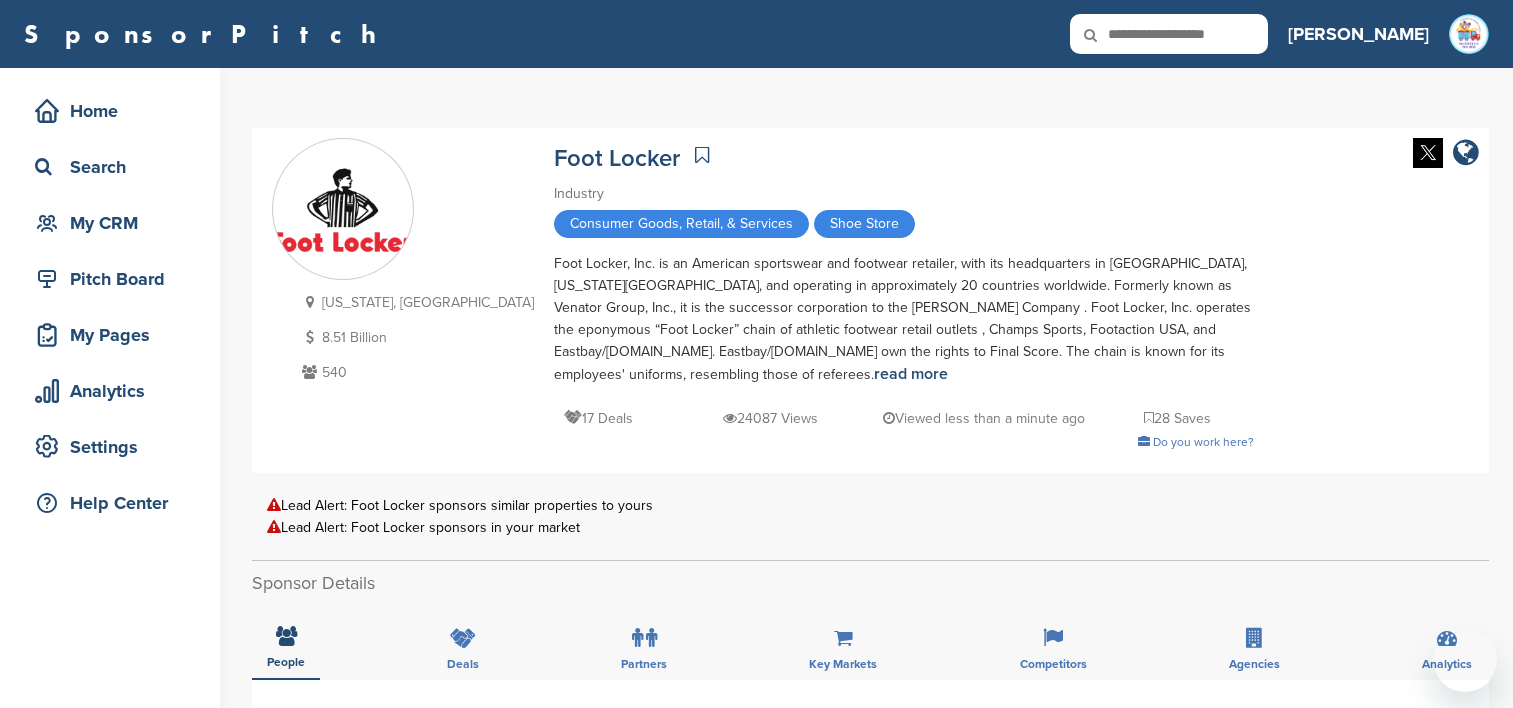 scroll, scrollTop: 0, scrollLeft: 0, axis: both 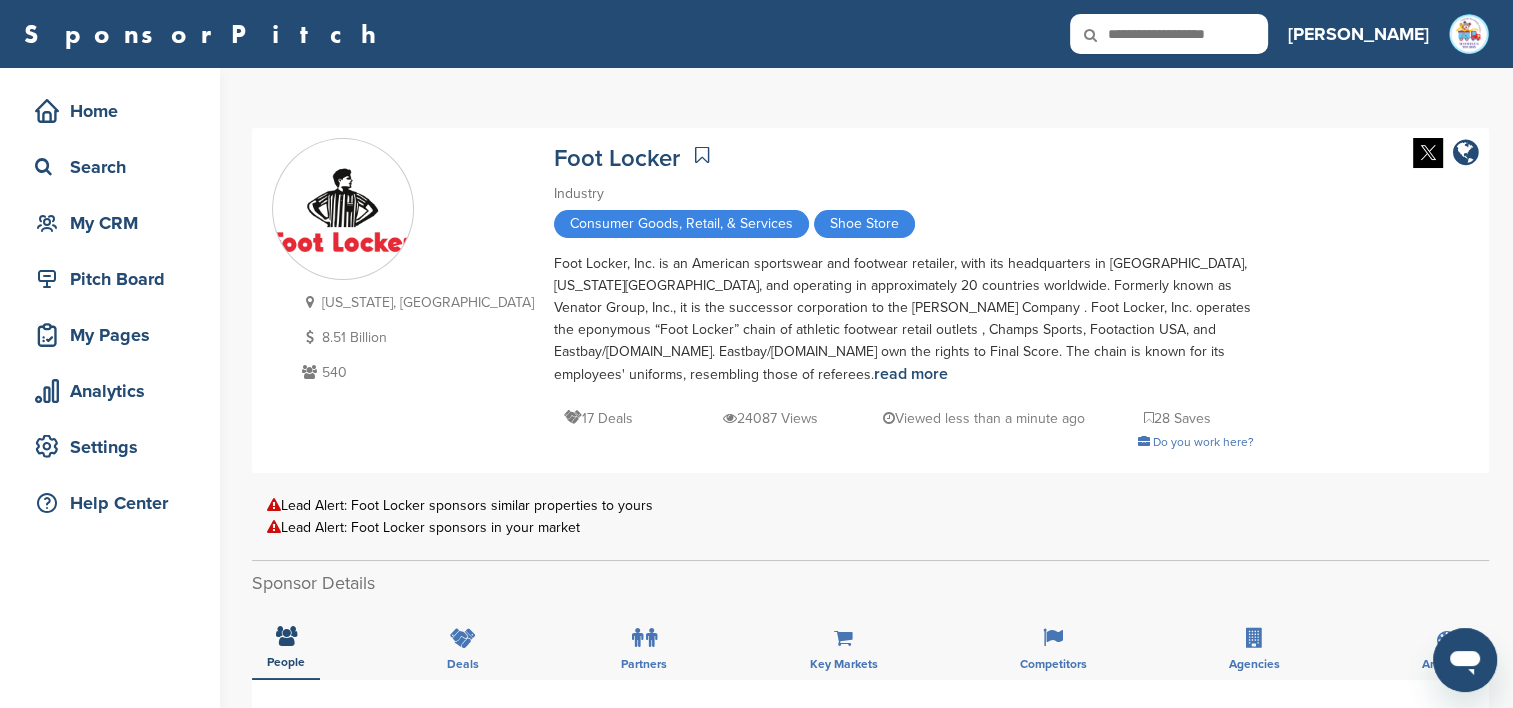 click at bounding box center [702, 155] 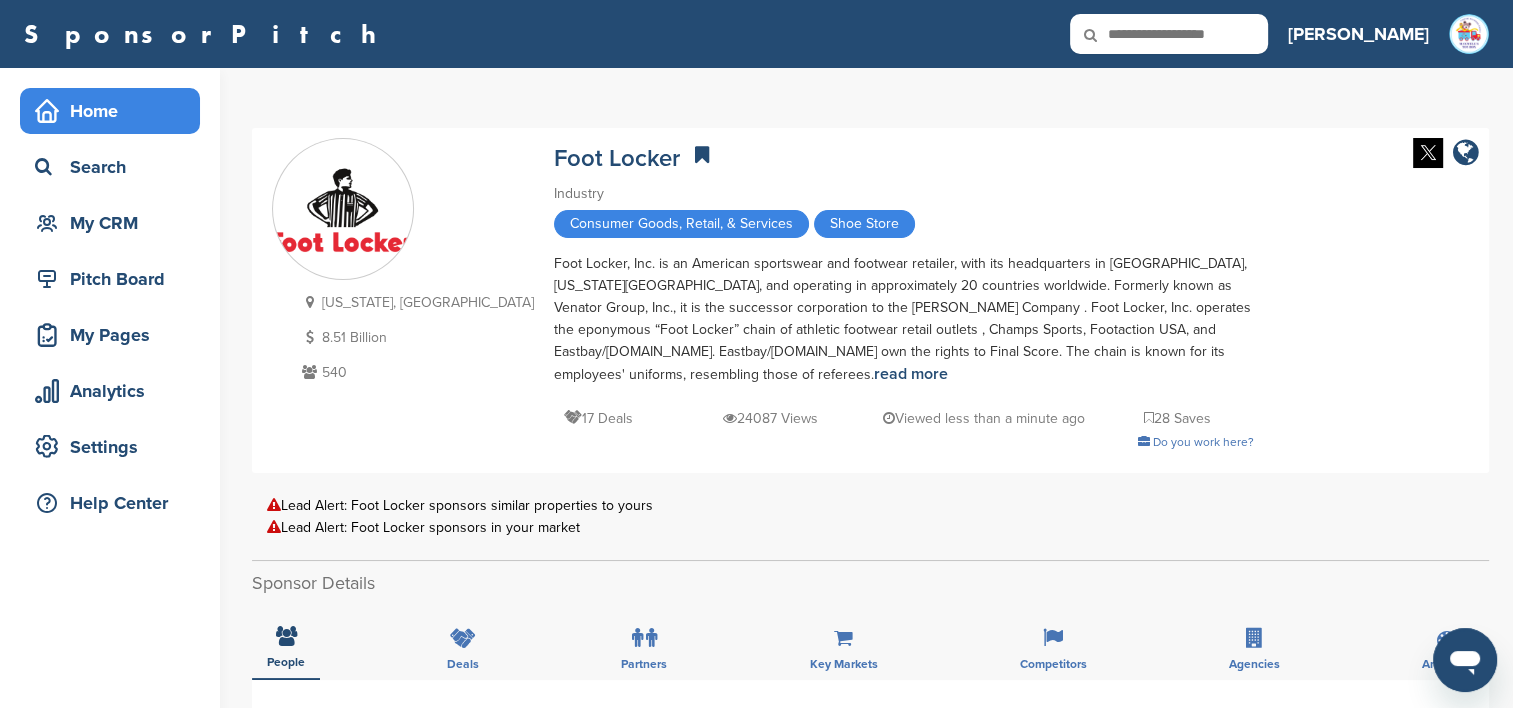 click on "Home" at bounding box center (115, 111) 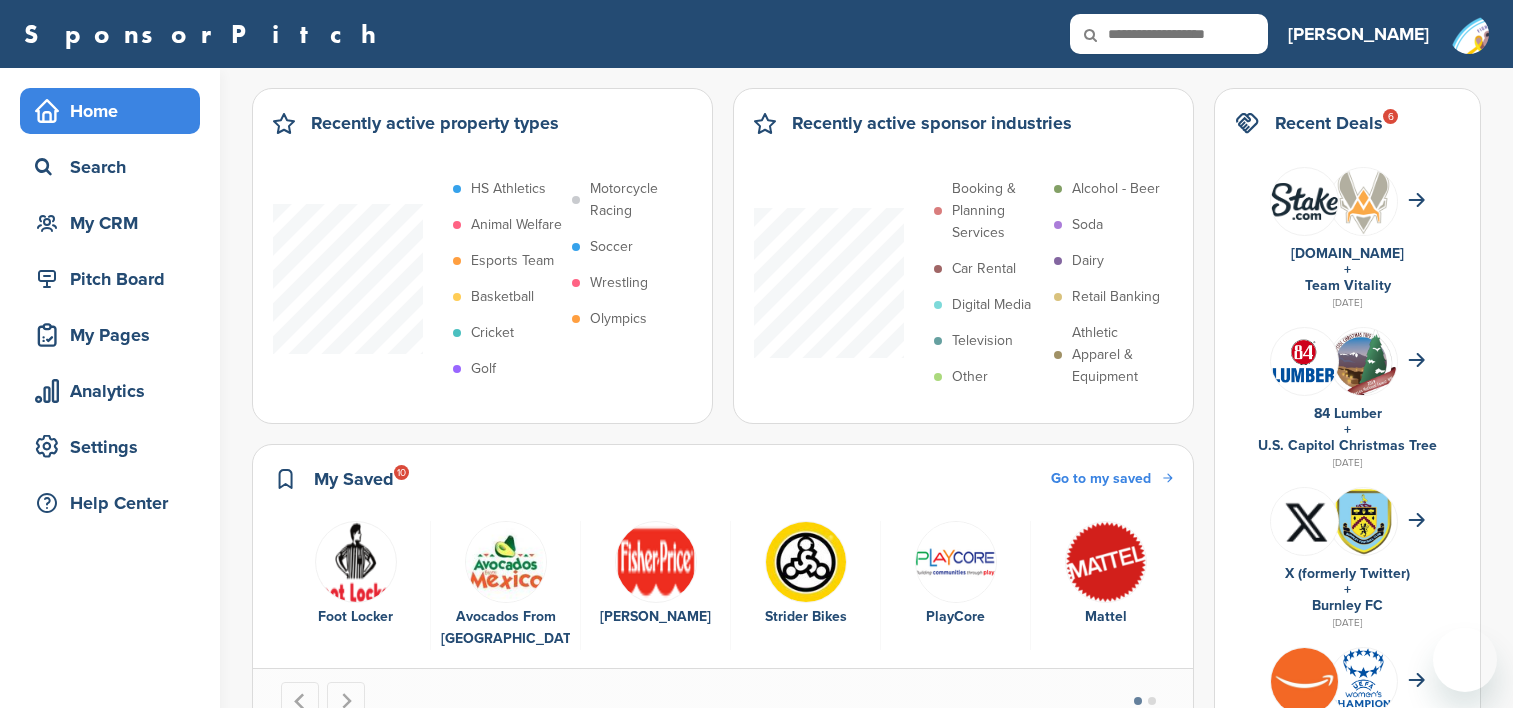 scroll, scrollTop: 0, scrollLeft: 0, axis: both 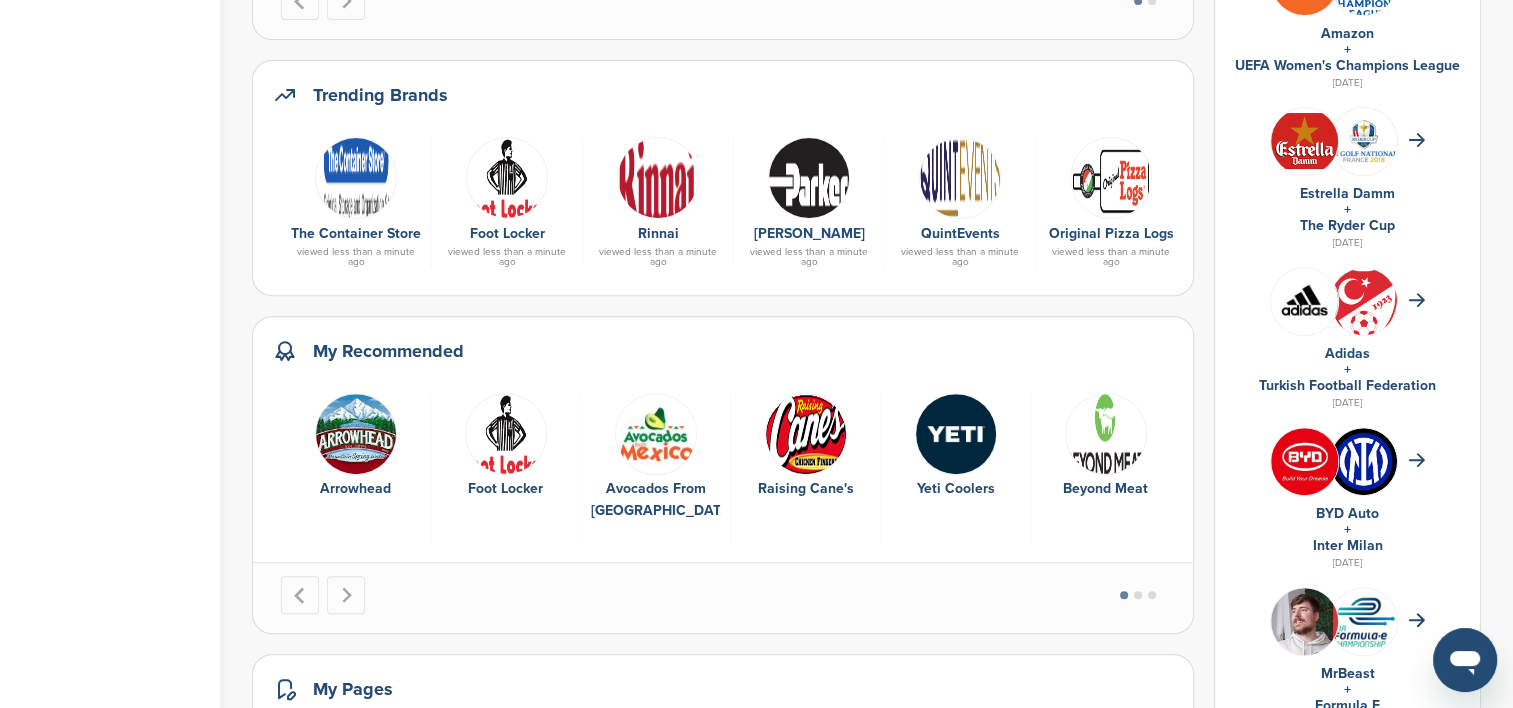 click at bounding box center [806, 434] 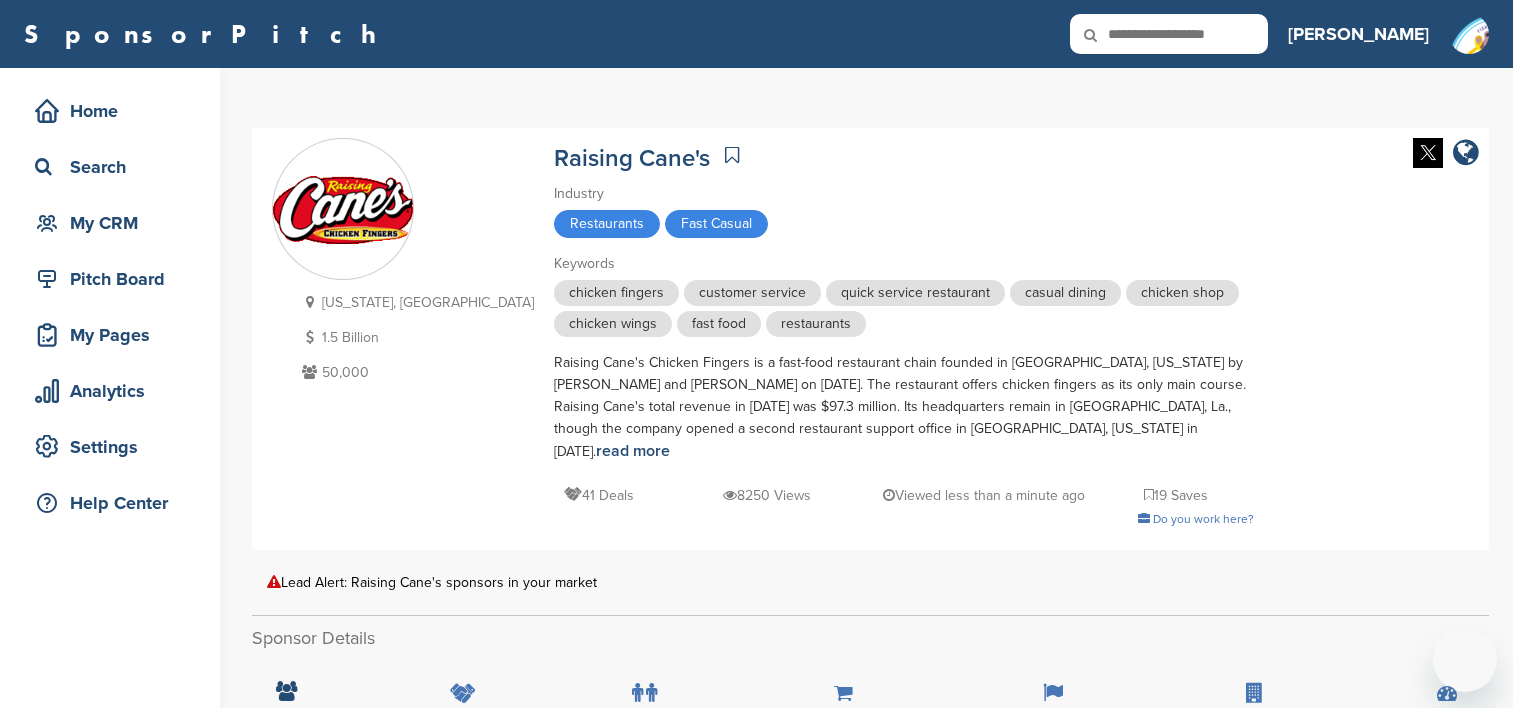 scroll, scrollTop: 0, scrollLeft: 0, axis: both 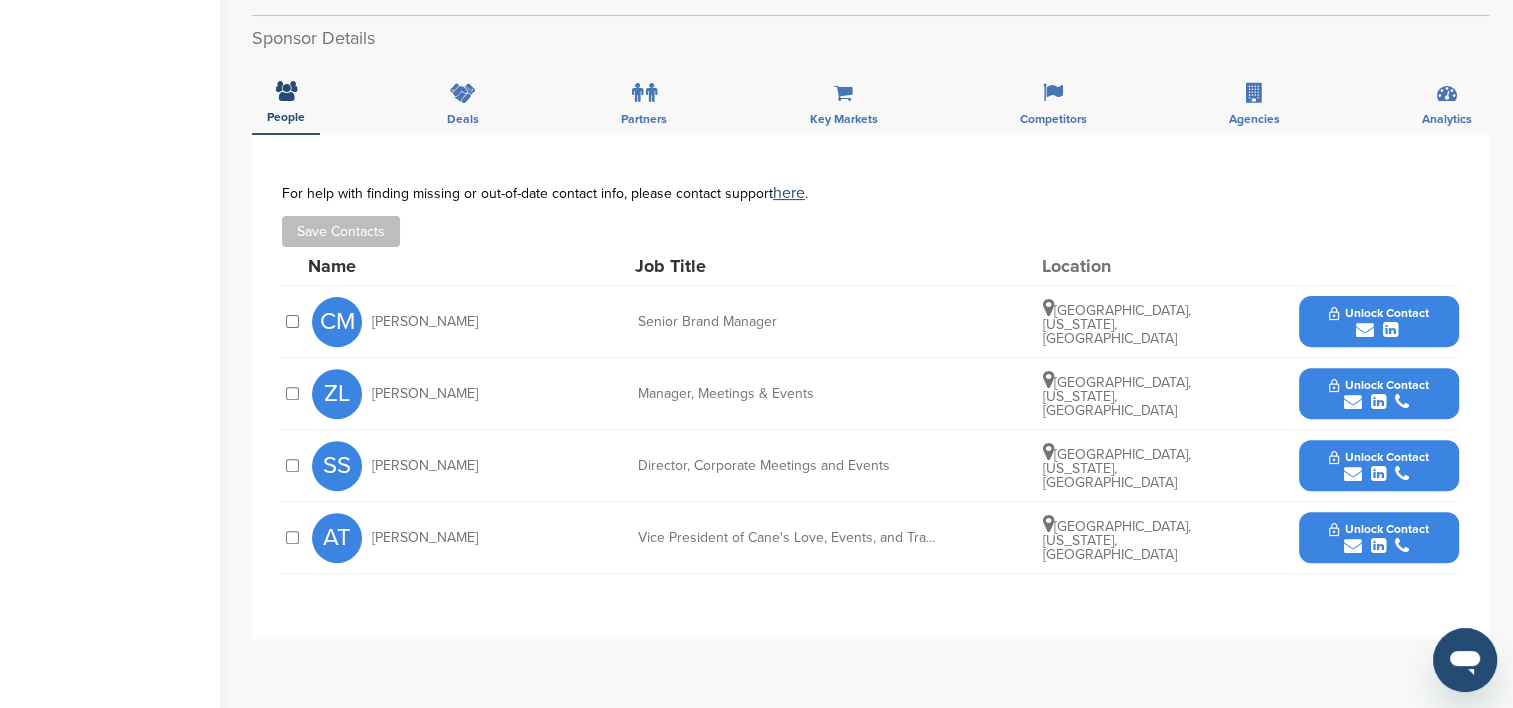 click on "Unlock Contact" at bounding box center [1378, 322] 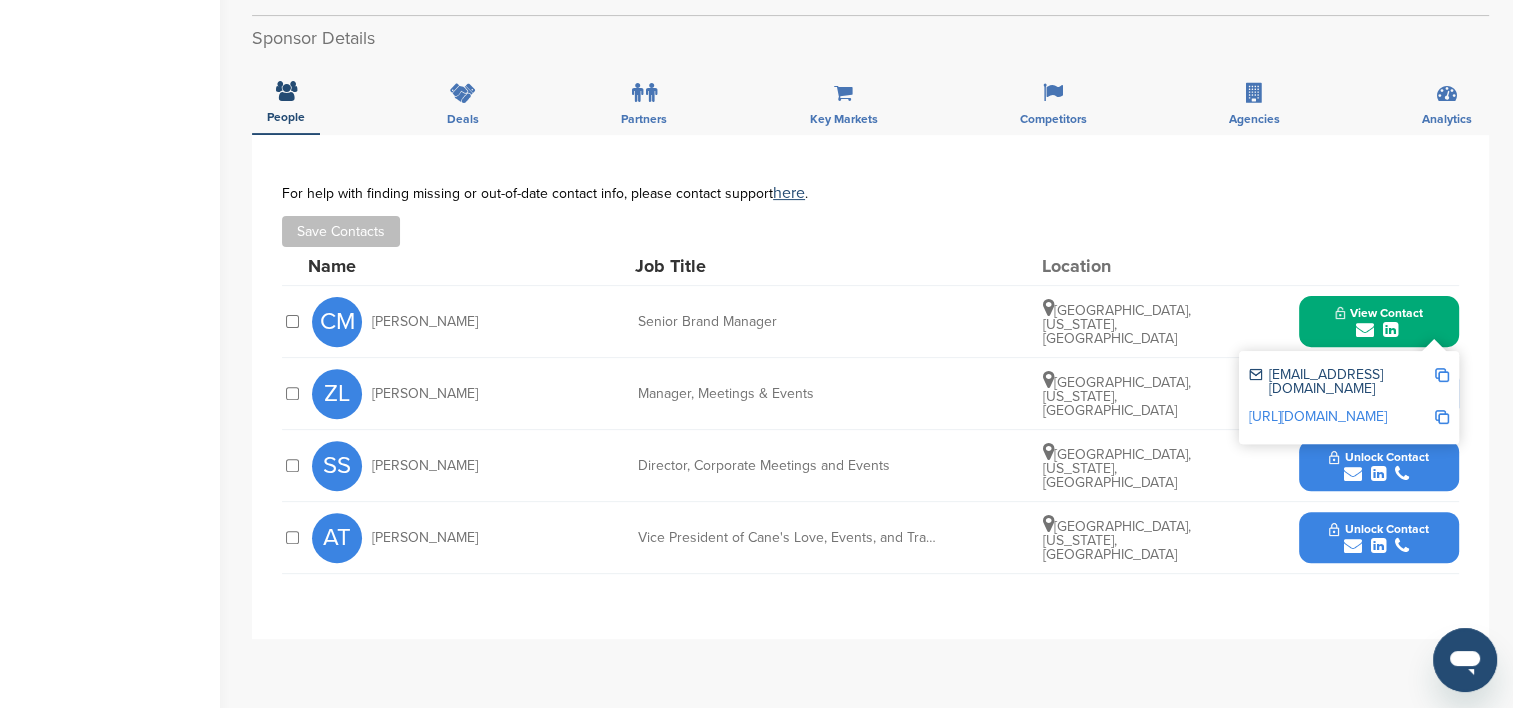click on "http://www.linkedin.com/in/courtneymray" at bounding box center [1318, 416] 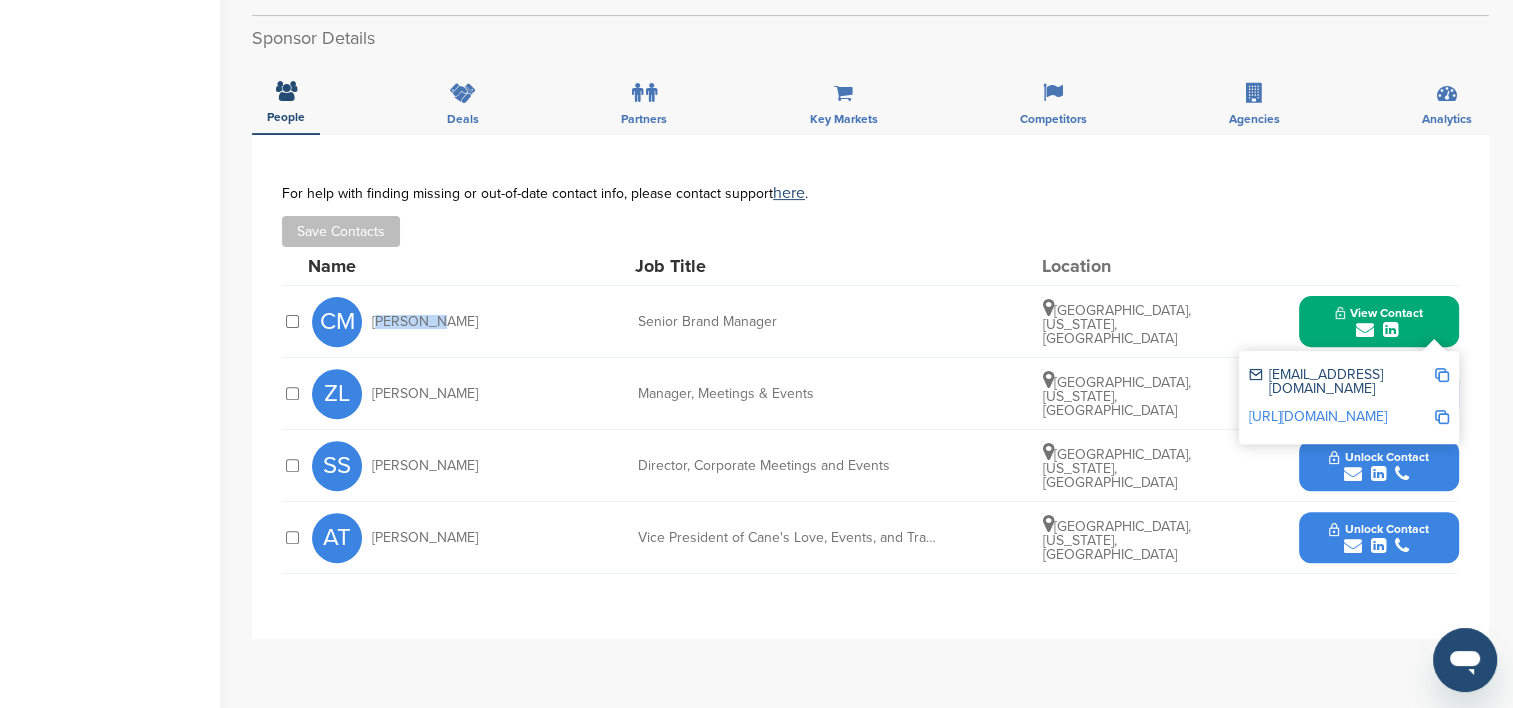 drag, startPoint x: 428, startPoint y: 296, endPoint x: 374, endPoint y: 293, distance: 54.08327 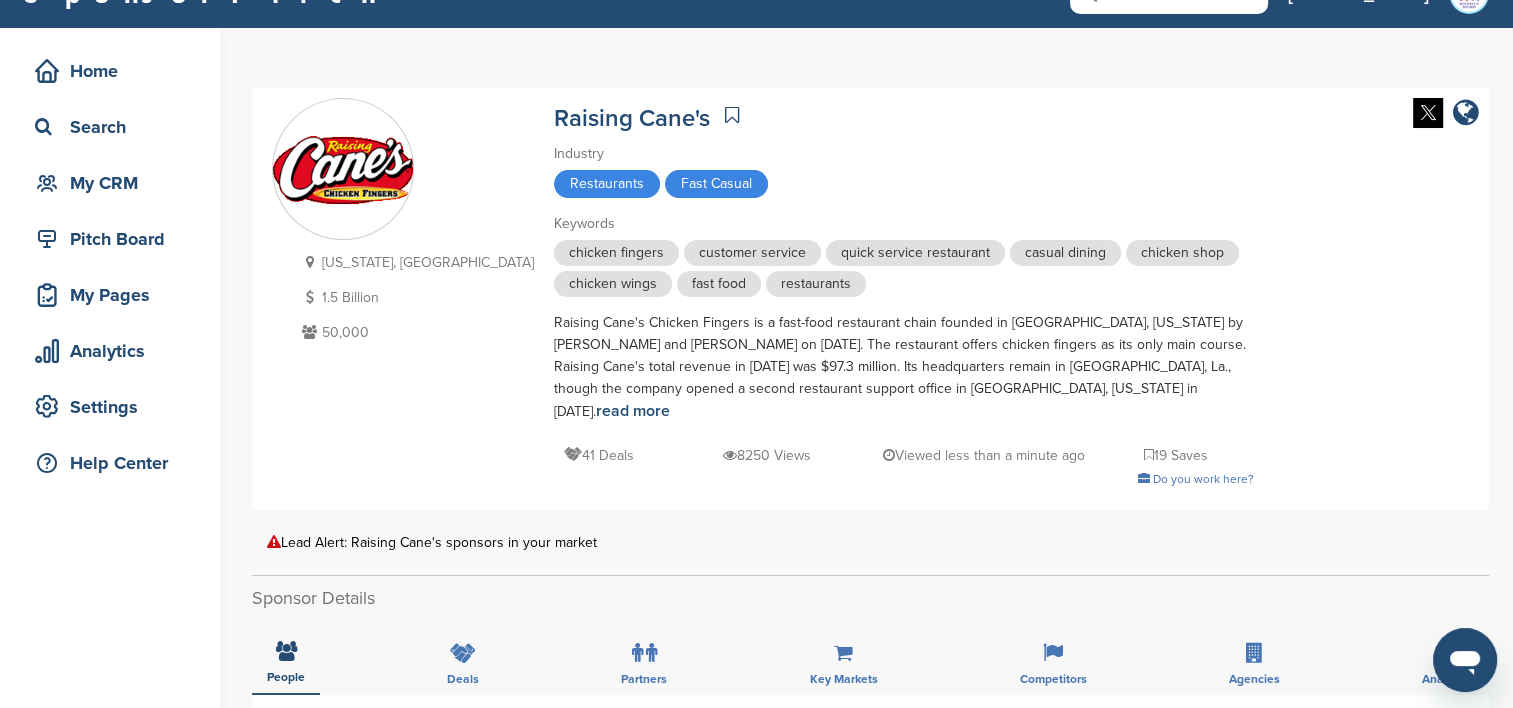 scroll, scrollTop: 0, scrollLeft: 0, axis: both 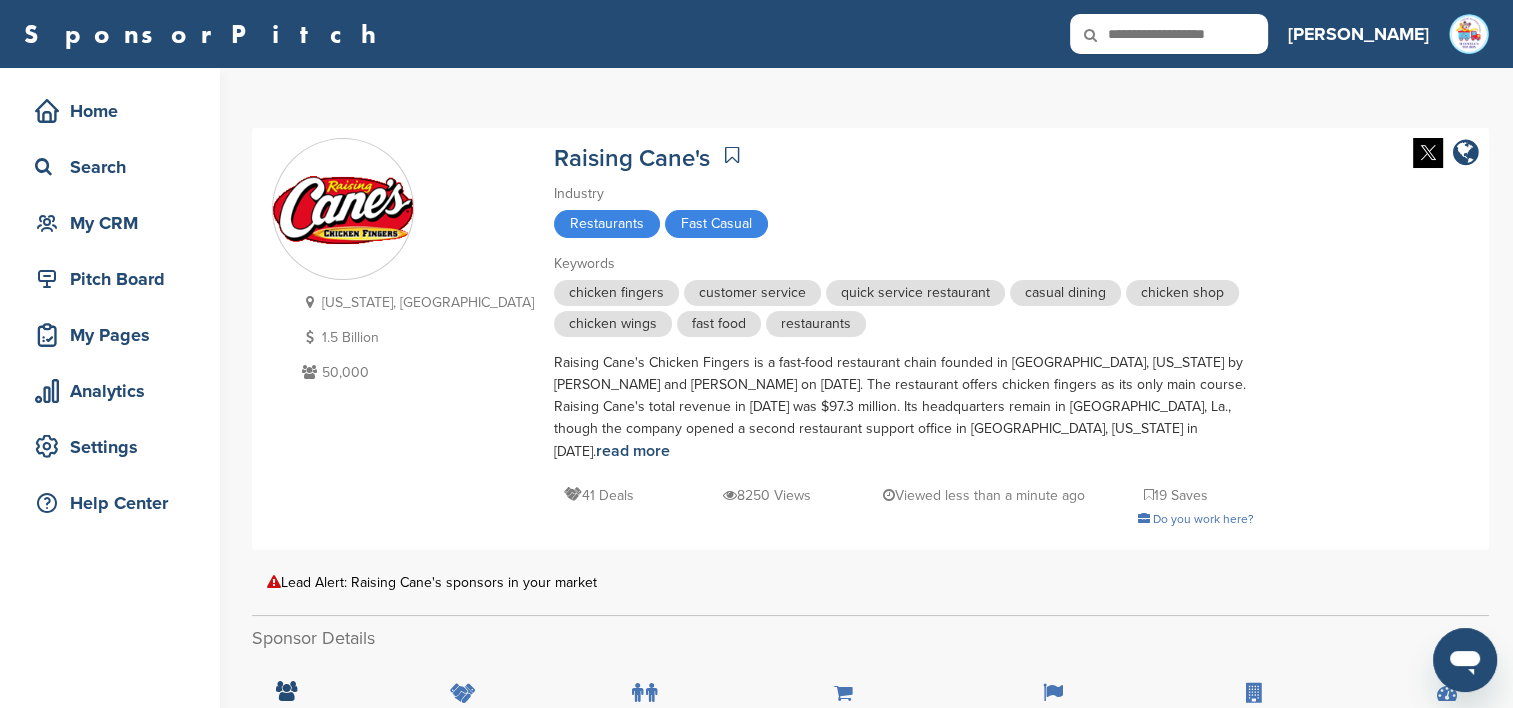 click at bounding box center (732, 155) 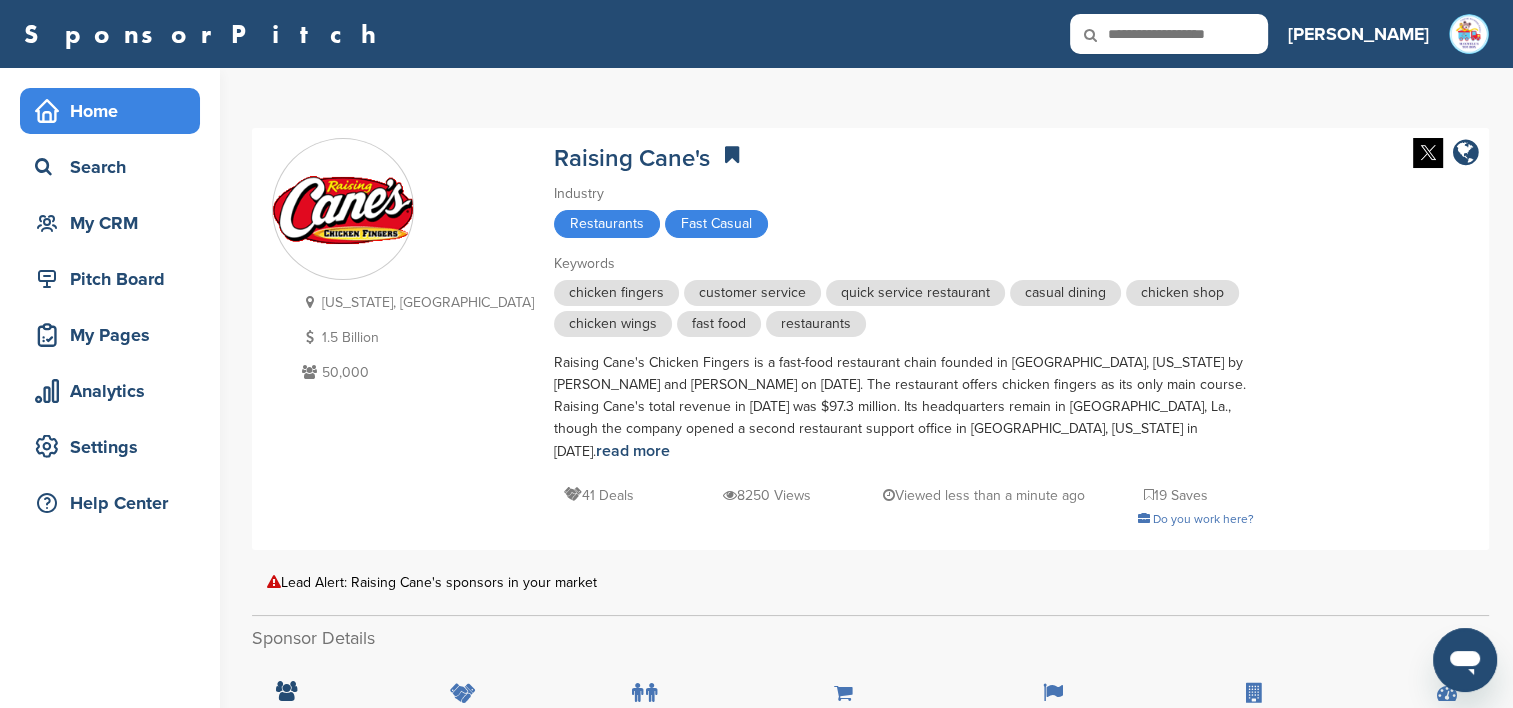 click on "Home" at bounding box center (115, 111) 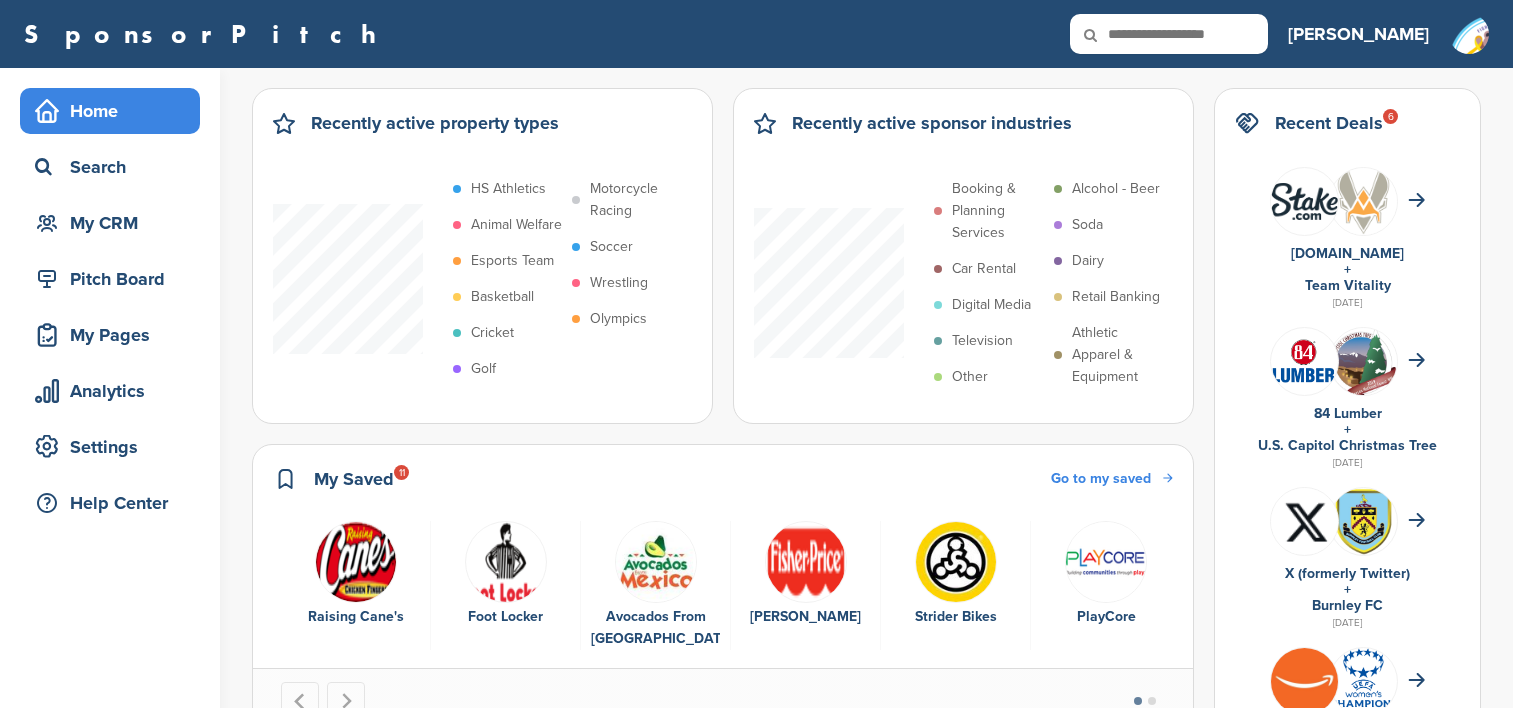 scroll, scrollTop: 0, scrollLeft: 0, axis: both 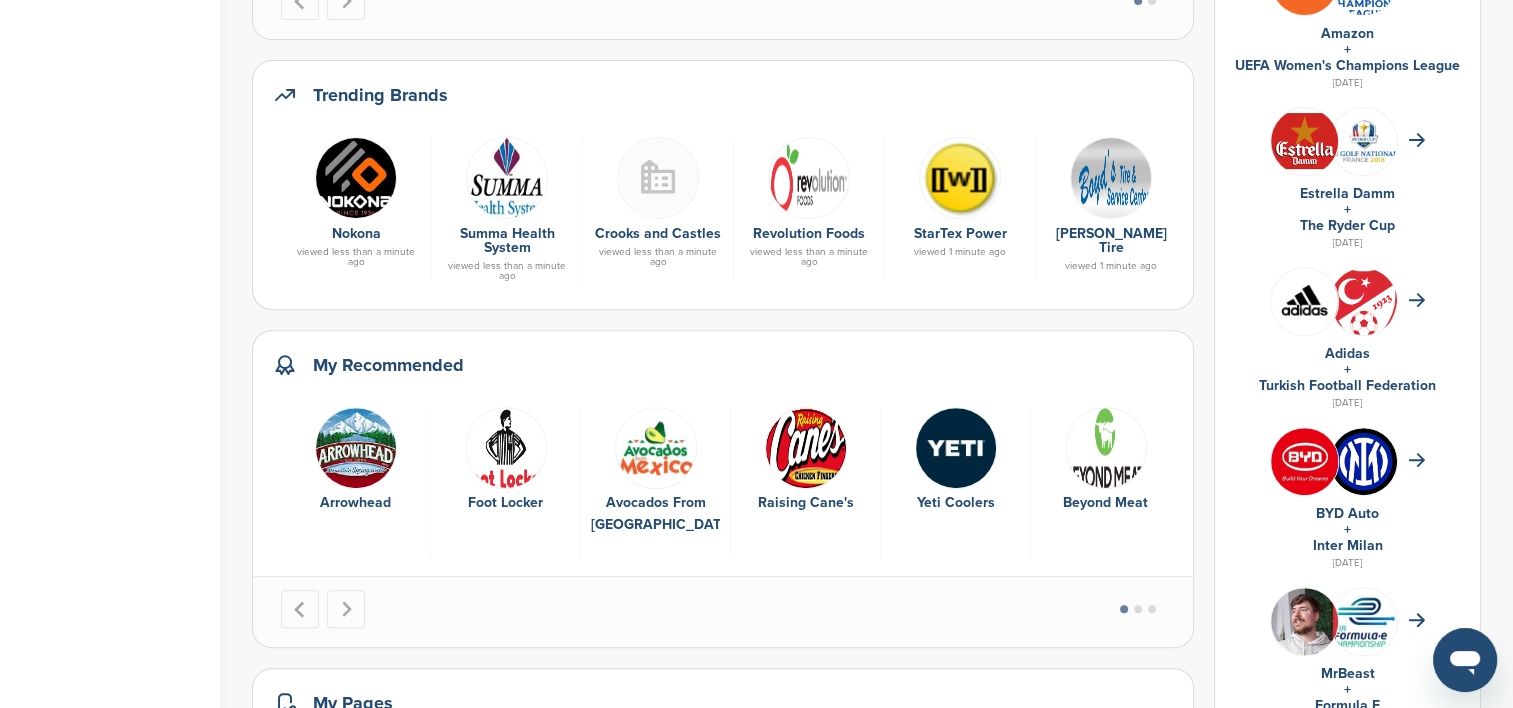 click at bounding box center [956, 448] 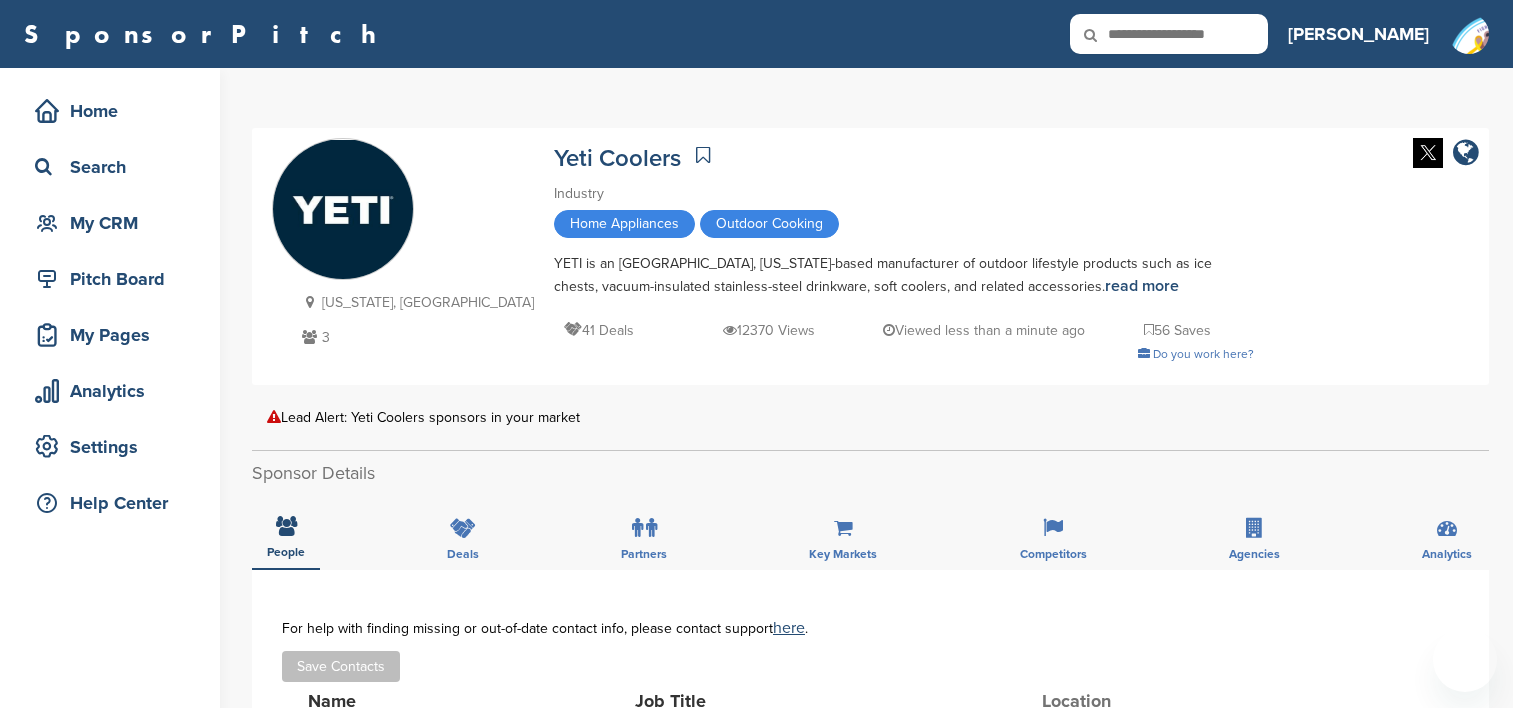 scroll, scrollTop: 0, scrollLeft: 0, axis: both 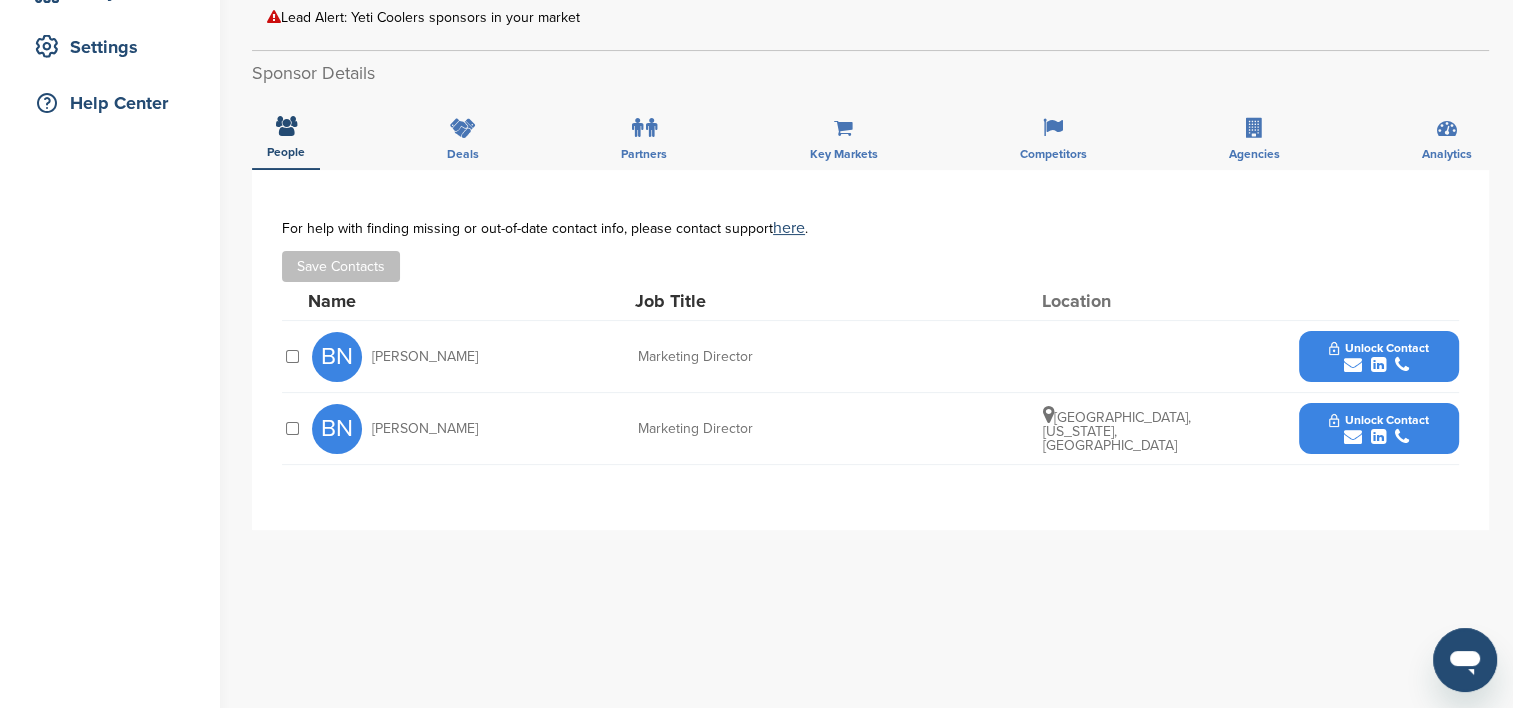 click on "Unlock Contact" at bounding box center (1378, 429) 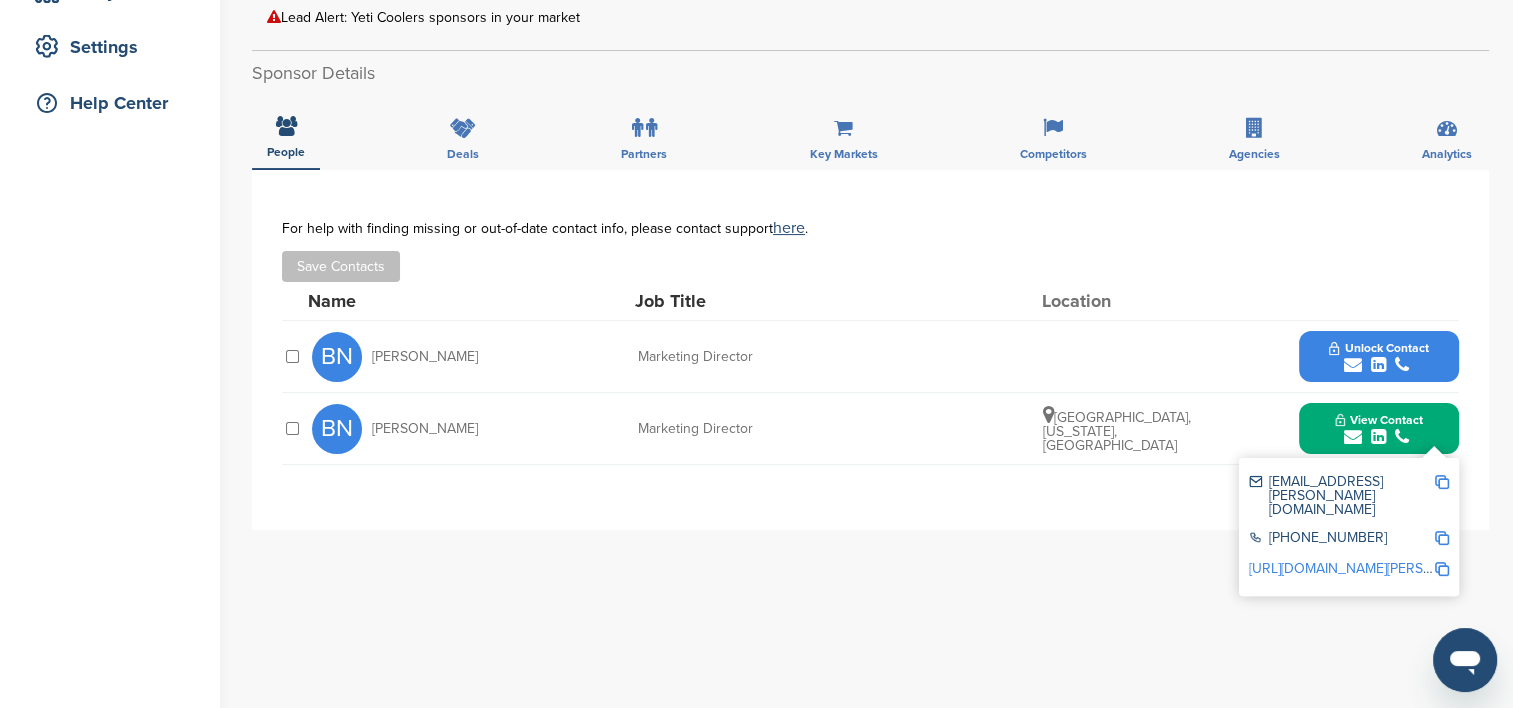 click on "http://www.linkedin.com/in/bill-neff-92707267" at bounding box center [1371, 568] 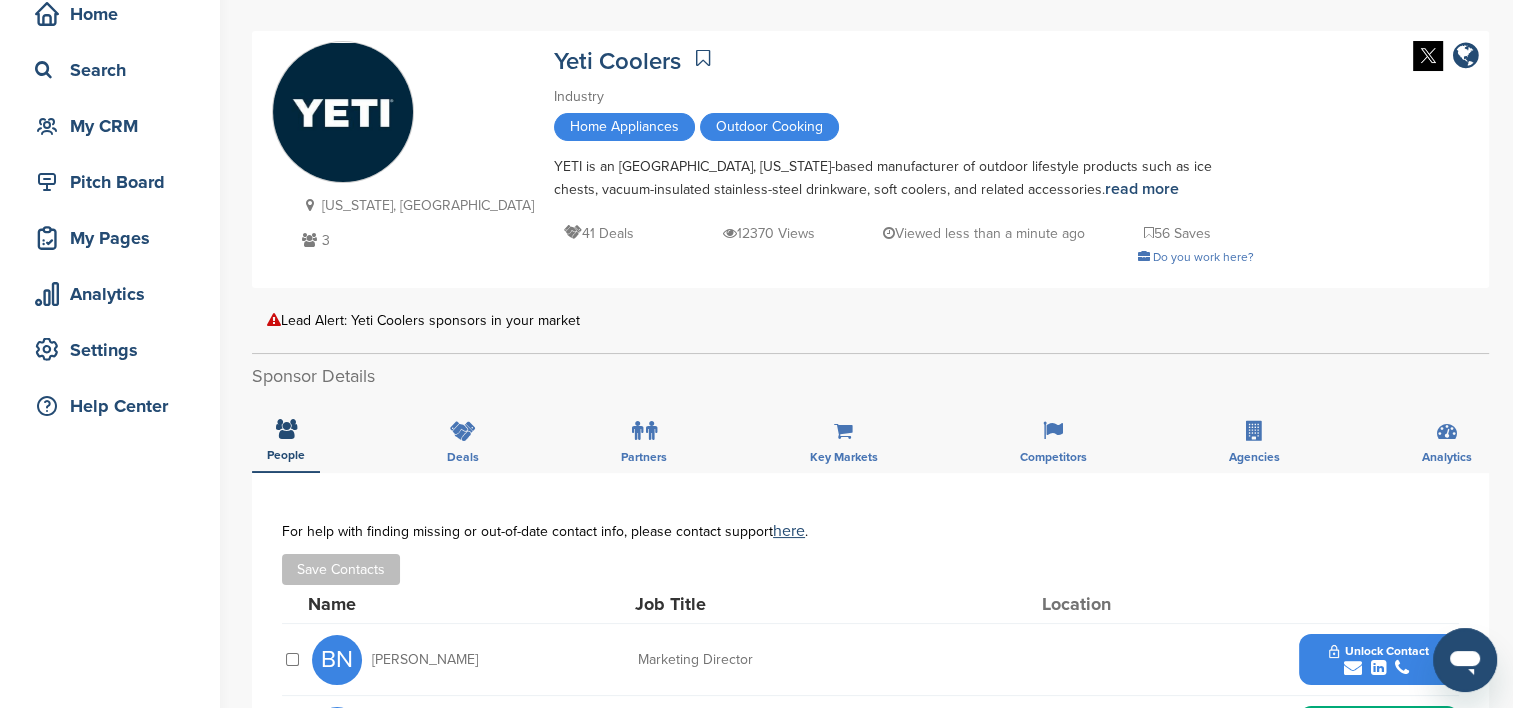 scroll, scrollTop: 0, scrollLeft: 0, axis: both 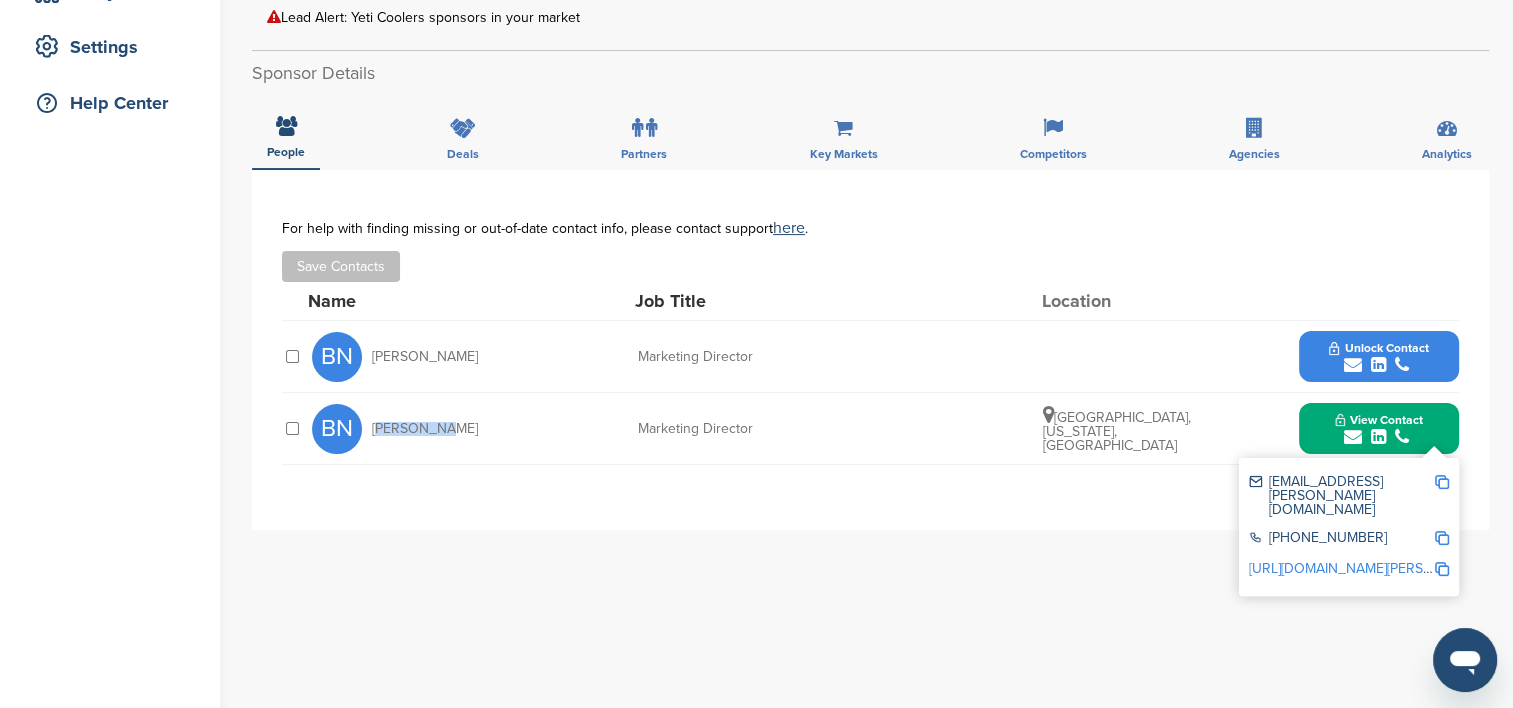 drag, startPoint x: 420, startPoint y: 437, endPoint x: 367, endPoint y: 433, distance: 53.15073 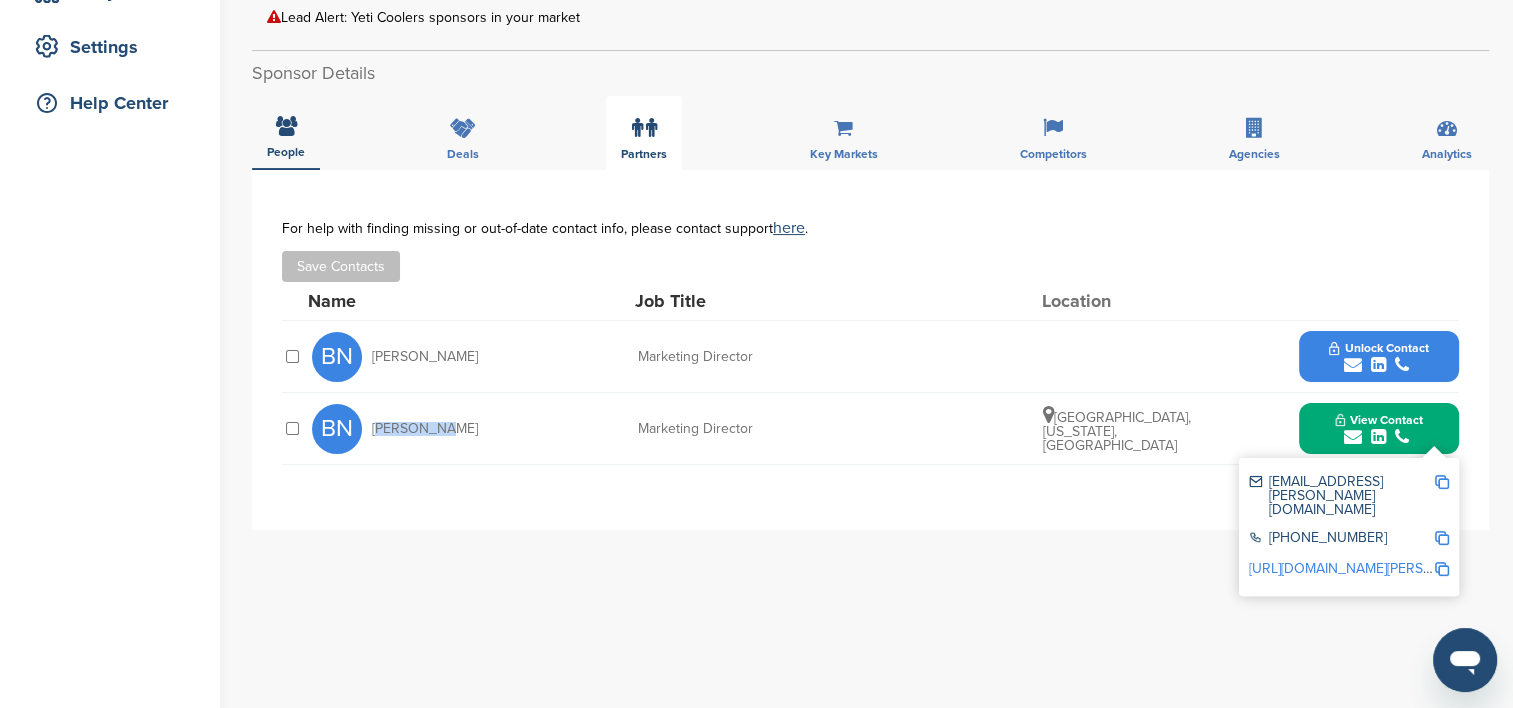 scroll, scrollTop: 0, scrollLeft: 0, axis: both 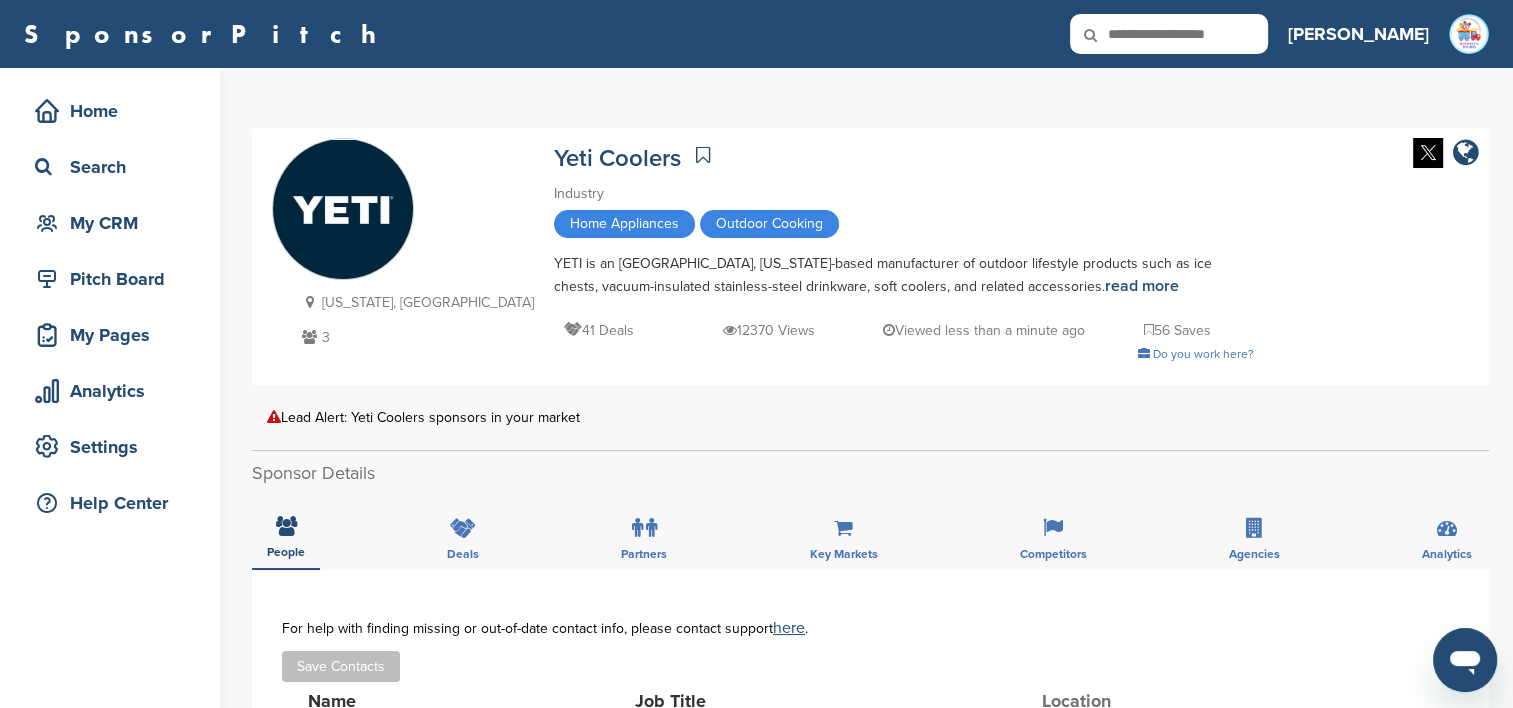 click at bounding box center [703, 155] 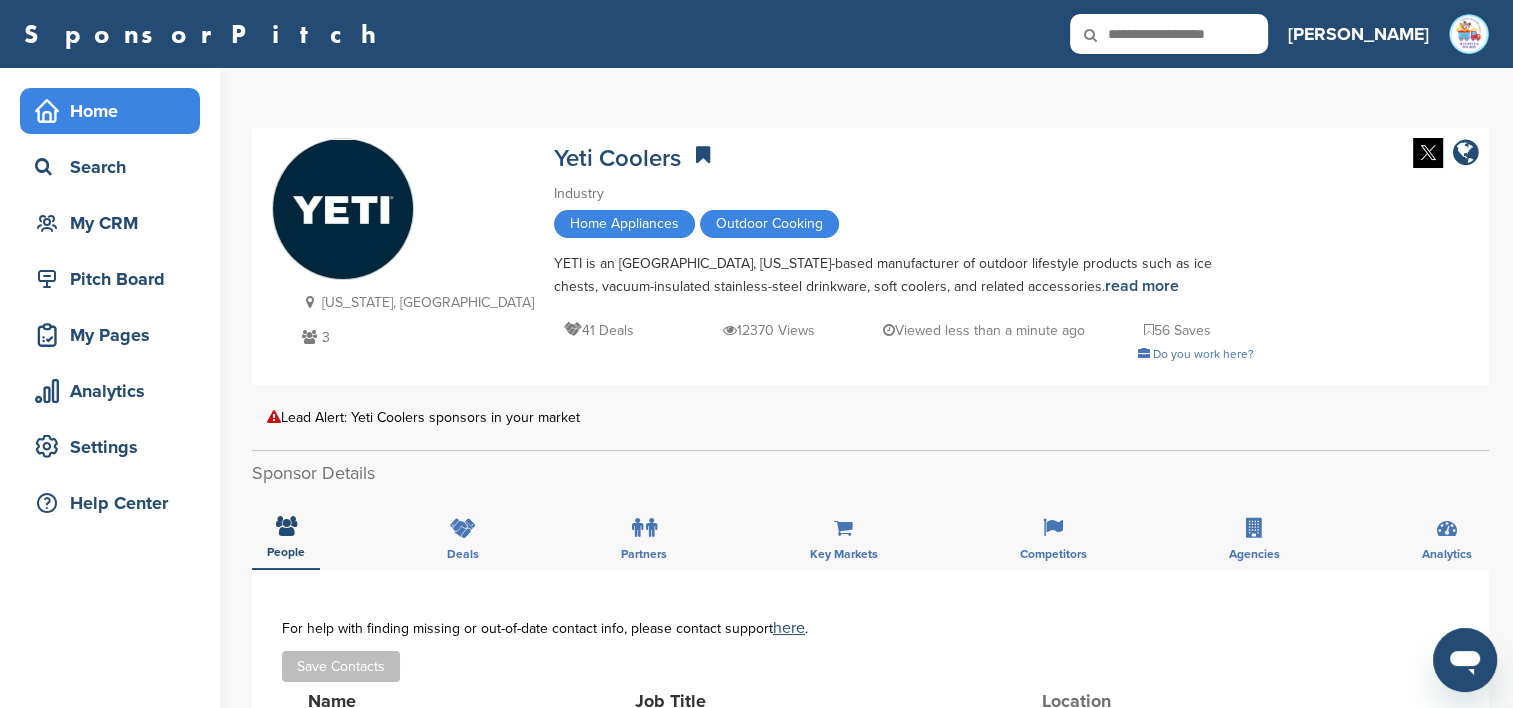 click on "Home" at bounding box center [115, 111] 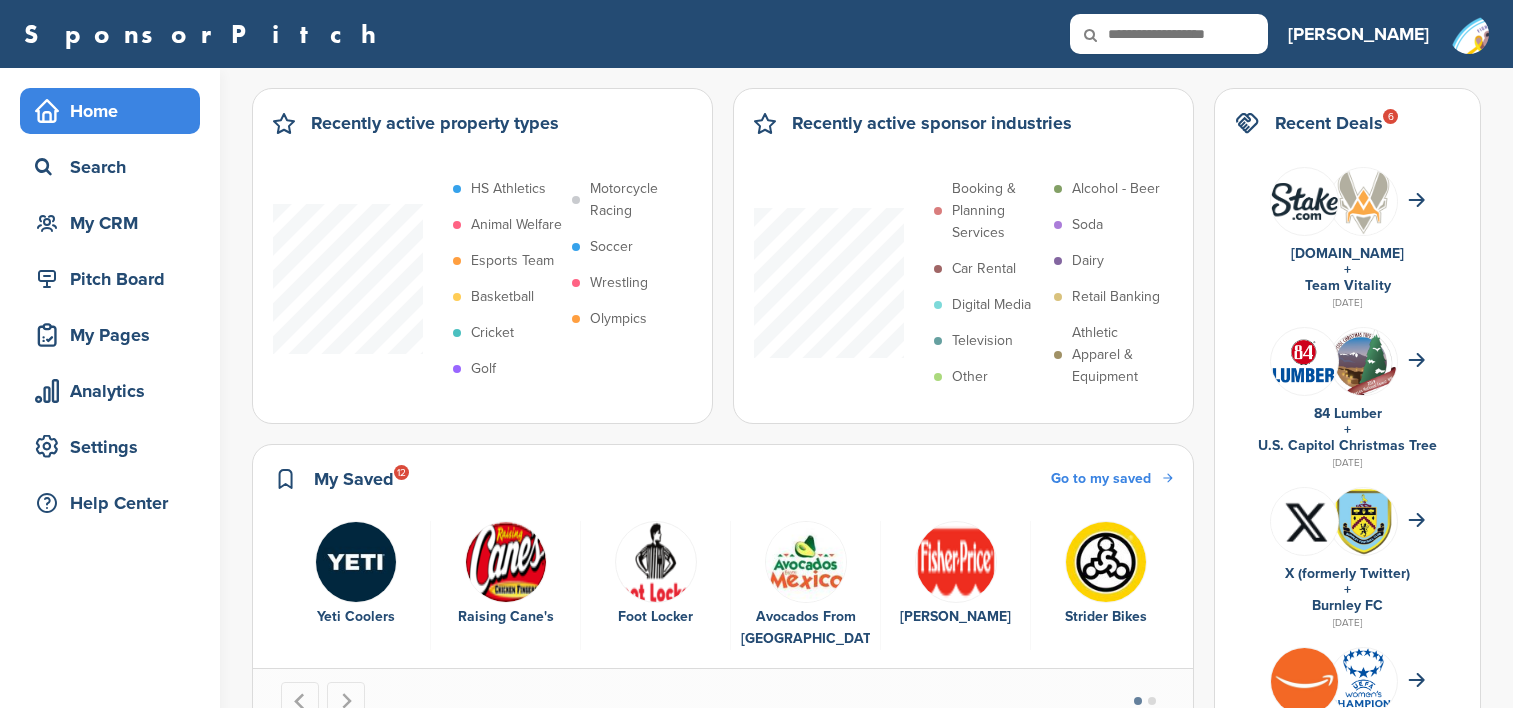 scroll, scrollTop: 0, scrollLeft: 0, axis: both 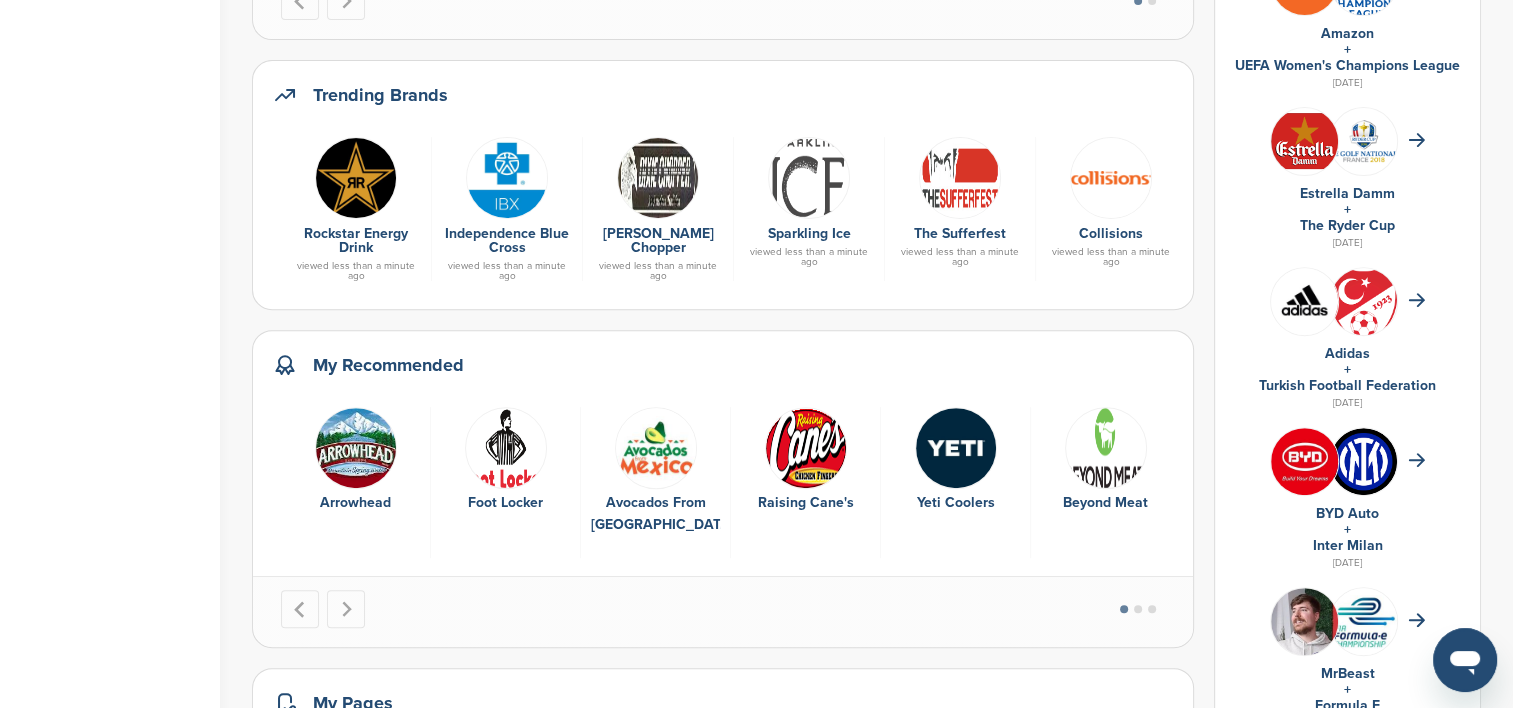 click at bounding box center (1106, 448) 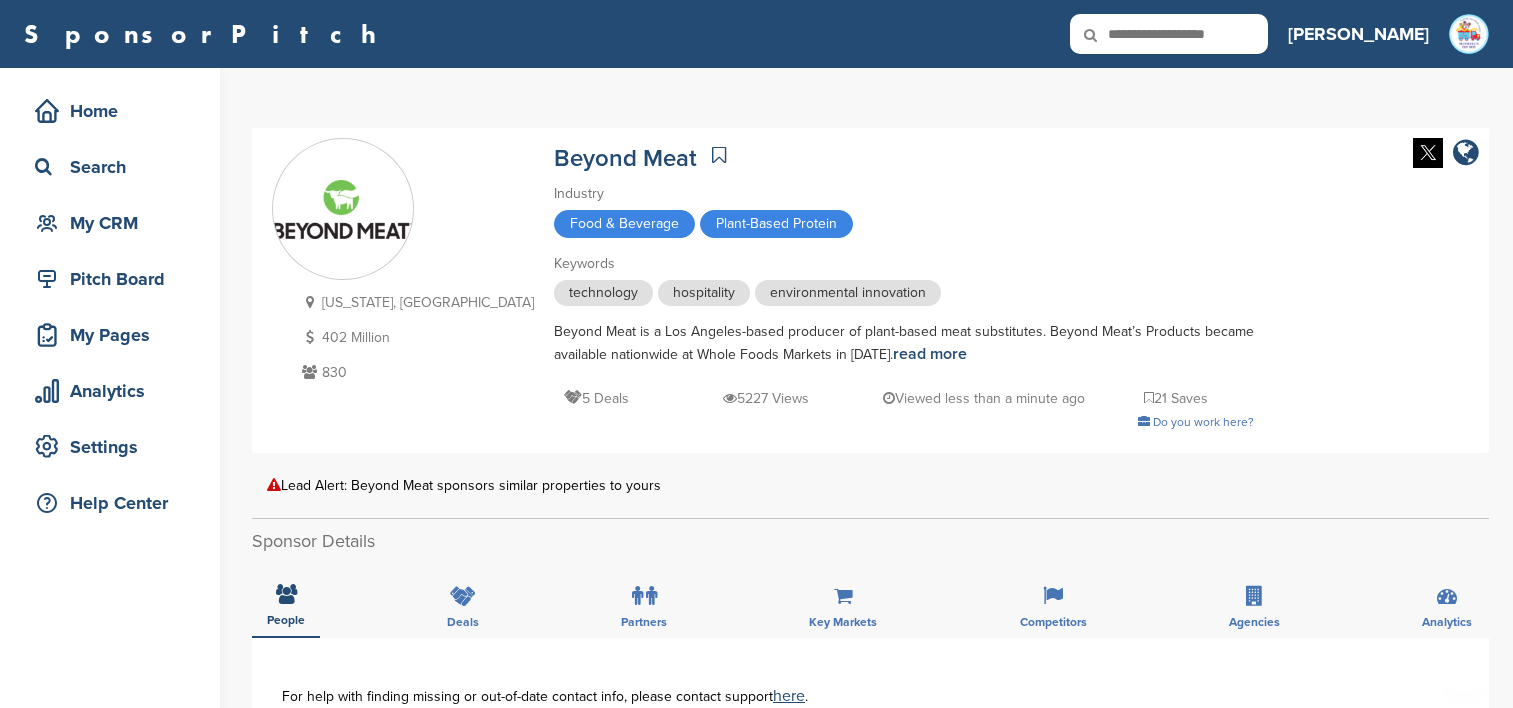scroll, scrollTop: 0, scrollLeft: 0, axis: both 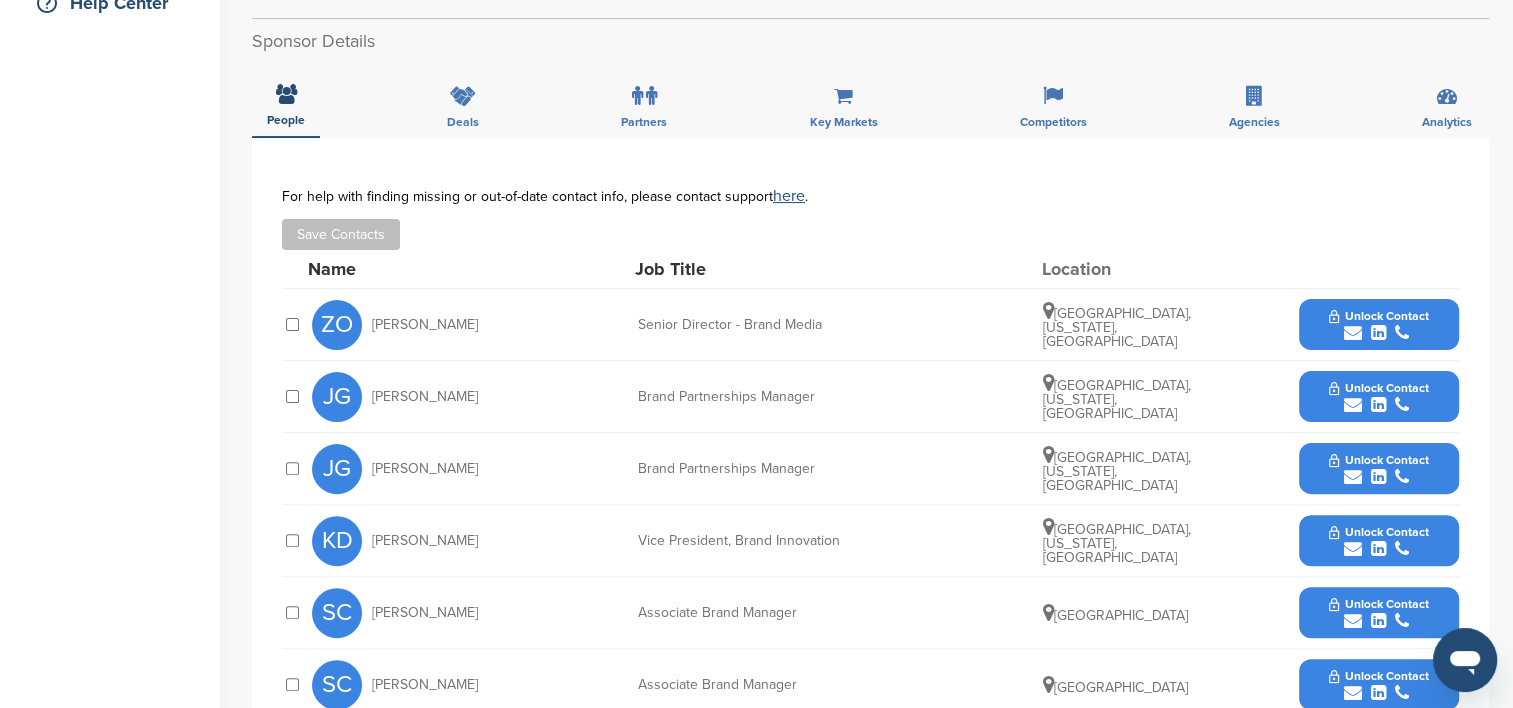 click on "Unlock Contact" at bounding box center (1378, 397) 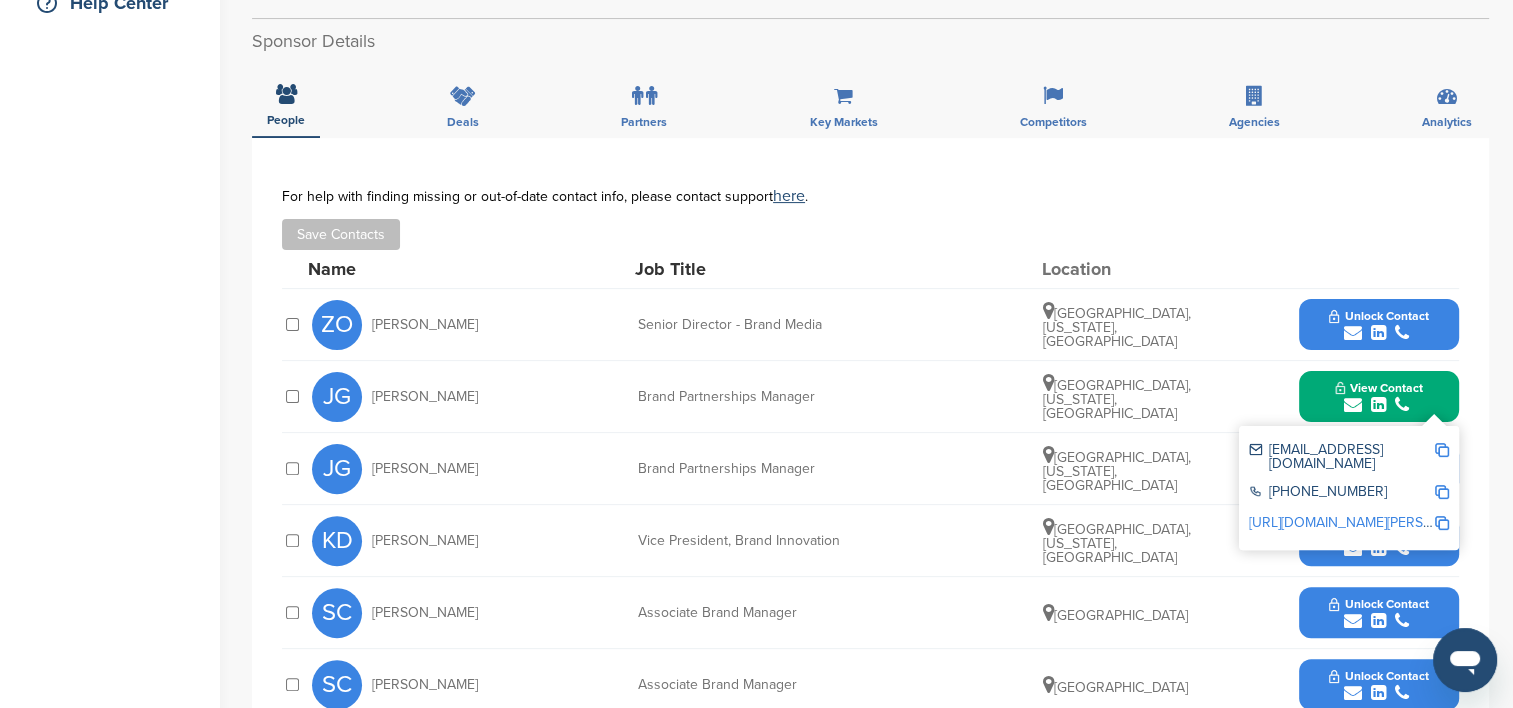 click on "[URL][DOMAIN_NAME][PERSON_NAME]" at bounding box center (1371, 522) 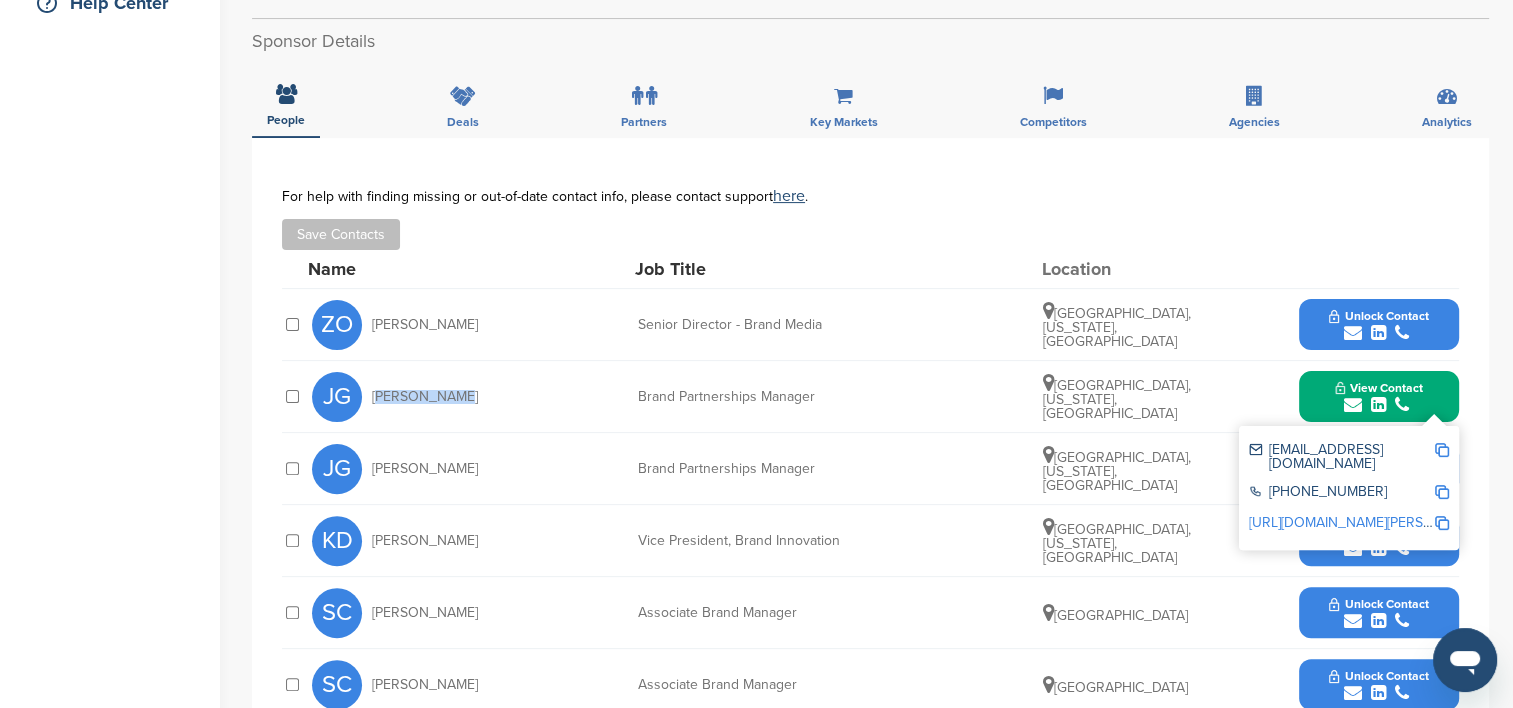 drag, startPoint x: 488, startPoint y: 404, endPoint x: 374, endPoint y: 400, distance: 114.07015 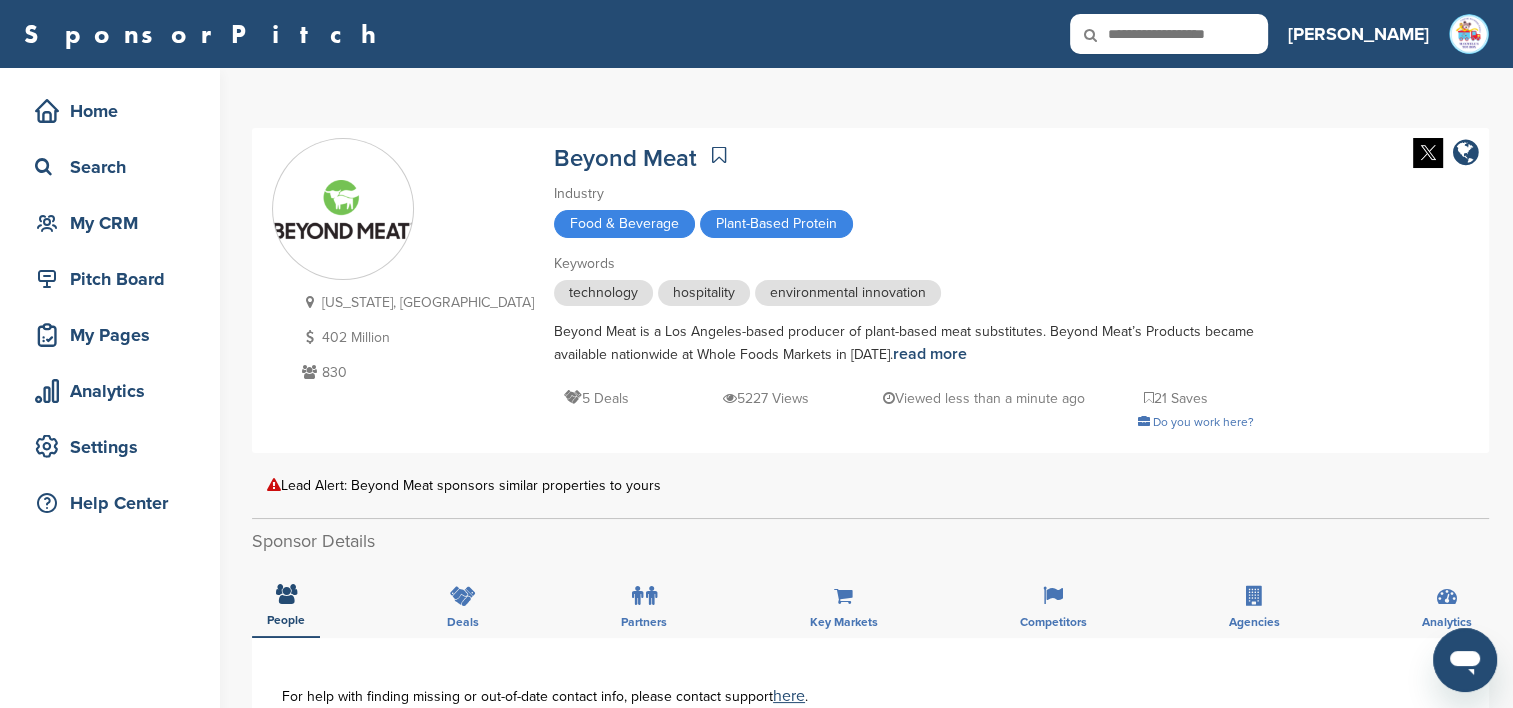 click at bounding box center [719, 155] 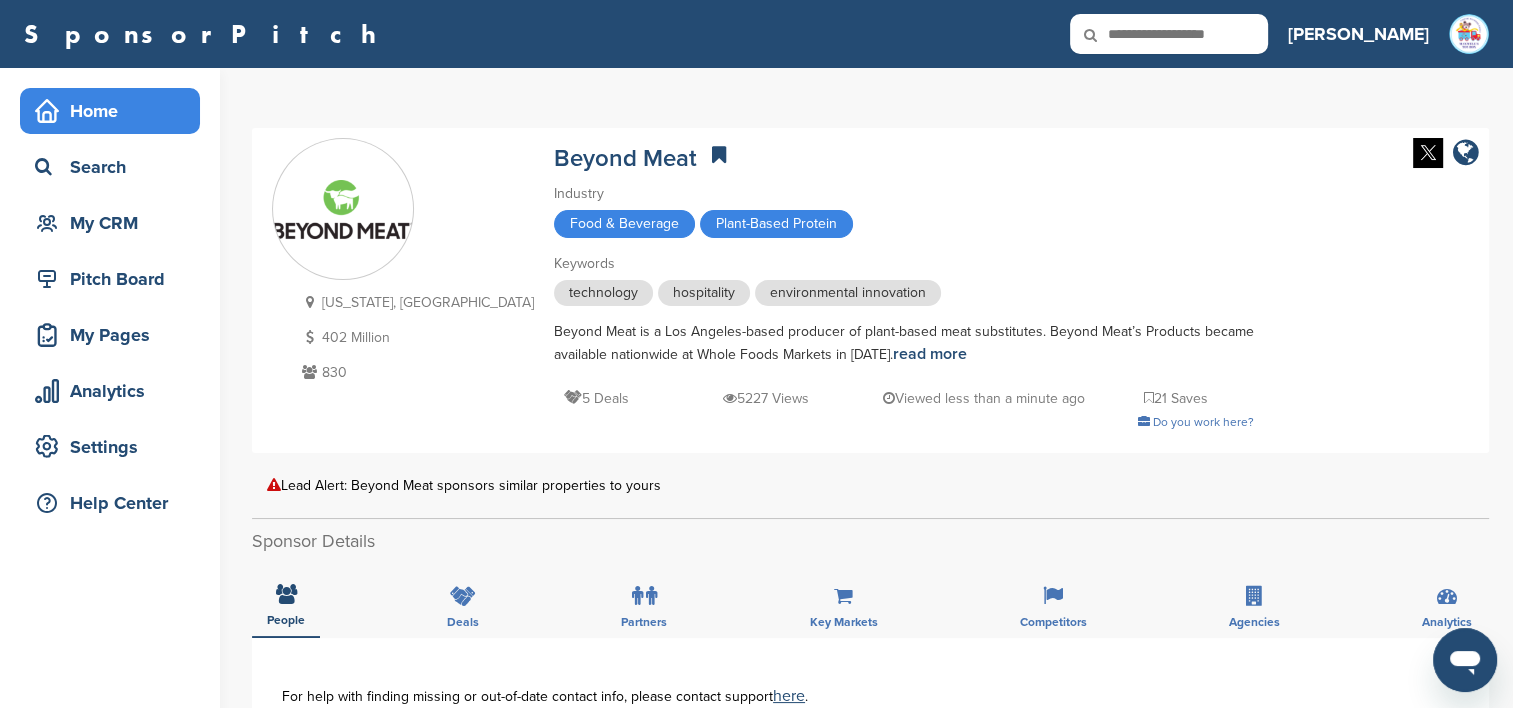 click on "Home" at bounding box center (115, 111) 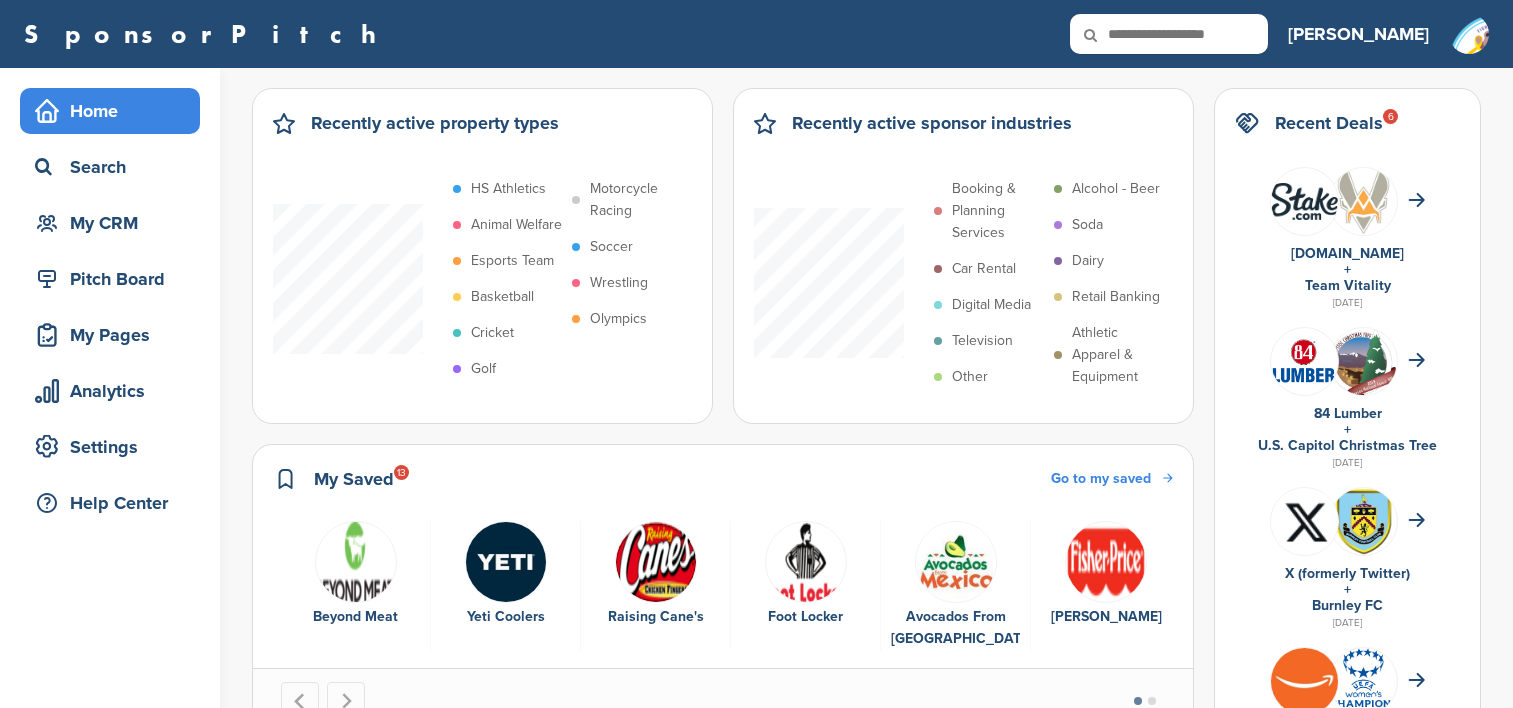 scroll, scrollTop: 0, scrollLeft: 0, axis: both 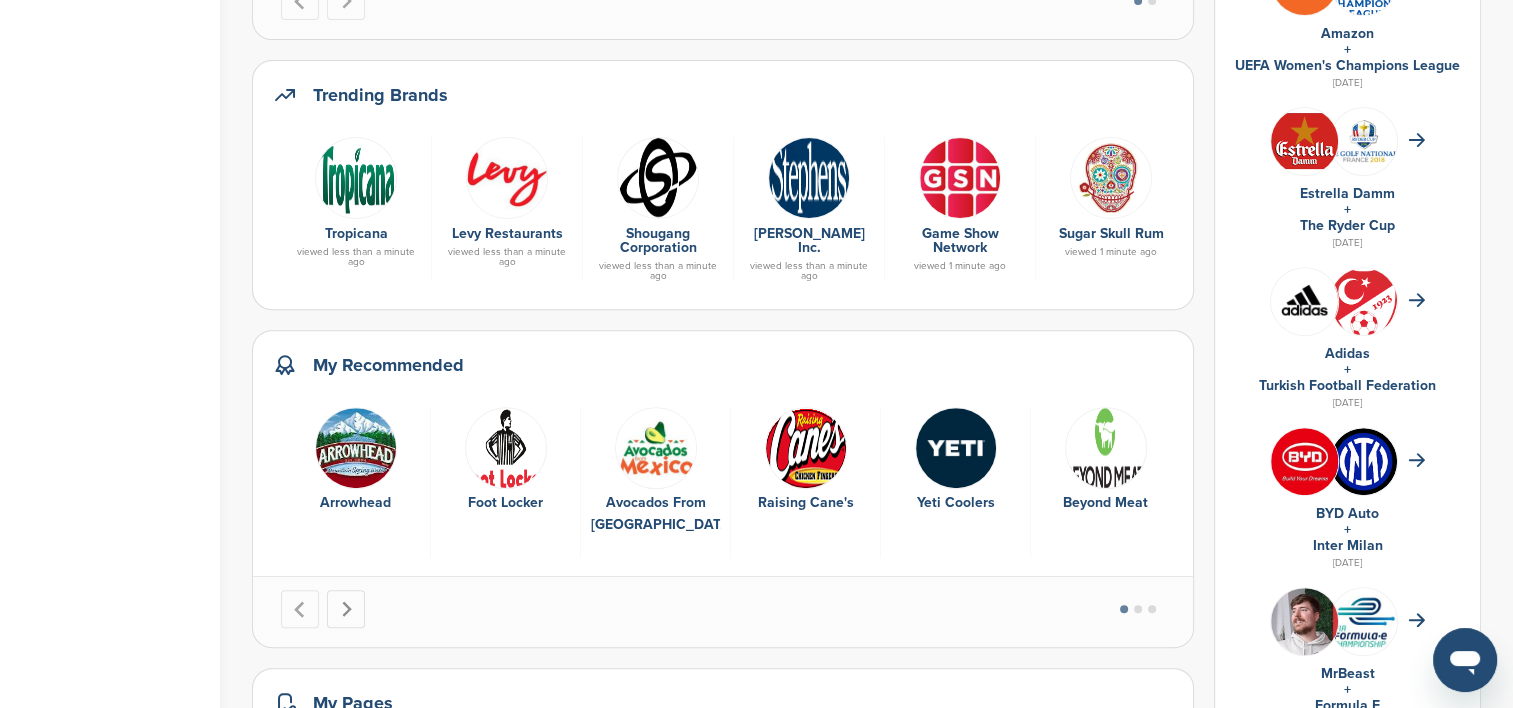 click 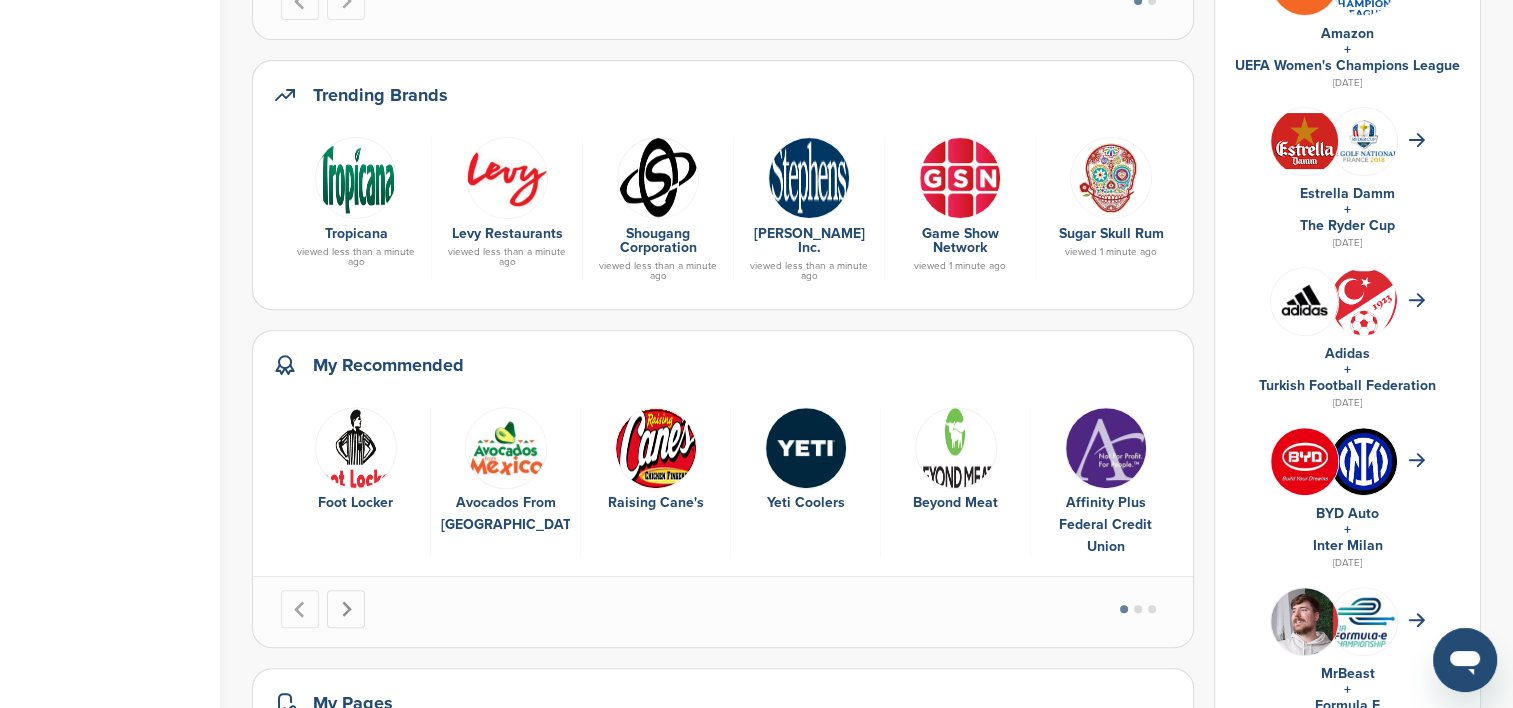 click 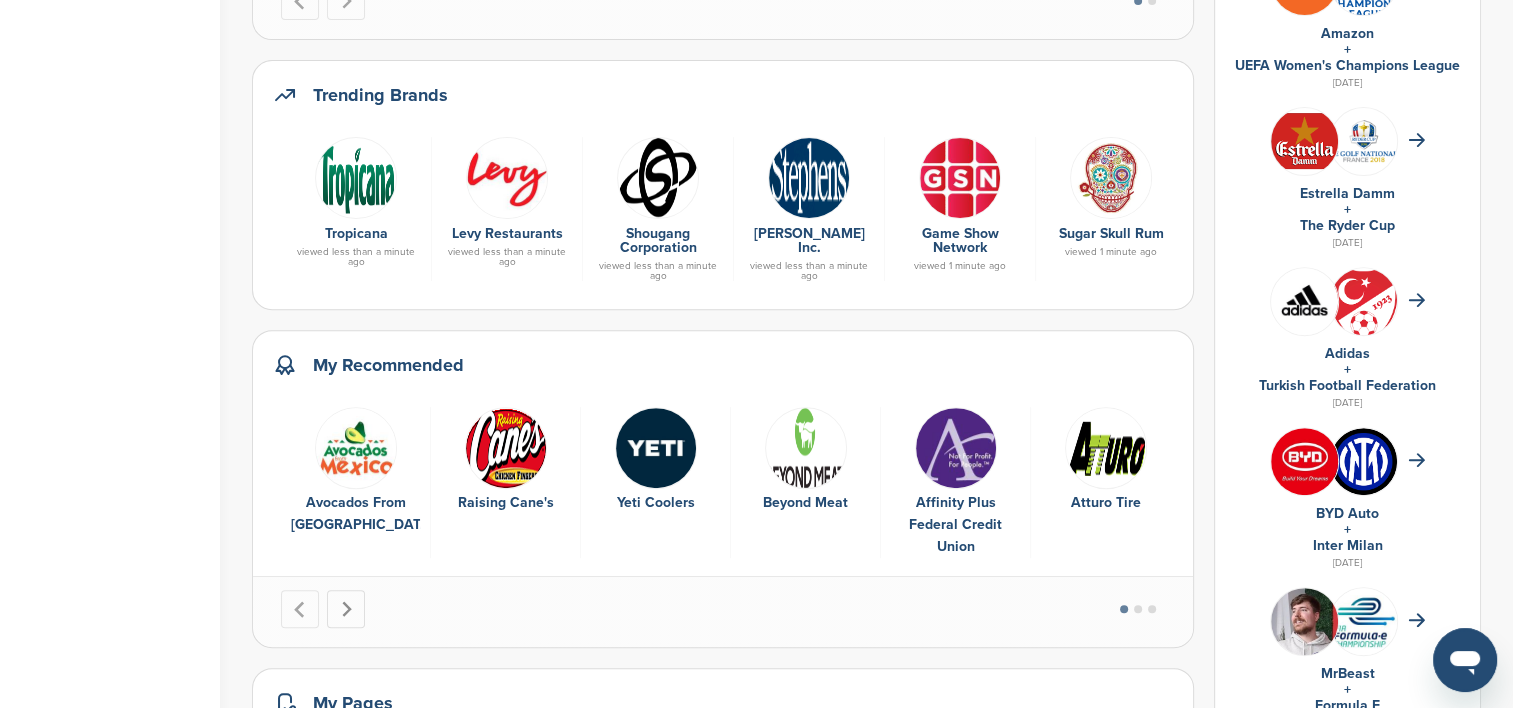 click 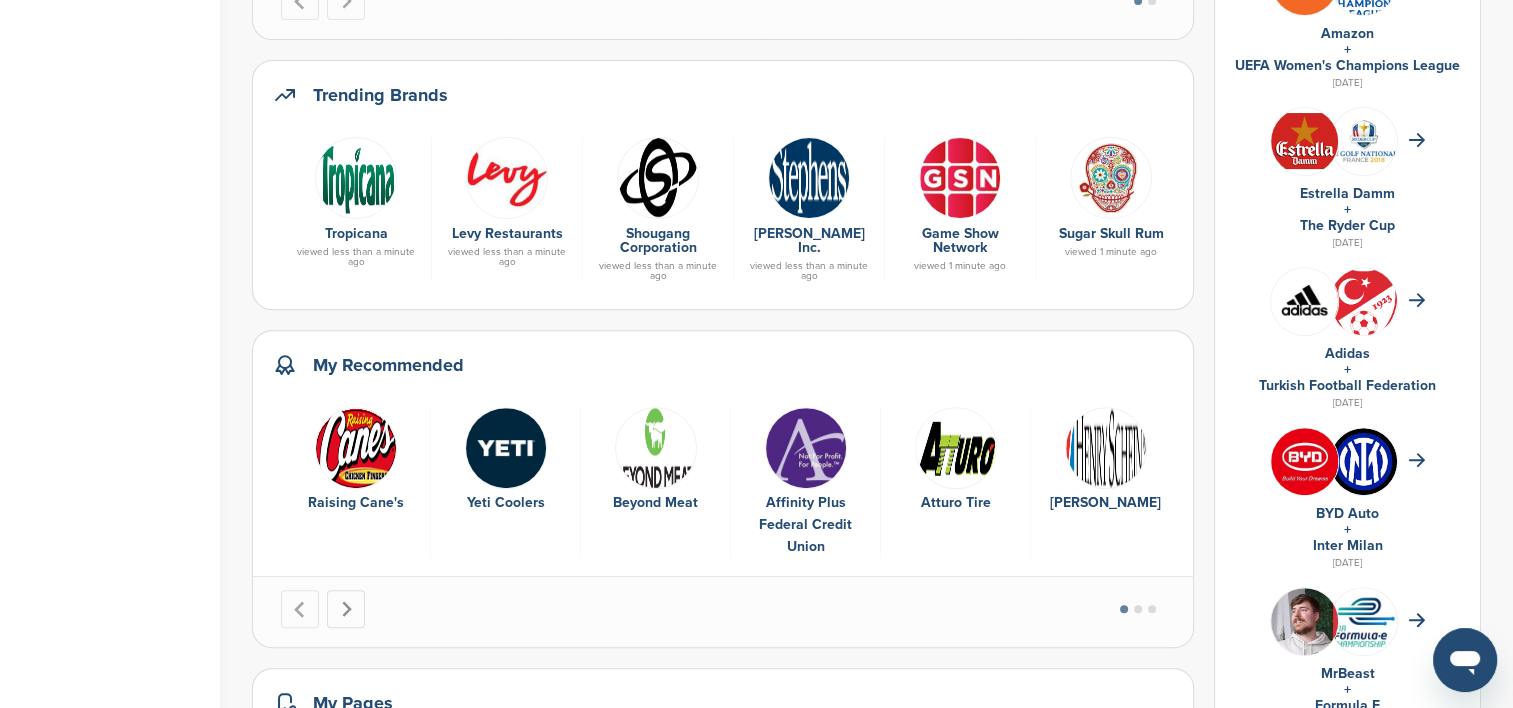 click 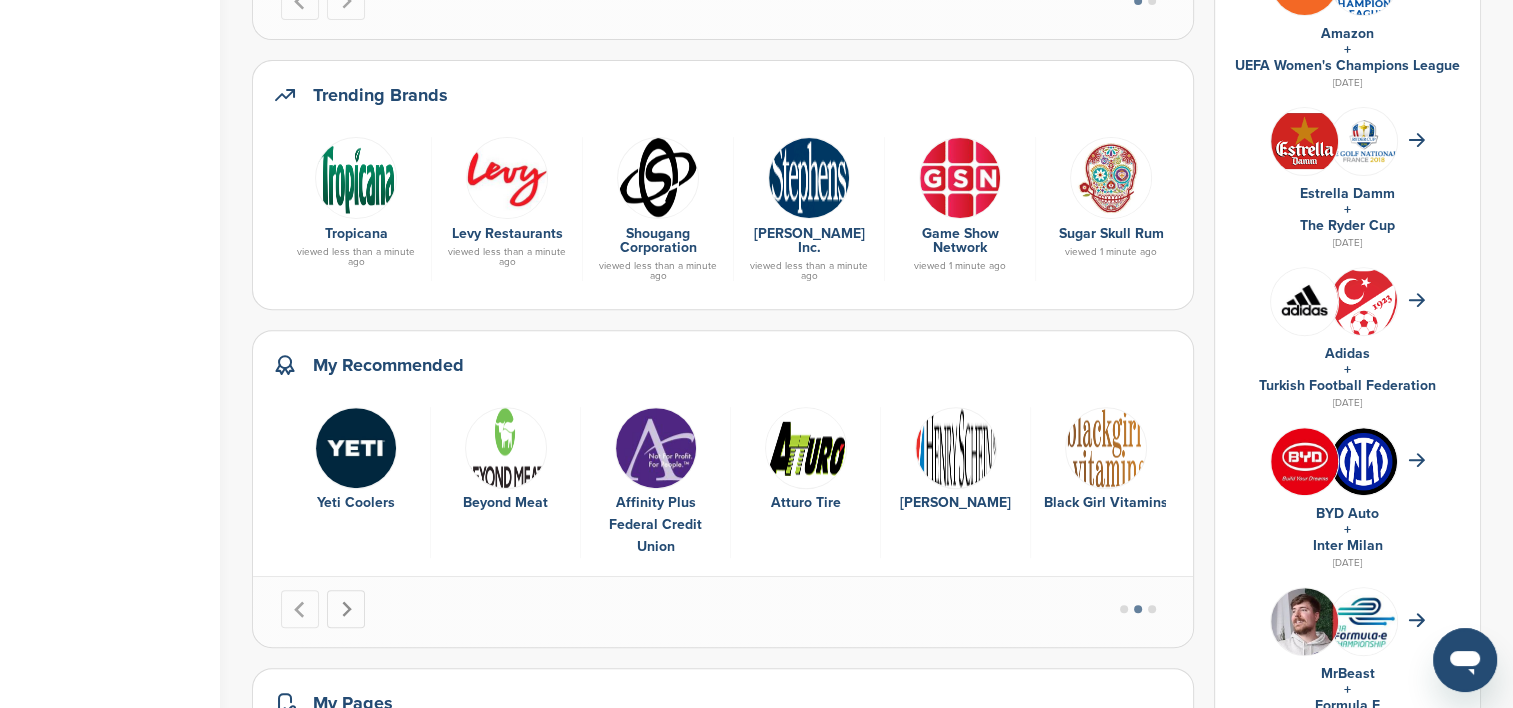 click 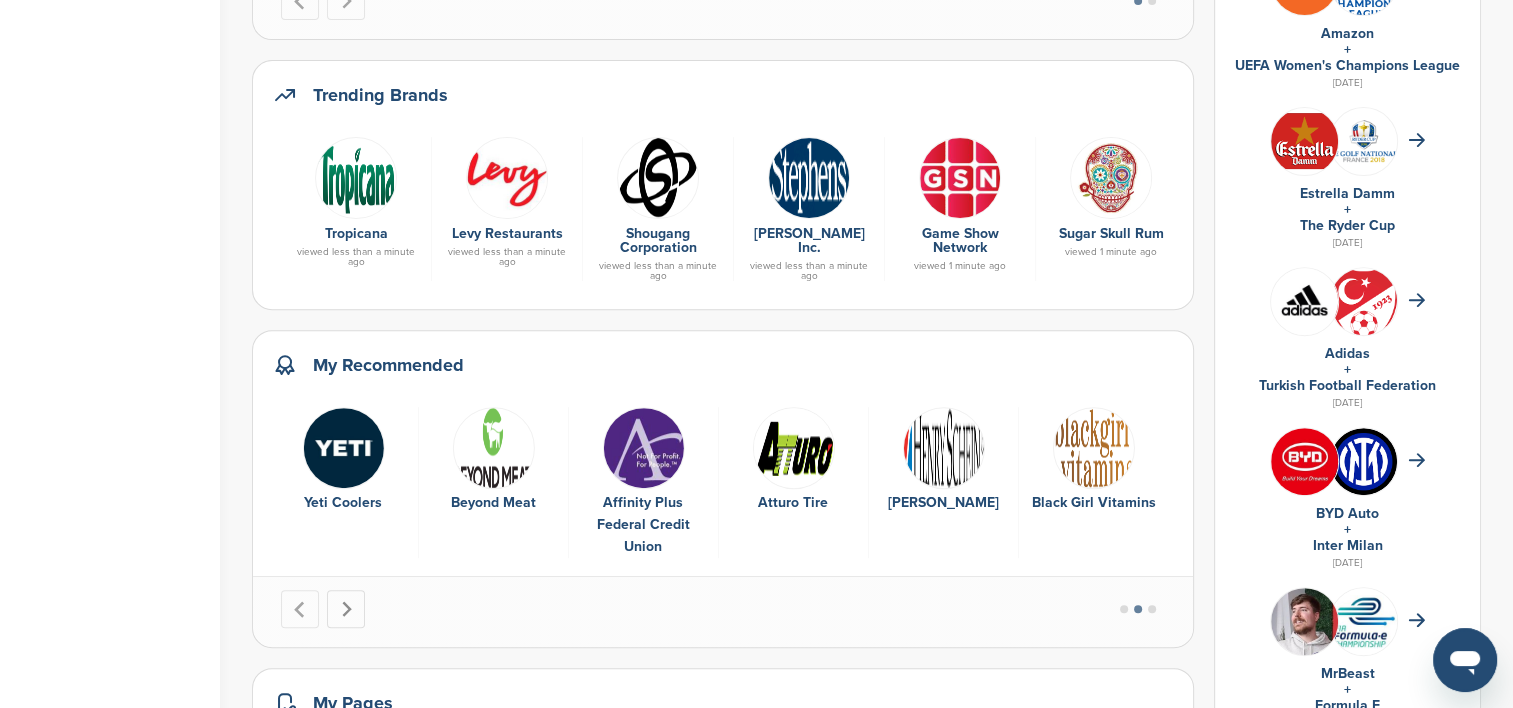 click 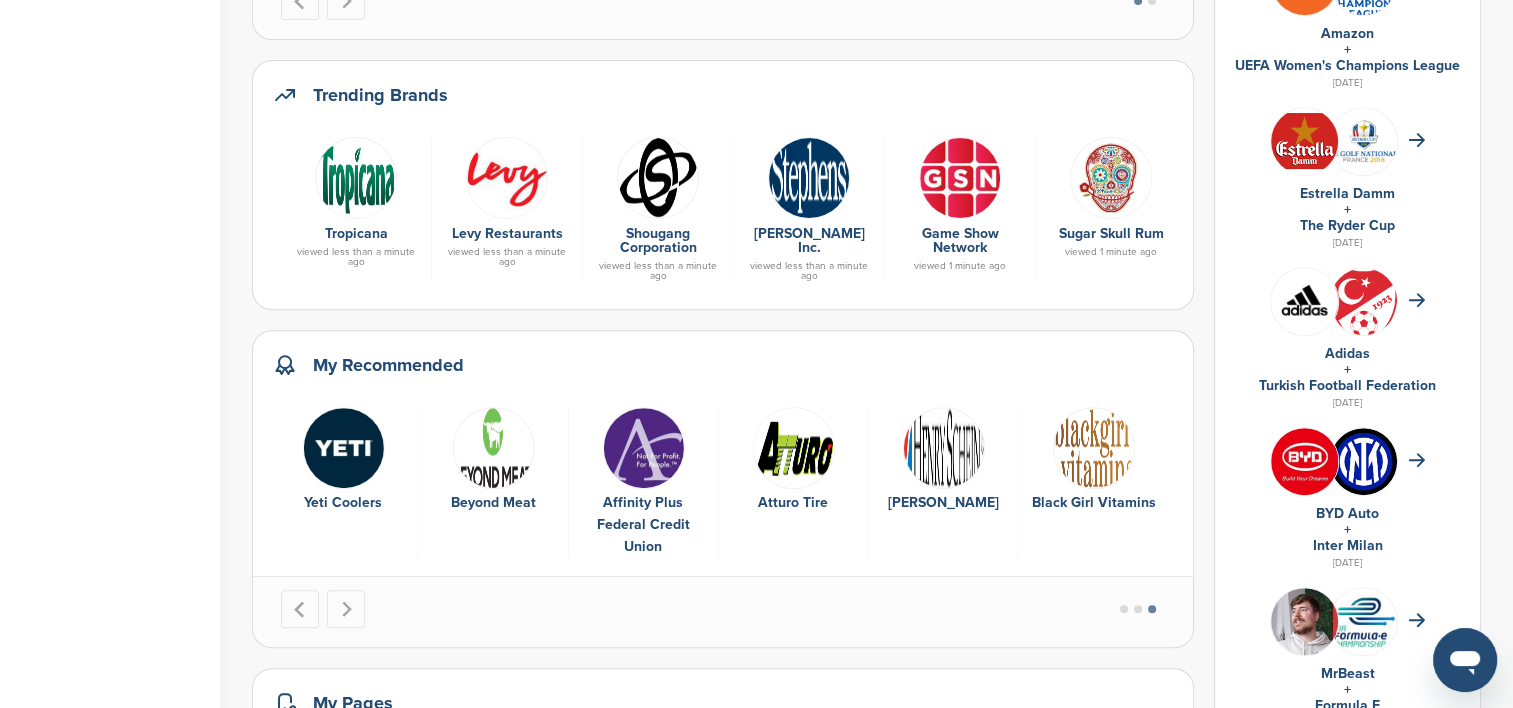 click on "Recently active property types
HS Athletics Animal Welfare Esports Team Basketball Cricket Golf Motorcycle Racing Soccer Wrestling Olympics
Recently active sponsor industries
Booking & Planning Services Car Rental Digital Media Television Other Alcohol - Beer Soda Dairy Retail Banking Athletic Apparel & Equipment
My Saved
13
Go to my saved
Beyond Meat
Yeti Coolers
Raising Cane's
Foot Locker
Avocados From Mexico
Fisher-Price
Trending Brands
Tropicana
viewed less than a minute ago
Levy Restaurants
viewed less than a minute ago
Shougang Corporation
viewed less than a minute ago
Stephens Inc.
viewed less than a minute ago
Game Show Network" at bounding box center (866, 336) 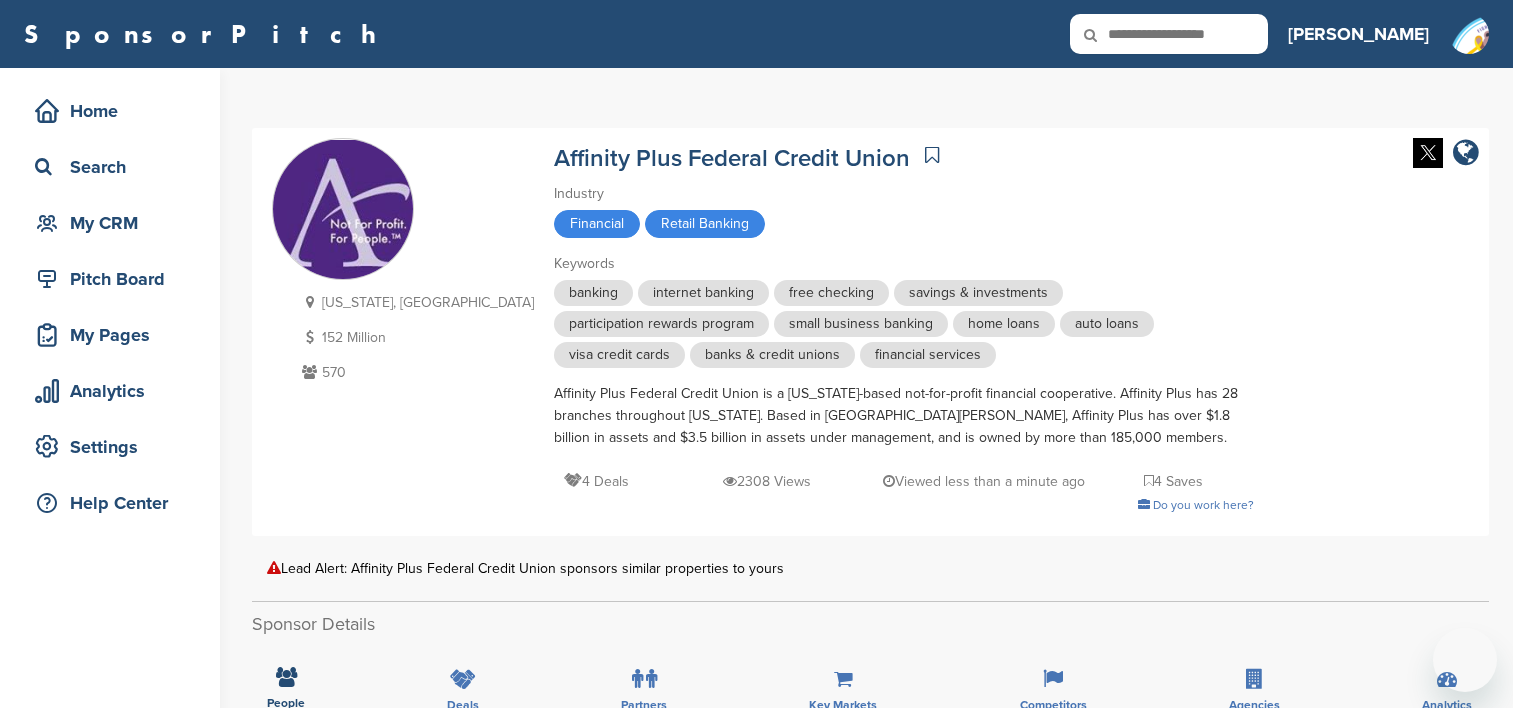 scroll, scrollTop: 0, scrollLeft: 0, axis: both 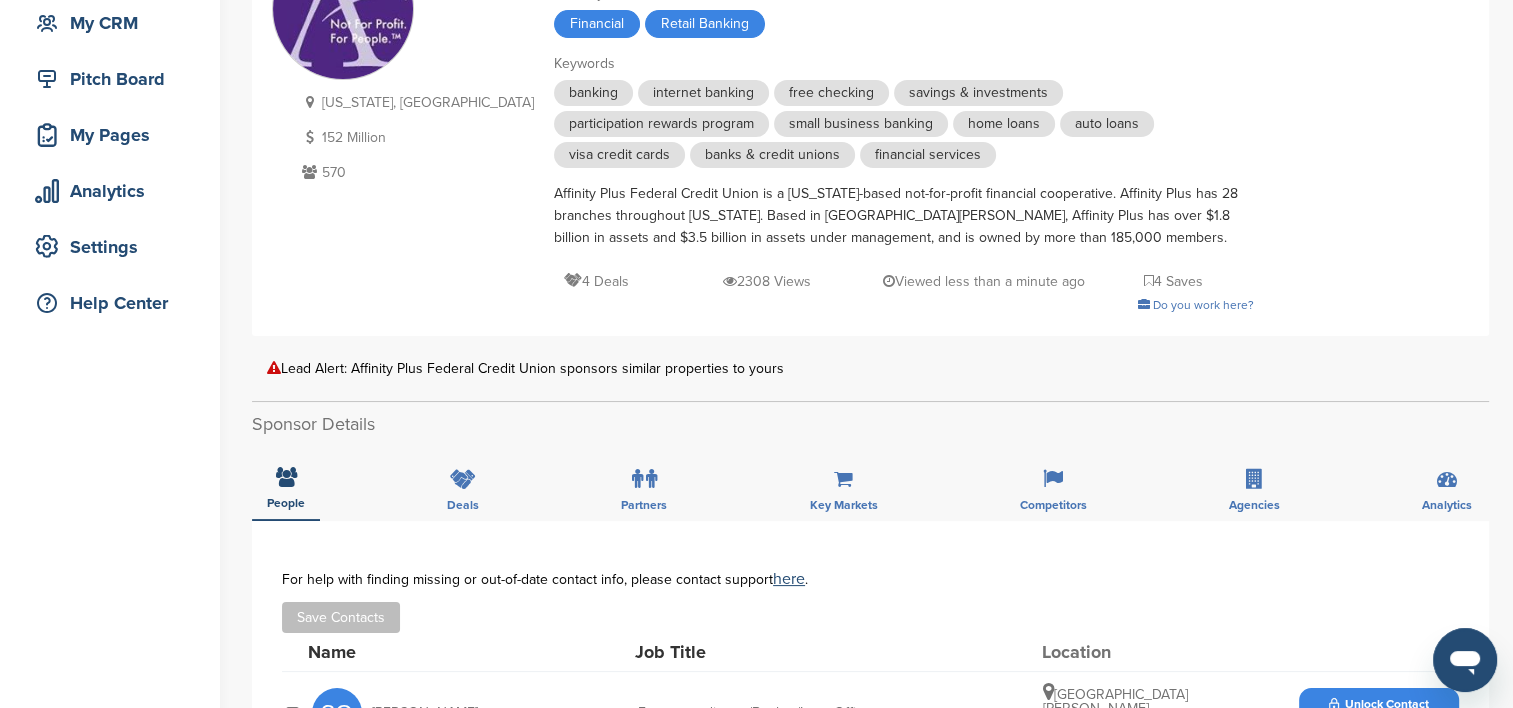 click on "People
Deals
Partners
Key Markets
Competitors
Agencies
Analytics" at bounding box center [870, 484] 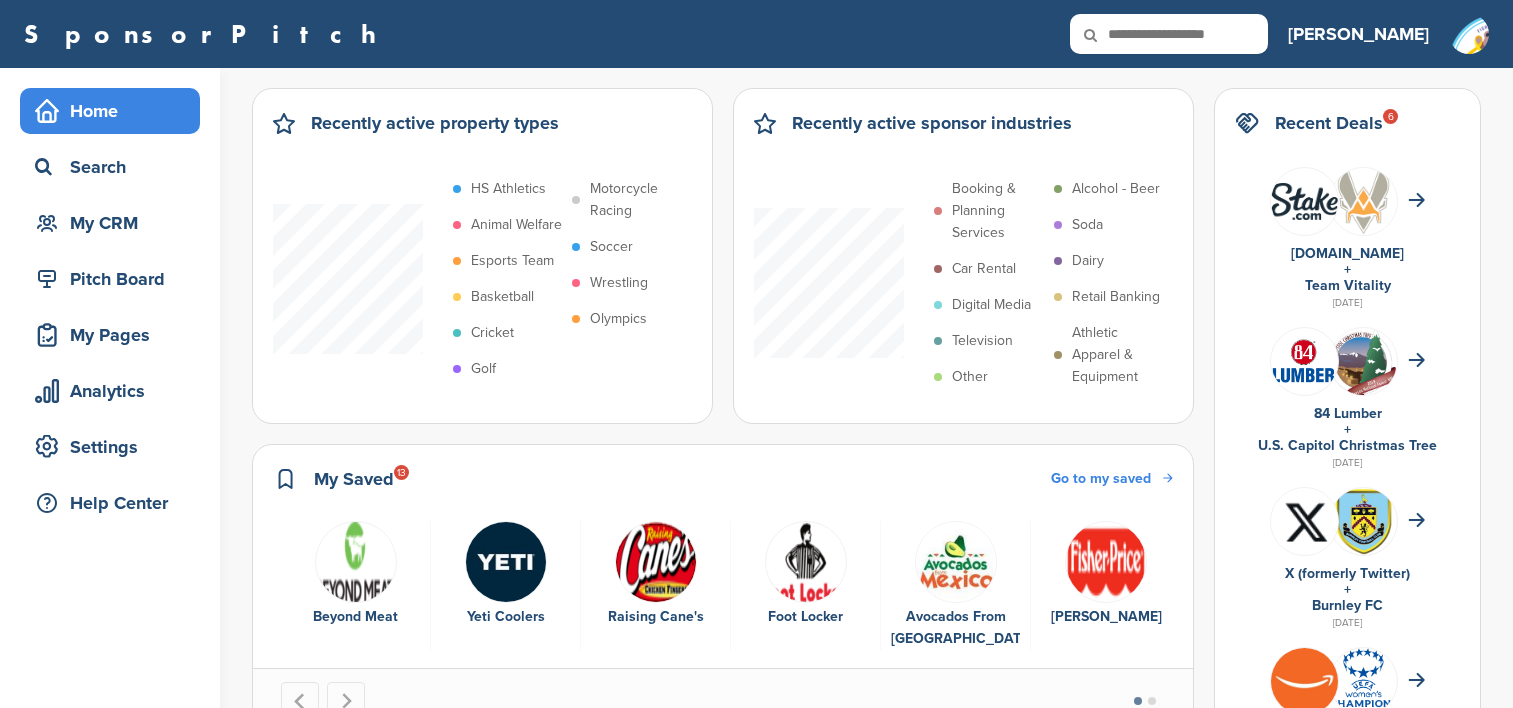 scroll, scrollTop: 700, scrollLeft: 0, axis: vertical 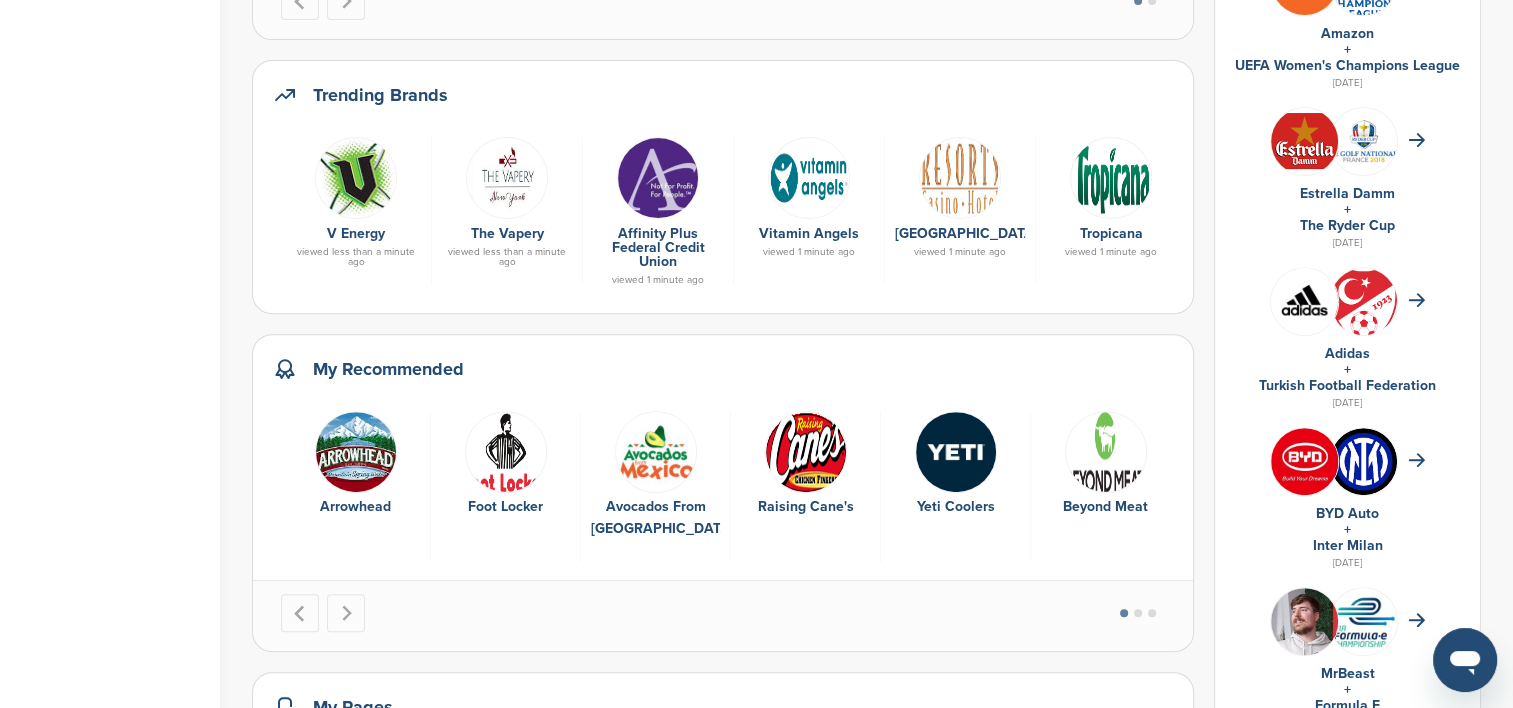 click on "MrBeast" at bounding box center (1347, 674) 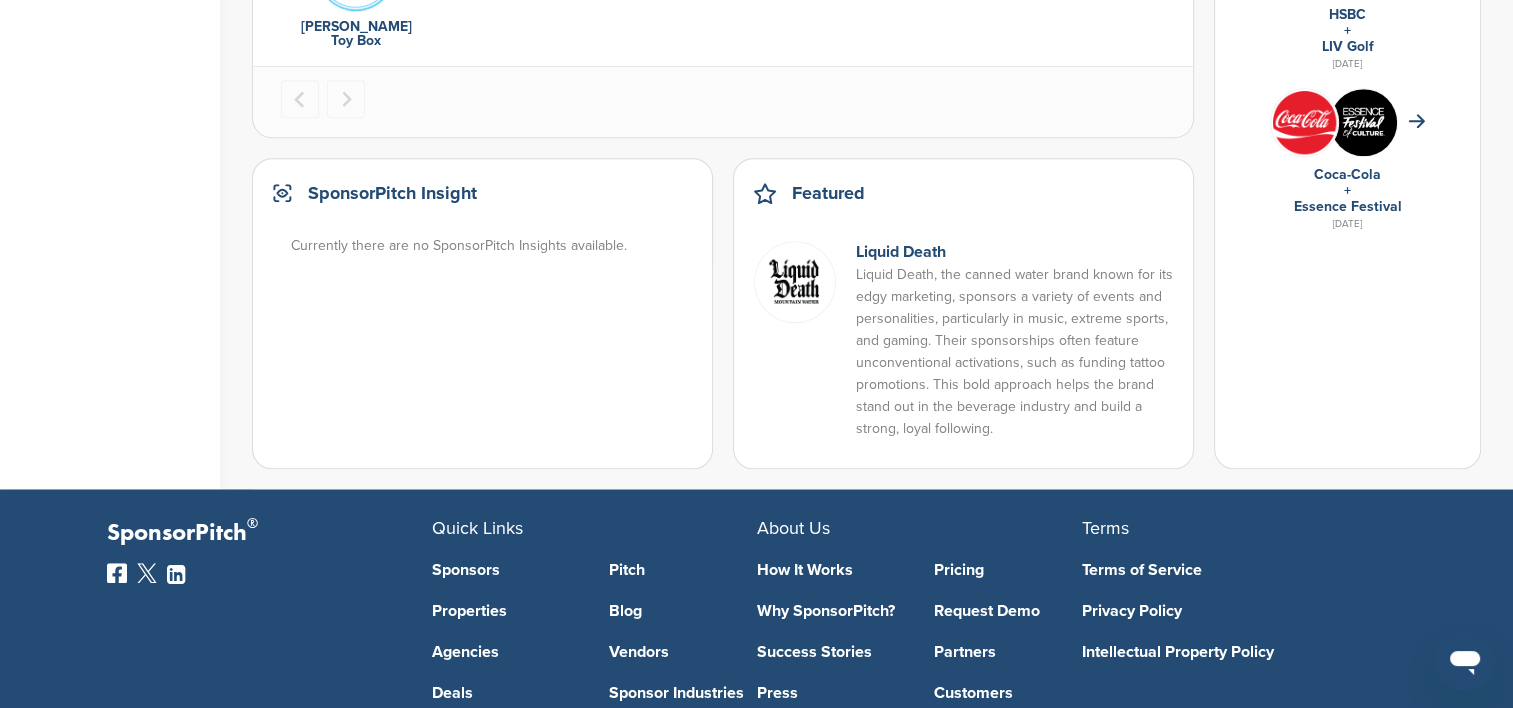 scroll, scrollTop: 1419, scrollLeft: 0, axis: vertical 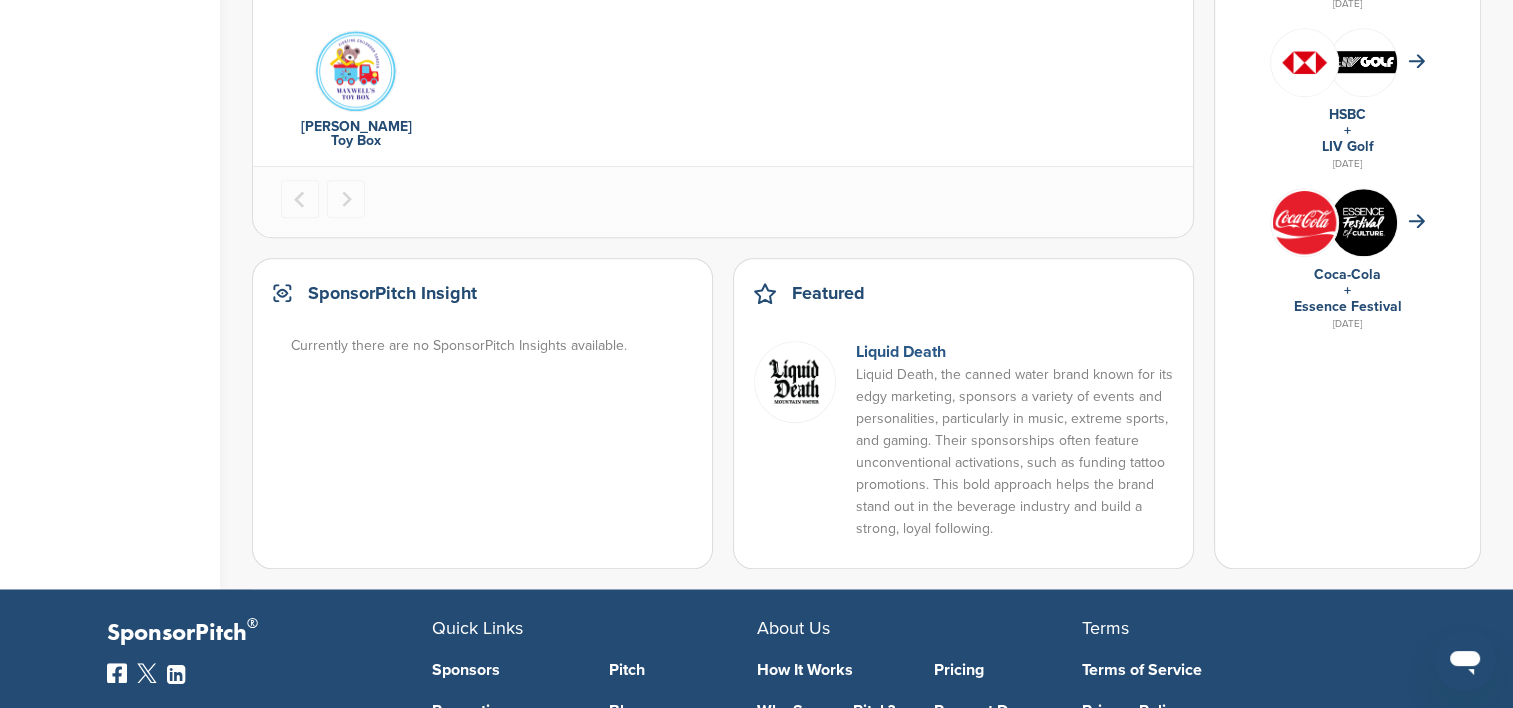 click on "Liquid Death" at bounding box center [901, 352] 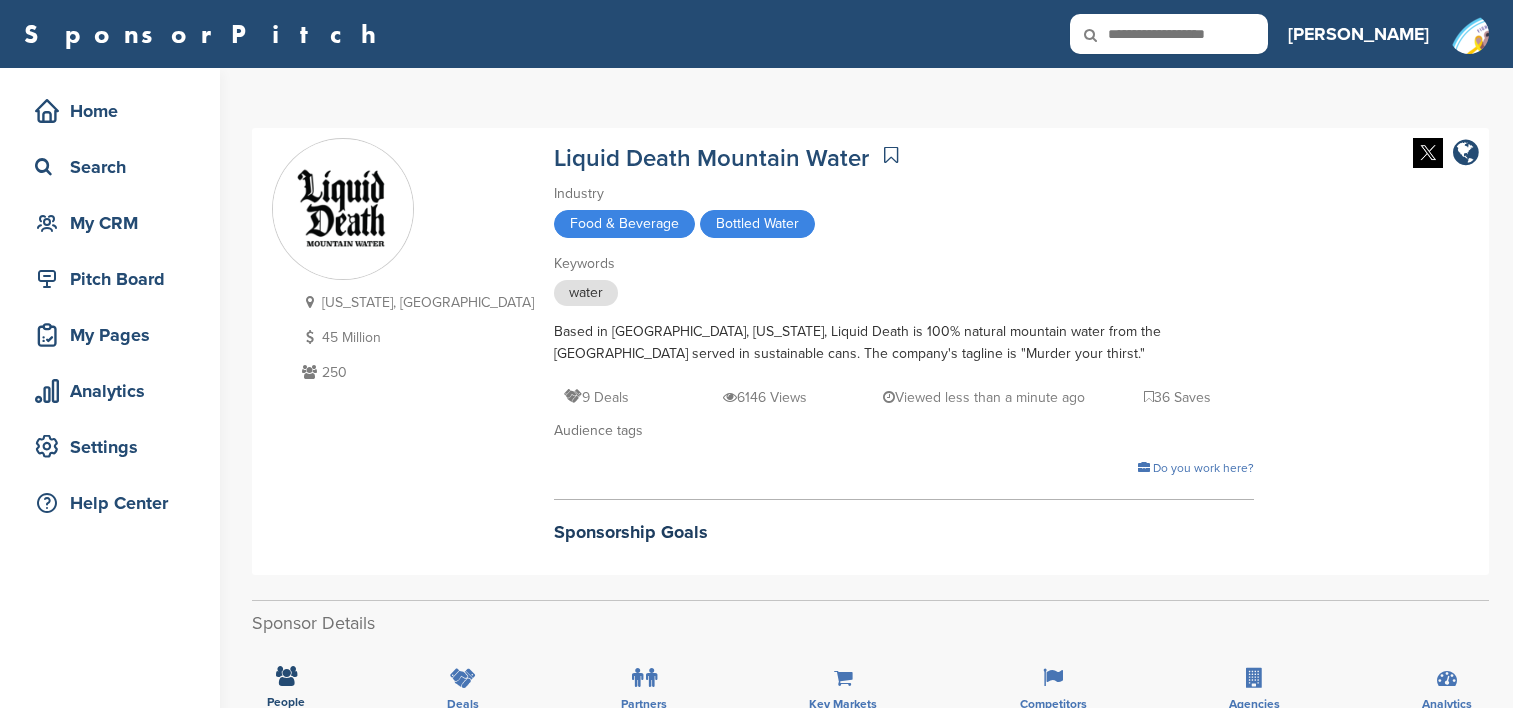 scroll, scrollTop: 0, scrollLeft: 0, axis: both 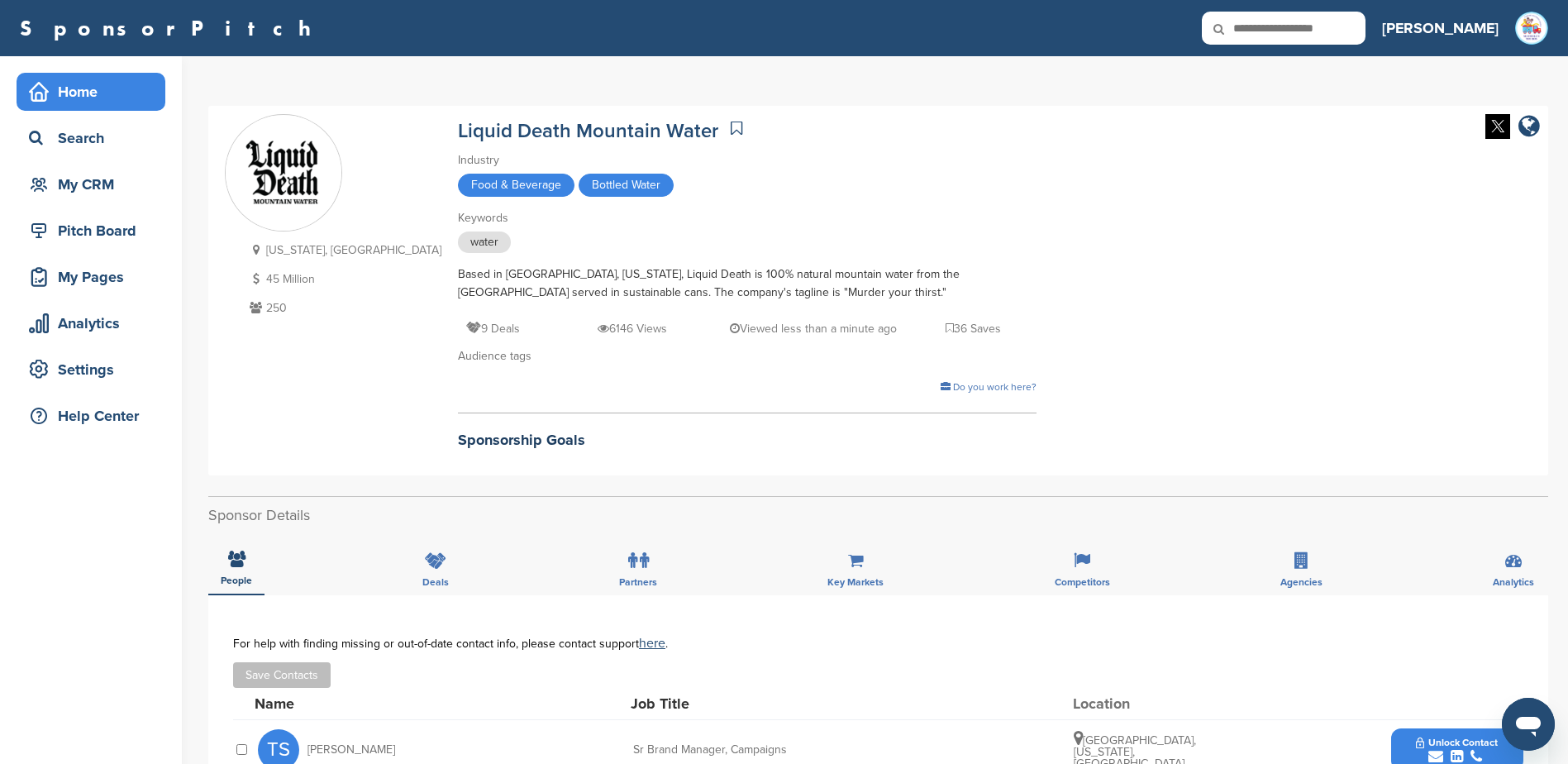 click on "Home" at bounding box center [95, 92] 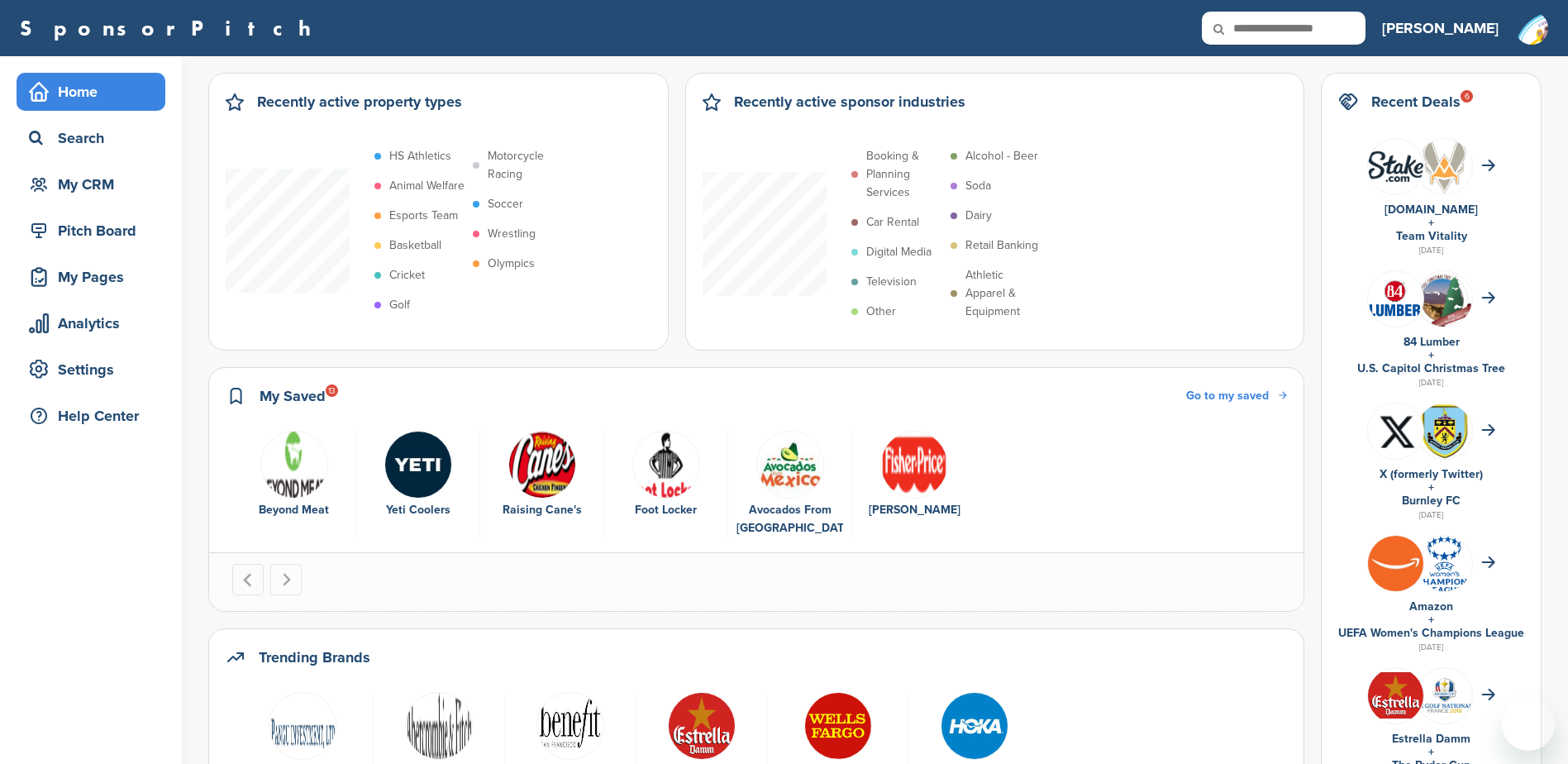 scroll, scrollTop: 0, scrollLeft: 0, axis: both 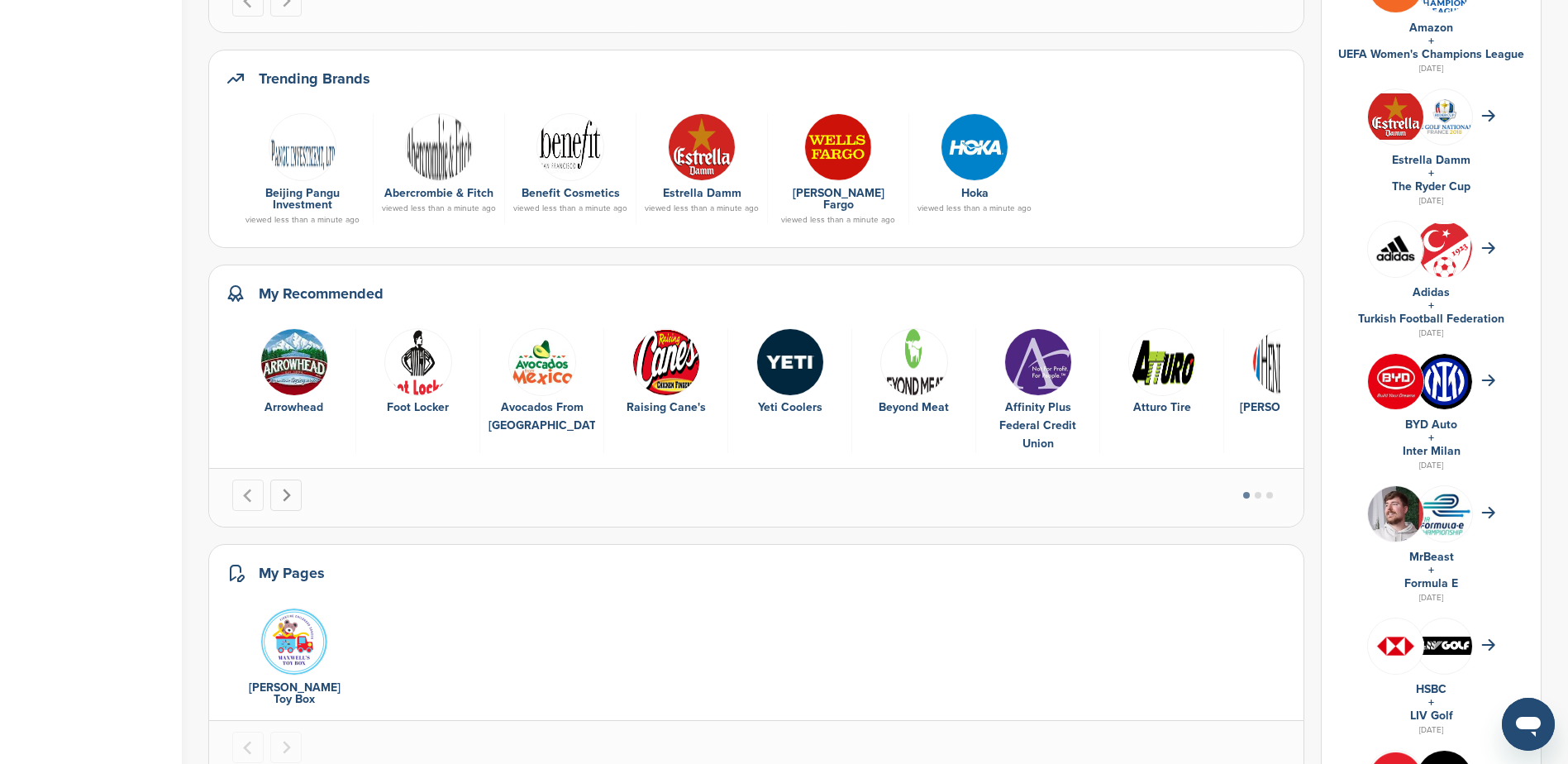 click 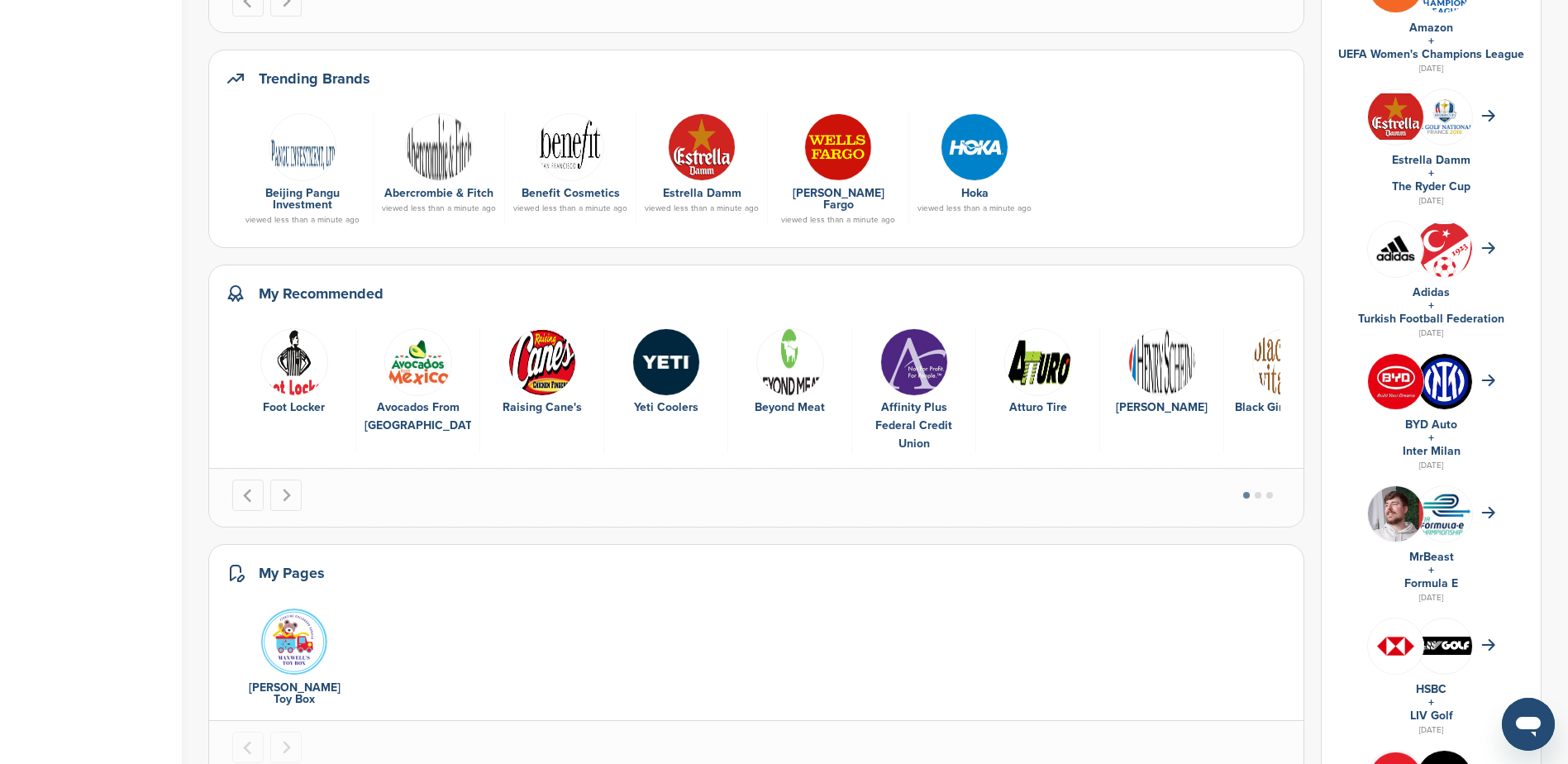 click at bounding box center [1162, 362] 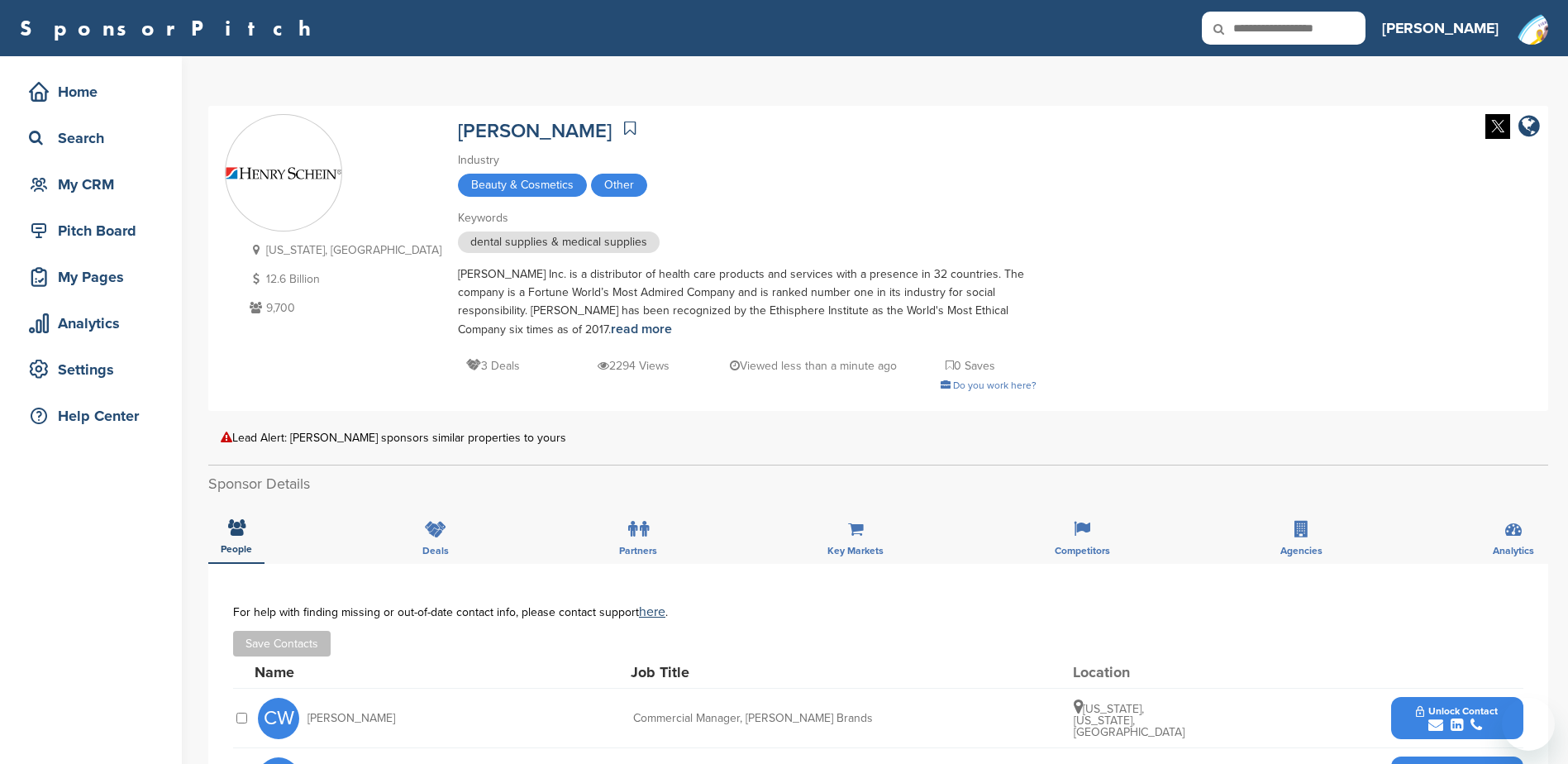 scroll, scrollTop: 0, scrollLeft: 0, axis: both 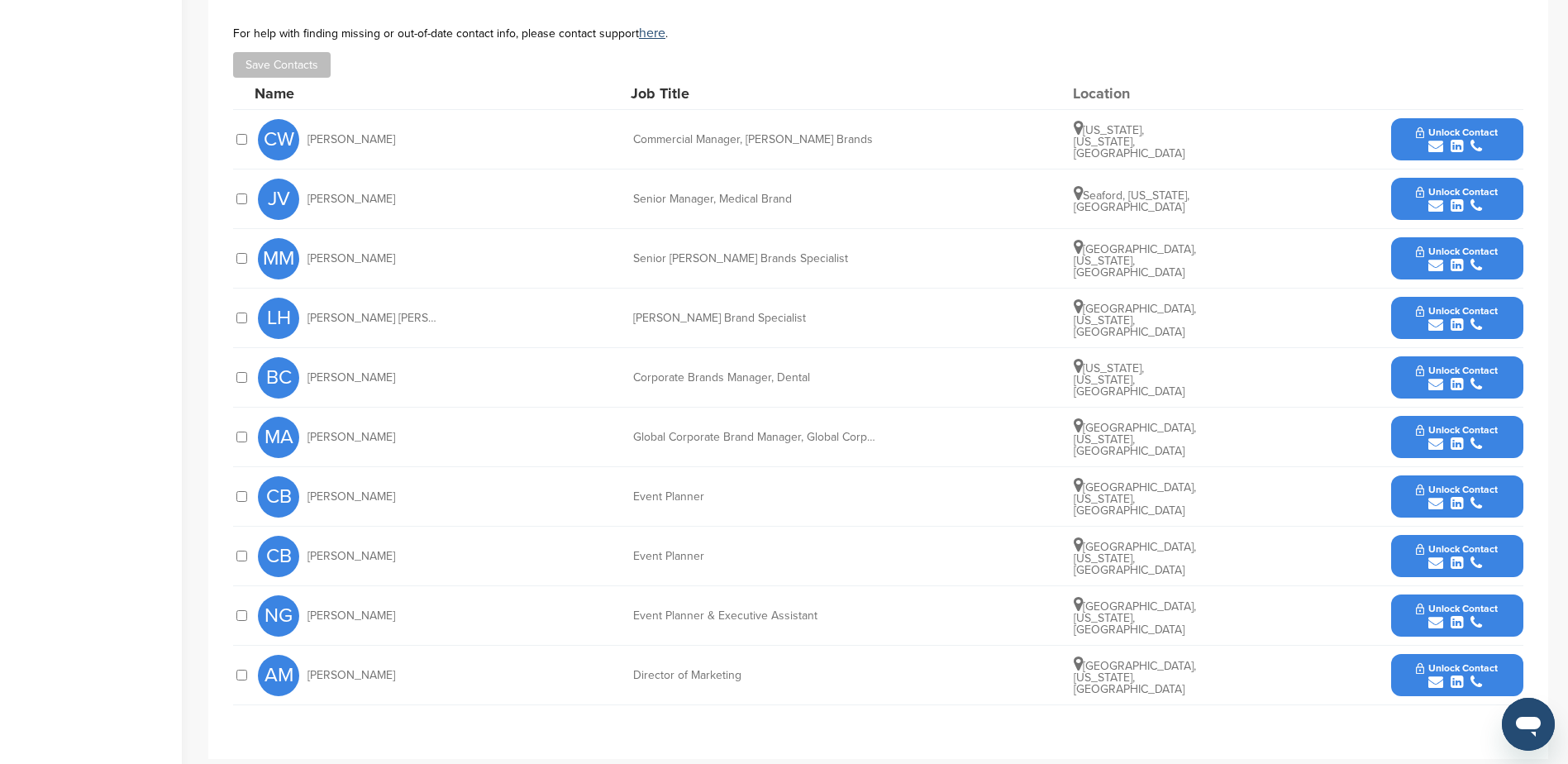 click on "Unlock Contact" at bounding box center [1456, 437] 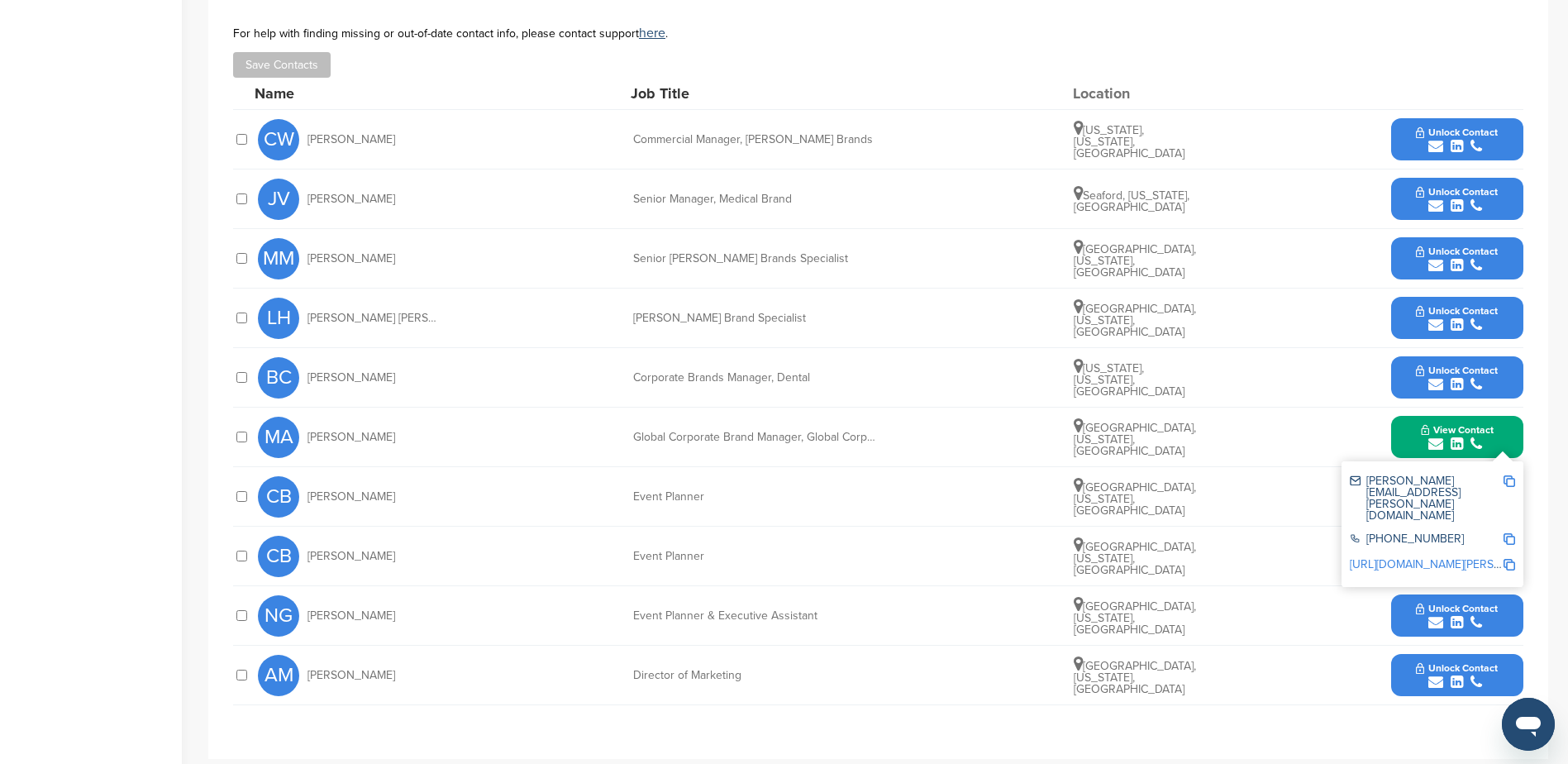 click on "http://www.linkedin.com/in/marianne-olivia-alpuerto-97585a5b" at bounding box center (1451, 564) 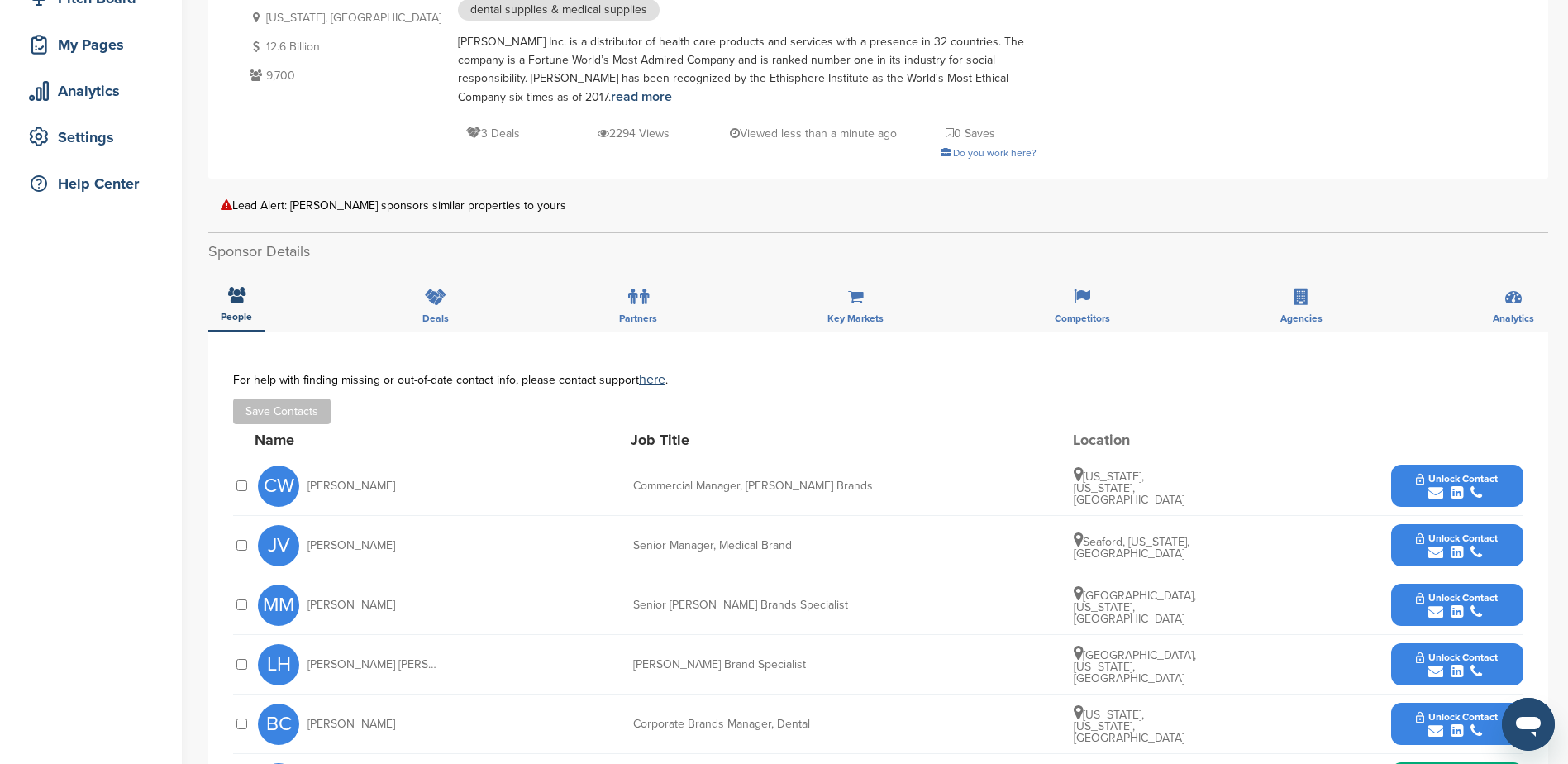 scroll, scrollTop: 0, scrollLeft: 0, axis: both 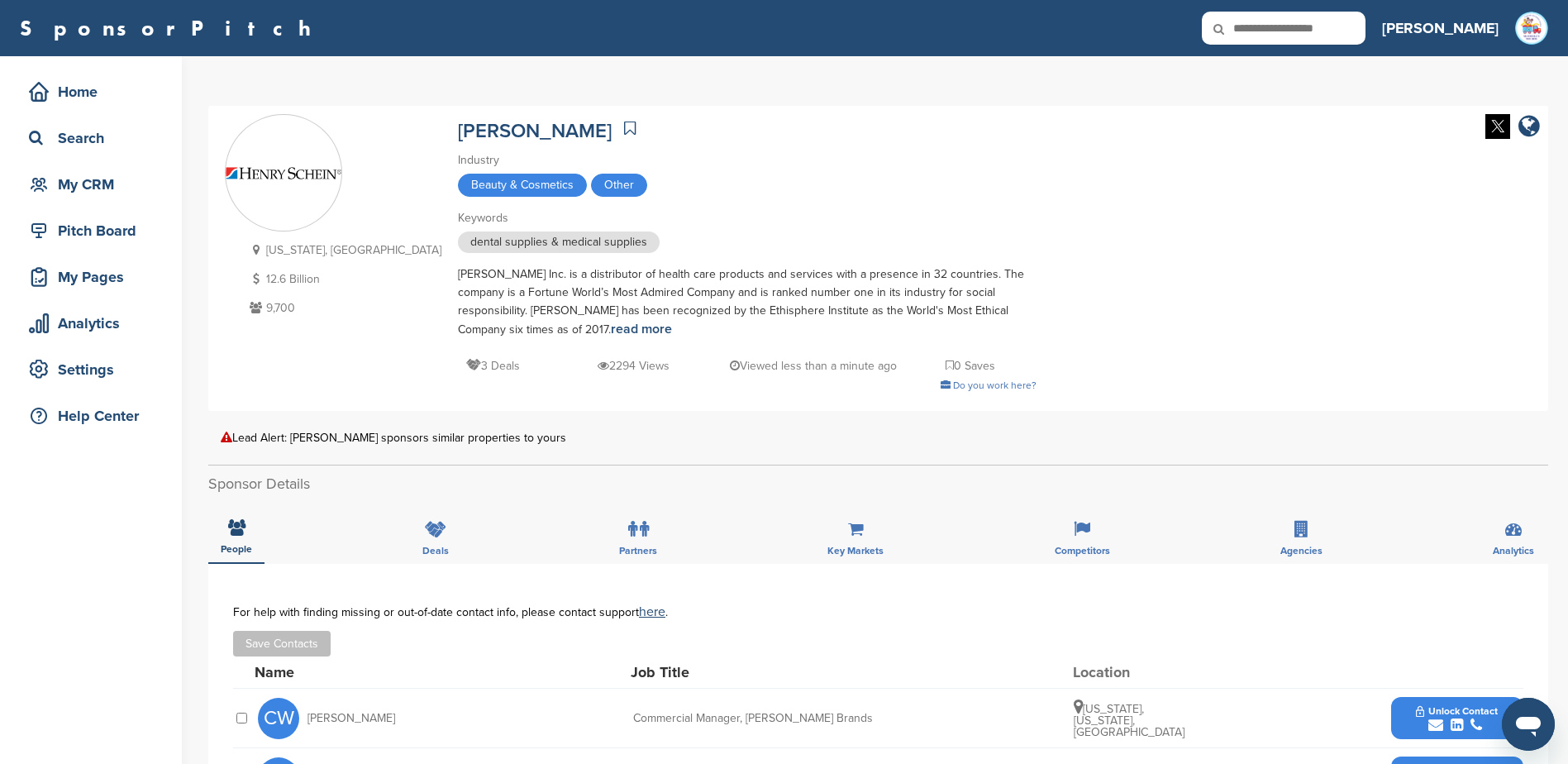 click at bounding box center [630, 128] 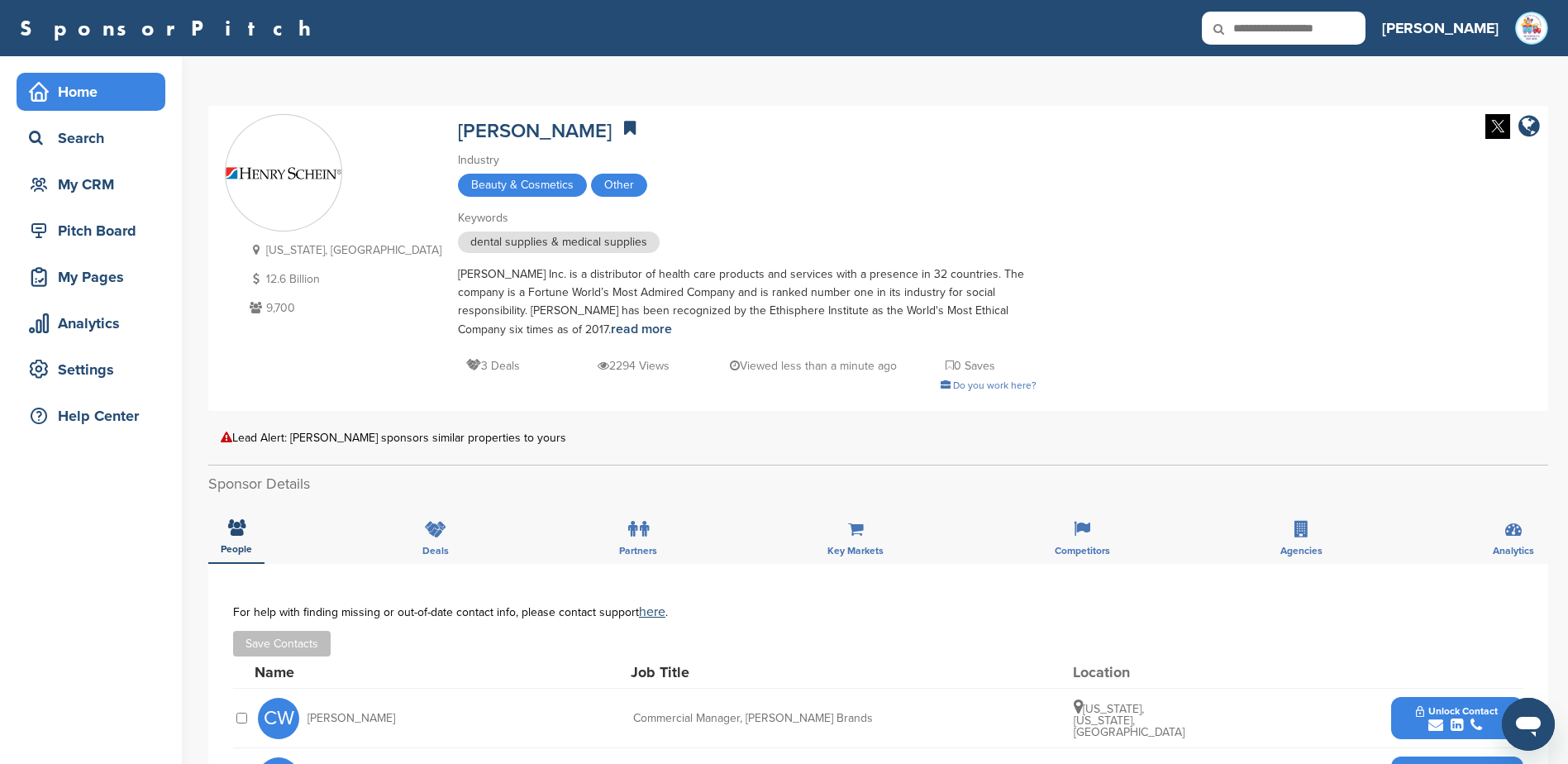 click on "Home" at bounding box center [95, 92] 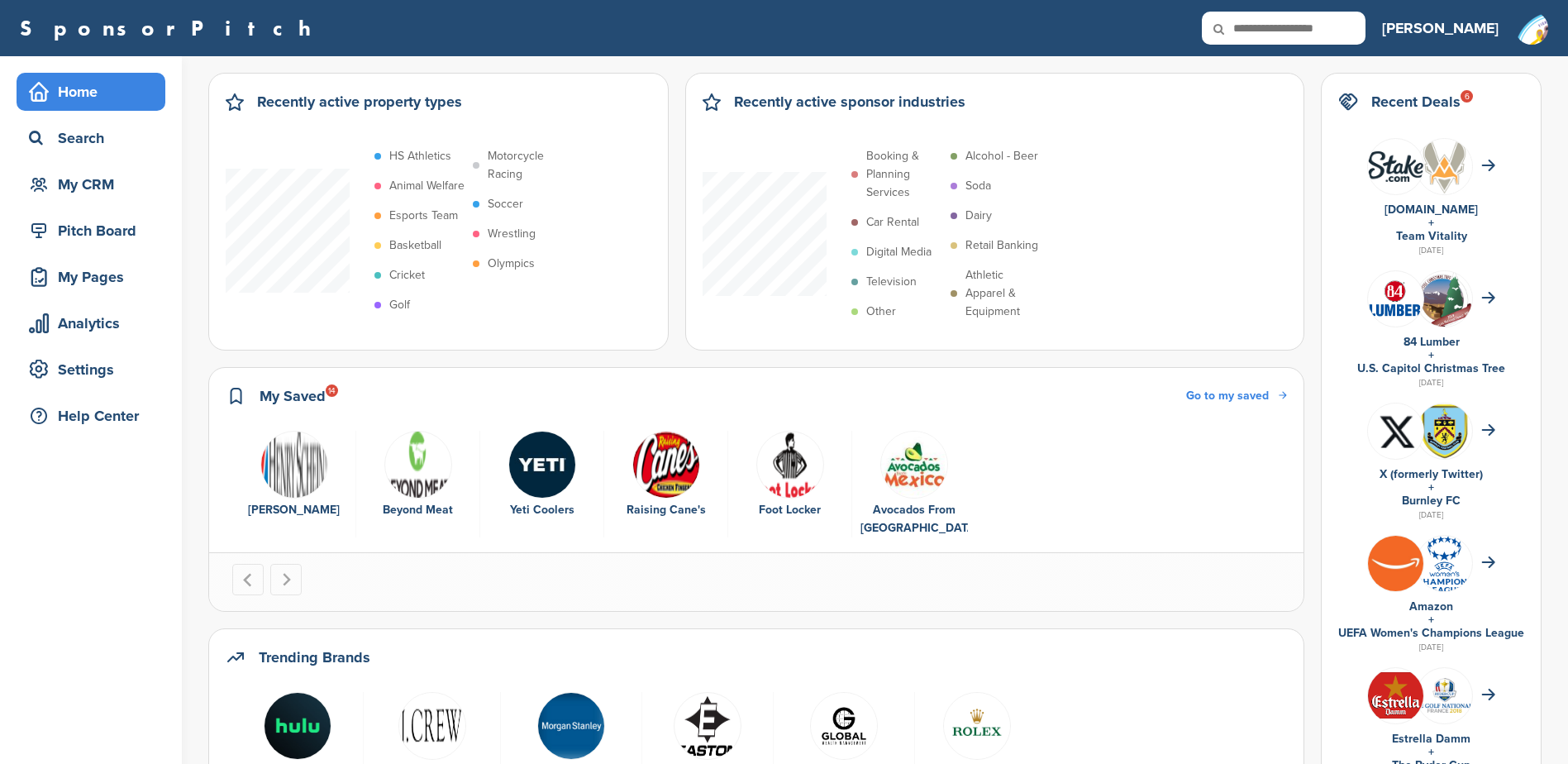 scroll, scrollTop: 0, scrollLeft: 0, axis: both 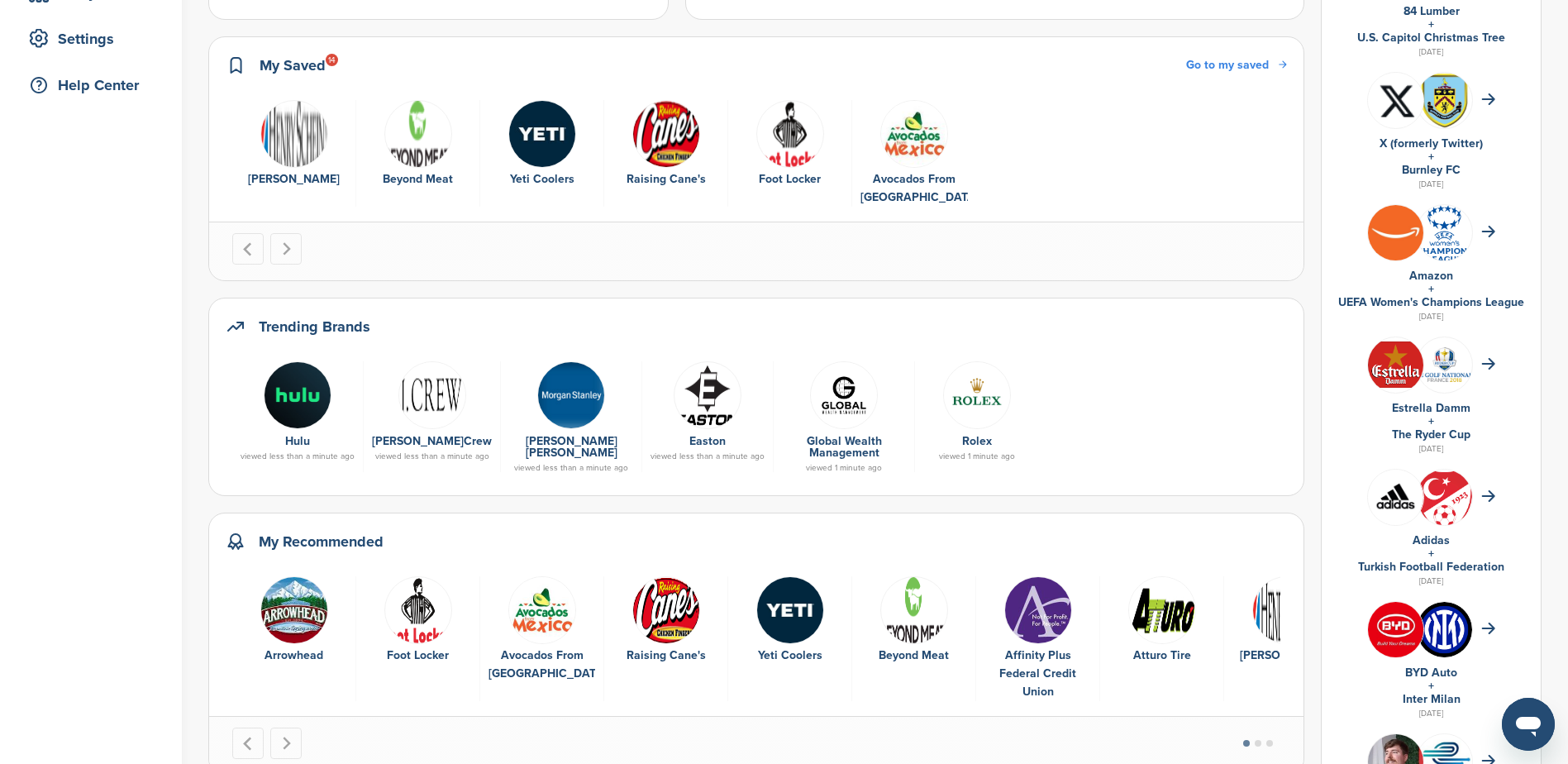 click on "Global Wealth Management" at bounding box center (844, 446) 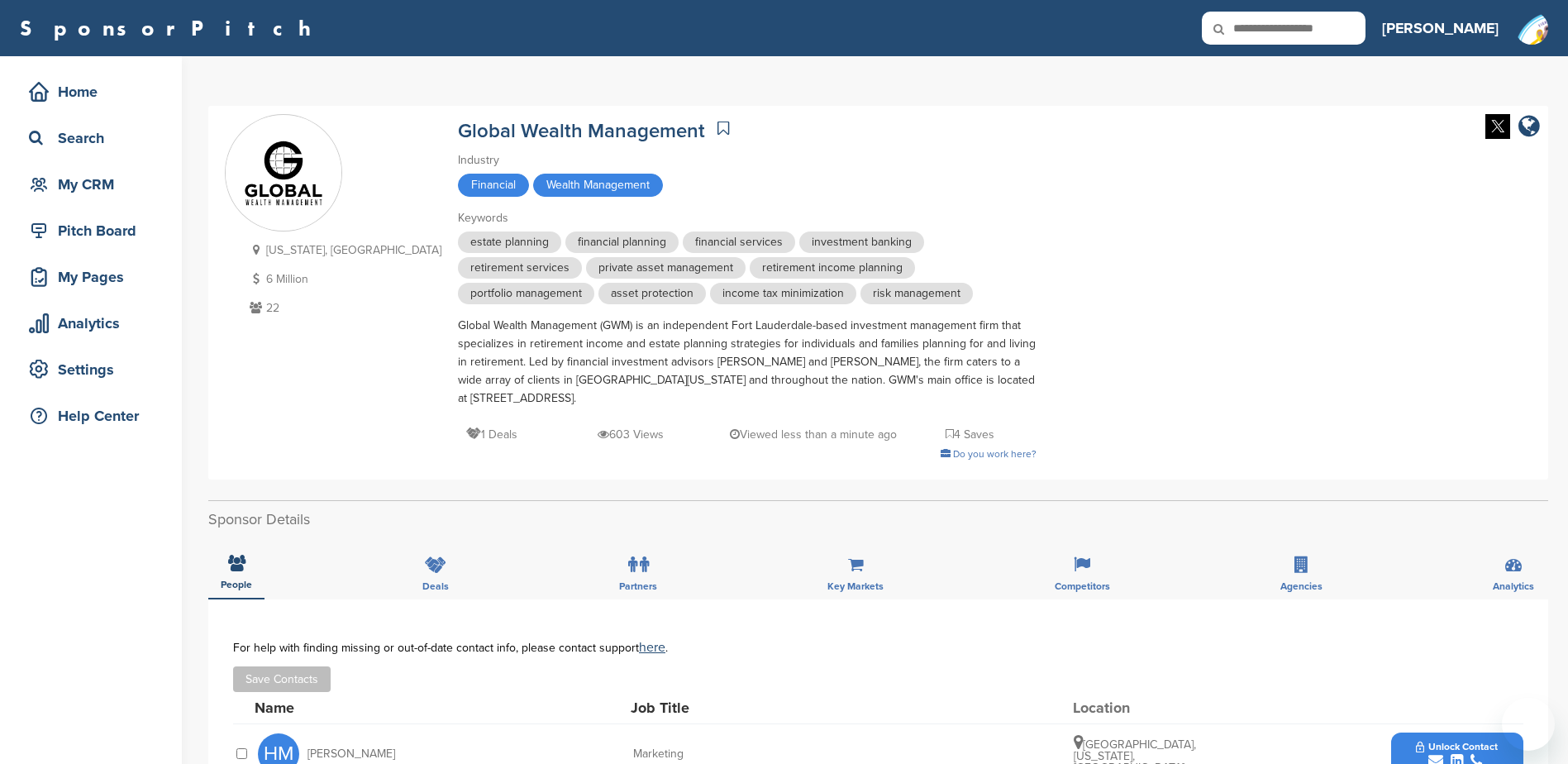 scroll, scrollTop: 0, scrollLeft: 0, axis: both 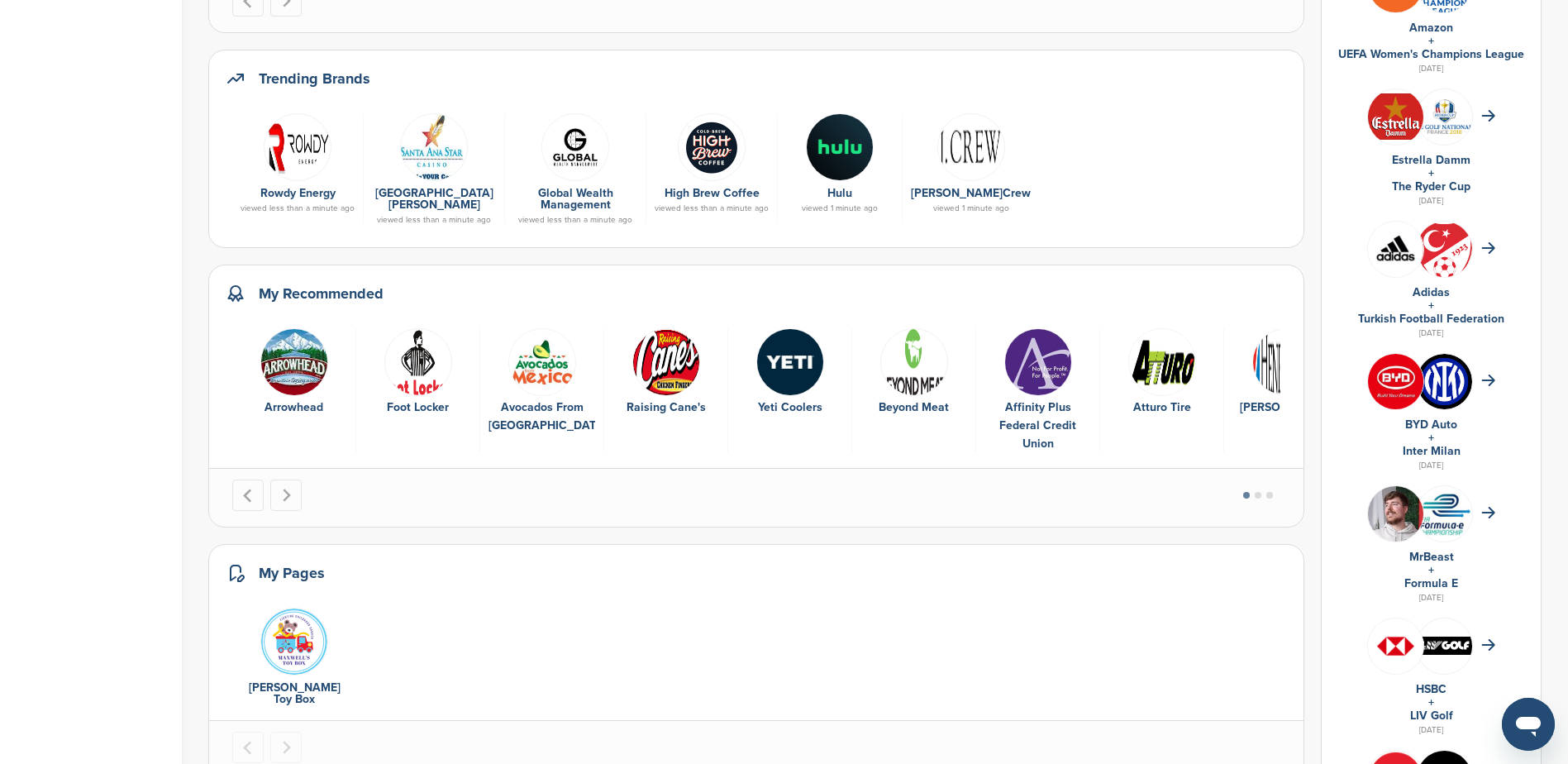 click at bounding box center [294, 362] 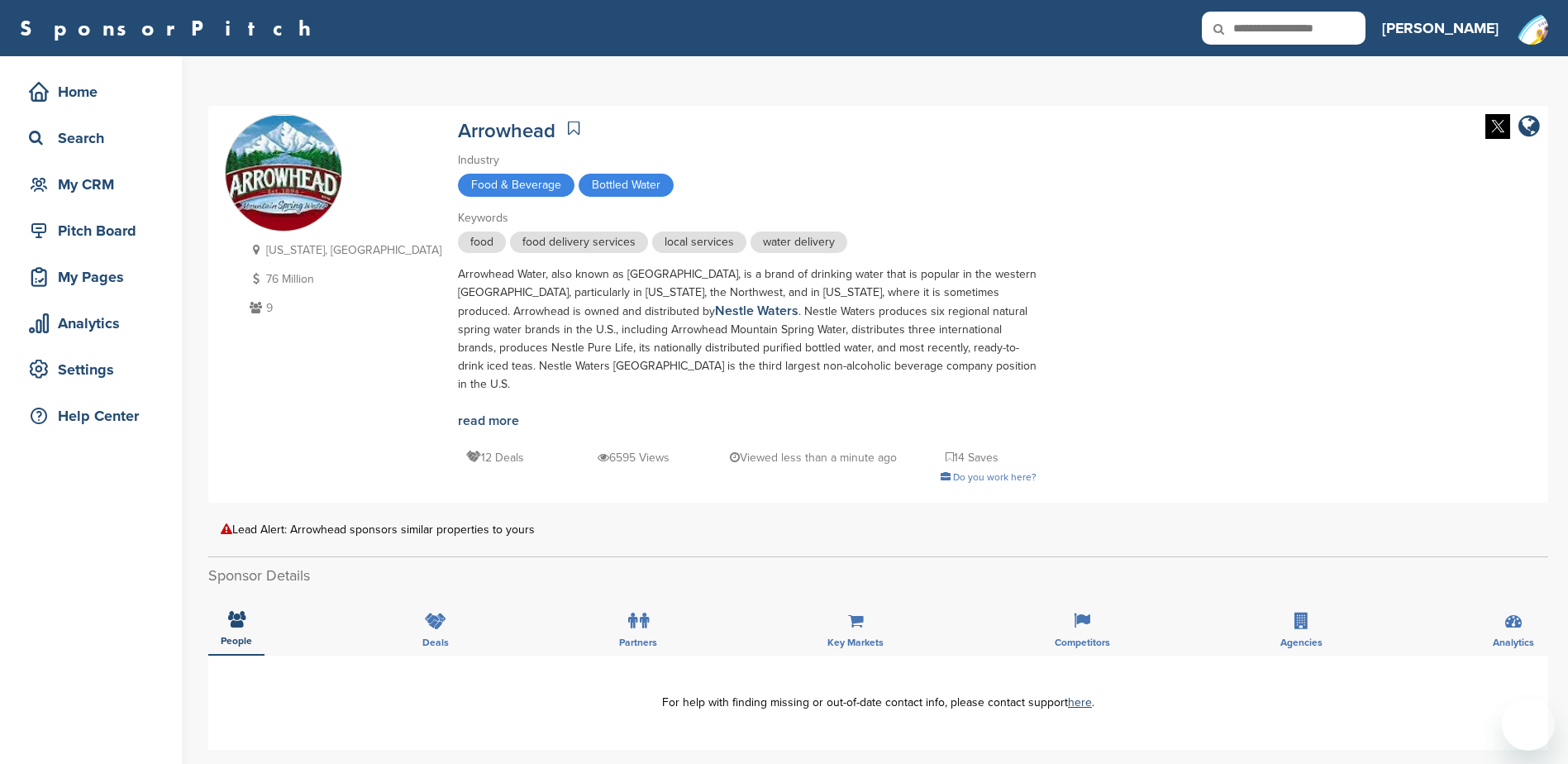 scroll, scrollTop: 0, scrollLeft: 0, axis: both 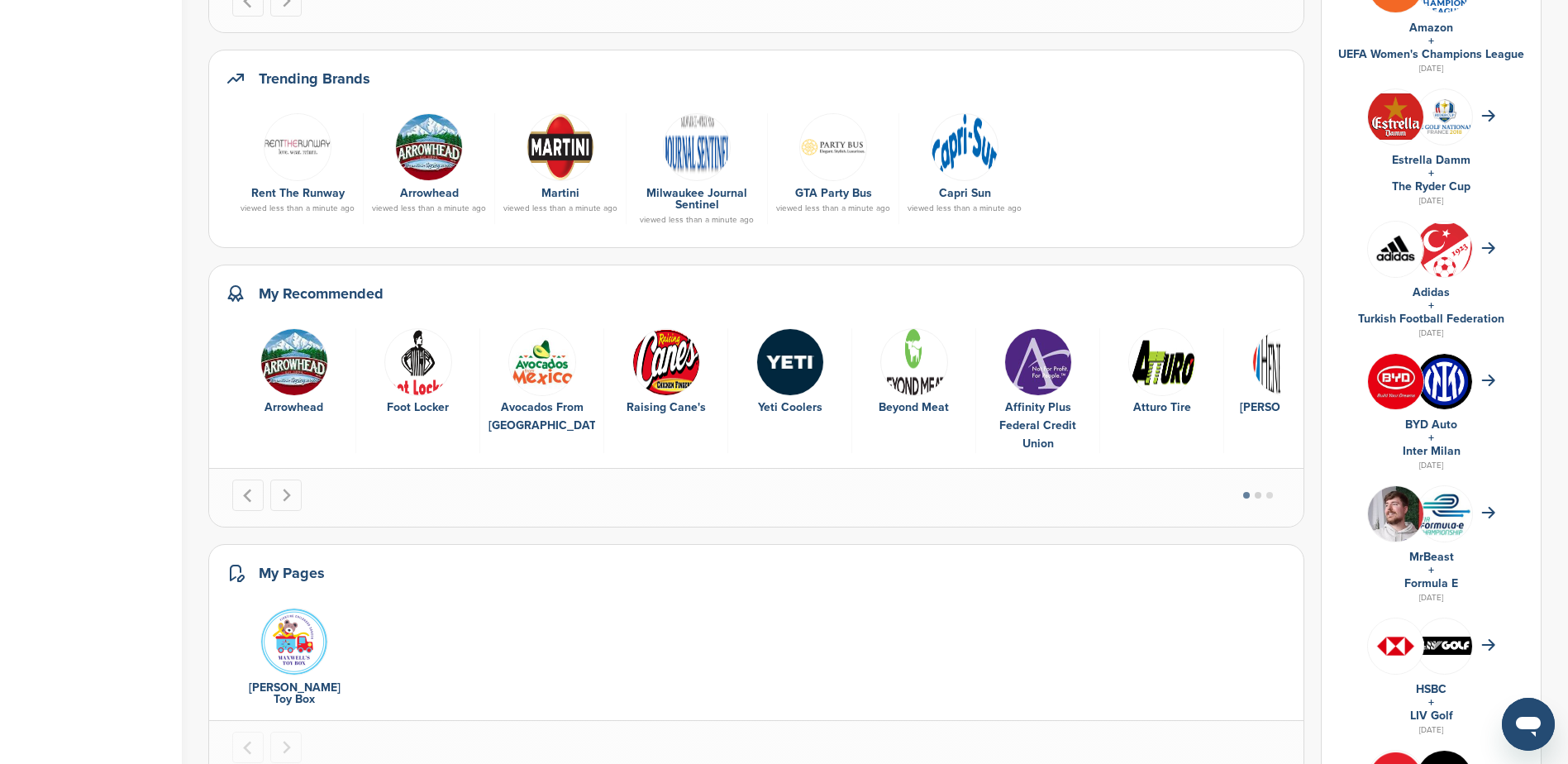 click at bounding box center [1258, 495] 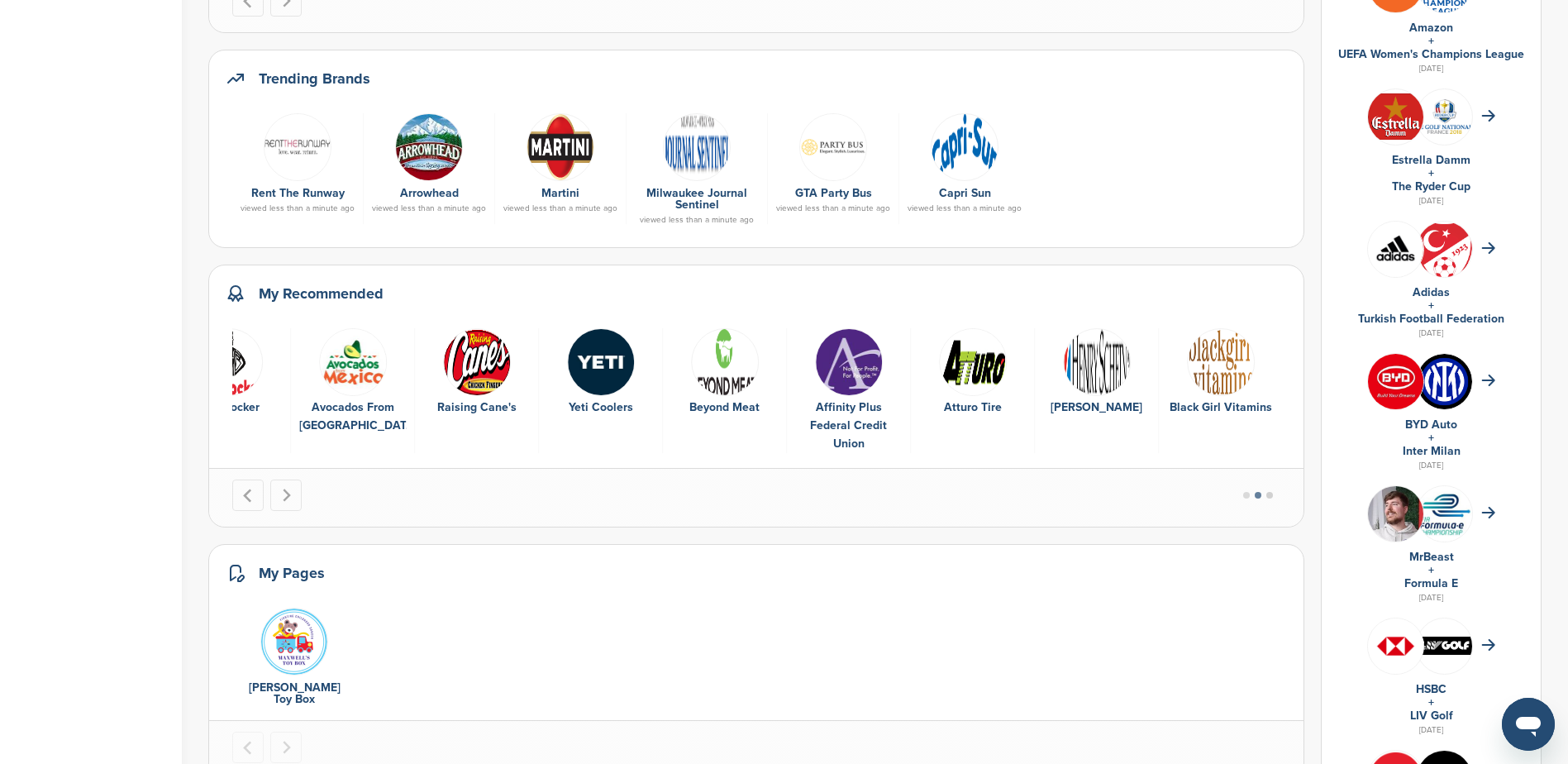 click at bounding box center (1270, 495) 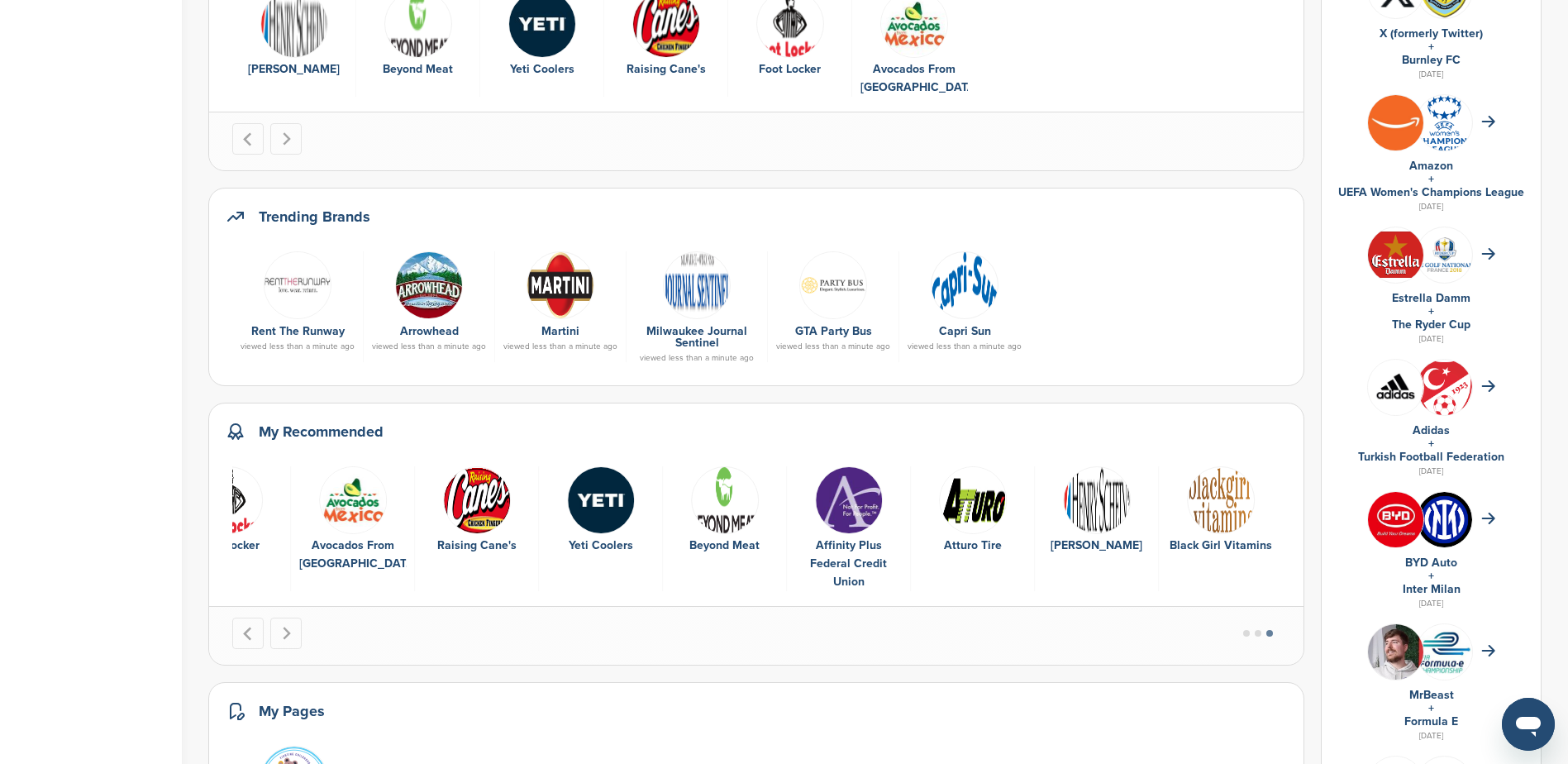 scroll, scrollTop: 413, scrollLeft: 0, axis: vertical 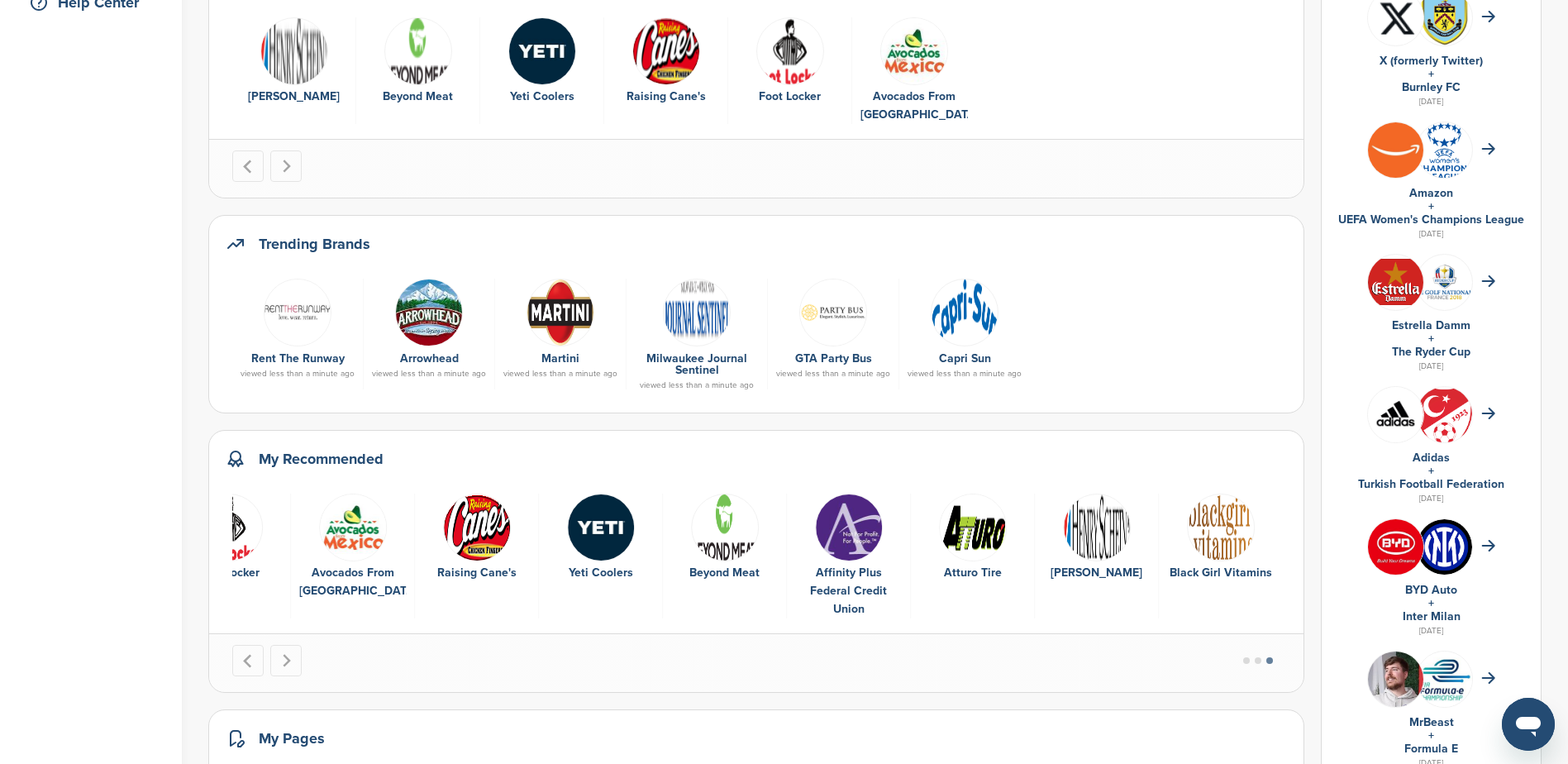 click at bounding box center (965, 313) 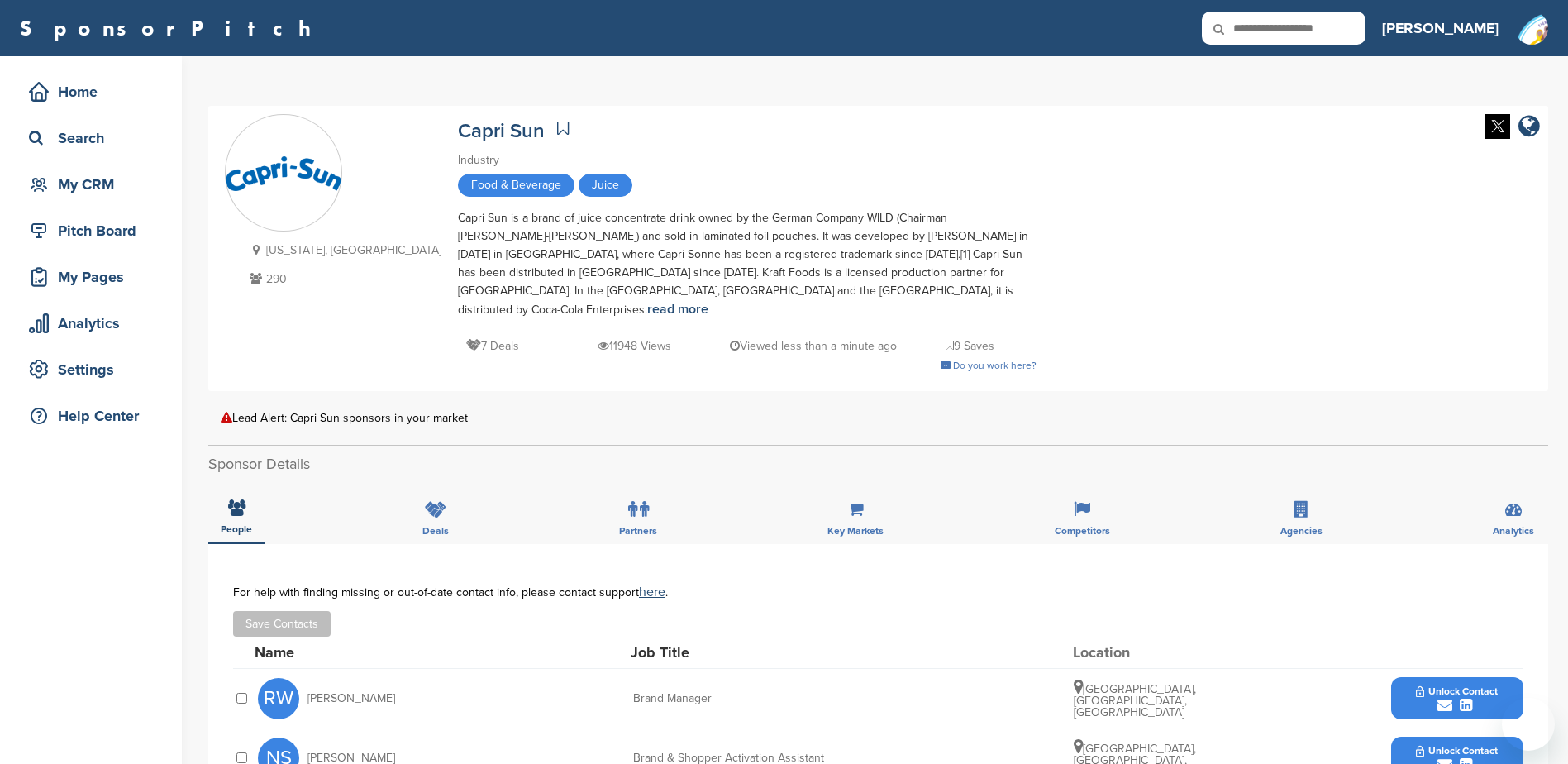 scroll, scrollTop: 0, scrollLeft: 0, axis: both 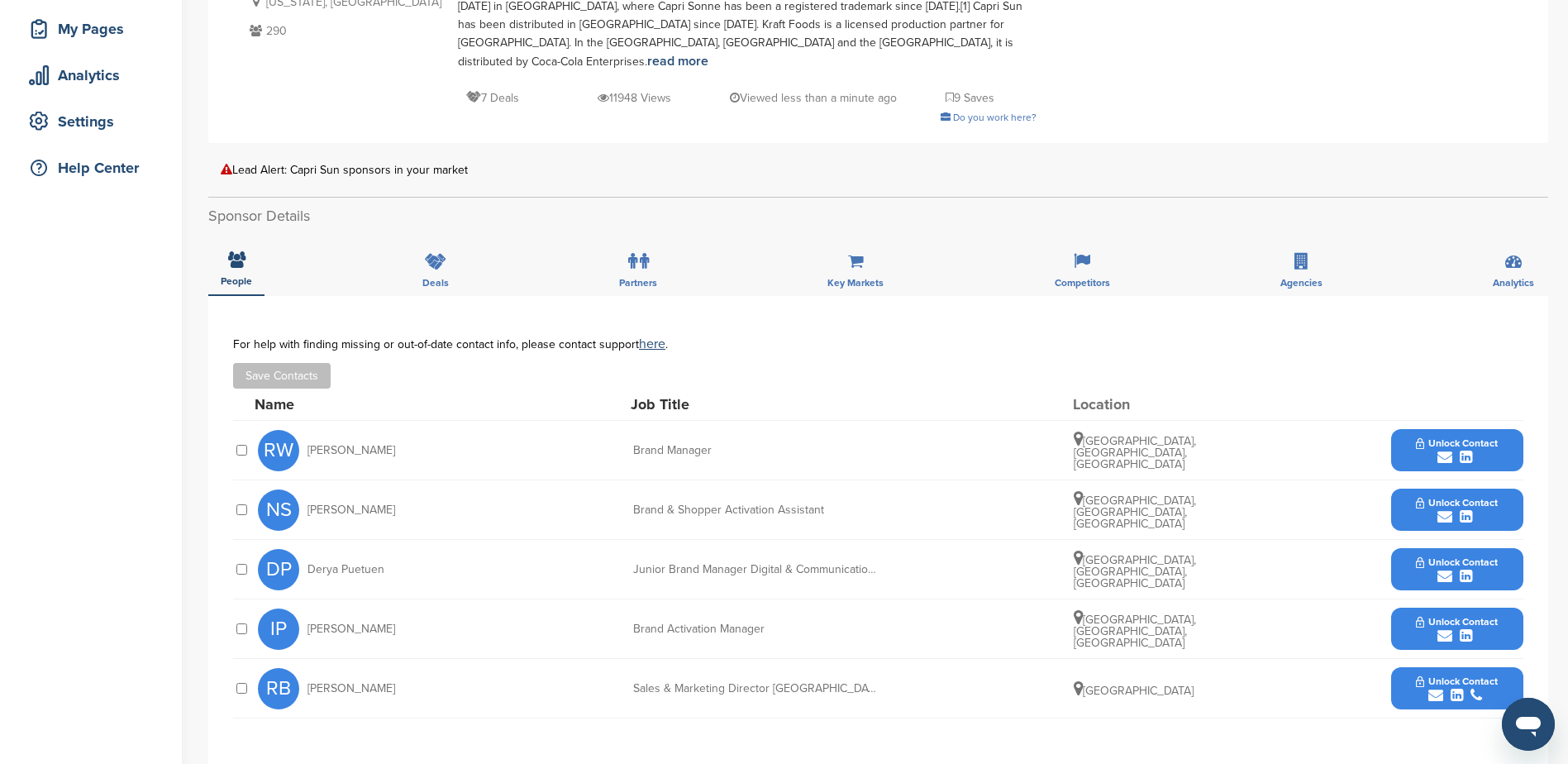 click on "Unlock Contact" at bounding box center (1456, 451) 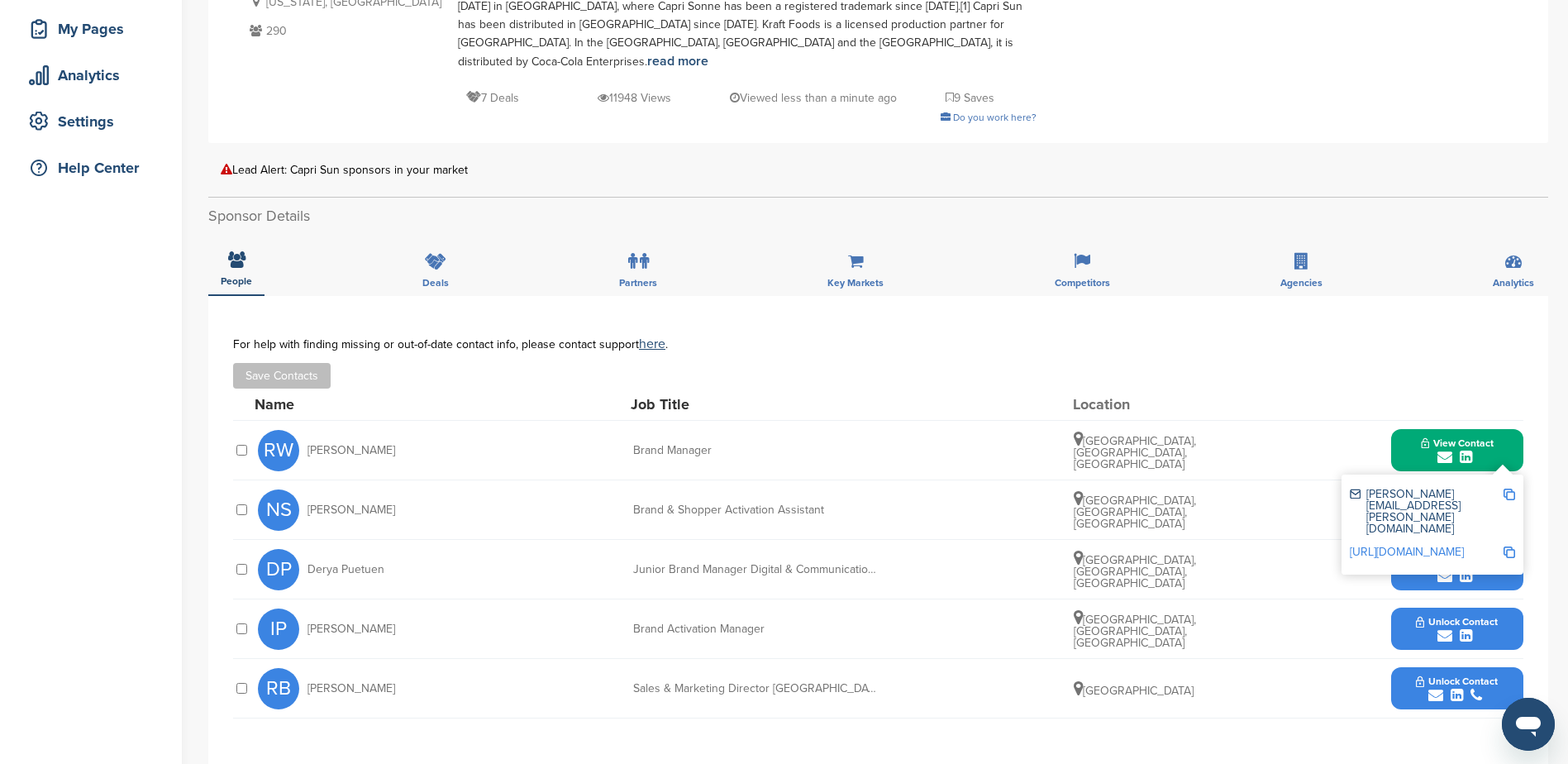 click at bounding box center [1509, 552] 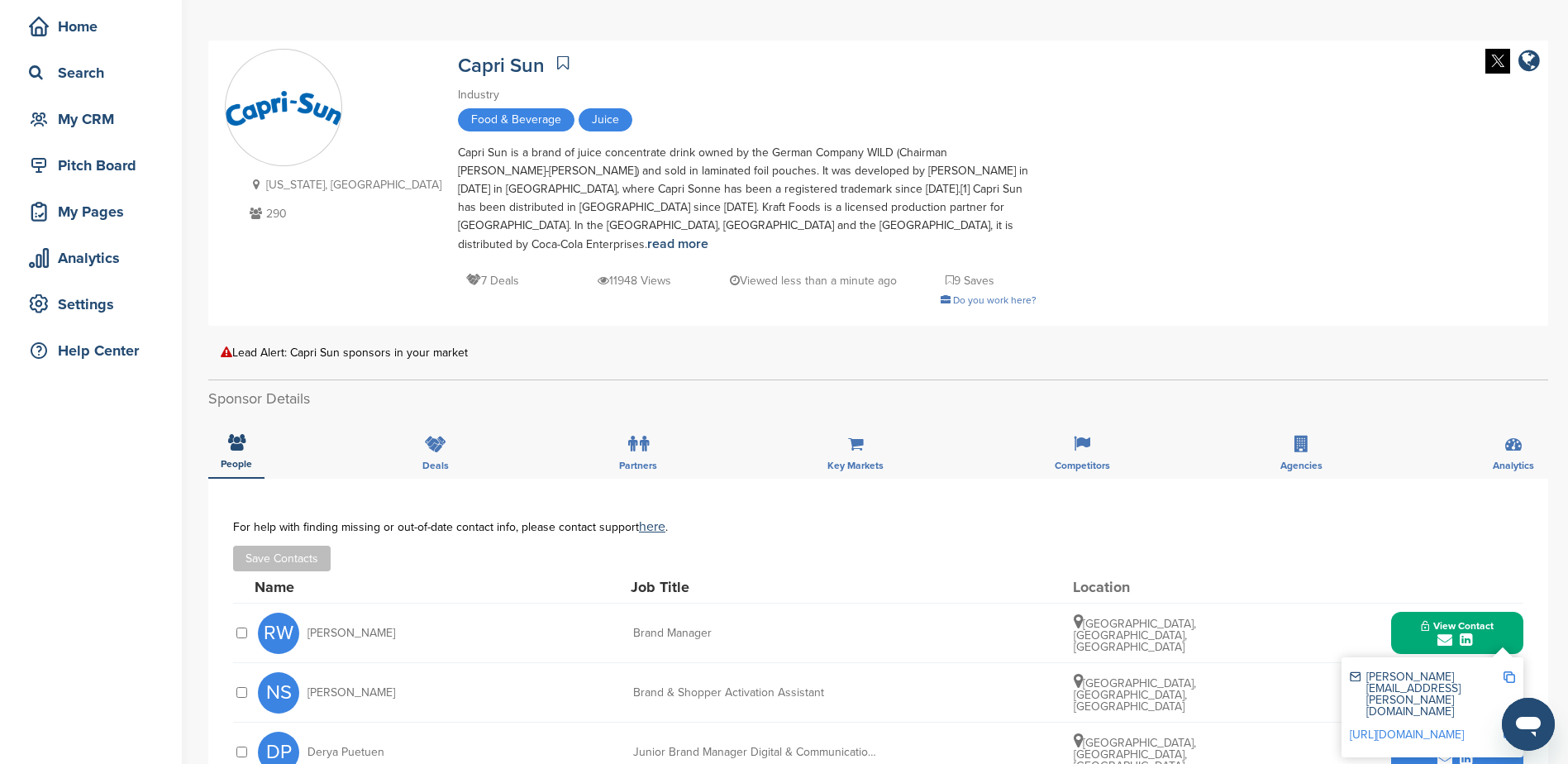 scroll, scrollTop: 165, scrollLeft: 0, axis: vertical 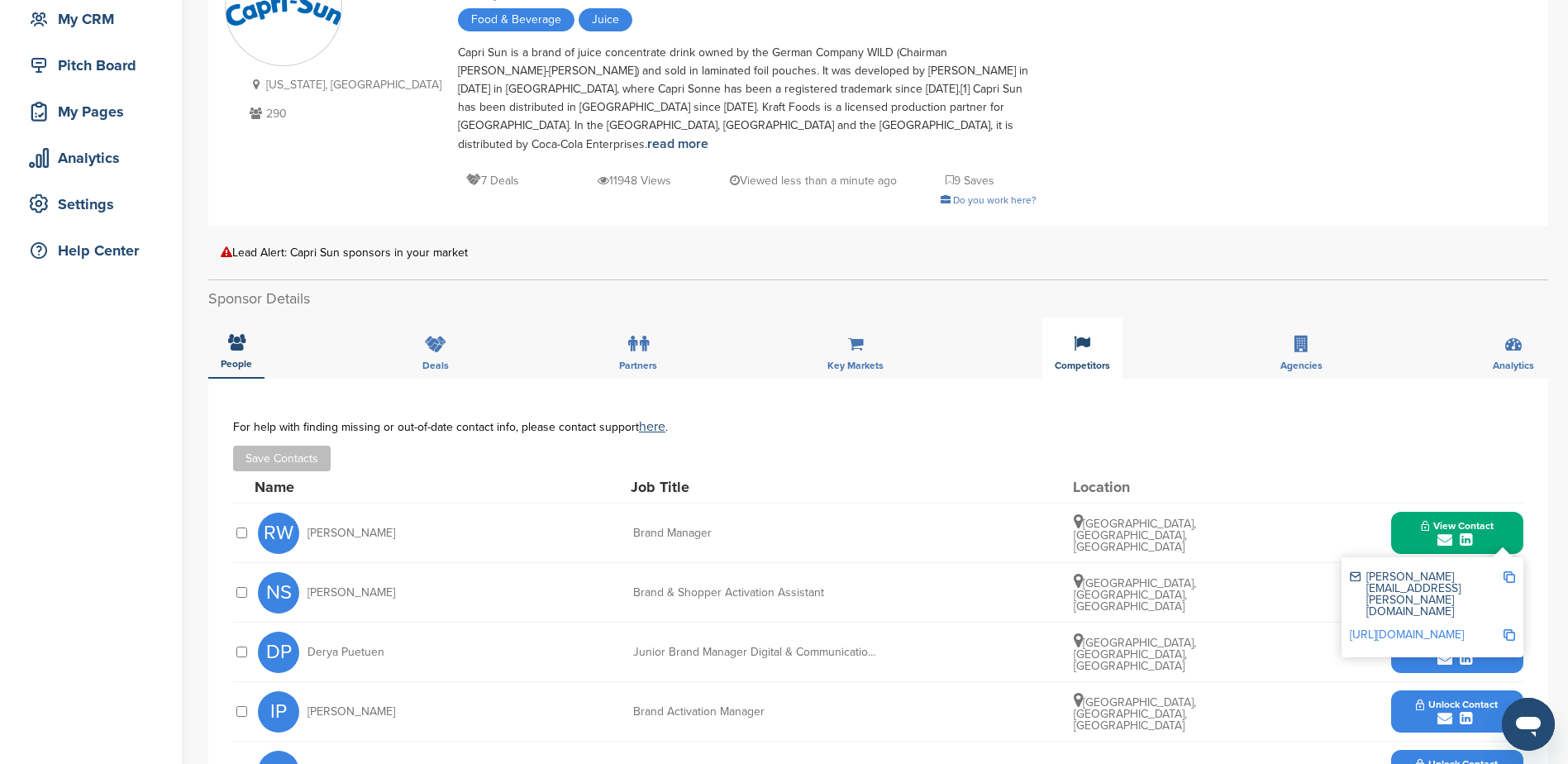 click at bounding box center [1082, 344] 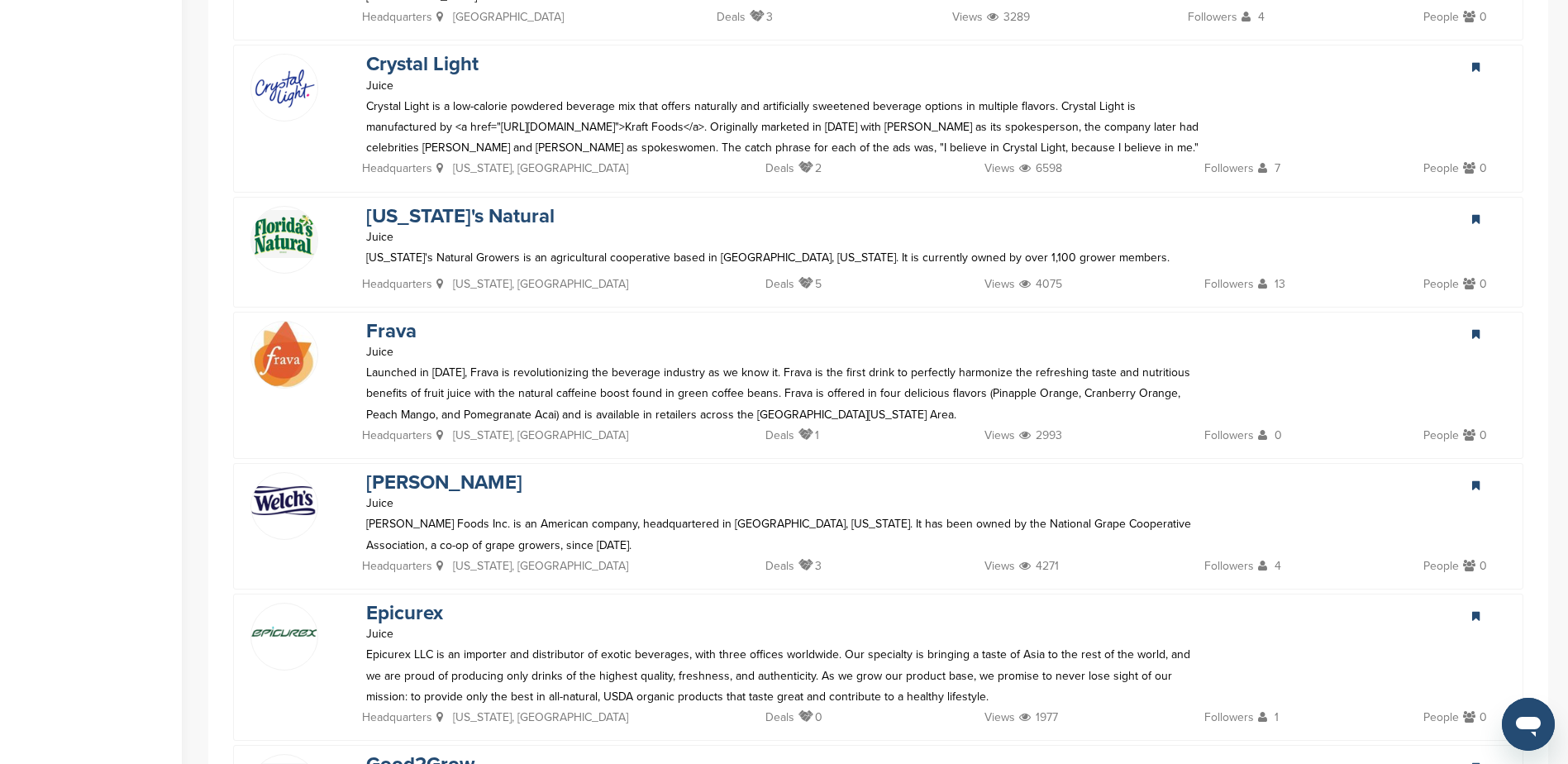 scroll, scrollTop: 1984, scrollLeft: 0, axis: vertical 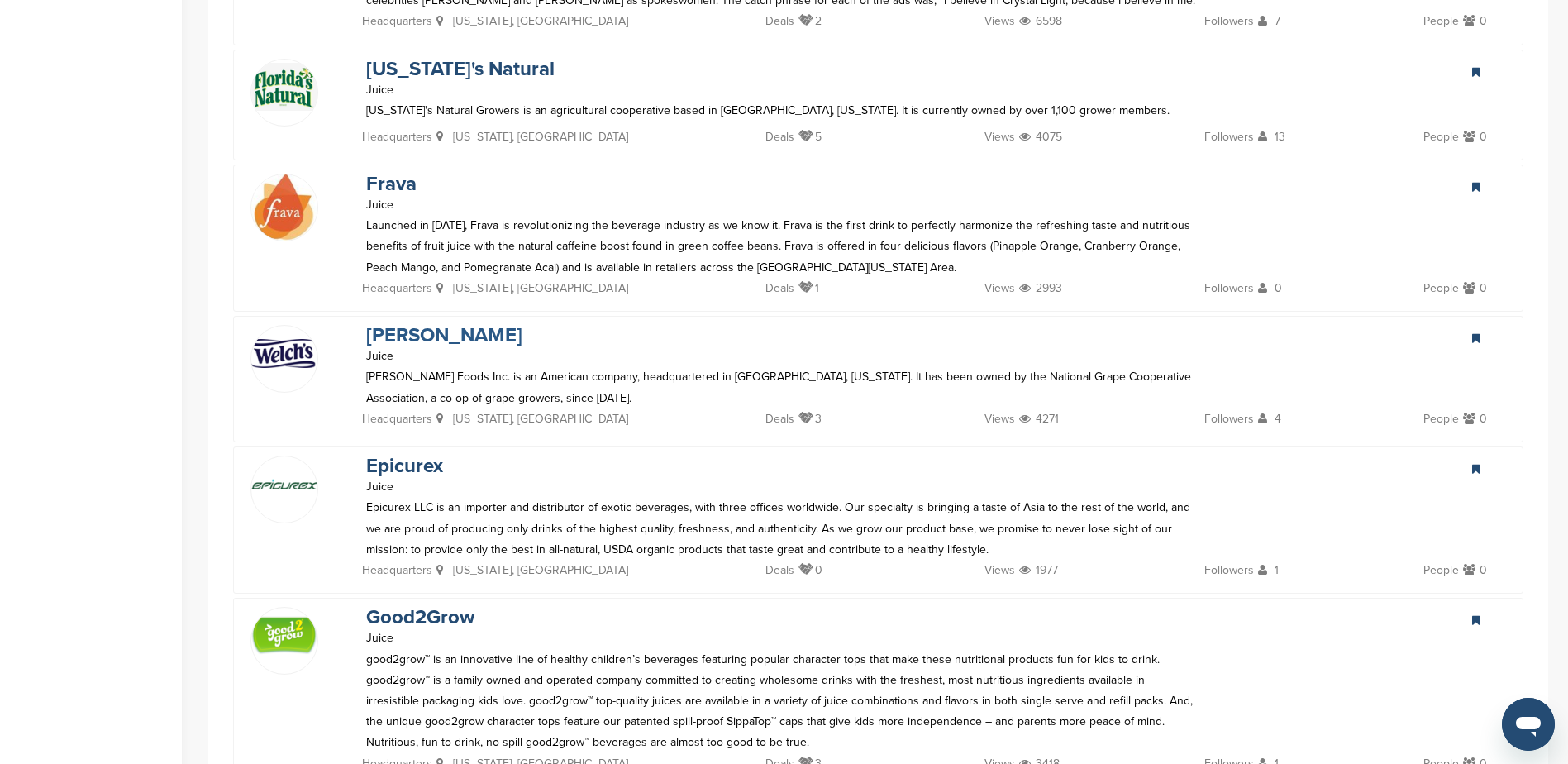 click on "[PERSON_NAME]" at bounding box center (444, 335) 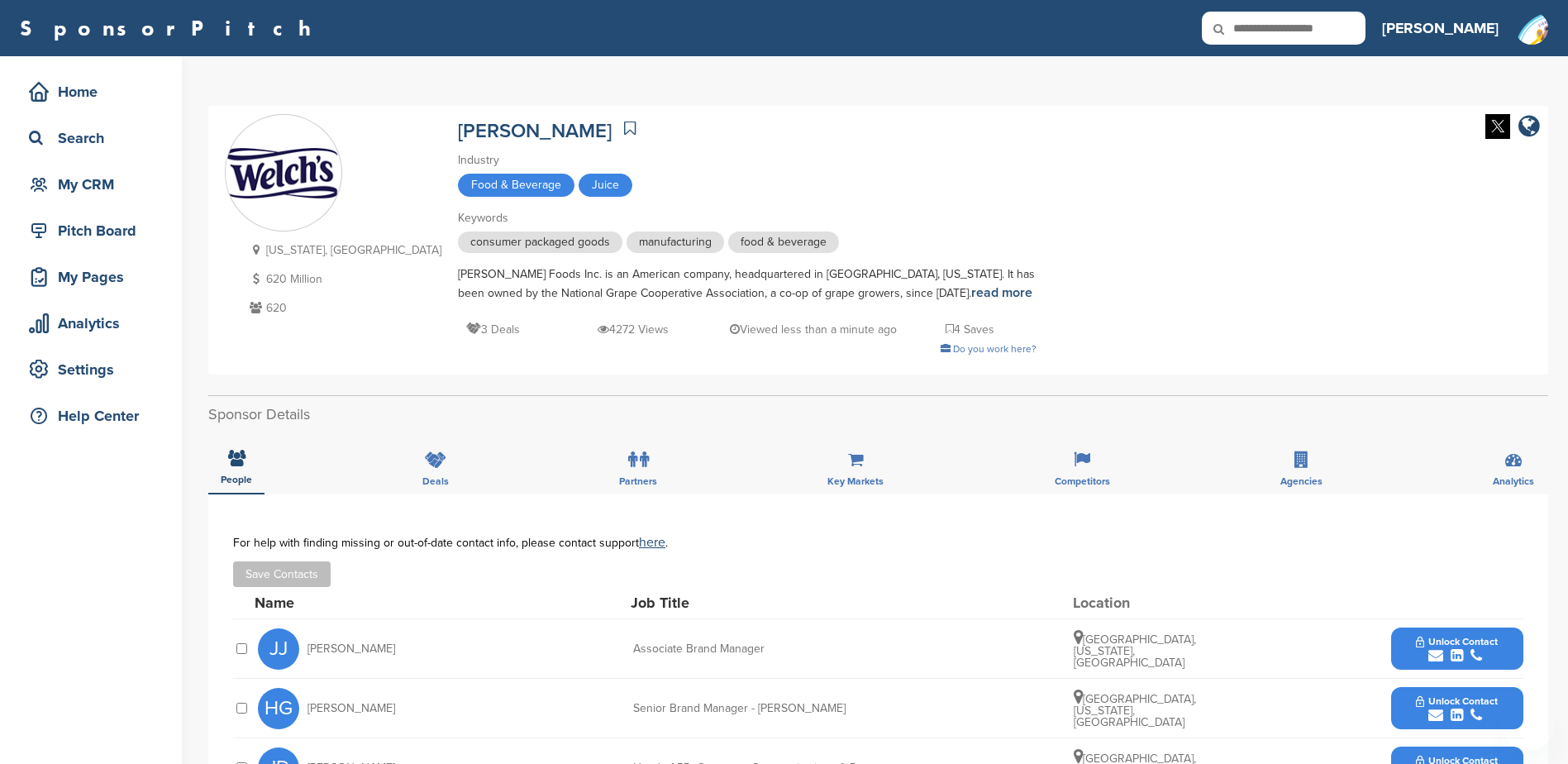 scroll, scrollTop: 0, scrollLeft: 0, axis: both 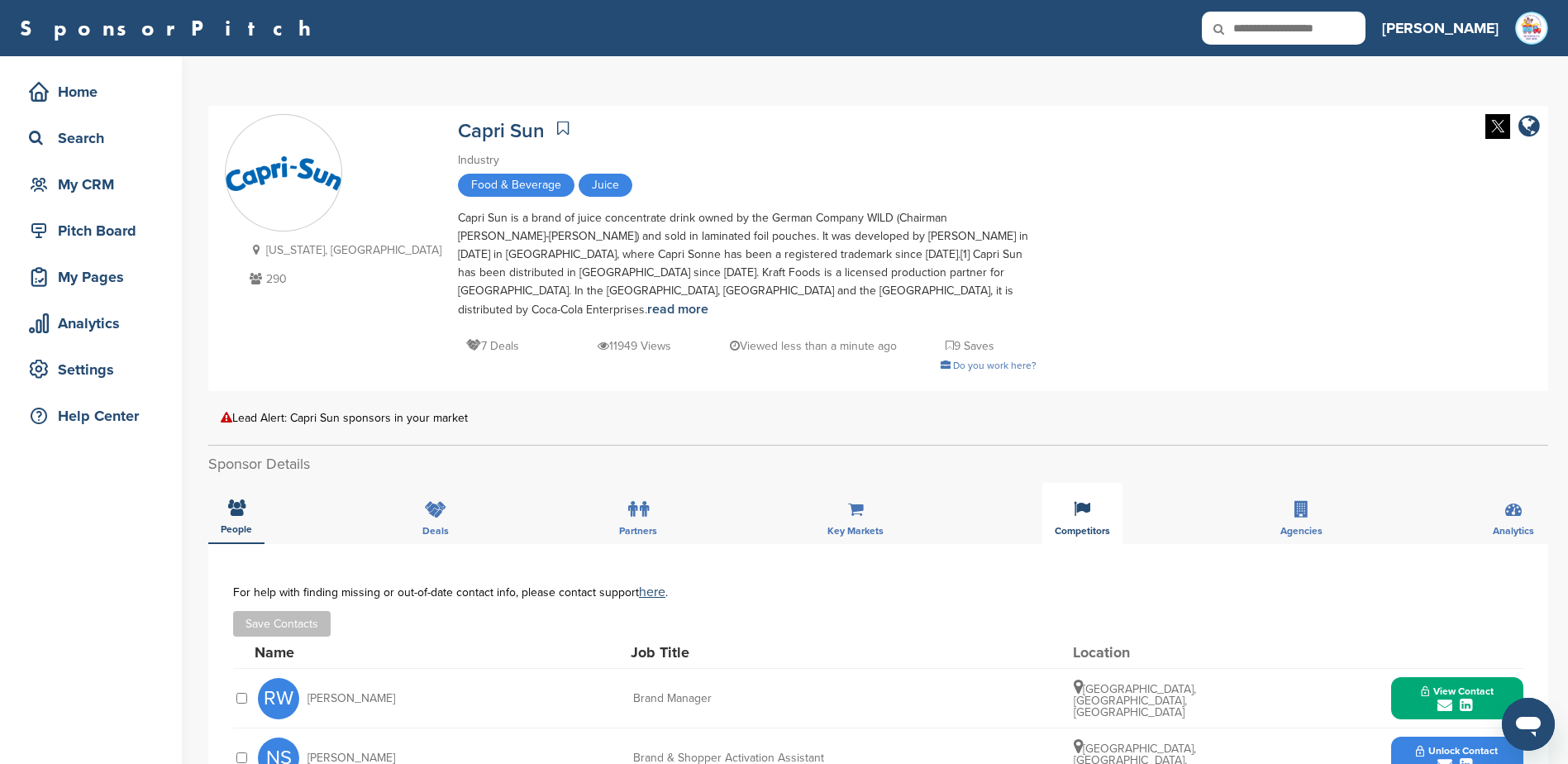 click on "Competitors" at bounding box center [236, 529] 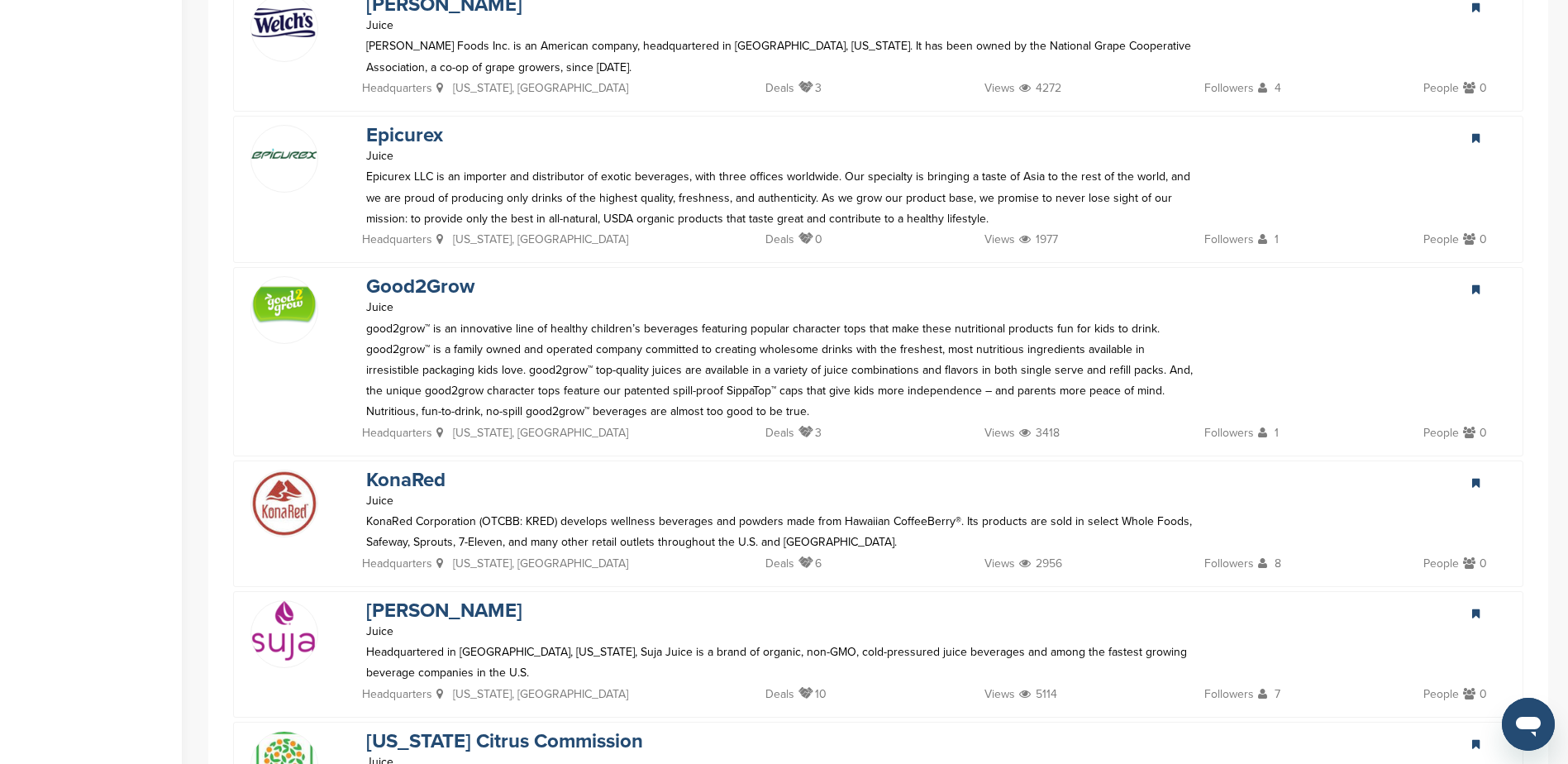 scroll, scrollTop: 2398, scrollLeft: 0, axis: vertical 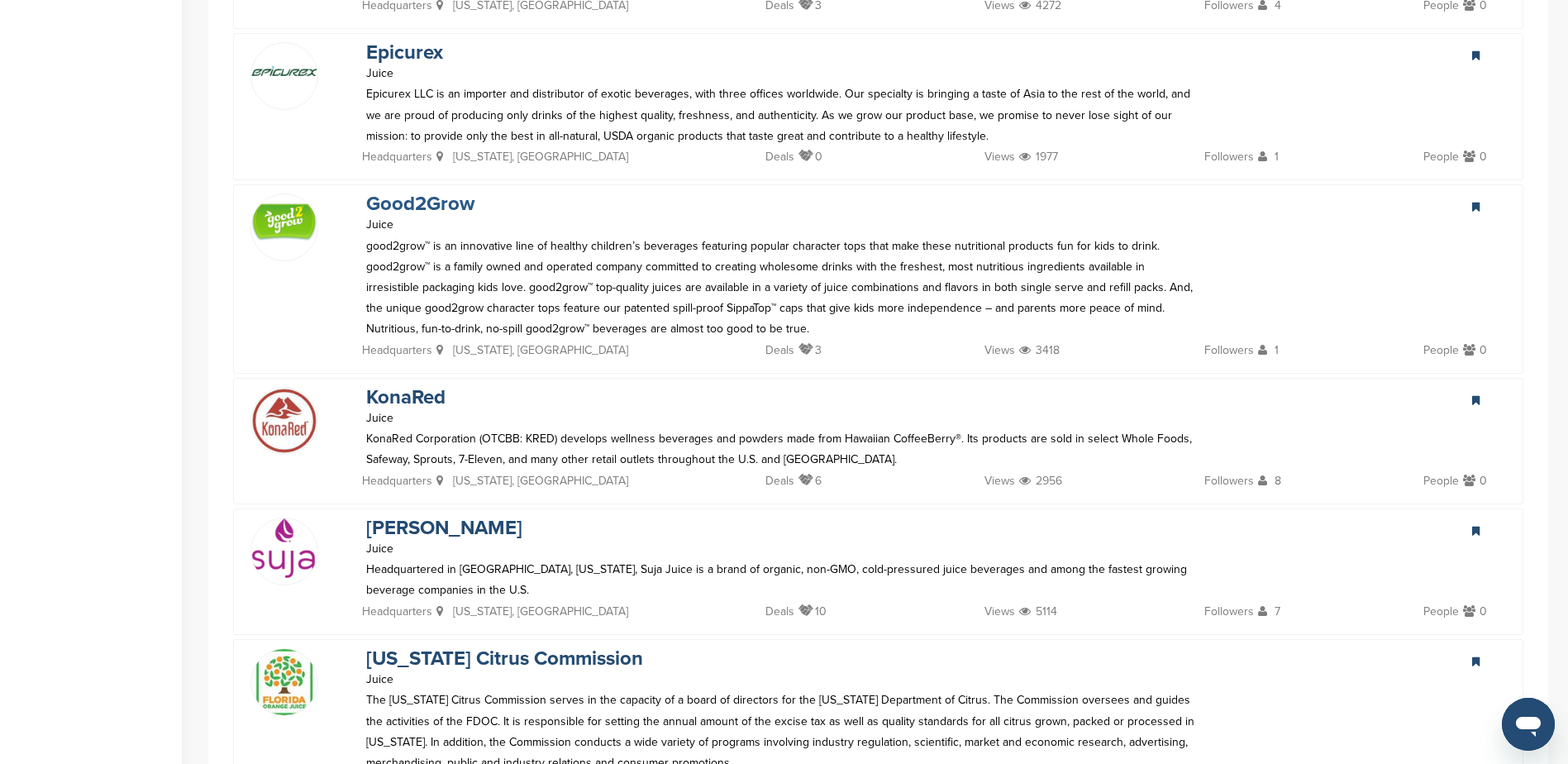 click on "Good2Grow" at bounding box center (420, 203) 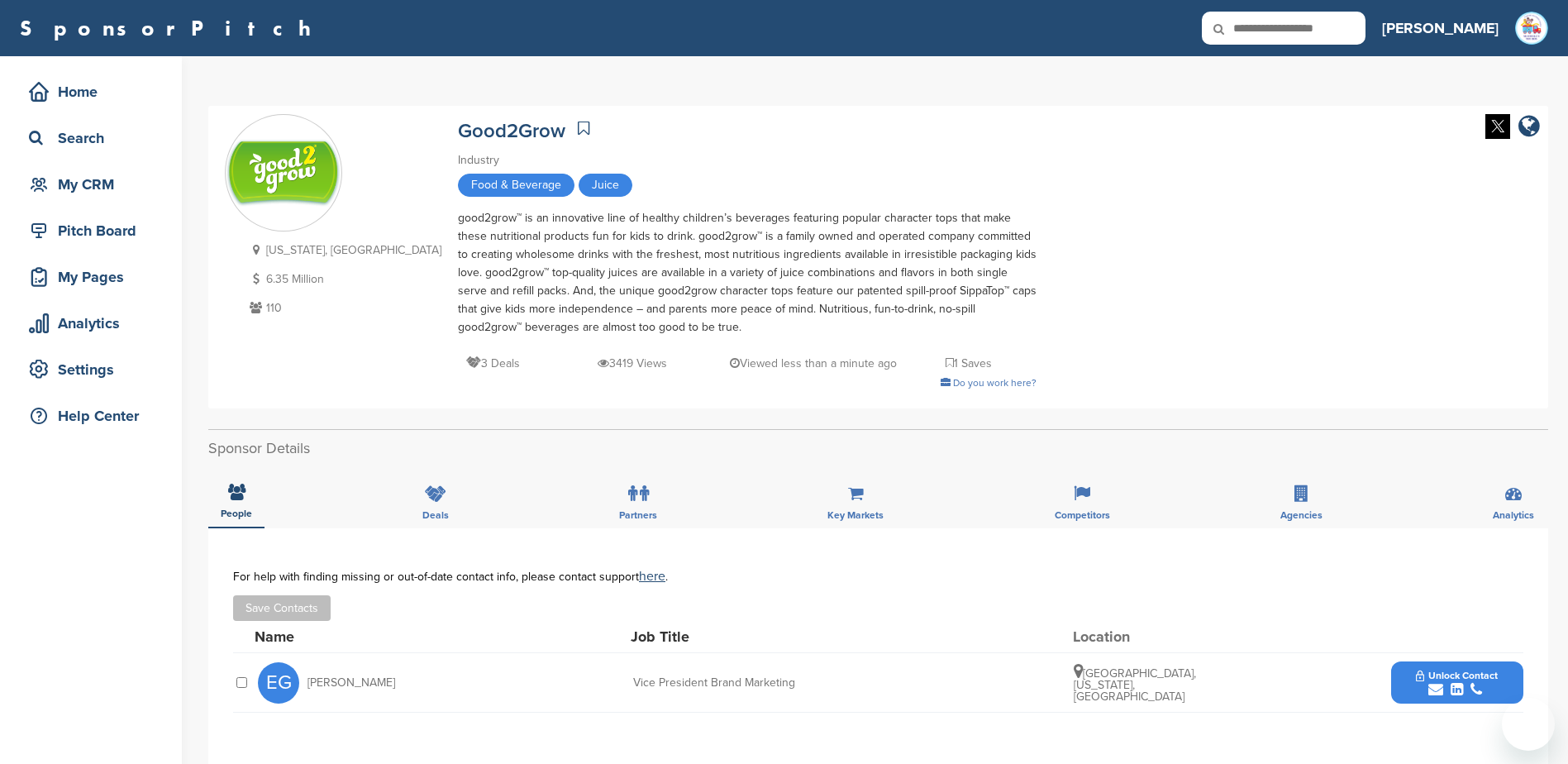 scroll, scrollTop: 0, scrollLeft: 0, axis: both 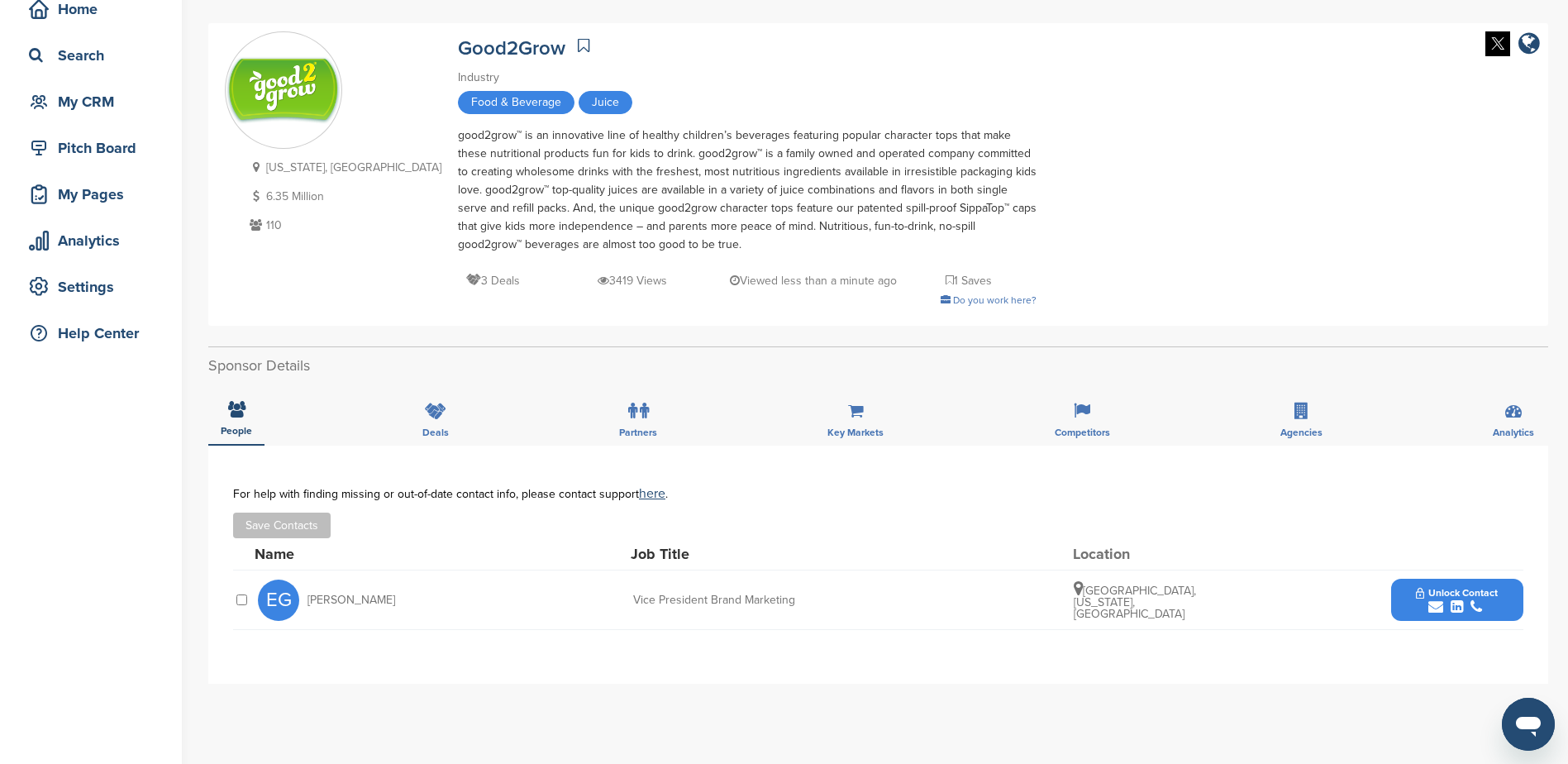 click on "Unlock Contact" at bounding box center [1456, 600] 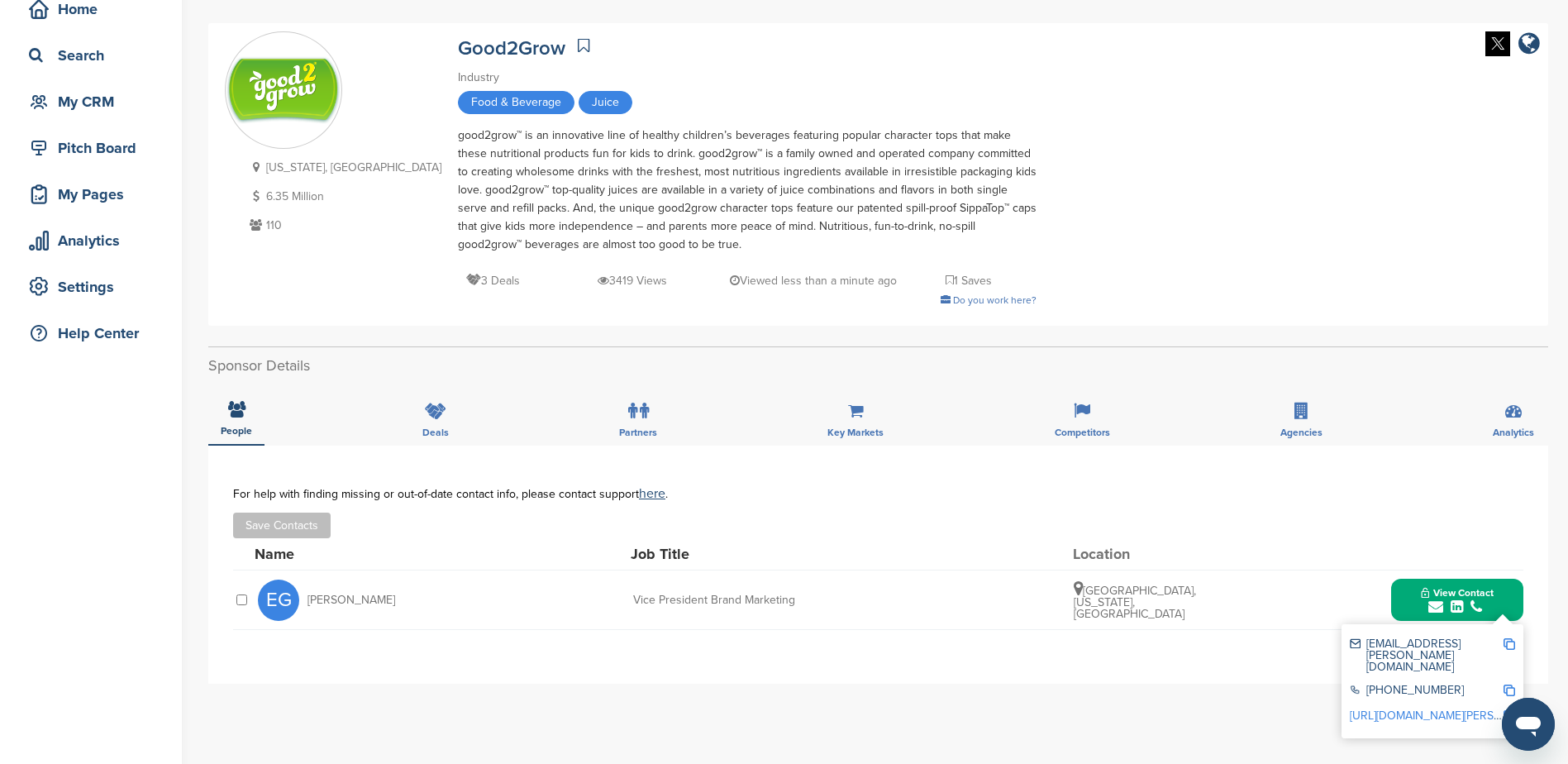 click on "http://www.linkedin.com/in/edzra-gibson-0a2889b" at bounding box center [1451, 715] 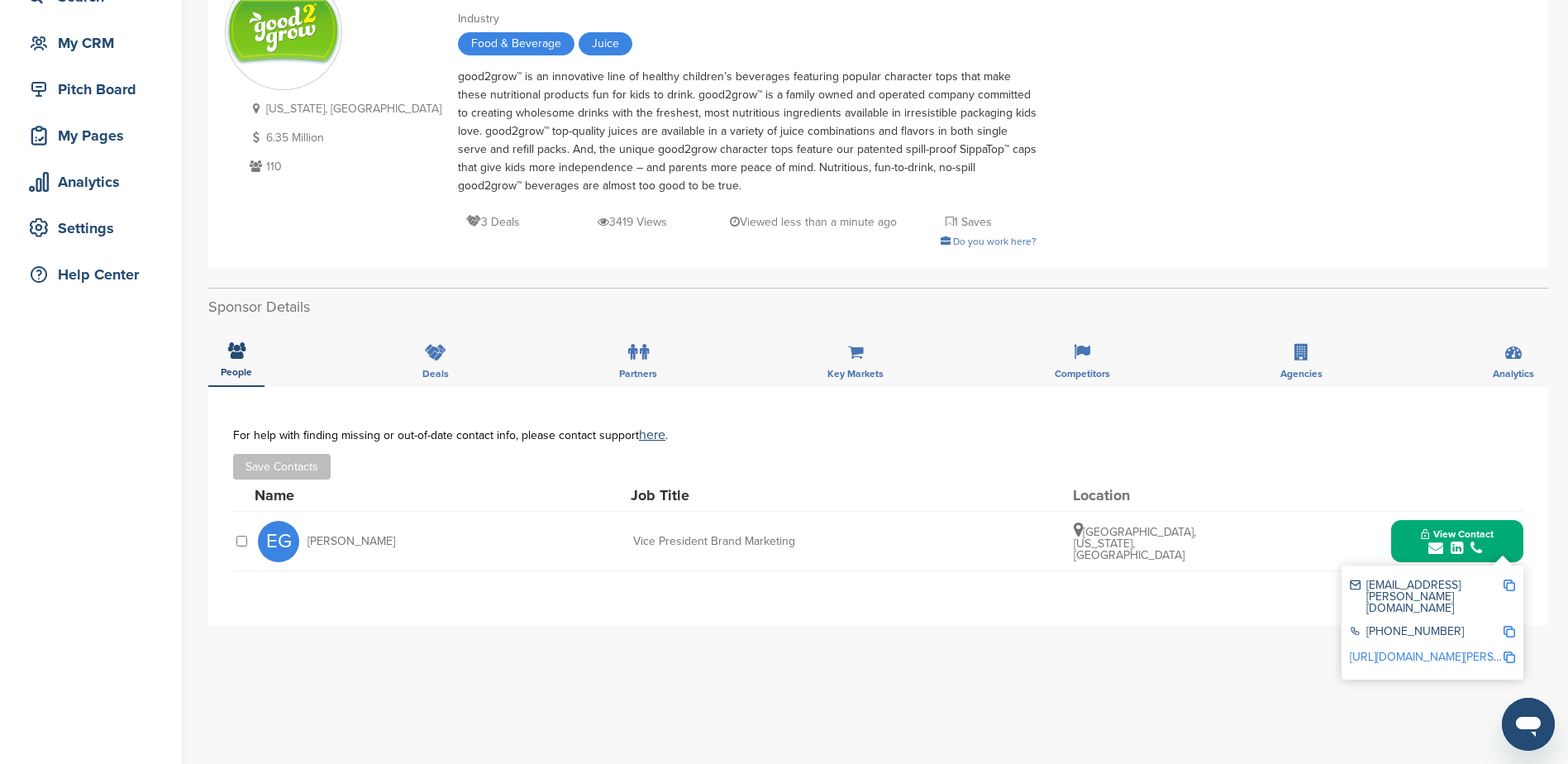 scroll, scrollTop: 165, scrollLeft: 0, axis: vertical 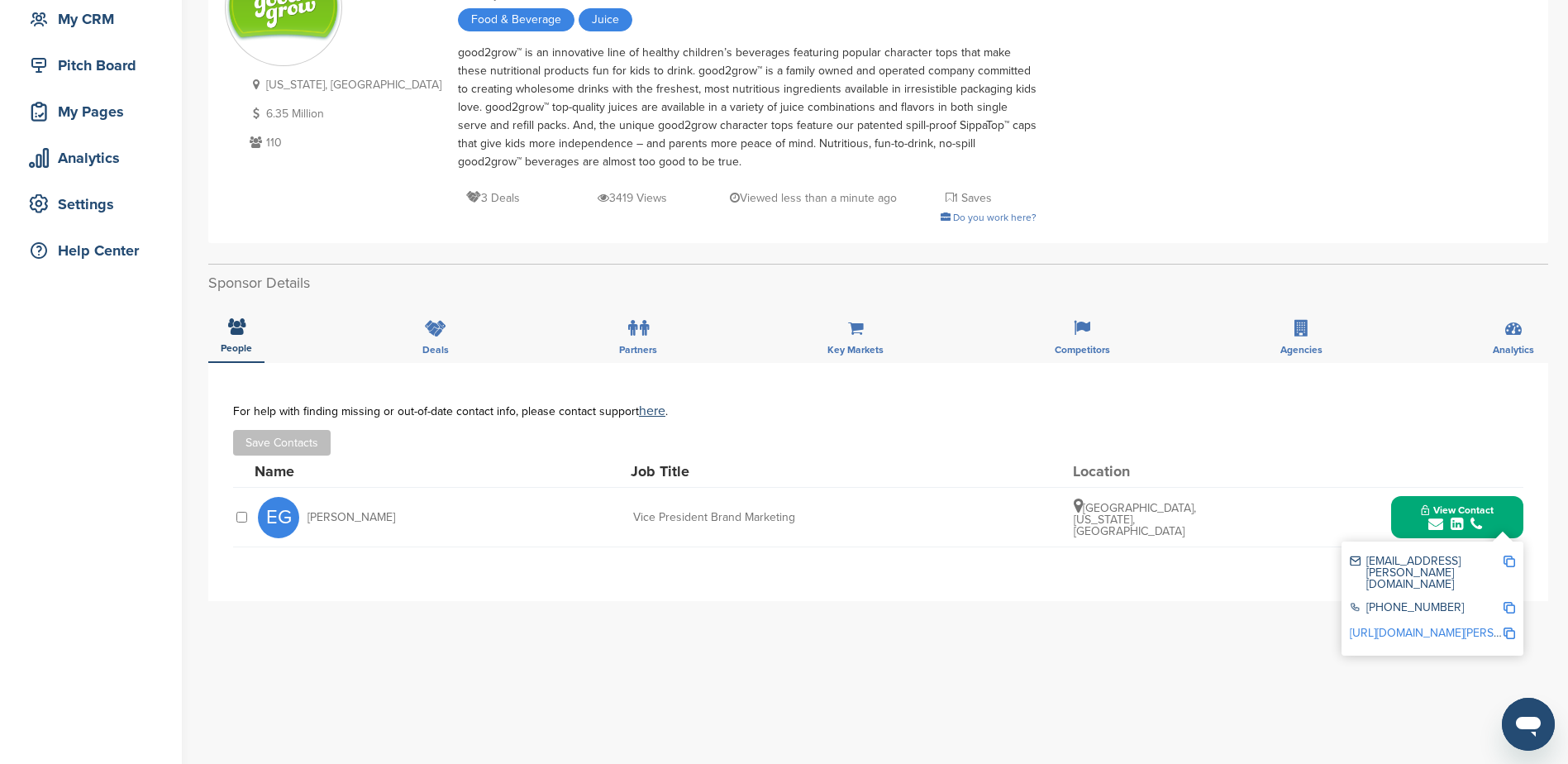 click at bounding box center [1509, 633] 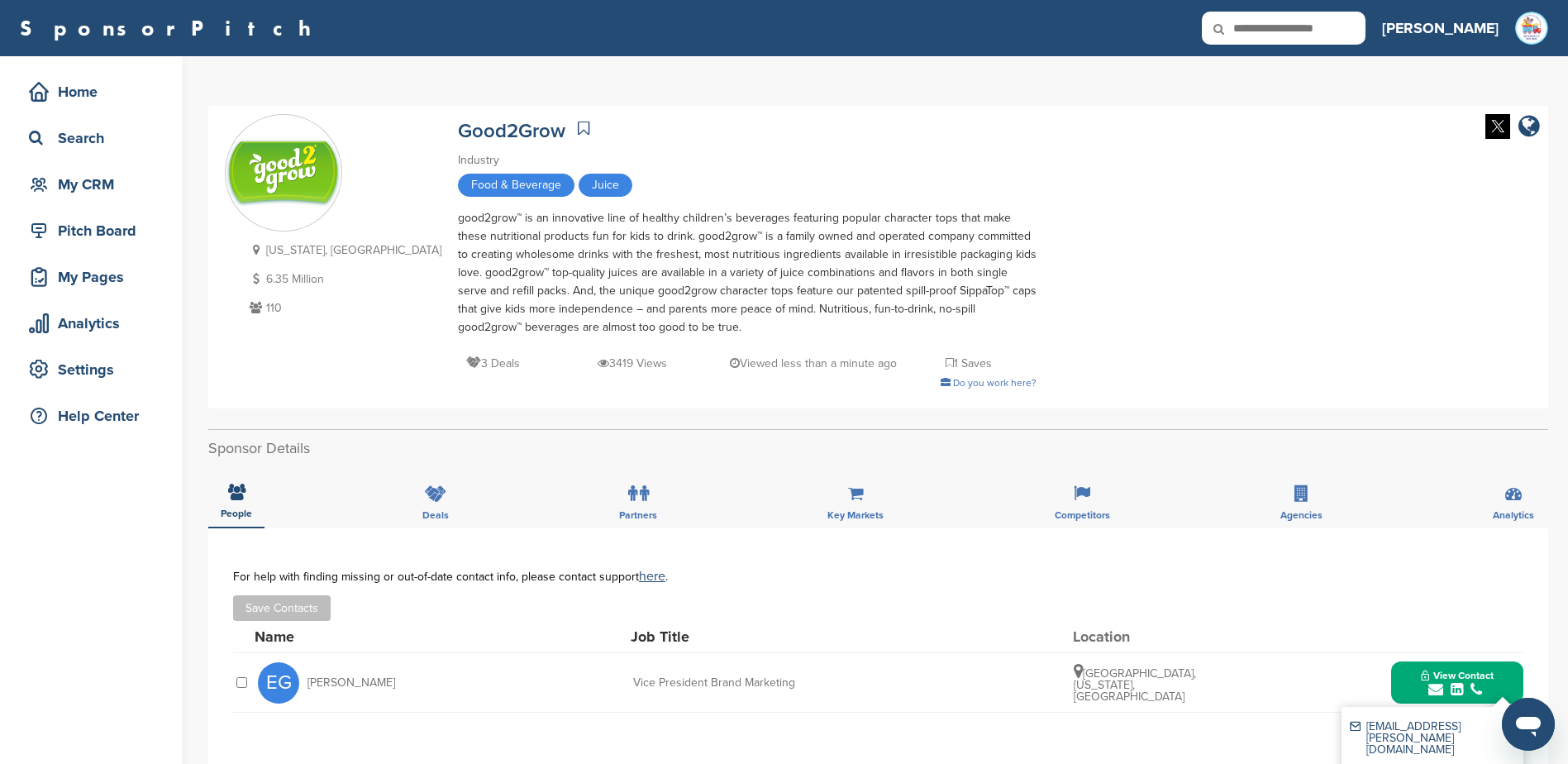 click at bounding box center (584, 128) 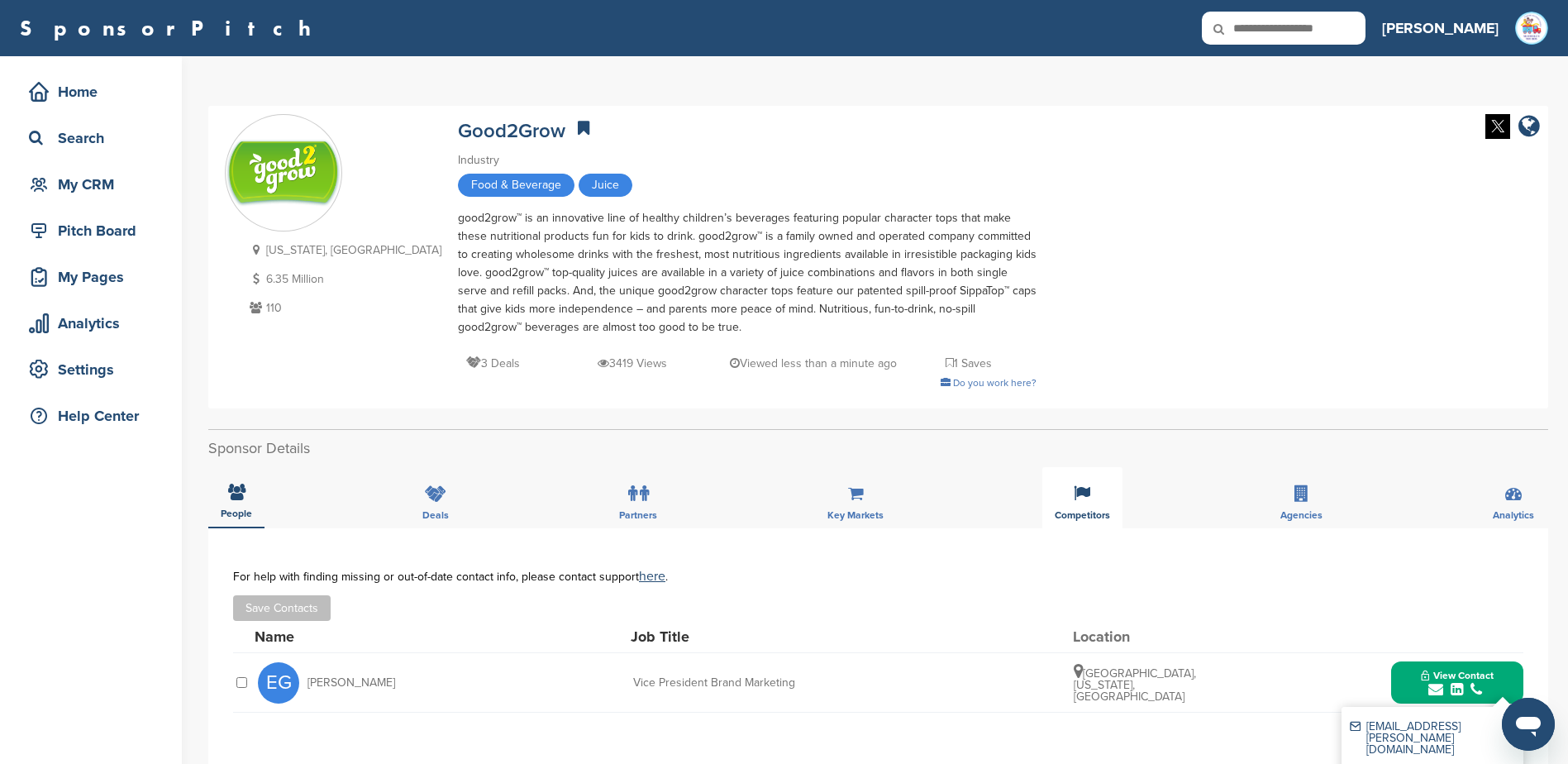 click on "Competitors" at bounding box center [1082, 498] 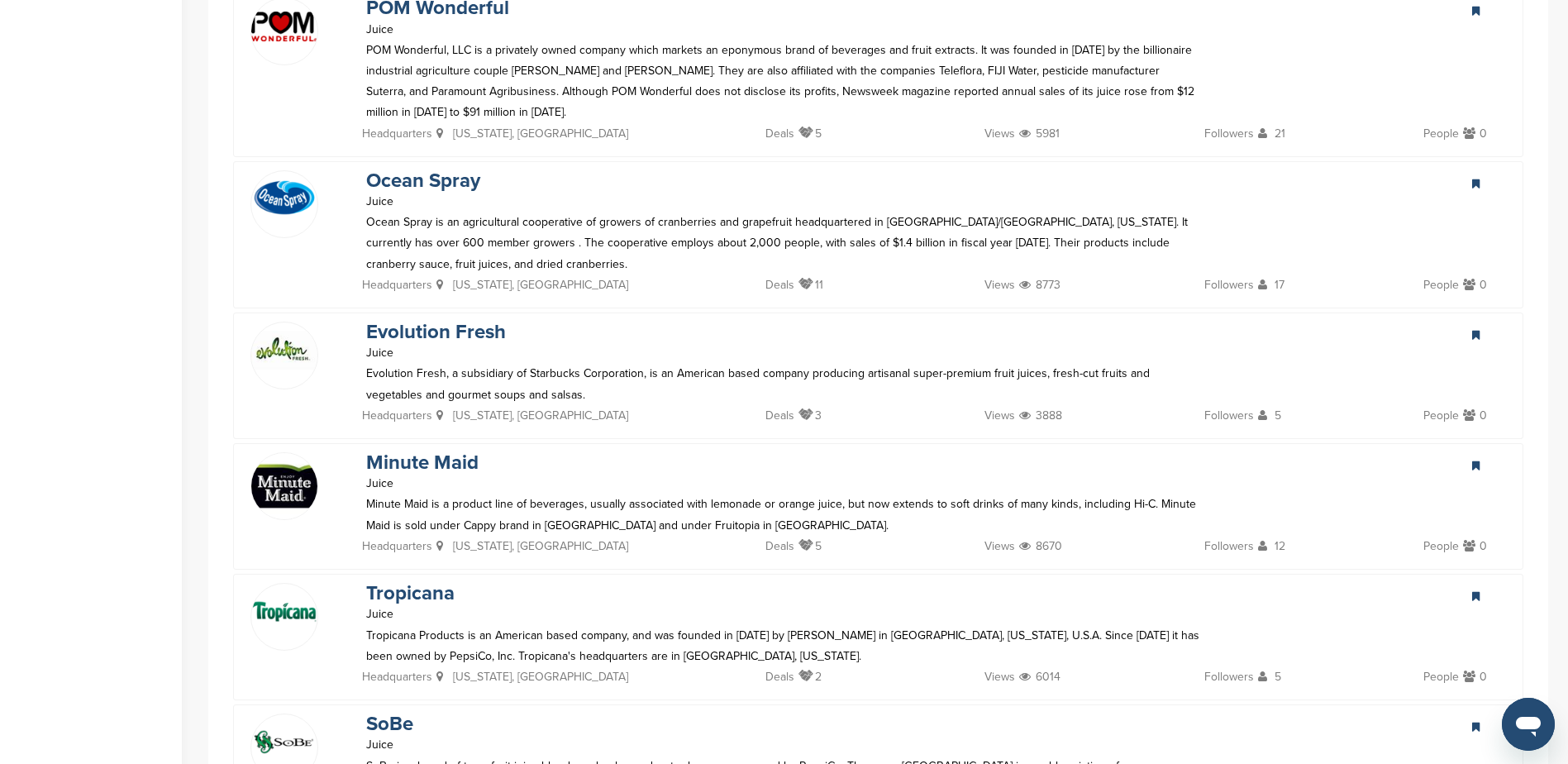 scroll, scrollTop: 827, scrollLeft: 0, axis: vertical 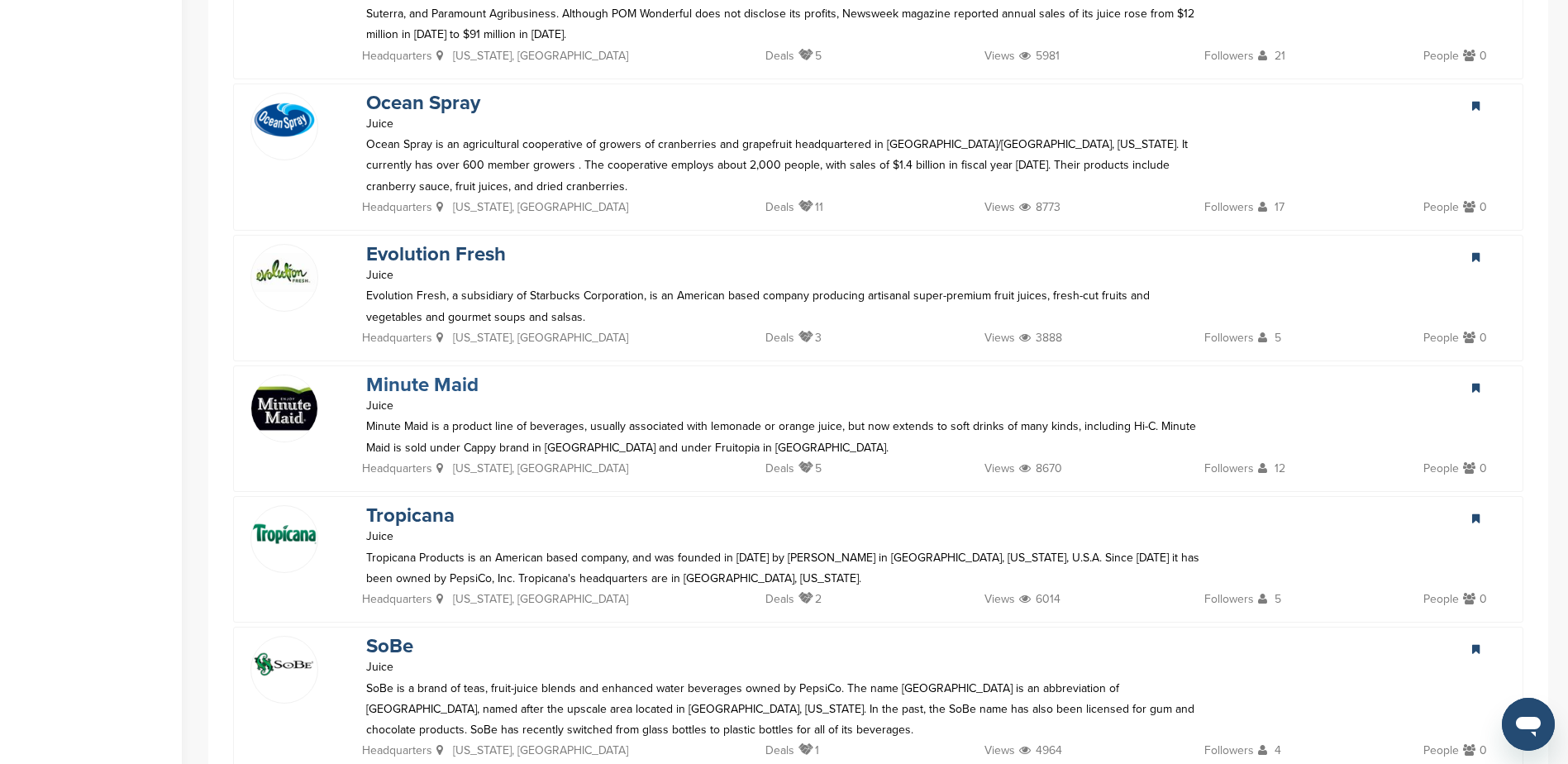click on "Minute Maid" at bounding box center (422, 384) 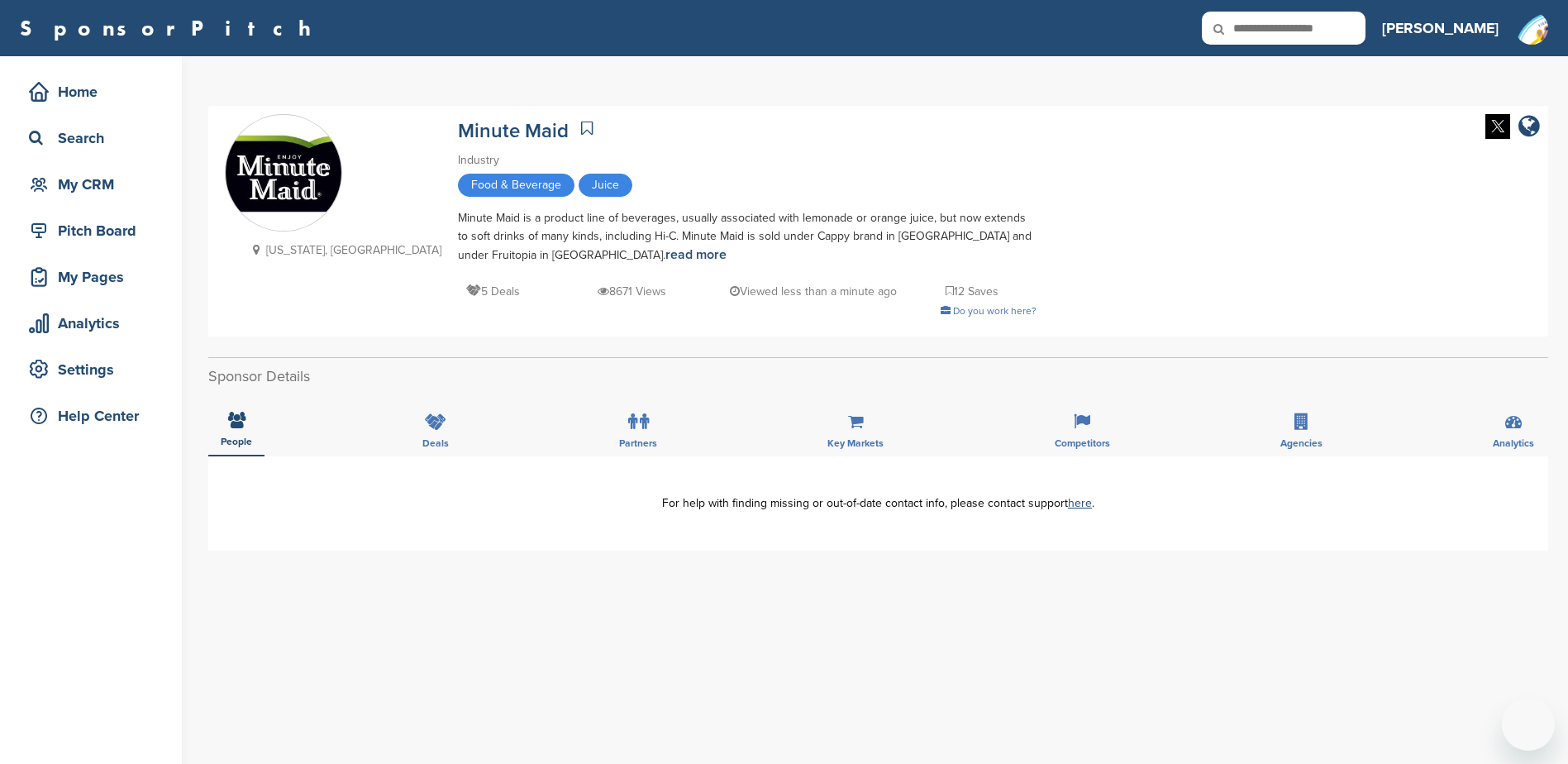 scroll, scrollTop: 0, scrollLeft: 0, axis: both 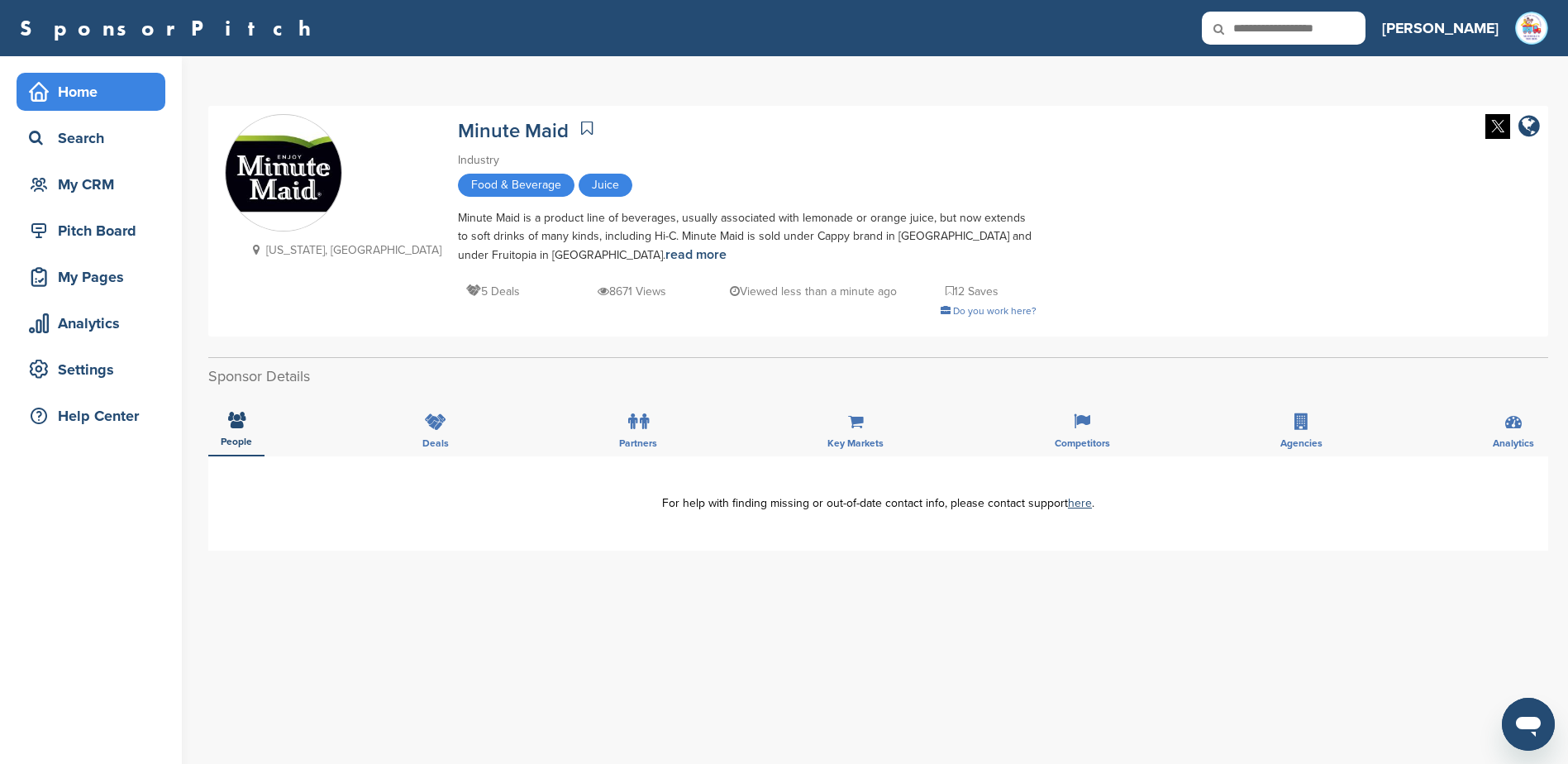 click on "Home" at bounding box center (95, 92) 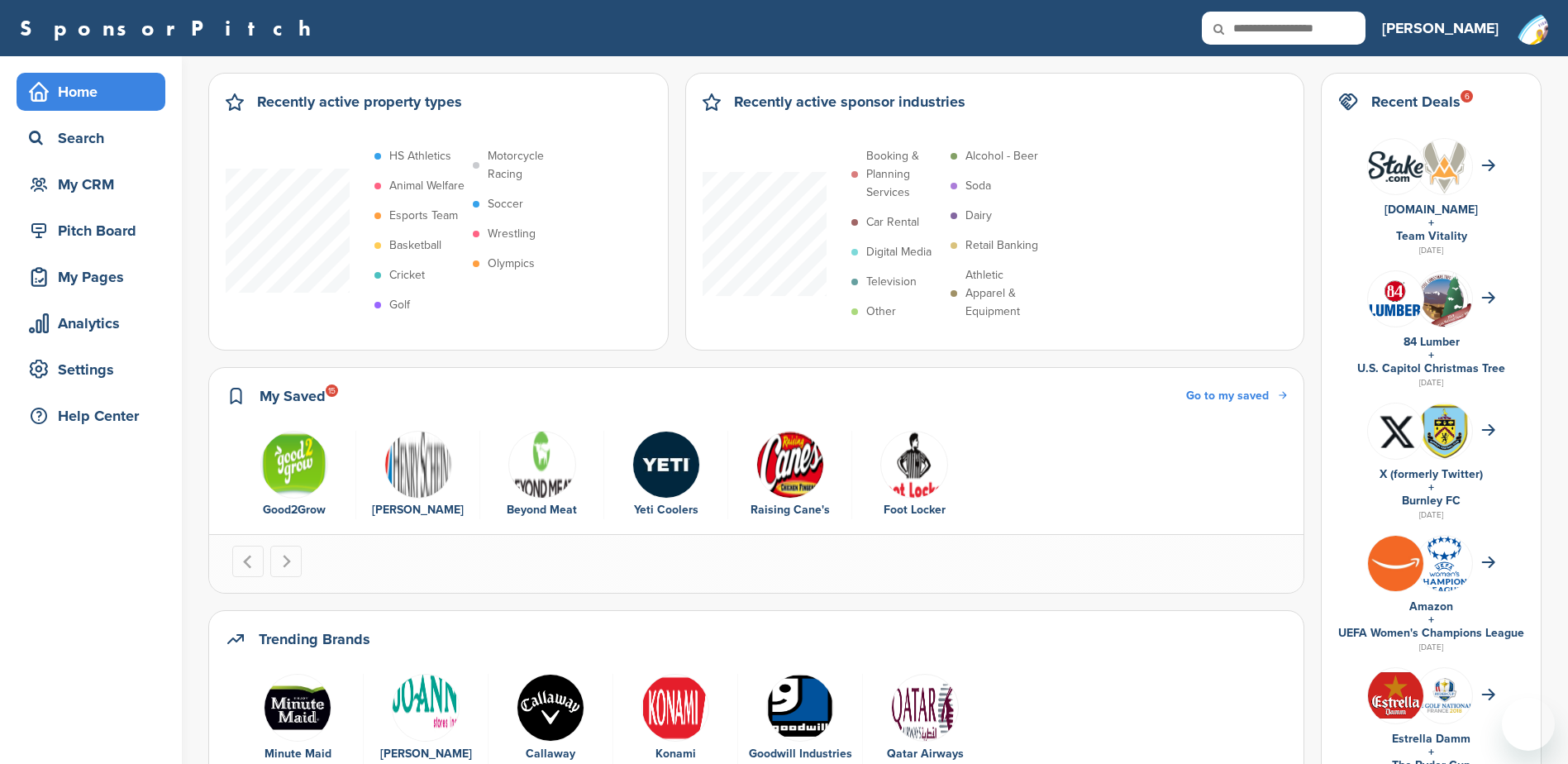 scroll, scrollTop: 0, scrollLeft: 0, axis: both 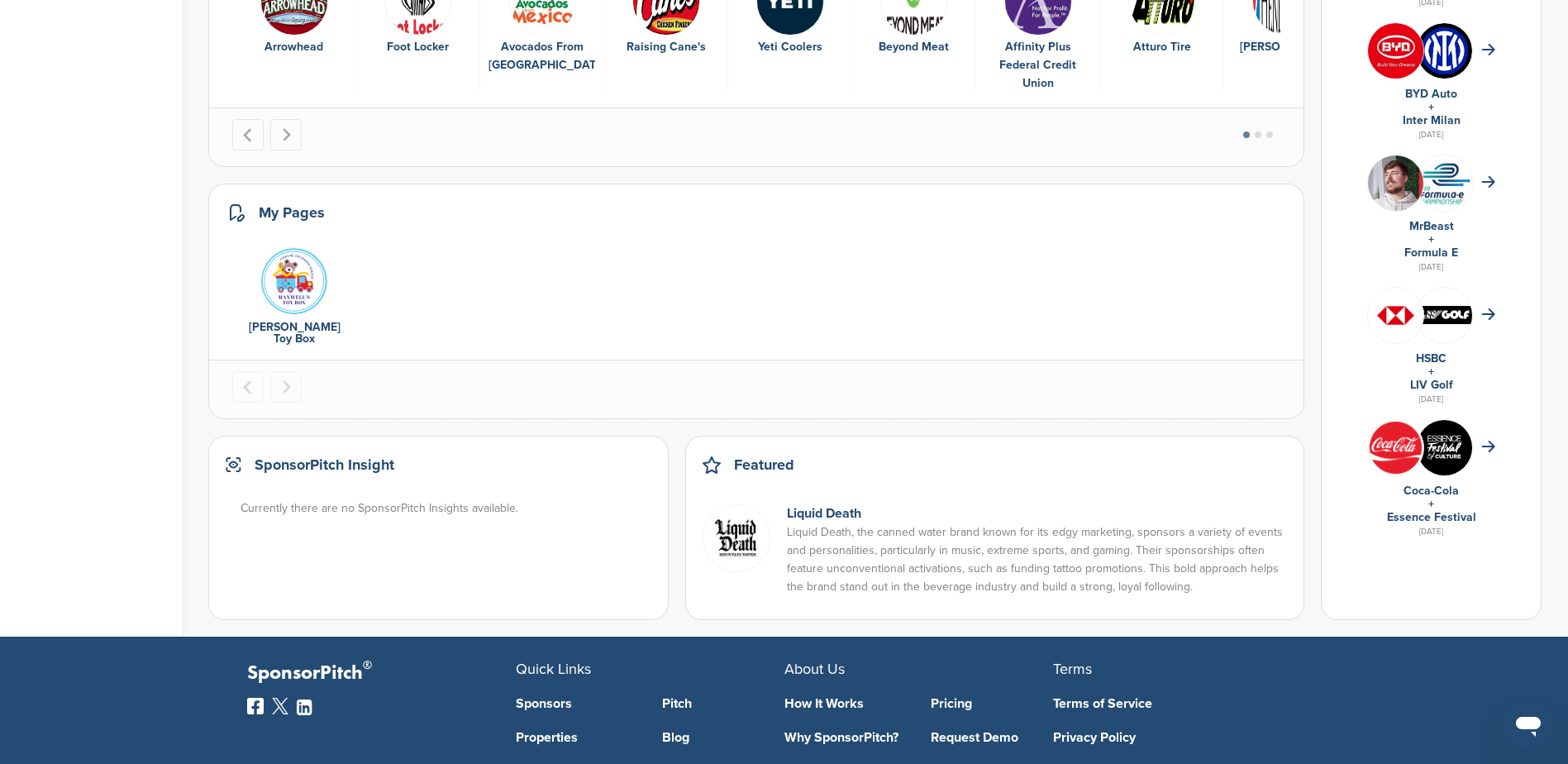click on "MrBeast" at bounding box center [1432, 226] 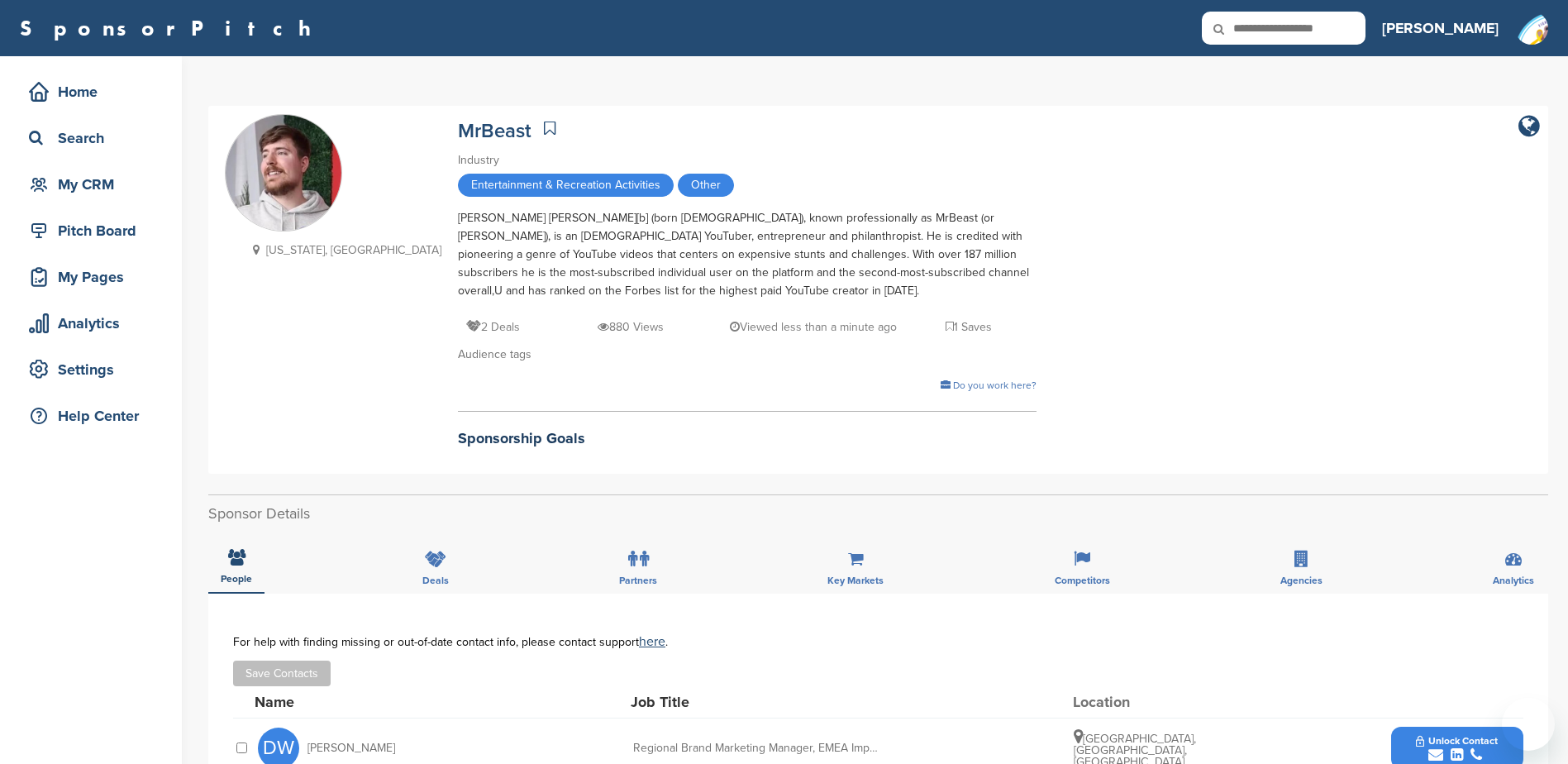scroll, scrollTop: 0, scrollLeft: 0, axis: both 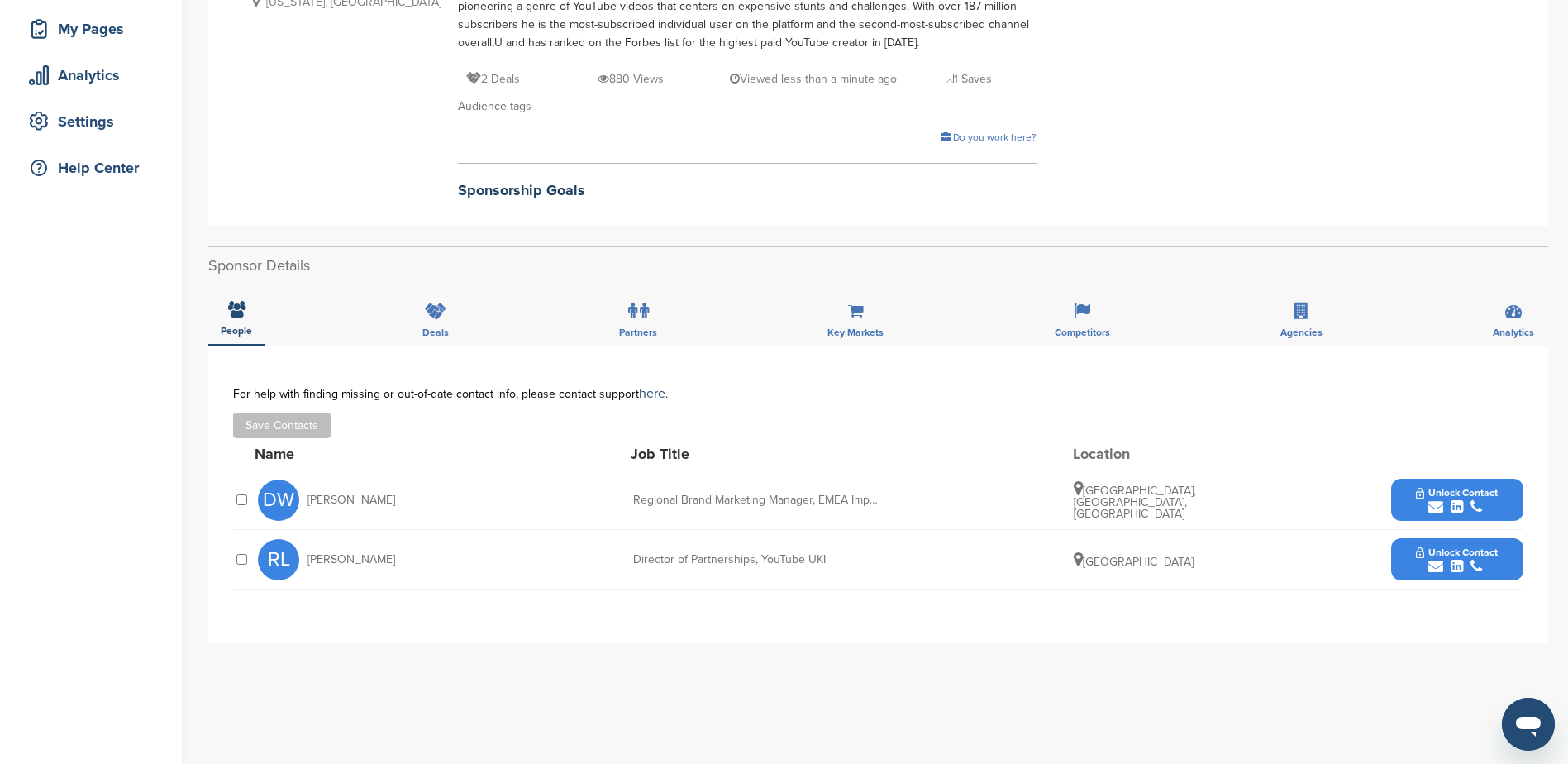 click on "Unlock Contact" at bounding box center [1456, 560] 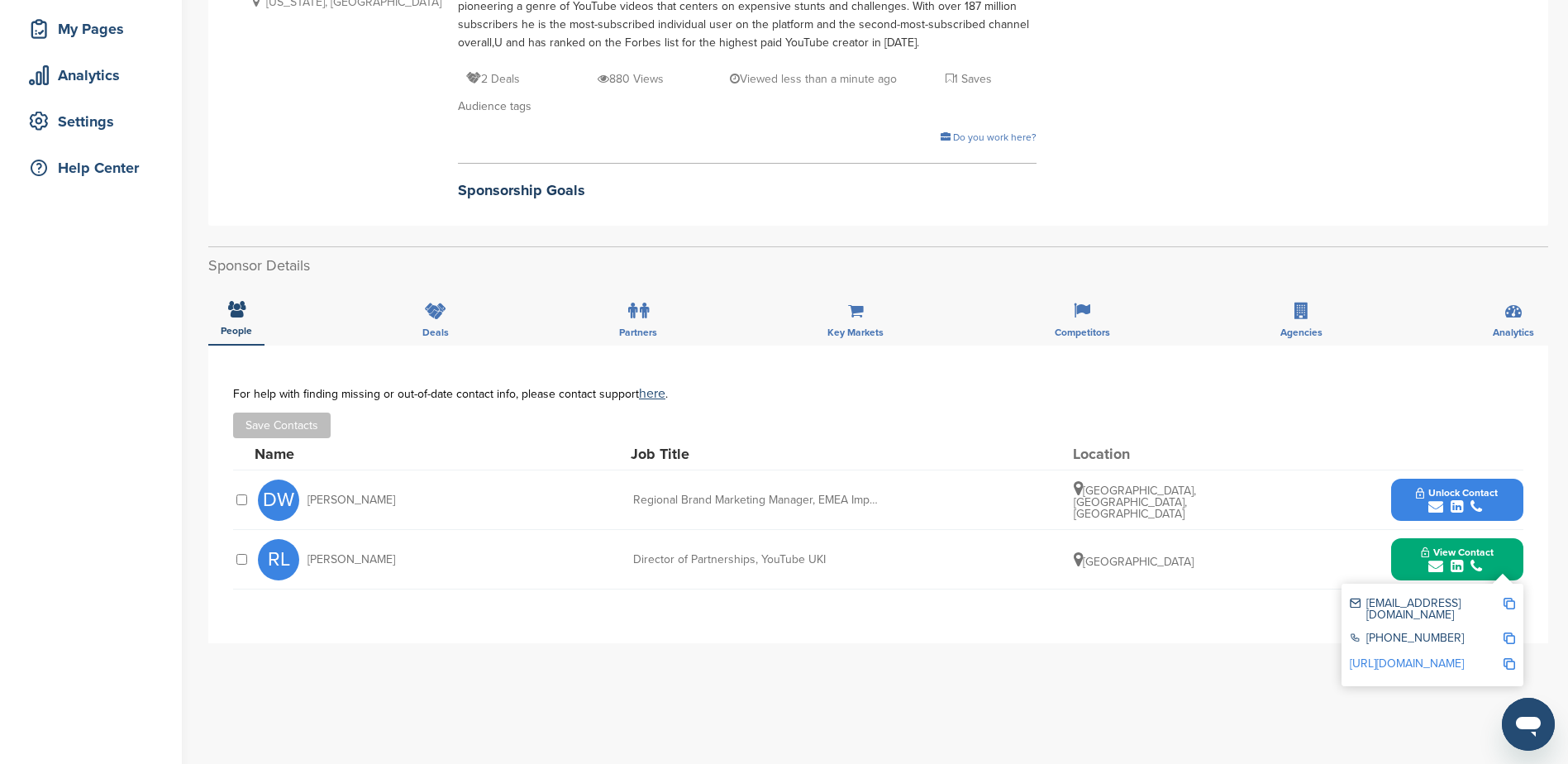 click on "http://www.linkedin.com/in/rdllewis" at bounding box center (1407, 663) 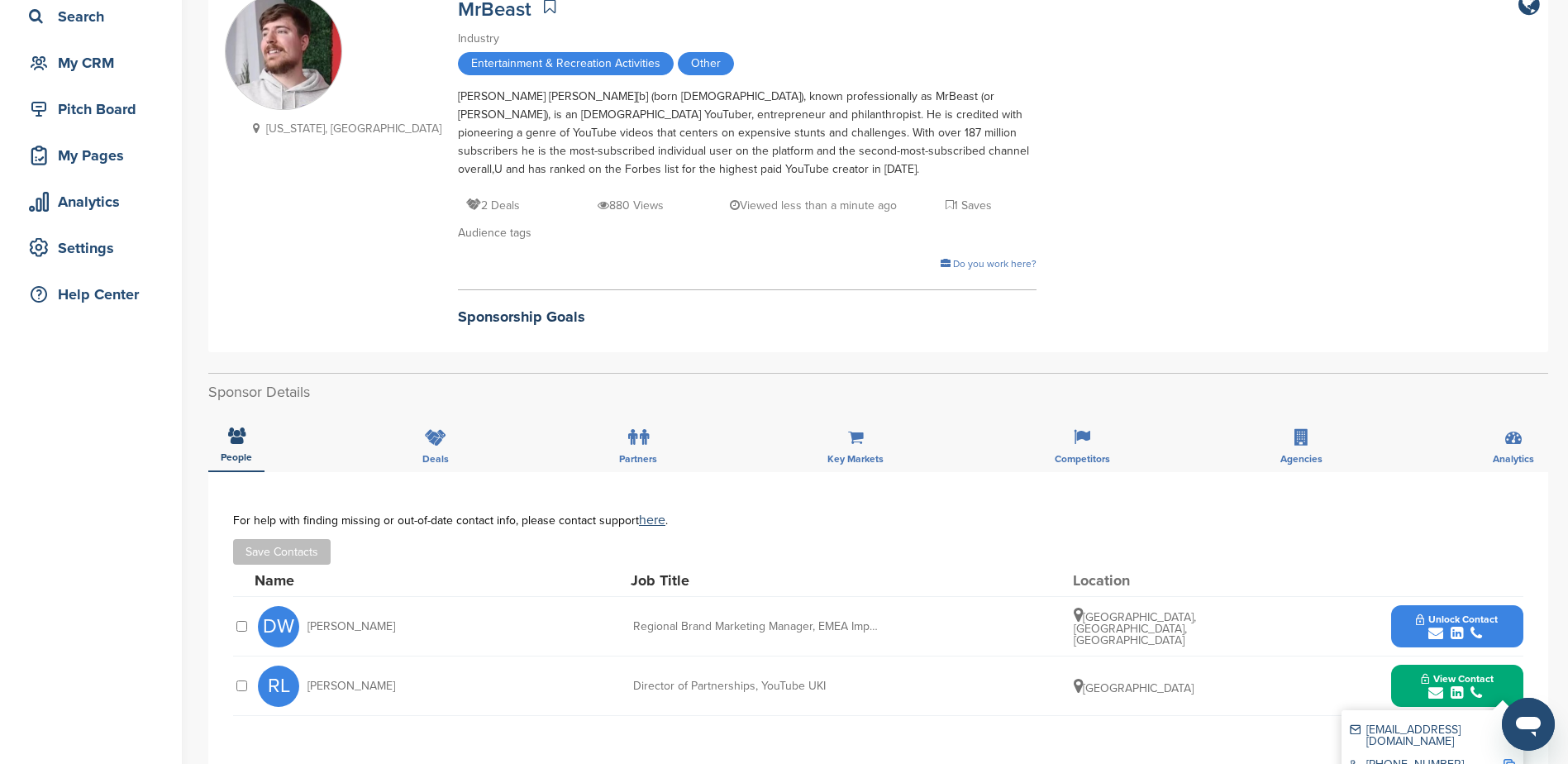 scroll, scrollTop: 83, scrollLeft: 0, axis: vertical 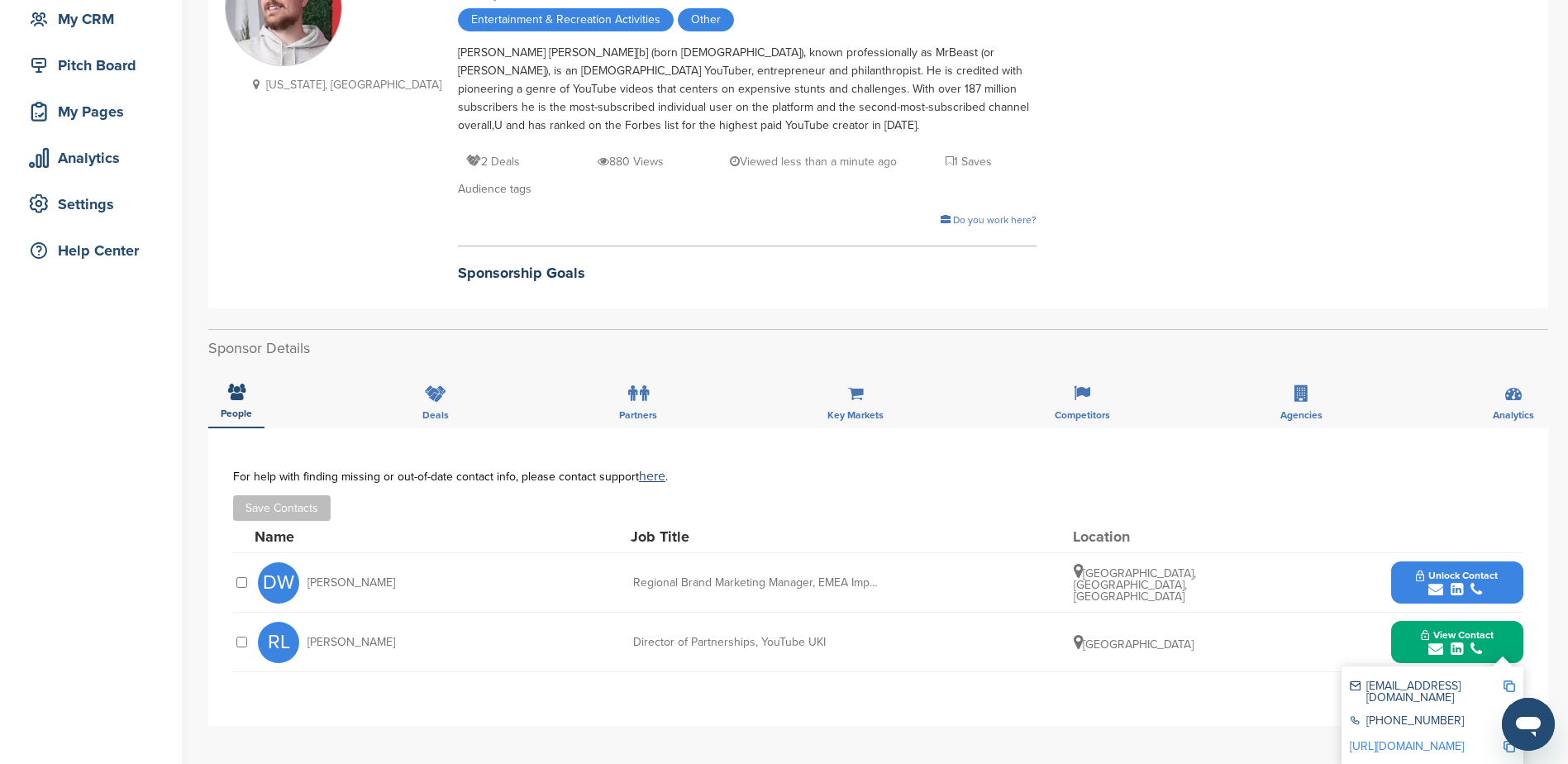 click at bounding box center [1509, 686] 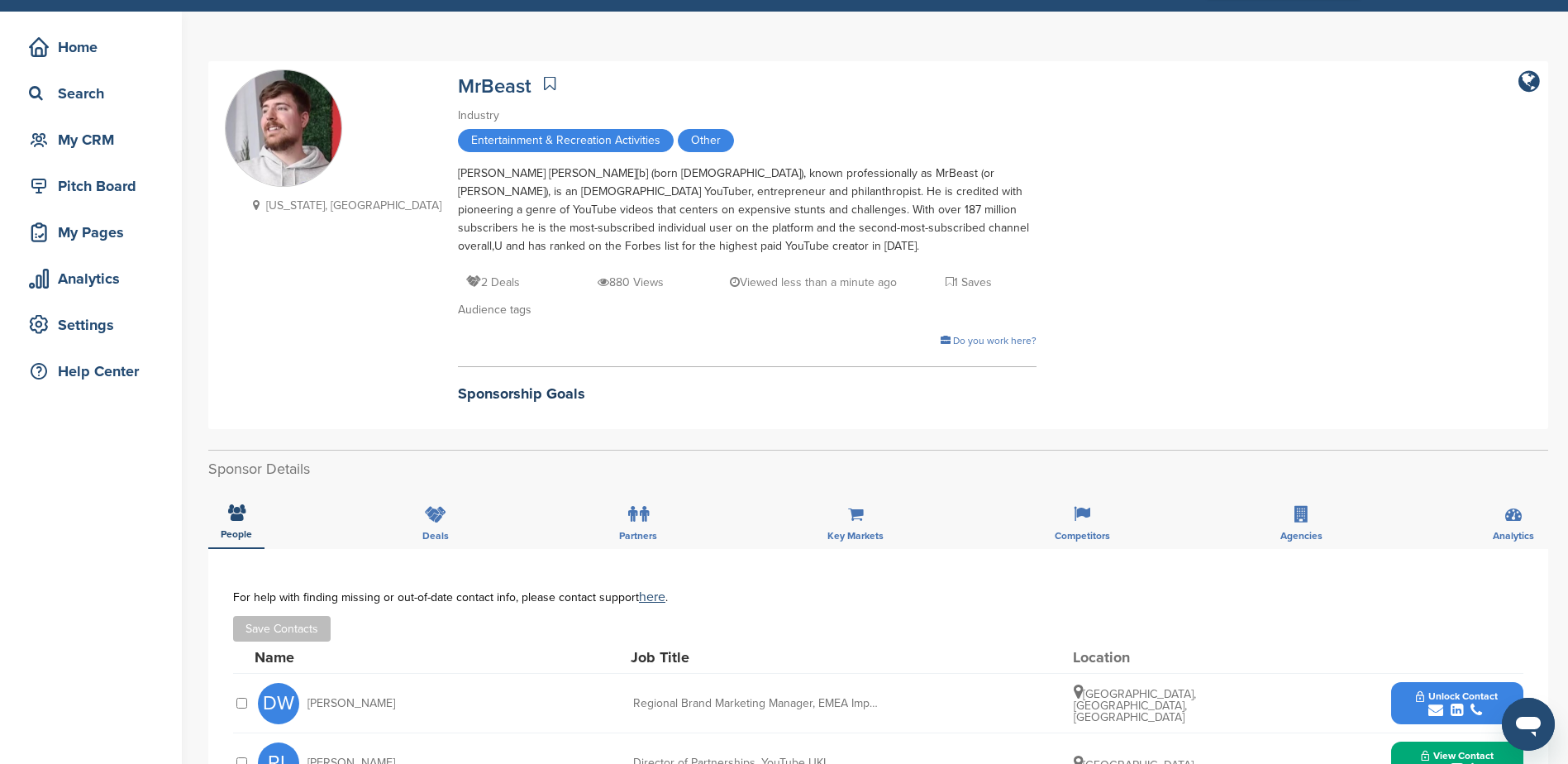 scroll, scrollTop: 83, scrollLeft: 0, axis: vertical 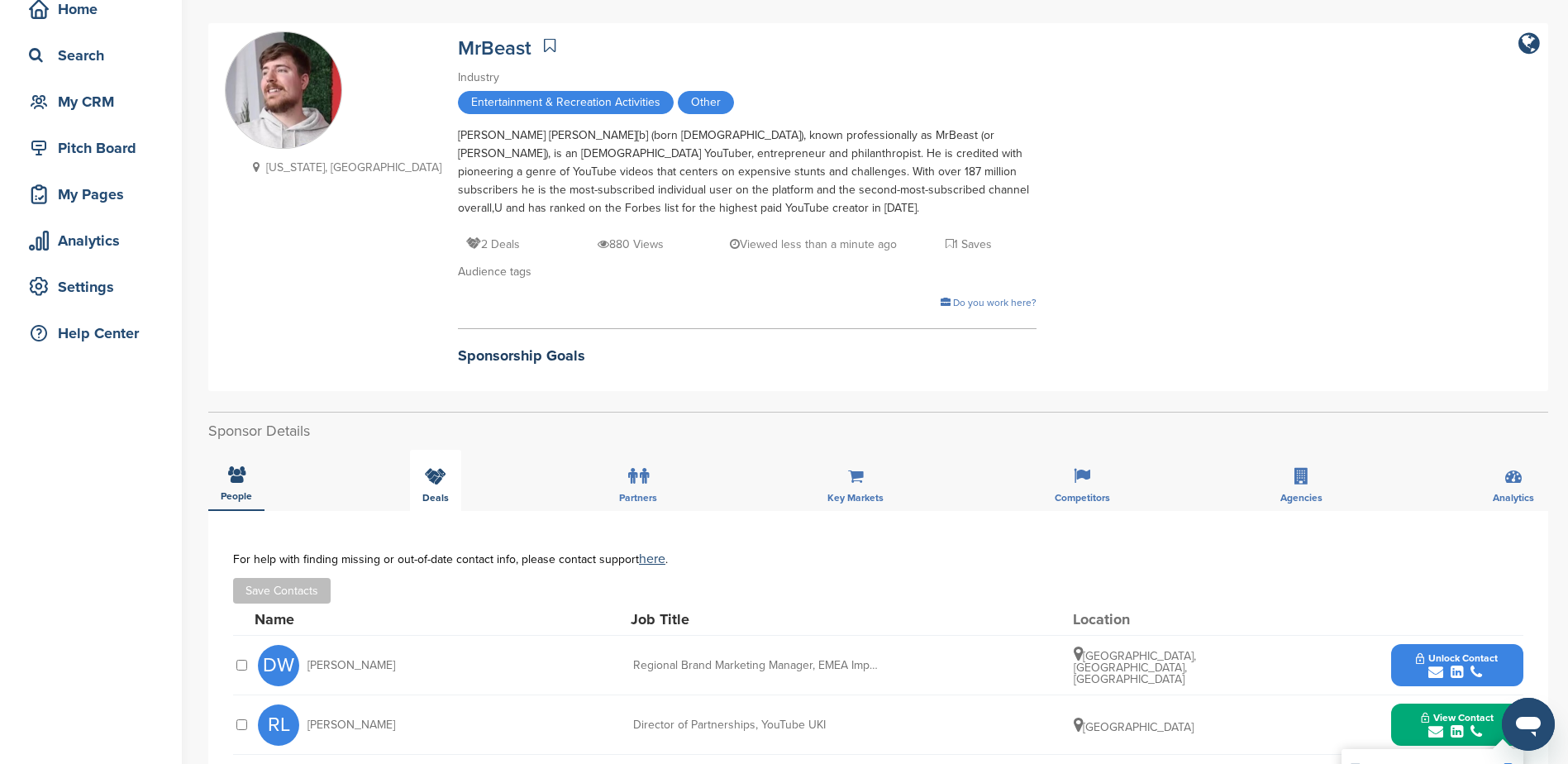 click at bounding box center [436, 476] 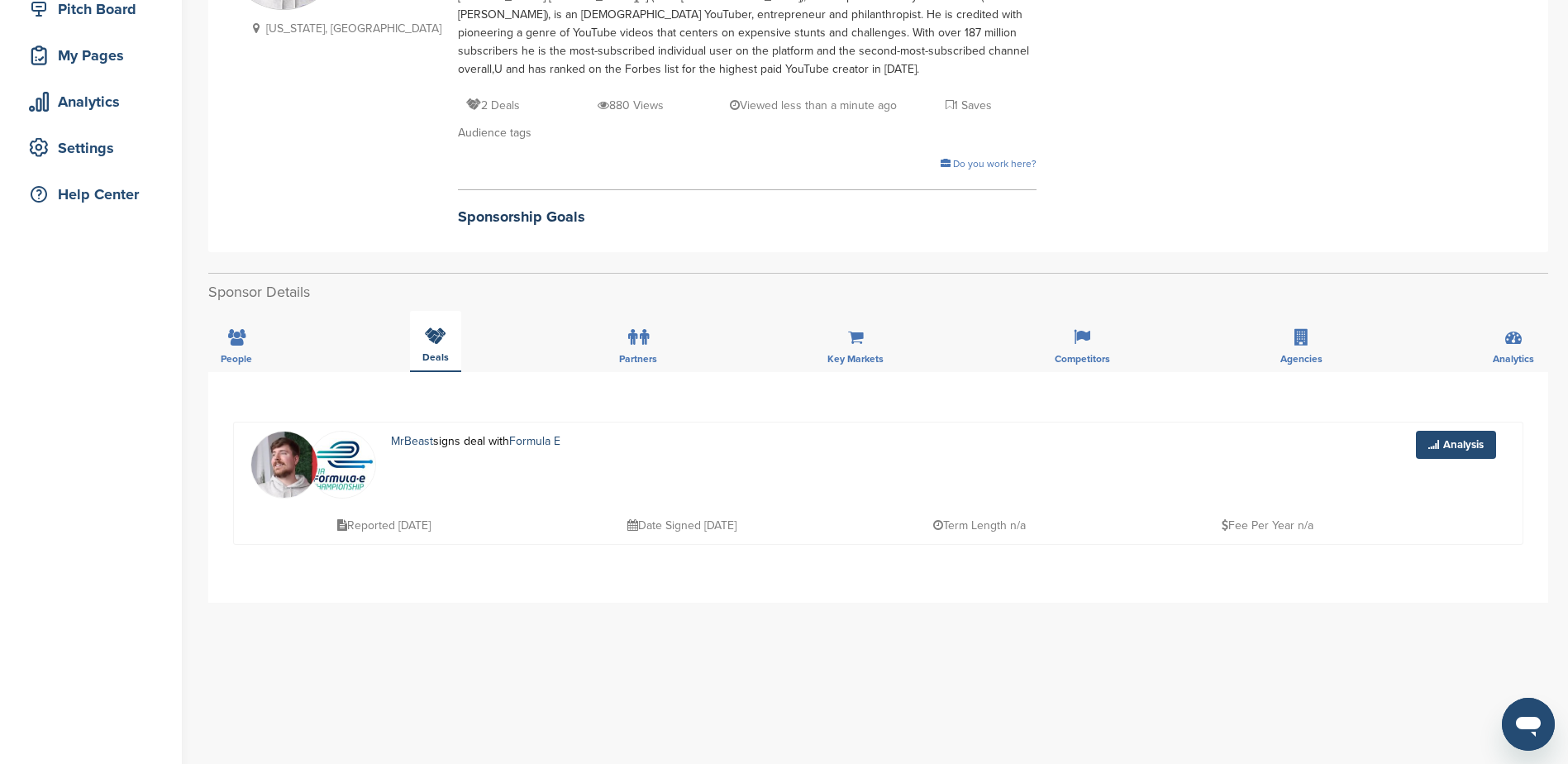 scroll, scrollTop: 248, scrollLeft: 0, axis: vertical 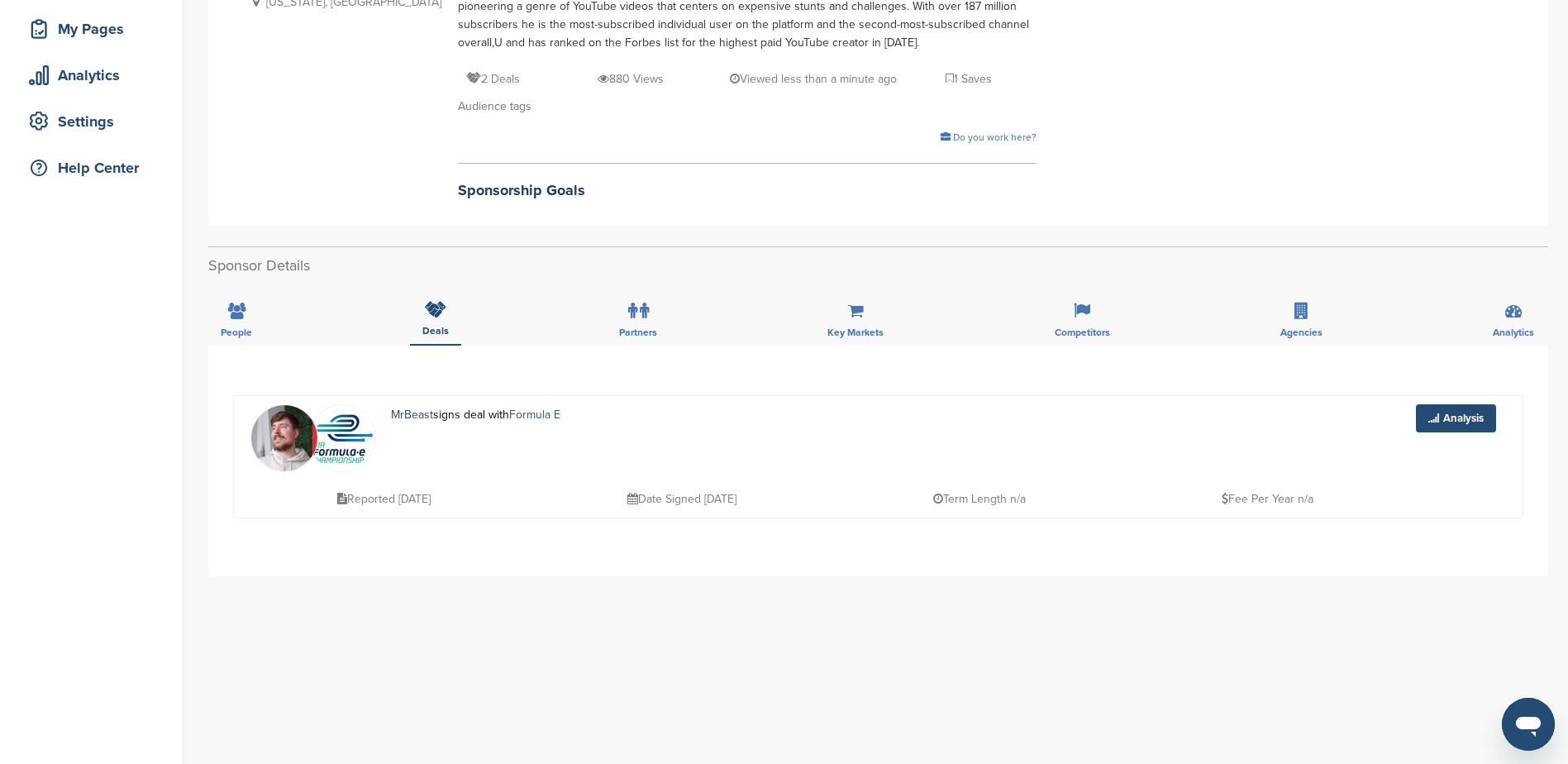 click on "Formula E" at bounding box center (535, 414) 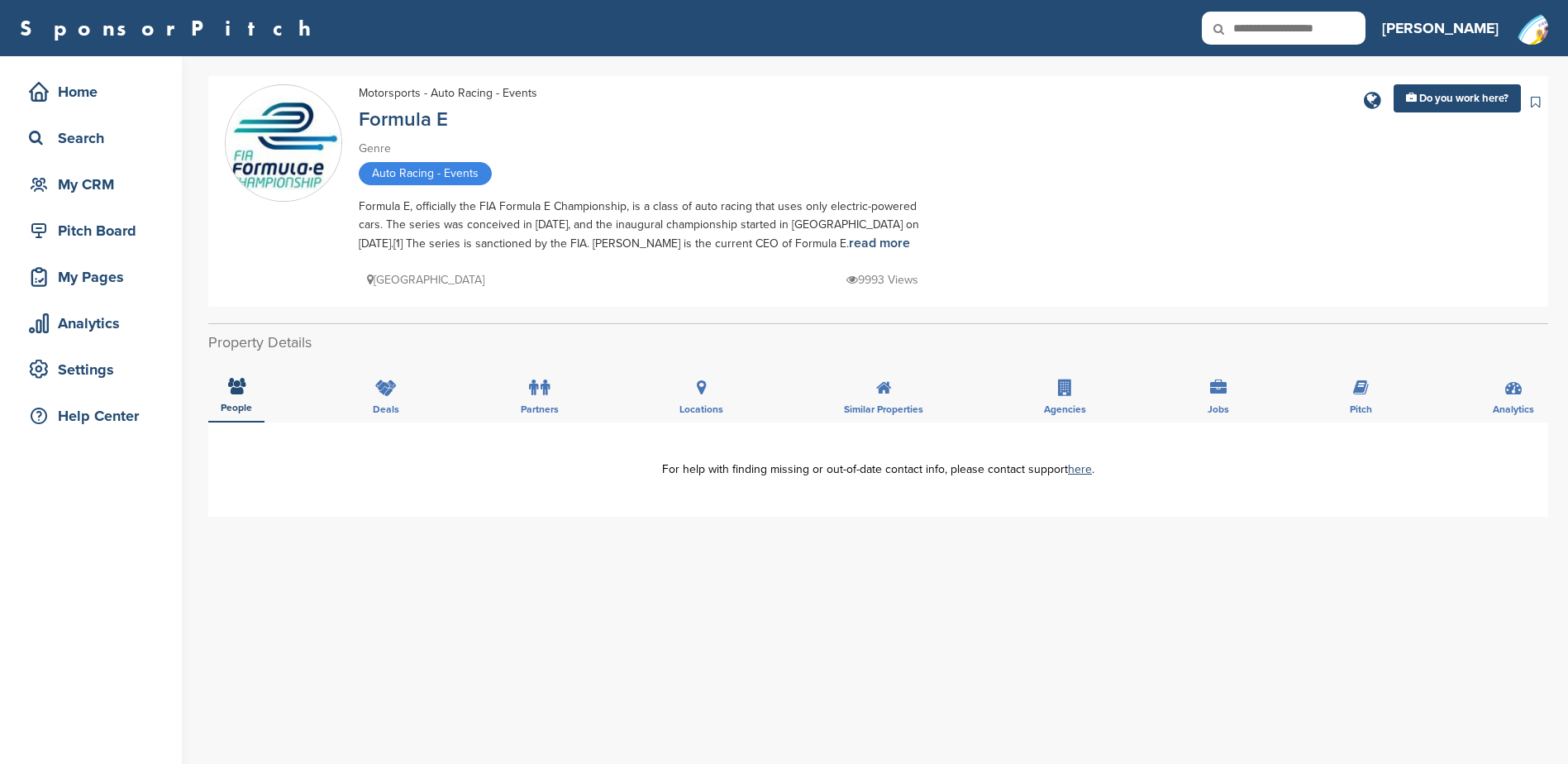 scroll, scrollTop: 0, scrollLeft: 0, axis: both 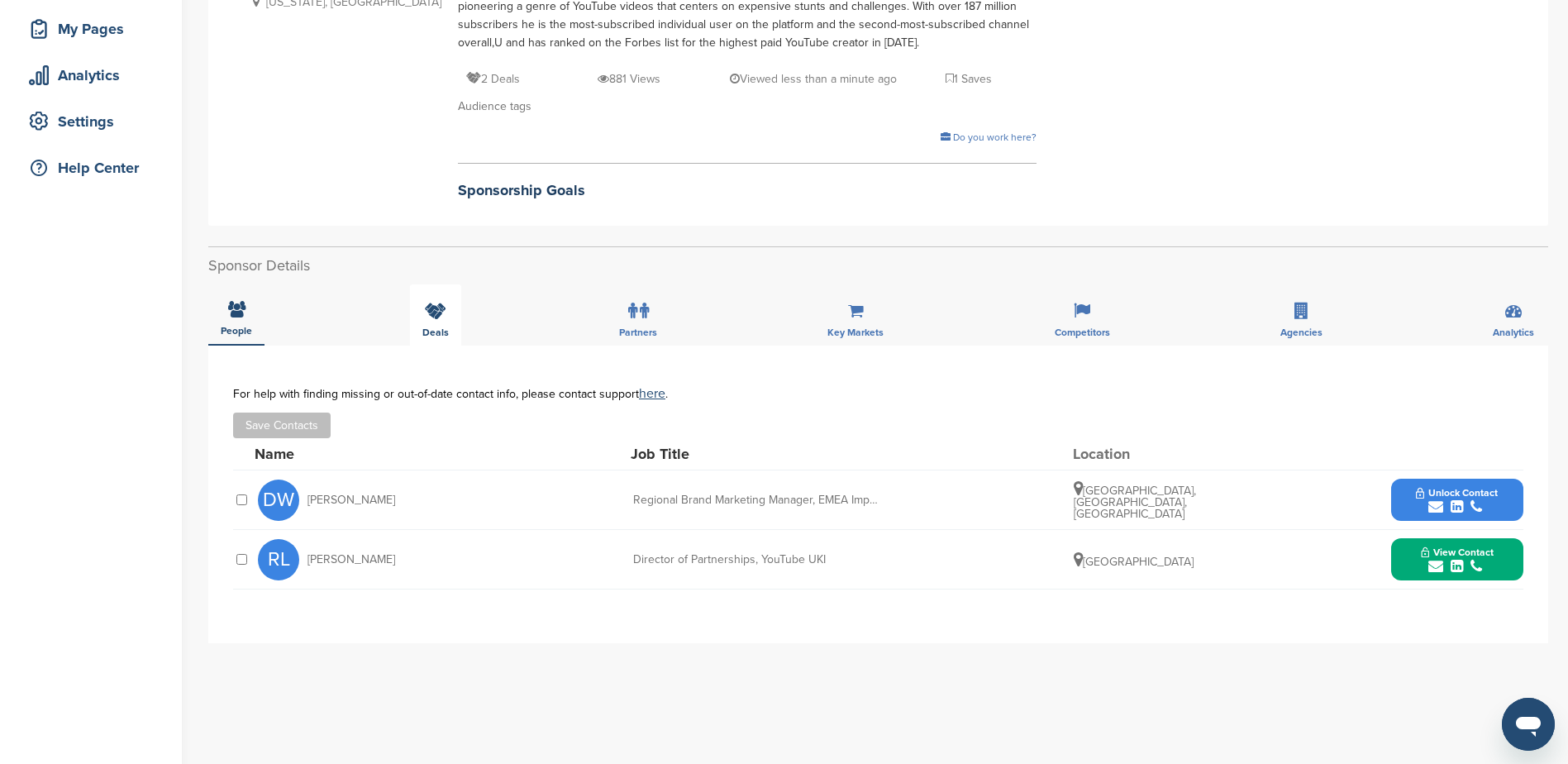 click on "Deals" at bounding box center [236, 331] 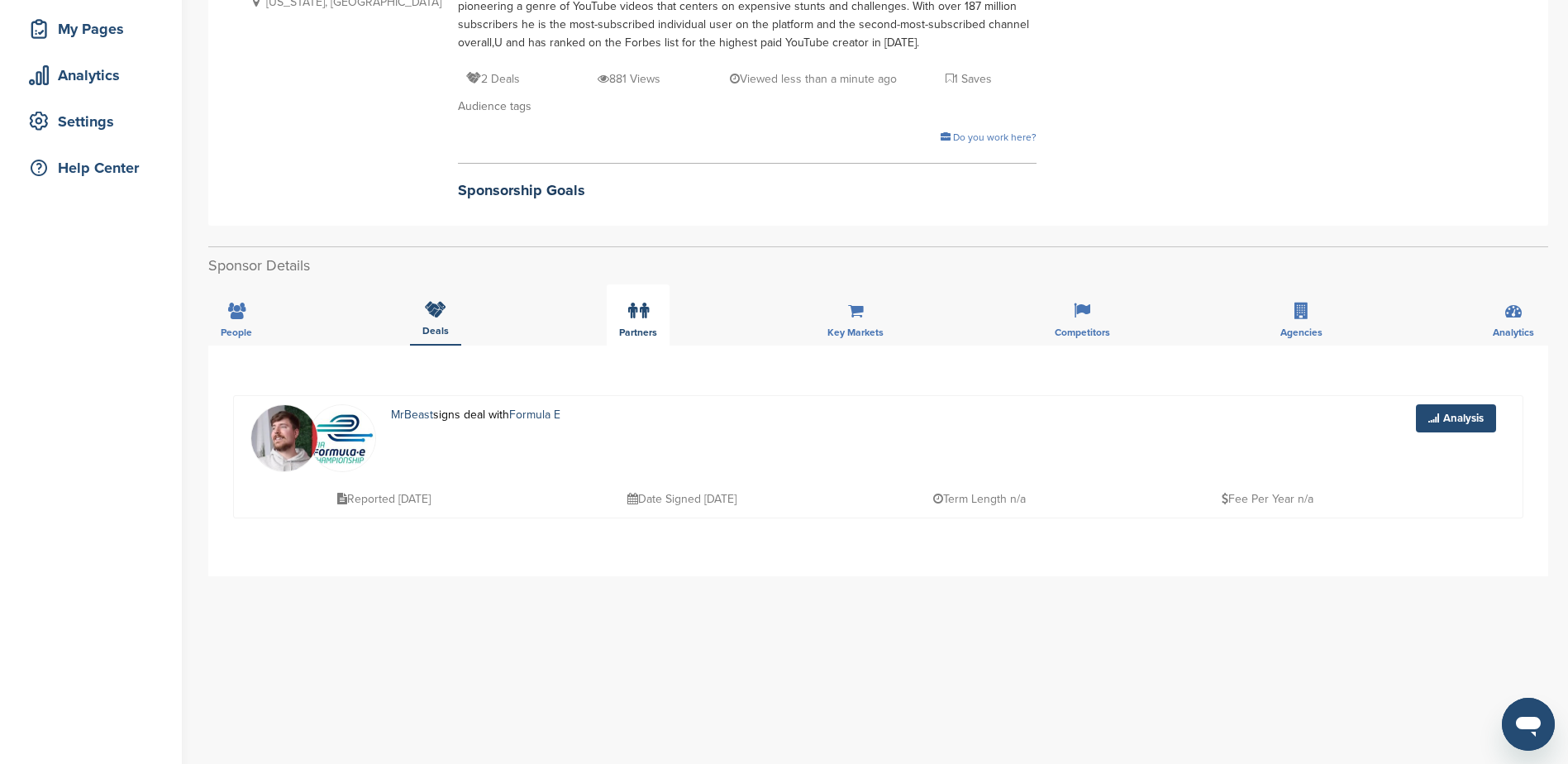 click on "Partners" at bounding box center (638, 315) 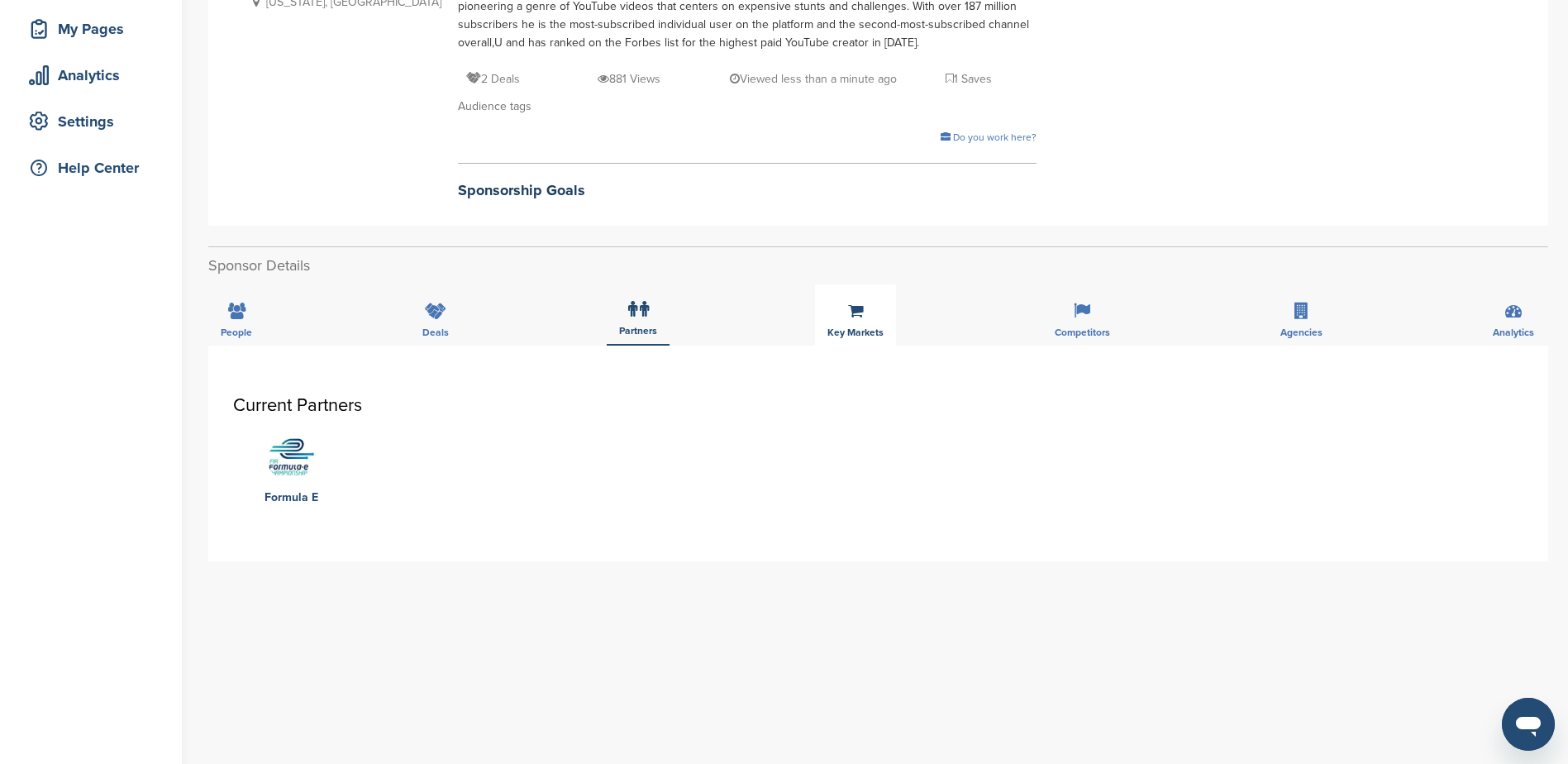 click on "Key Markets" at bounding box center [855, 315] 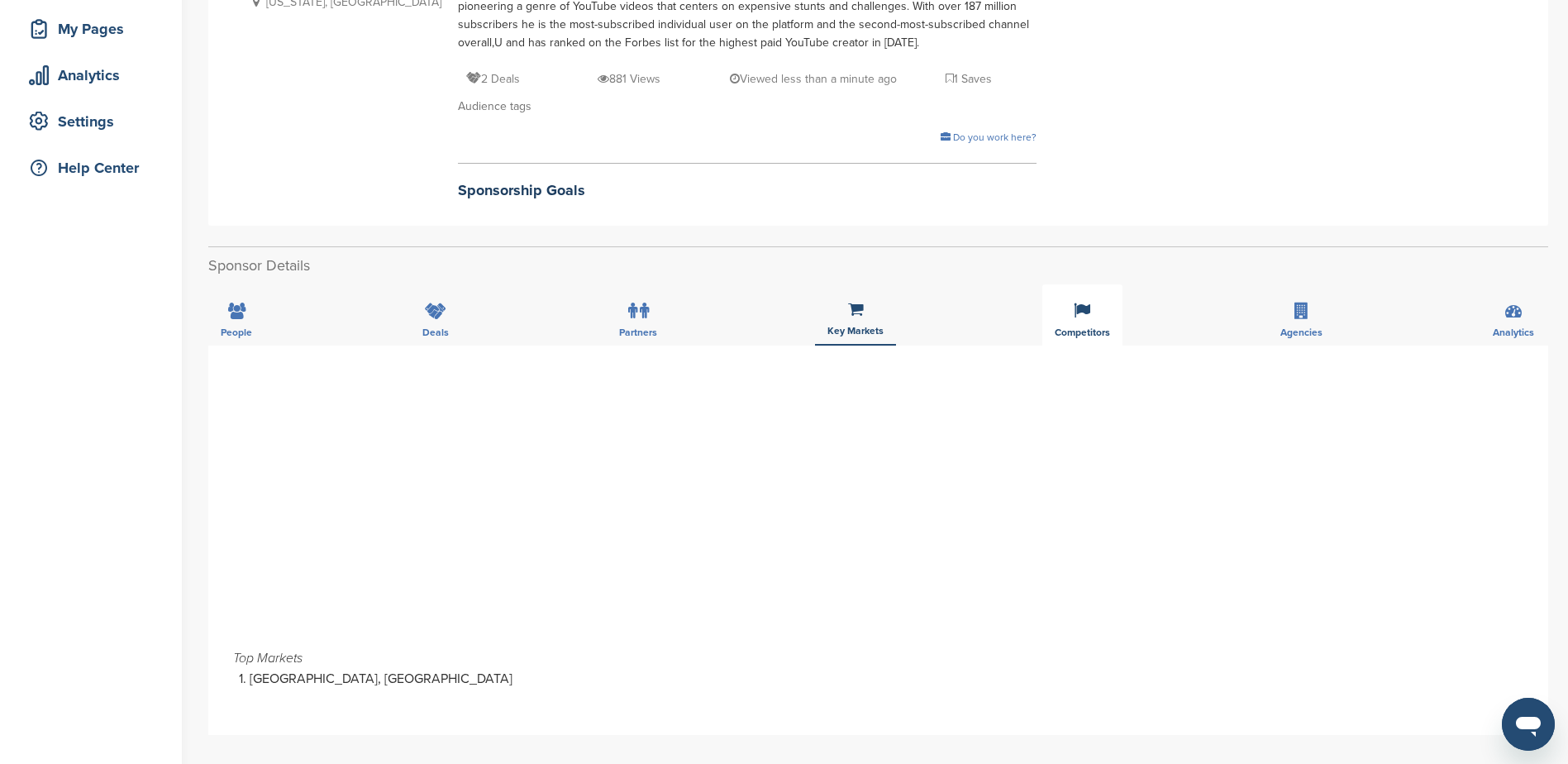 click on "Competitors" at bounding box center (236, 332) 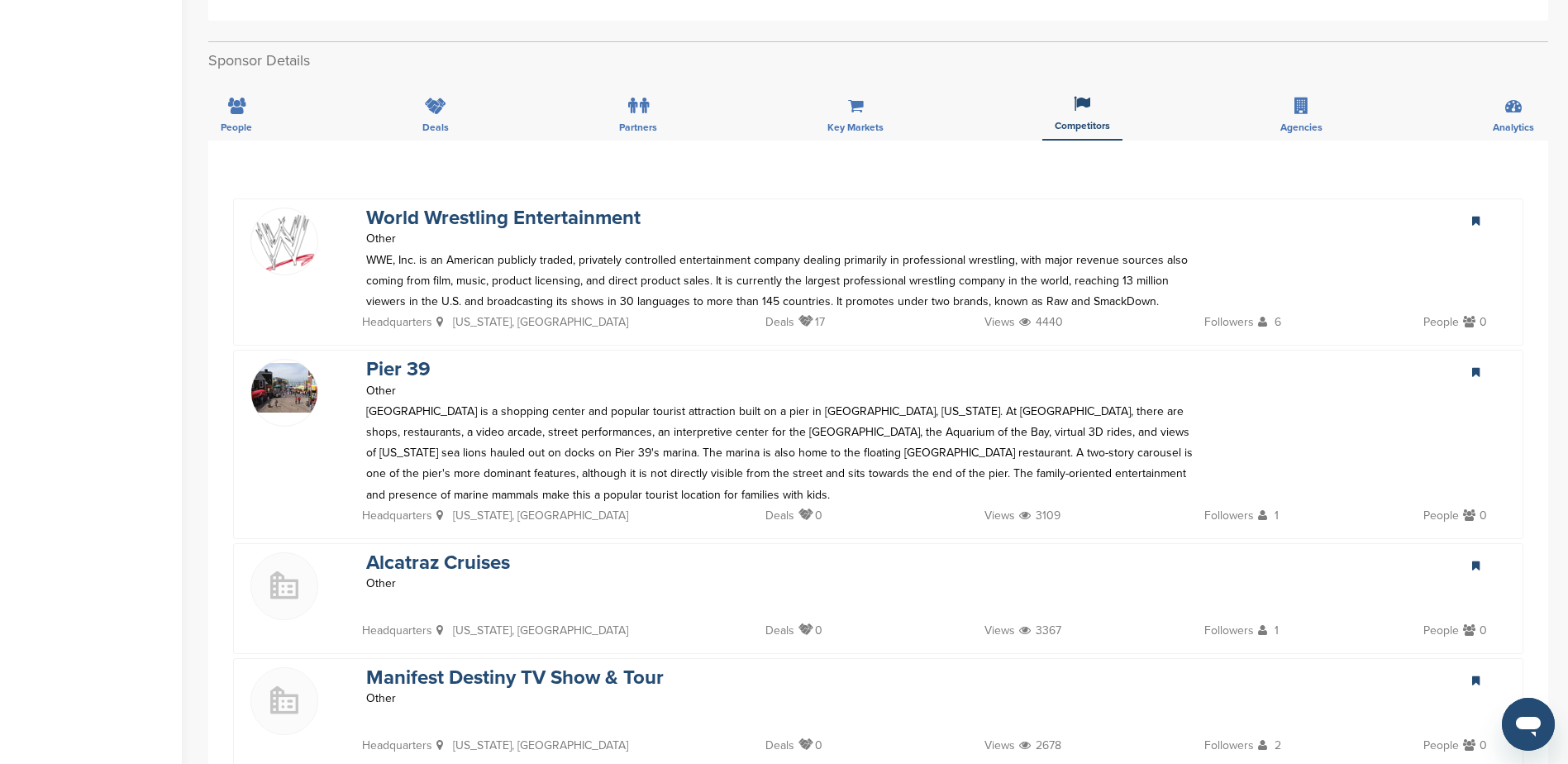 scroll, scrollTop: 413, scrollLeft: 0, axis: vertical 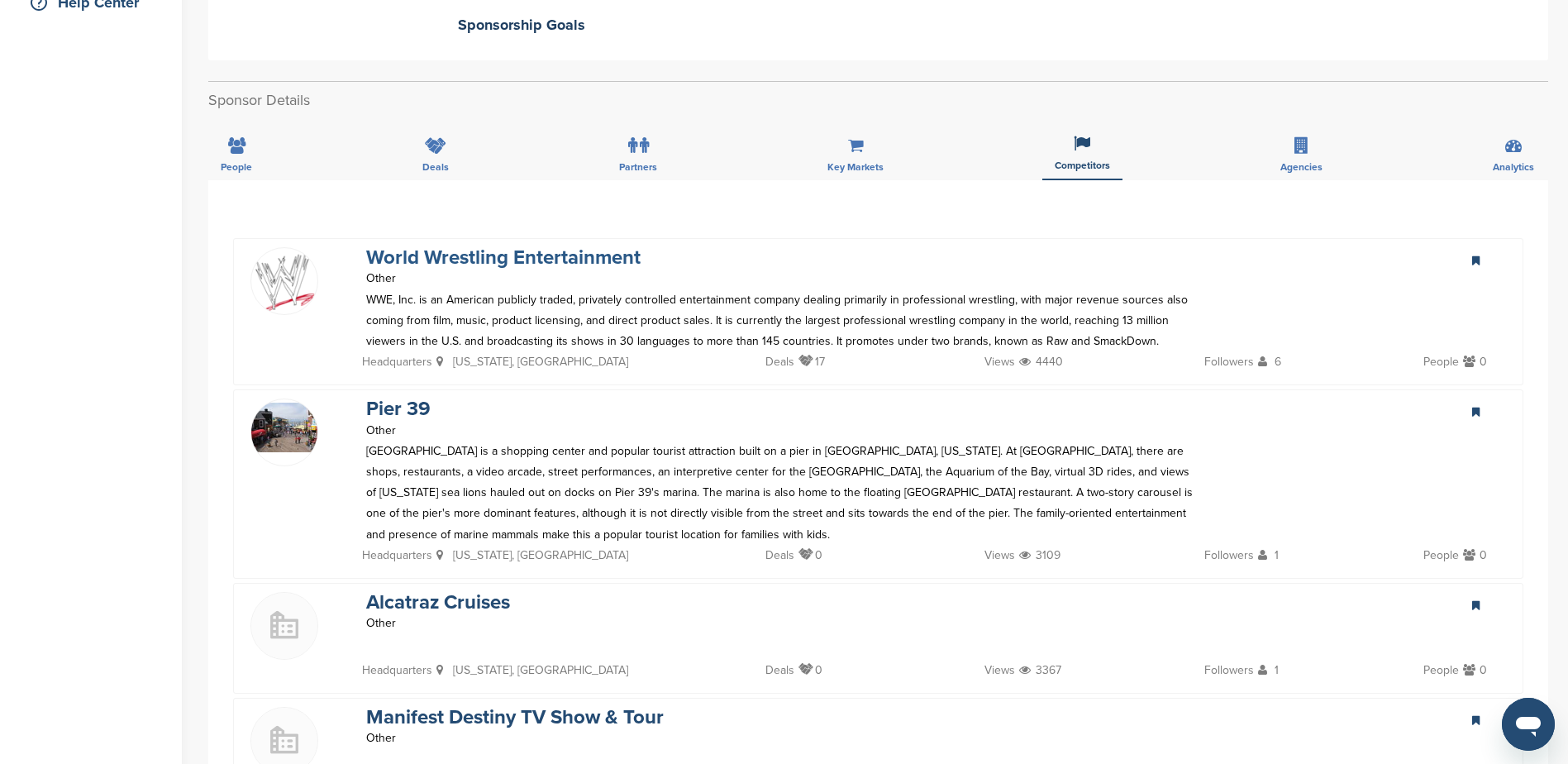 click on "World Wrestling Entertainment" at bounding box center (503, 257) 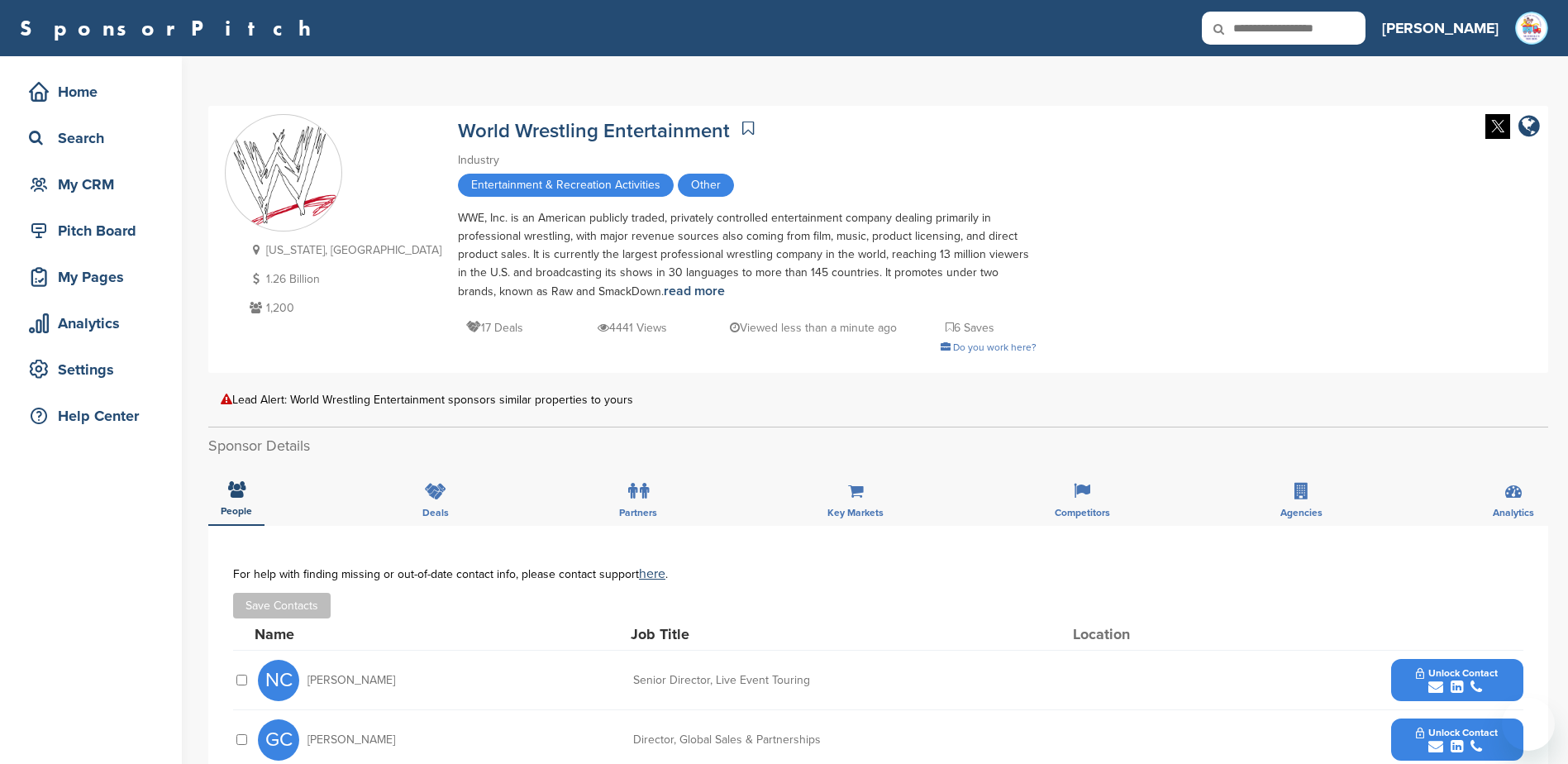 scroll, scrollTop: 0, scrollLeft: 0, axis: both 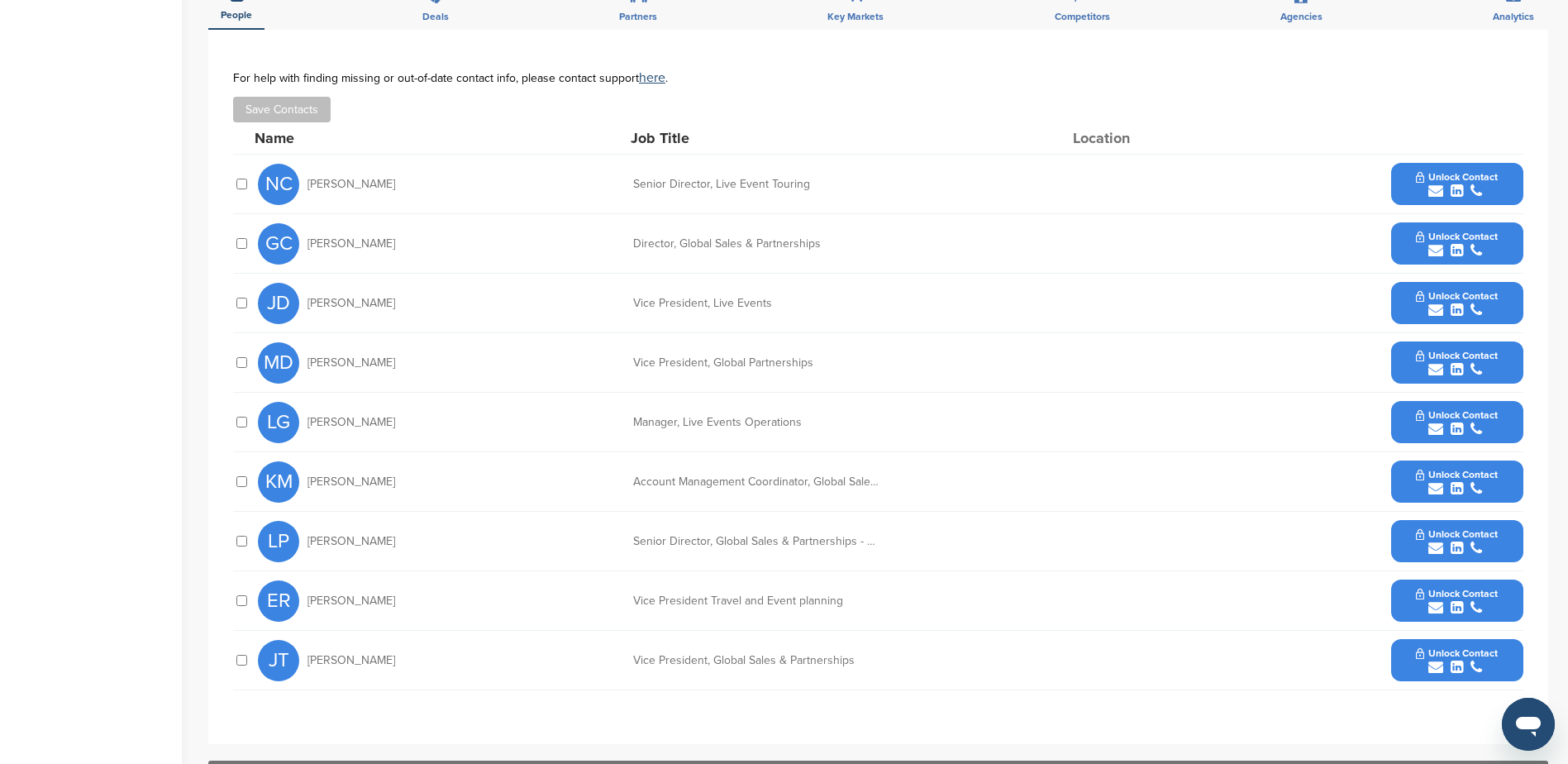 click on "Unlock Contact" at bounding box center [1456, 244] 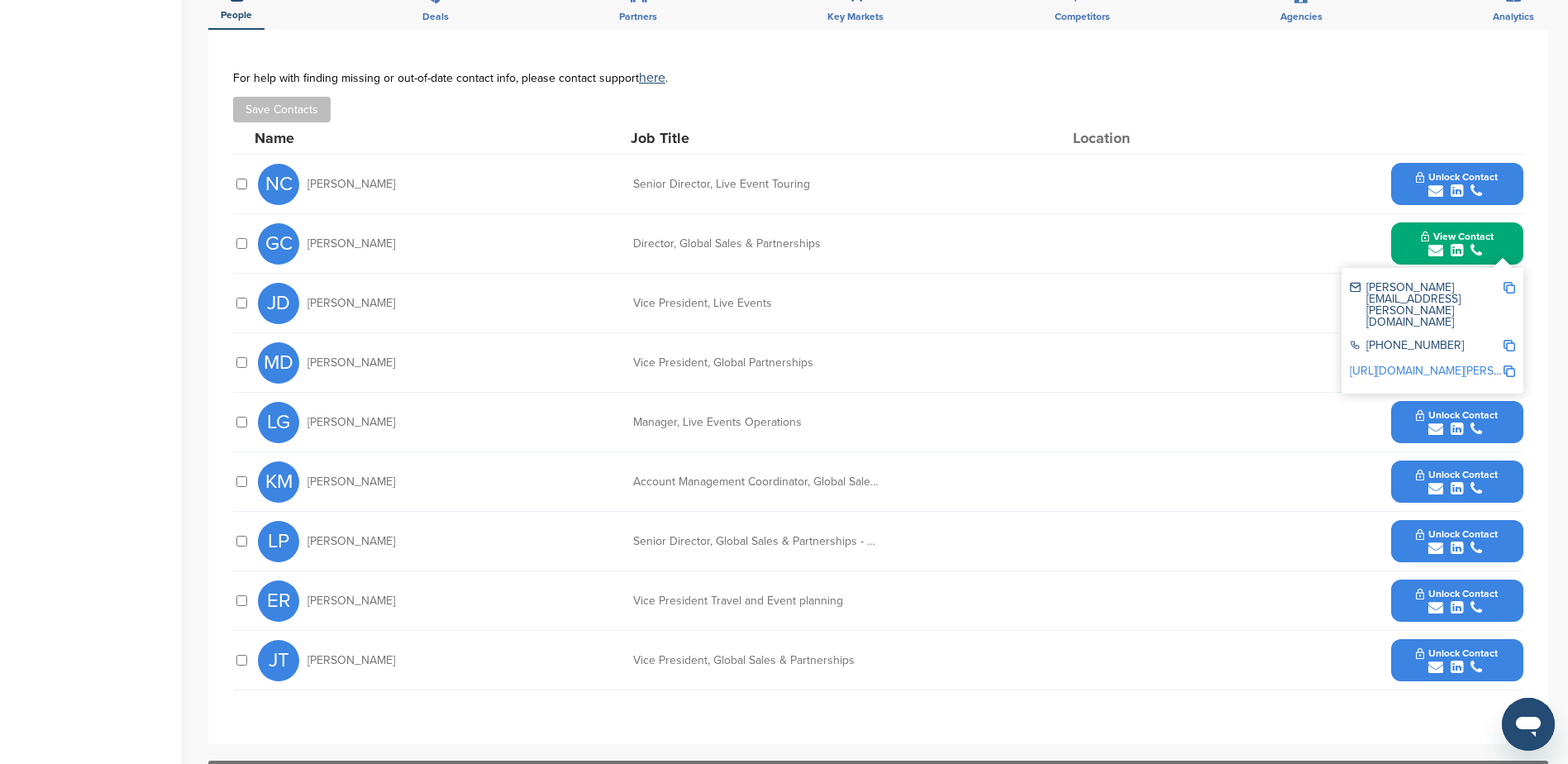 click on "[URL][DOMAIN_NAME][PERSON_NAME]" at bounding box center [1451, 370] 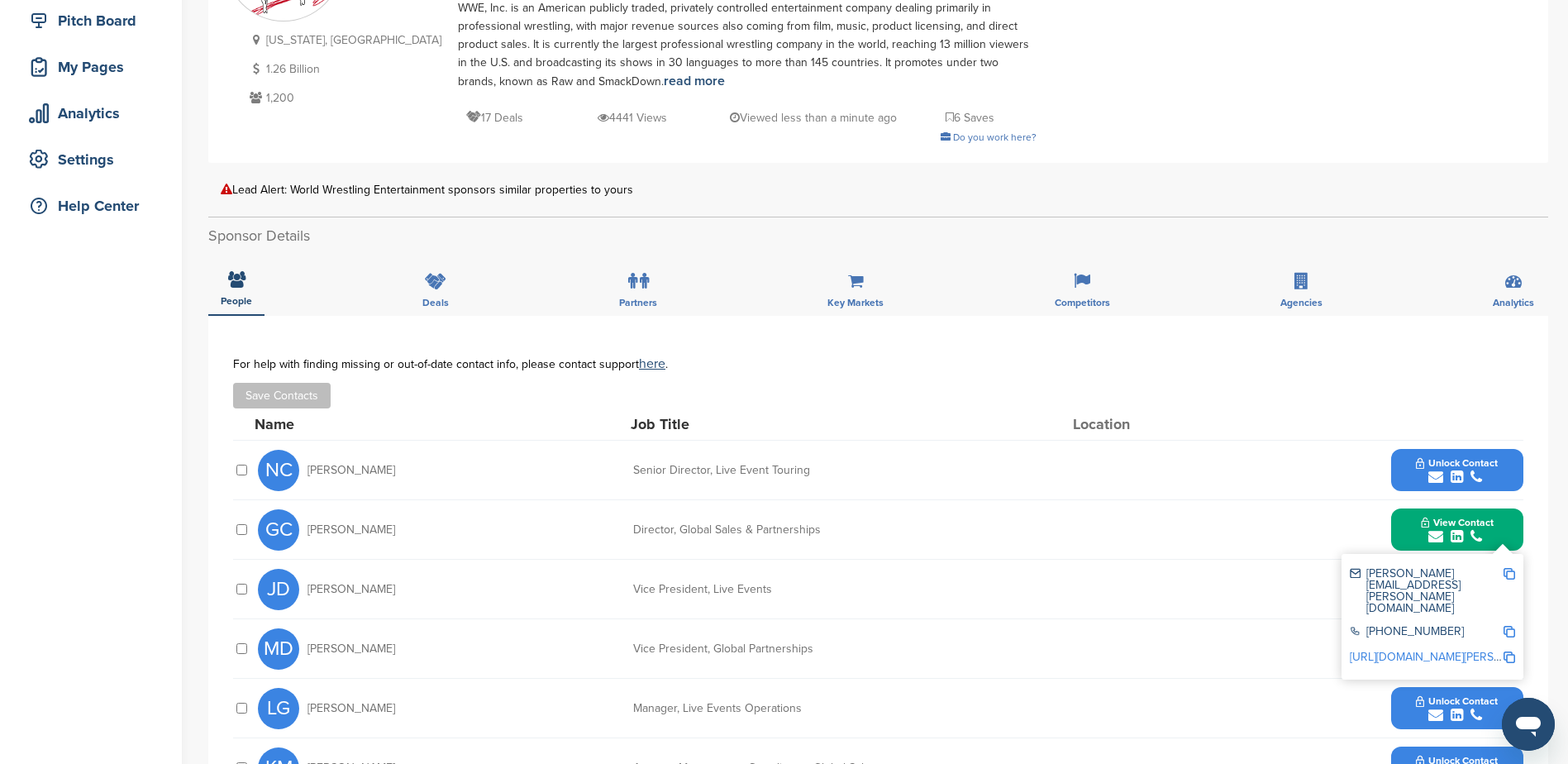 scroll, scrollTop: 248, scrollLeft: 0, axis: vertical 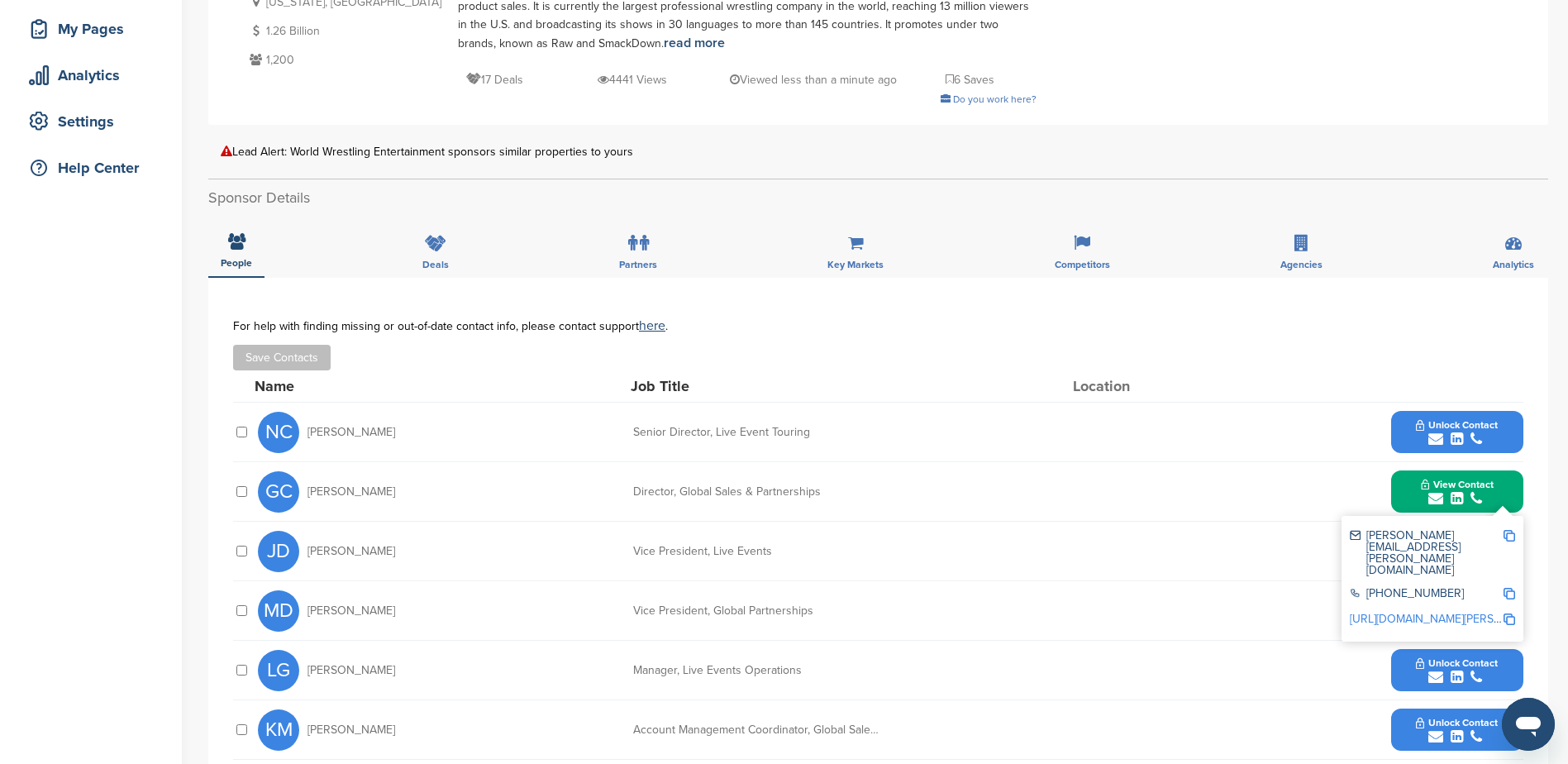 click at bounding box center [1509, 536] 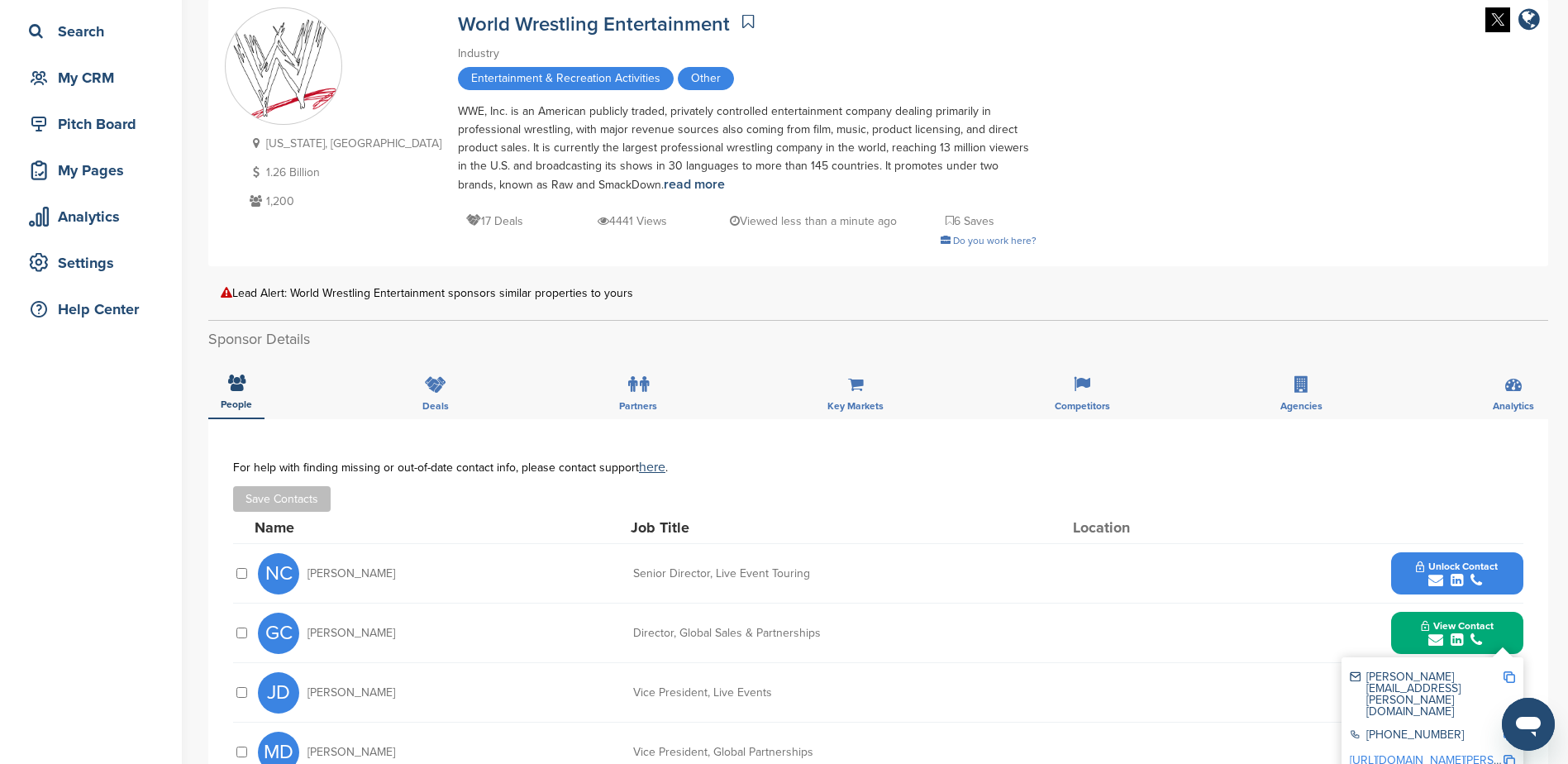 scroll, scrollTop: 0, scrollLeft: 0, axis: both 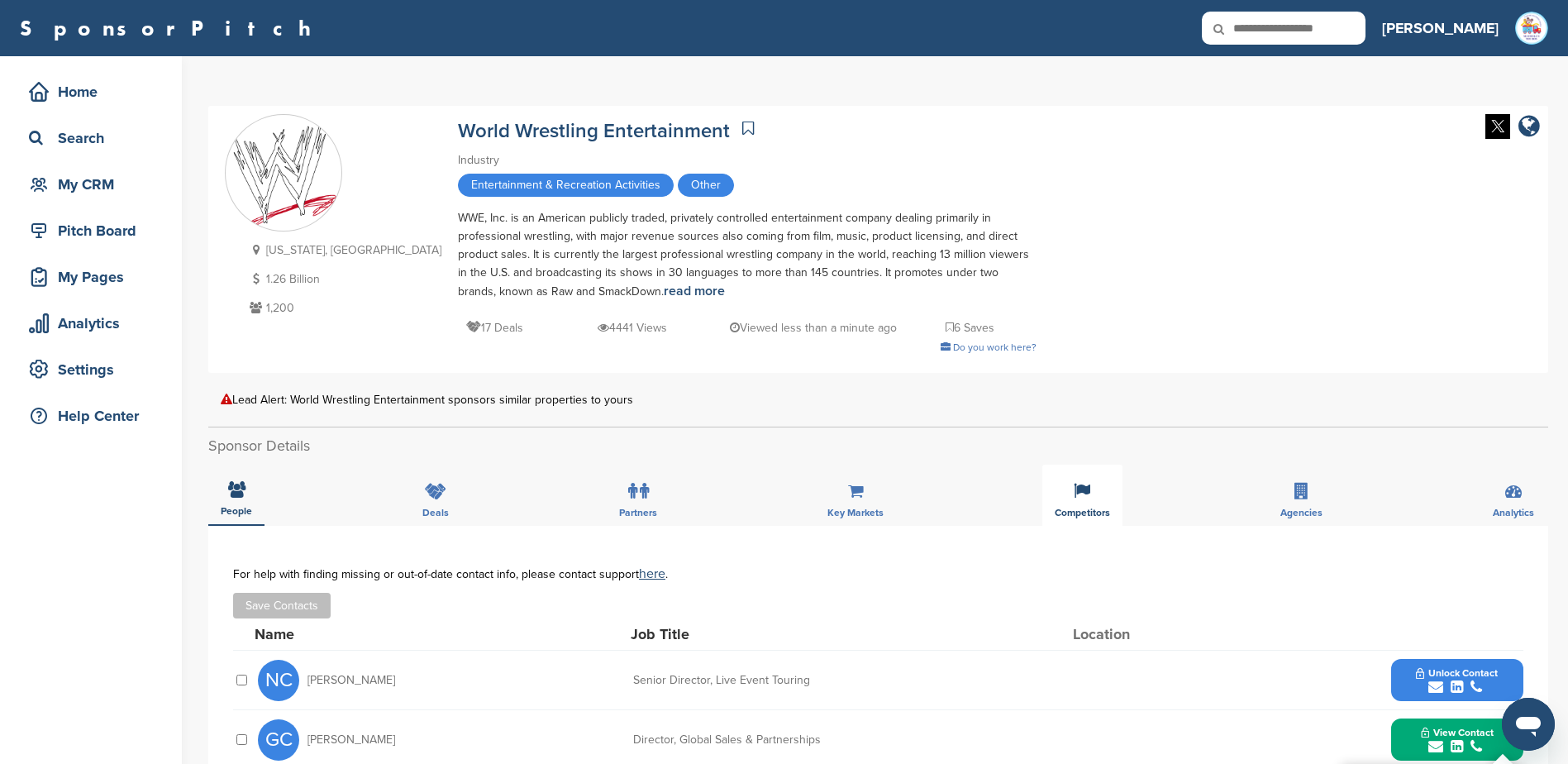 click at bounding box center [1082, 491] 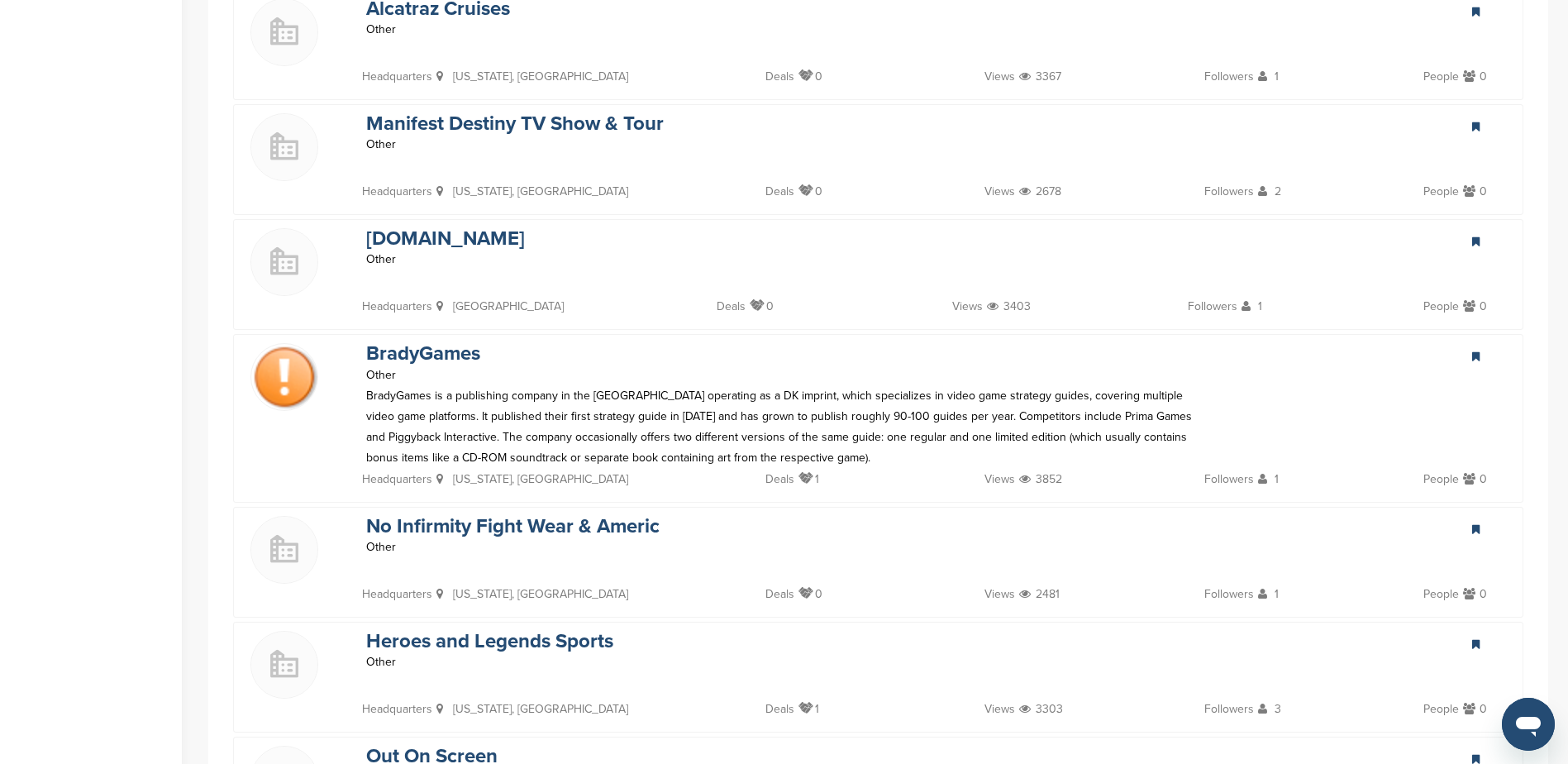 scroll, scrollTop: 827, scrollLeft: 0, axis: vertical 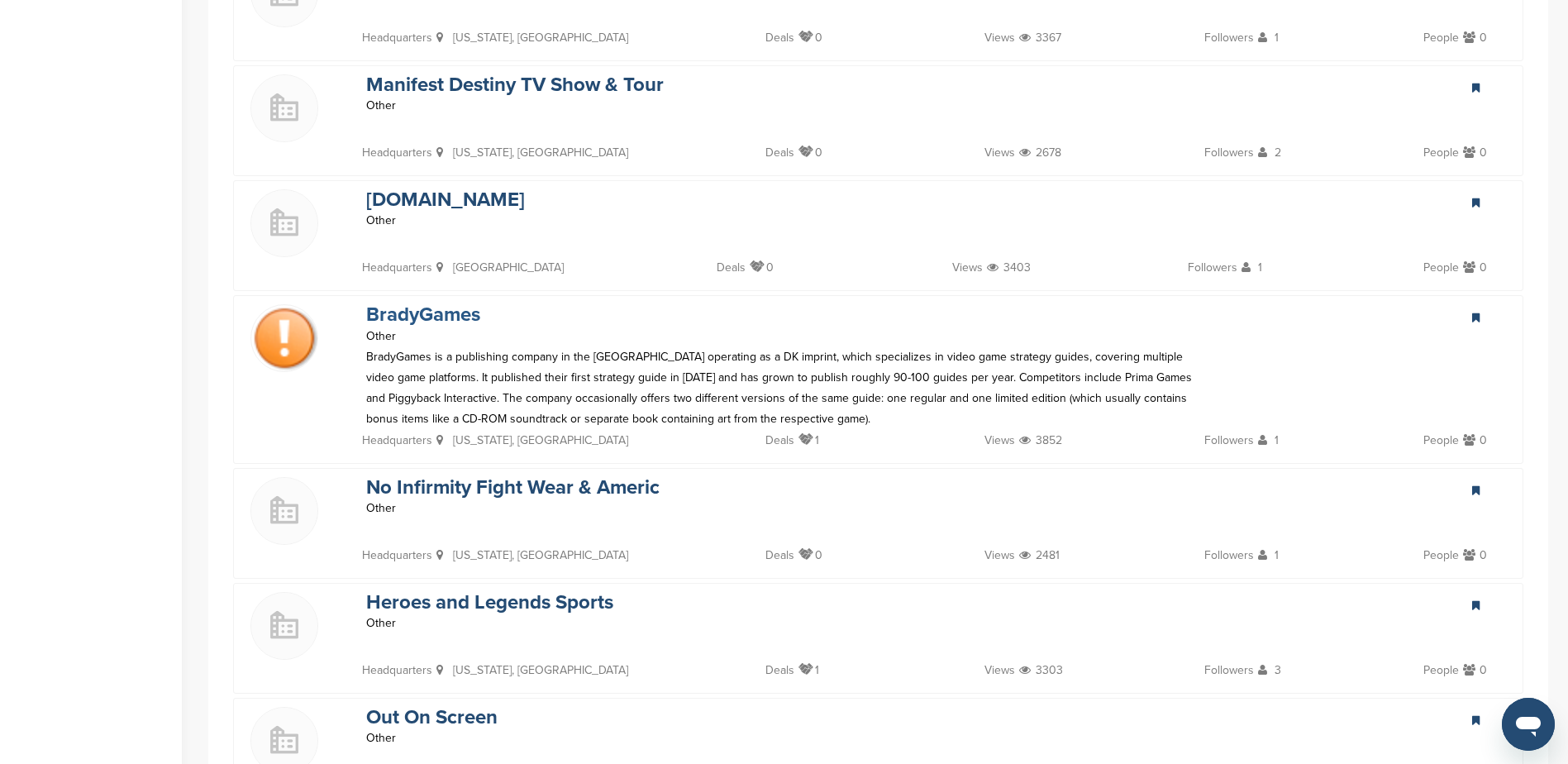 click on "BradyGames" at bounding box center (423, 314) 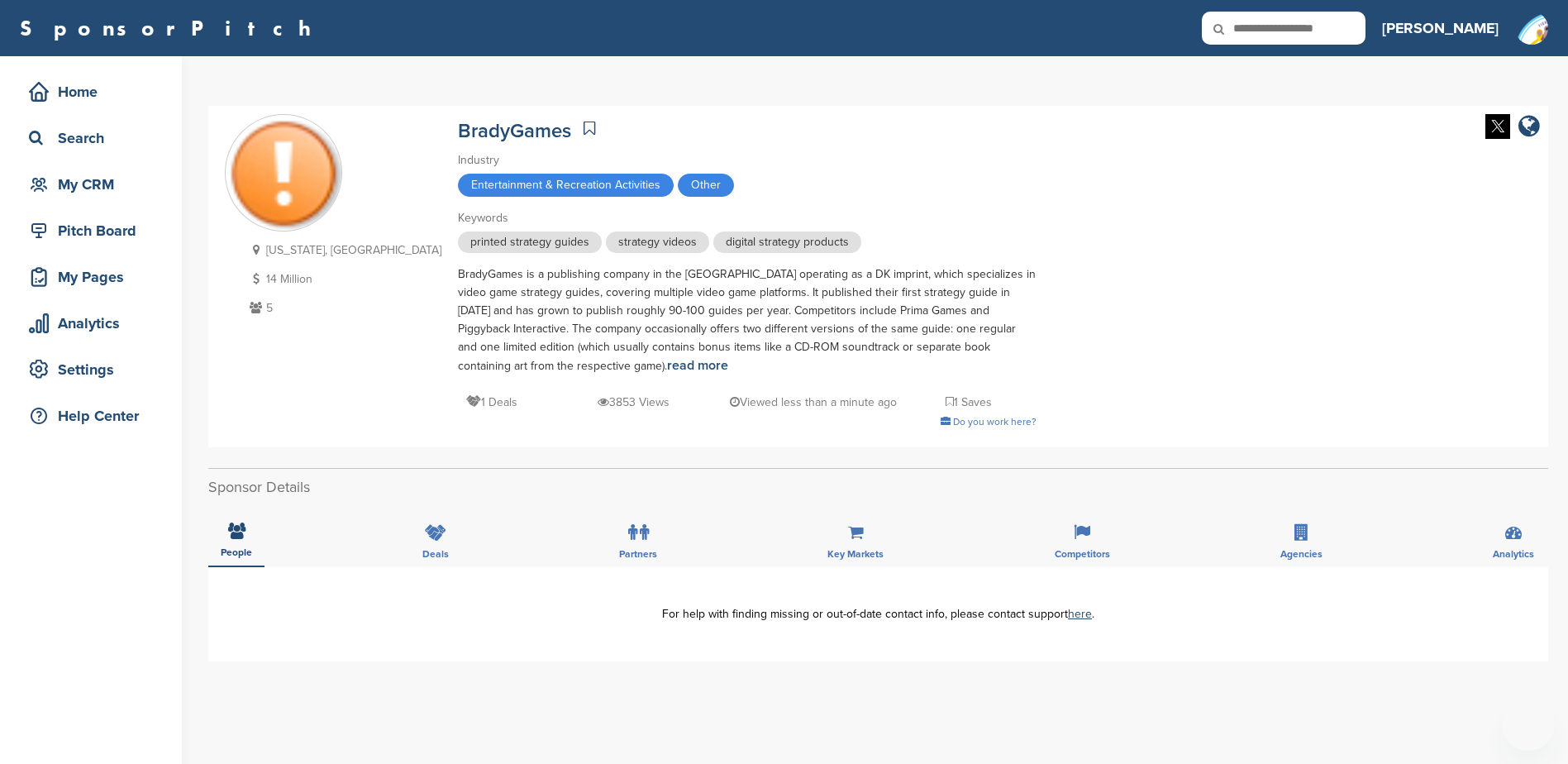 scroll, scrollTop: 0, scrollLeft: 0, axis: both 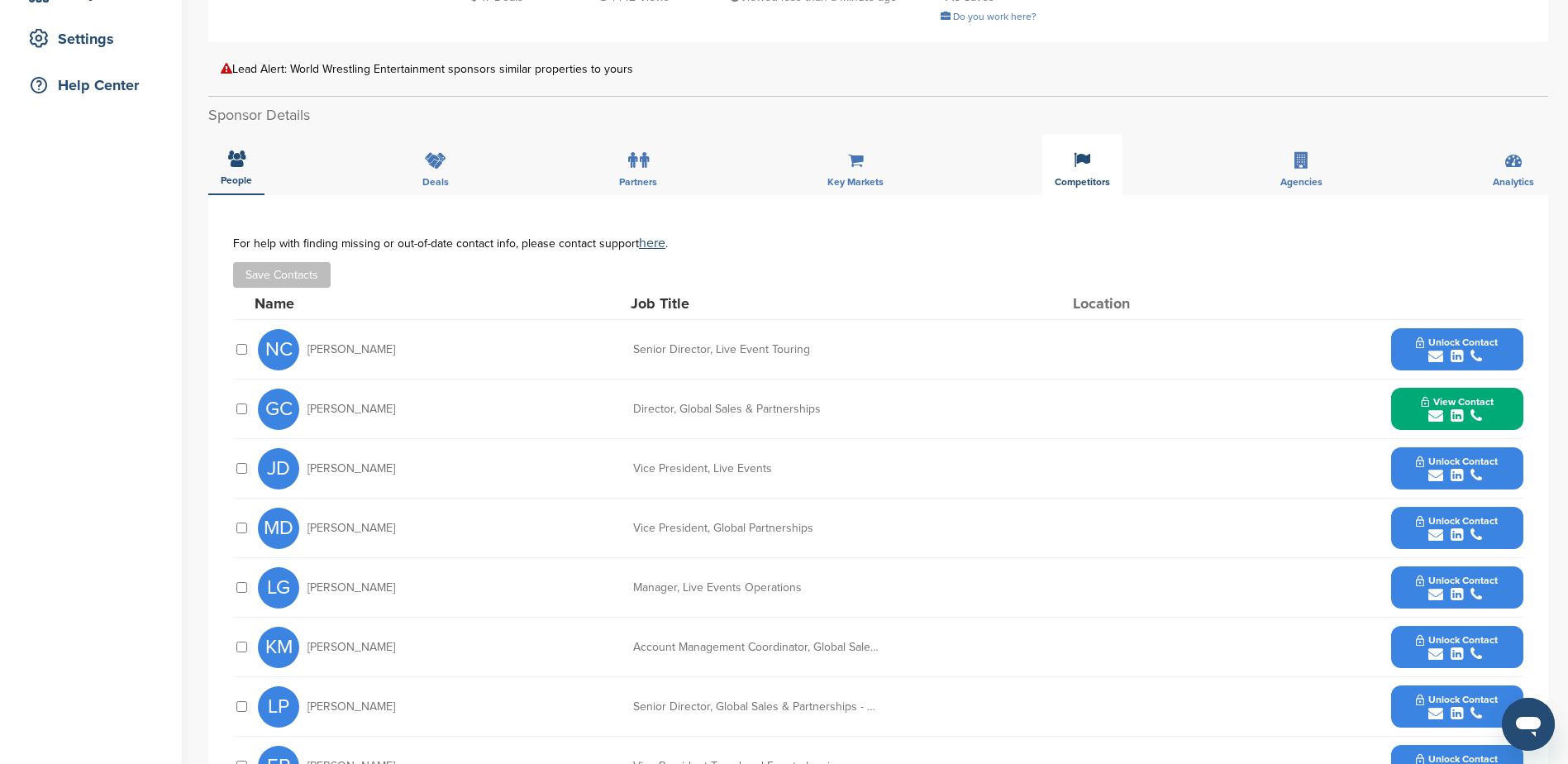 click on "Competitors" at bounding box center (1082, 165) 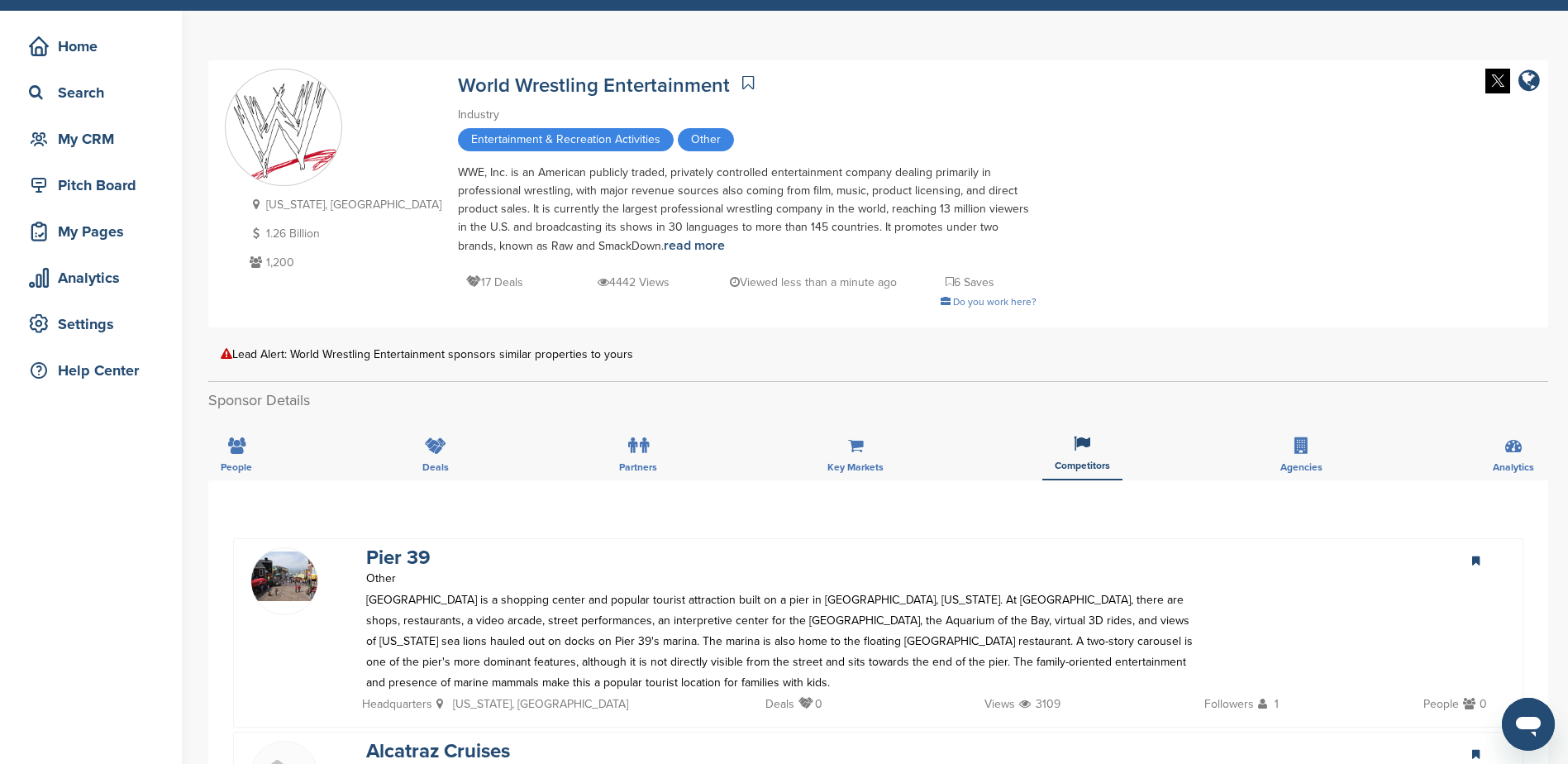 scroll, scrollTop: 0, scrollLeft: 0, axis: both 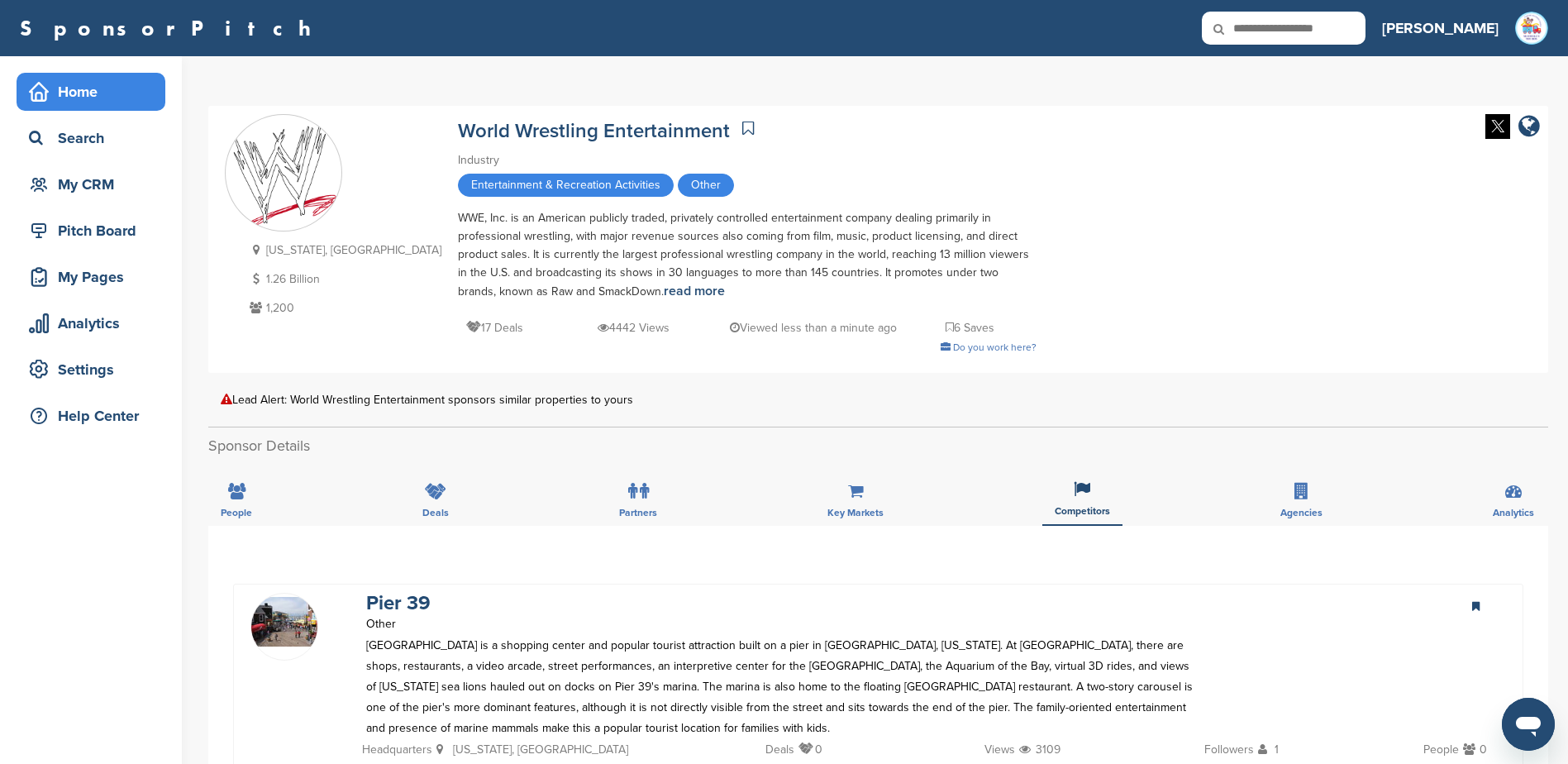 click on "Home" at bounding box center [95, 92] 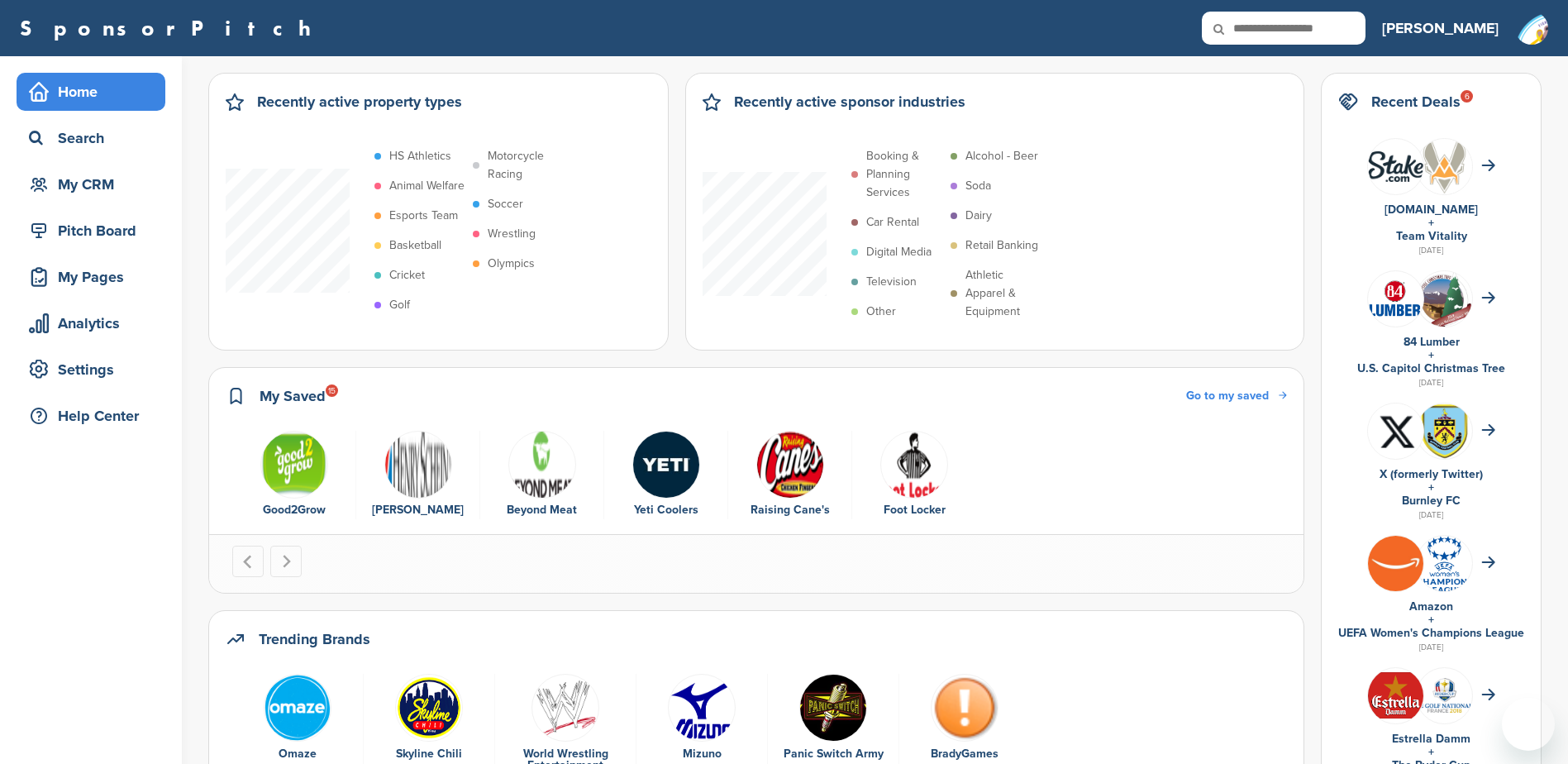 scroll, scrollTop: 0, scrollLeft: 0, axis: both 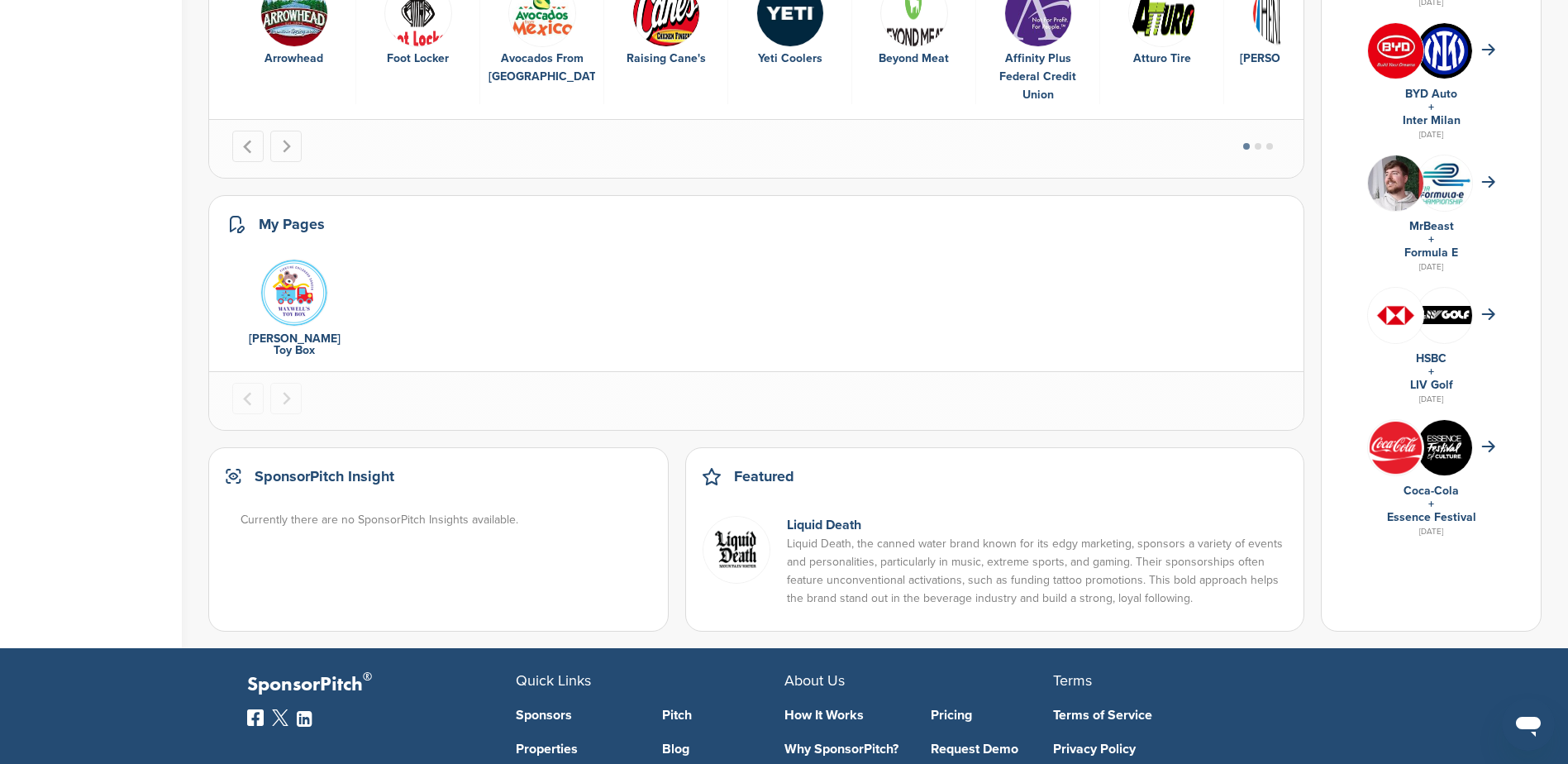 click at bounding box center (294, 293) 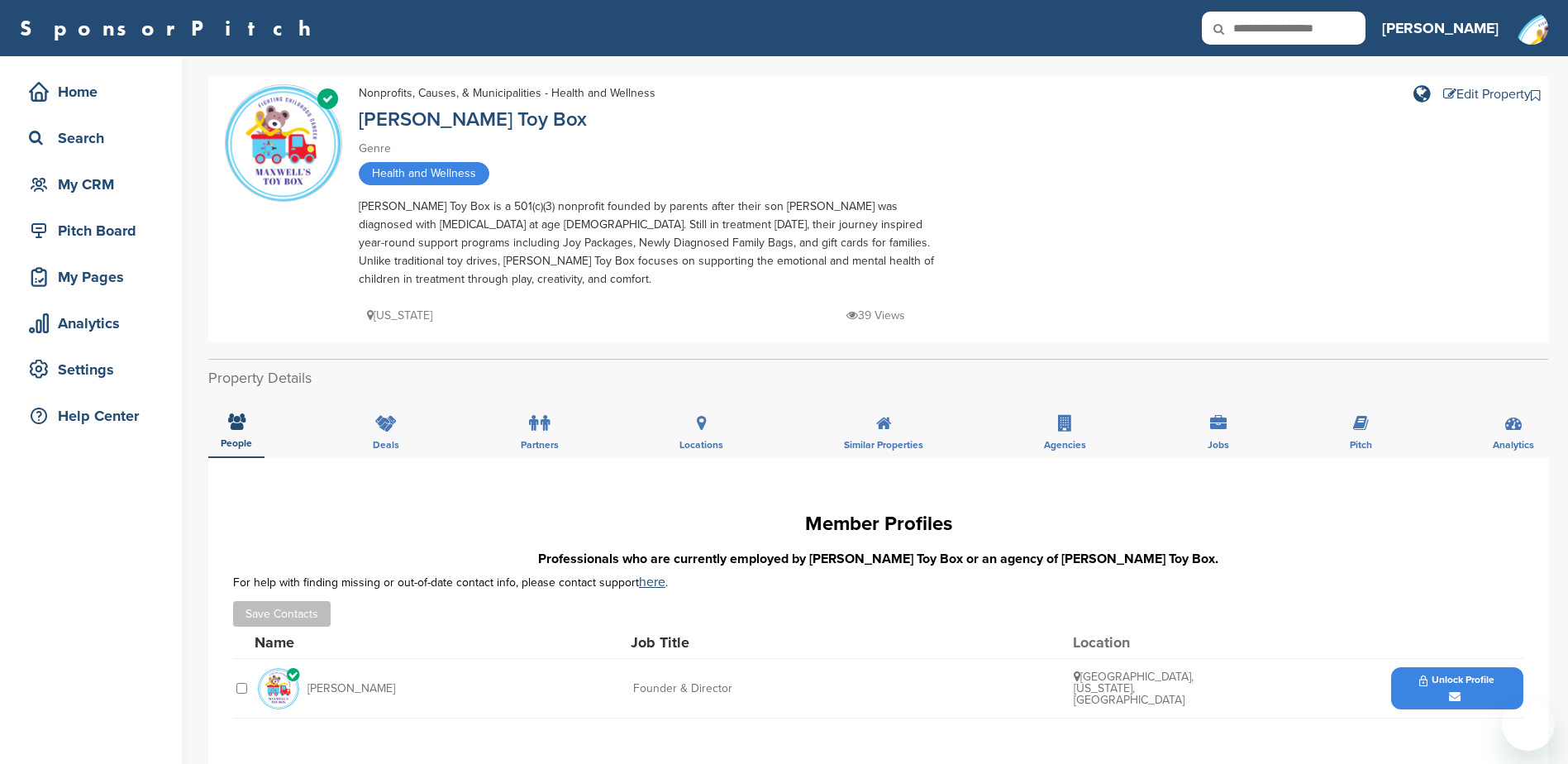 scroll, scrollTop: 0, scrollLeft: 0, axis: both 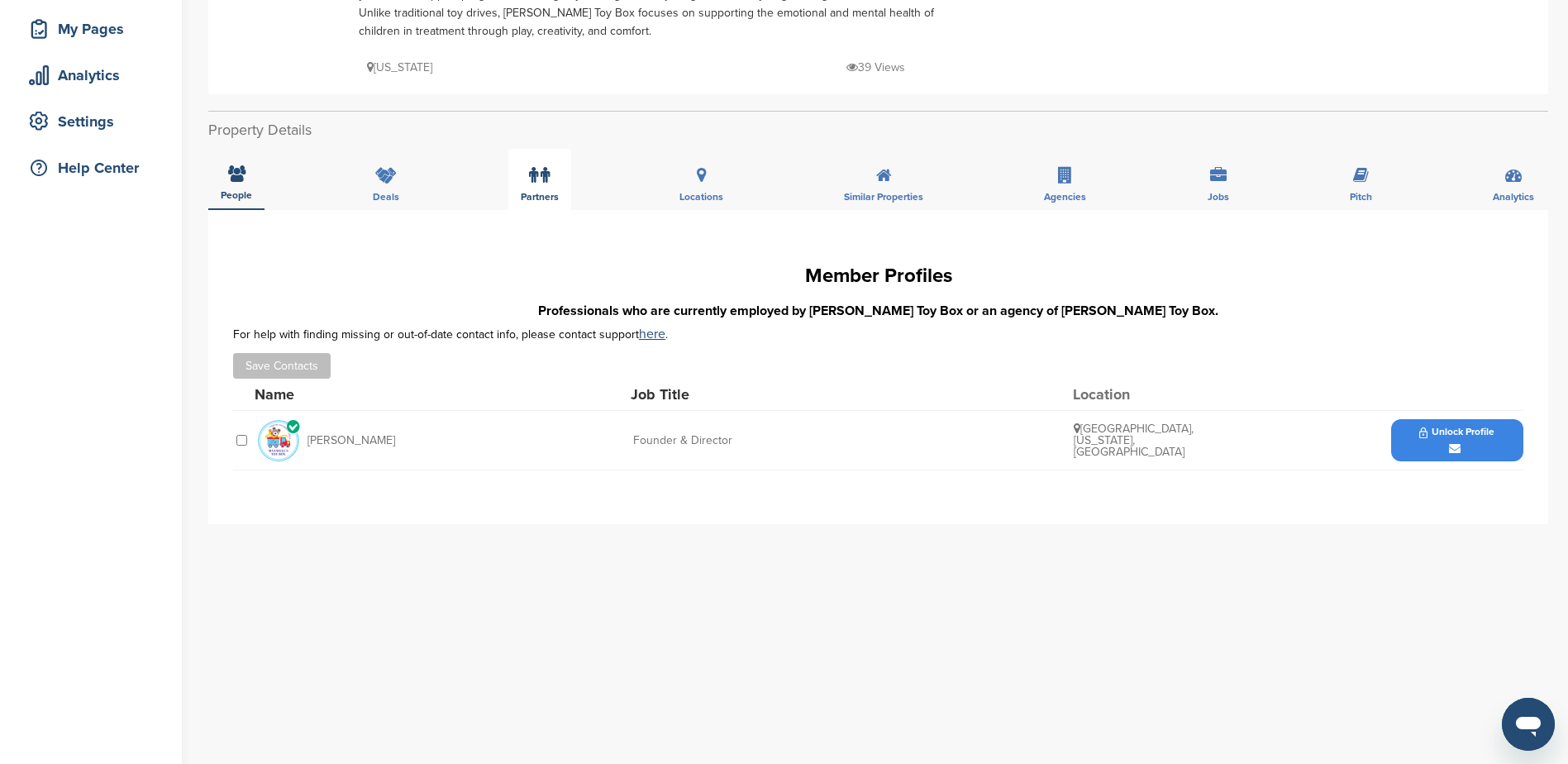 click at bounding box center [533, 175] 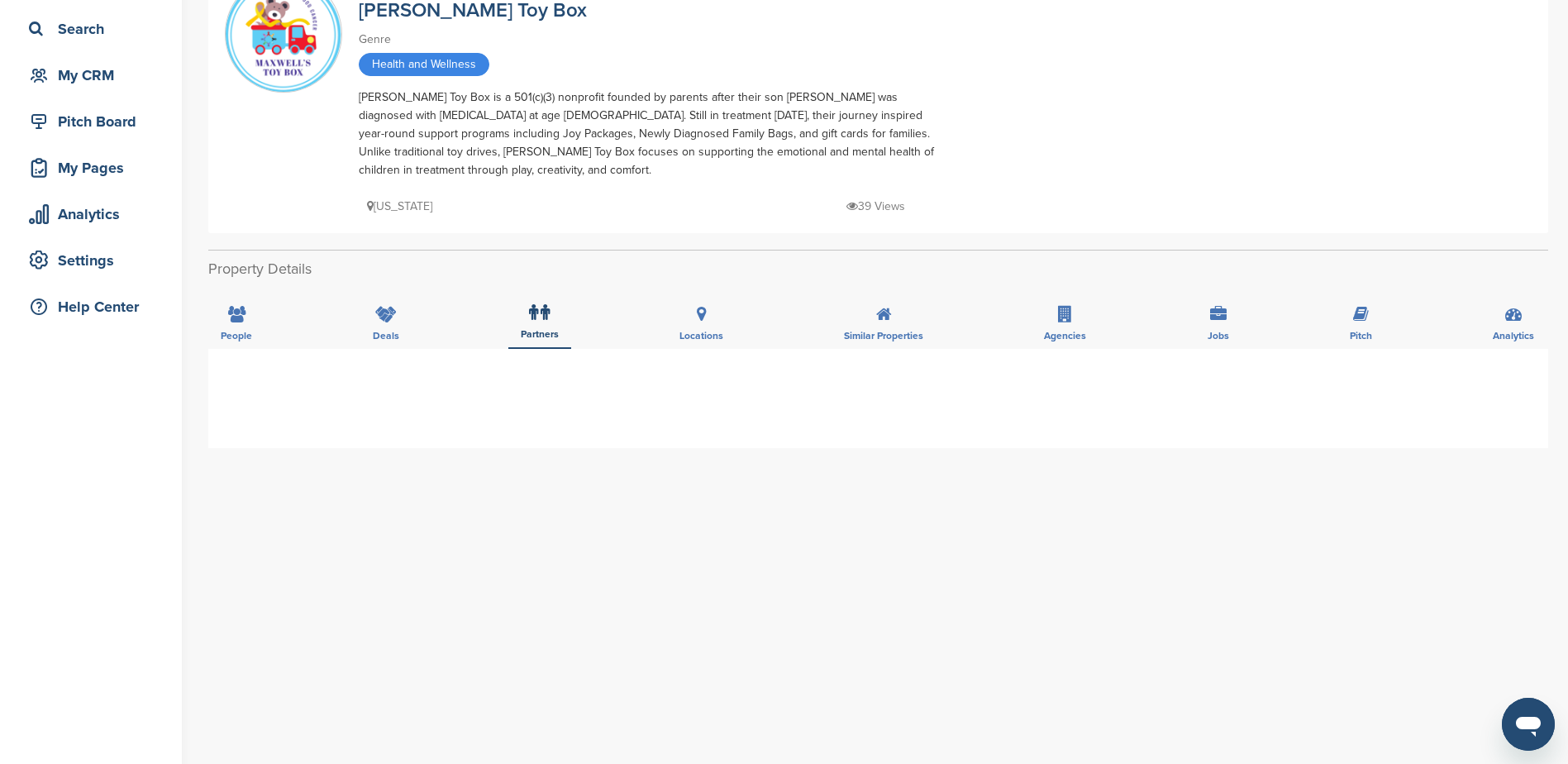 scroll, scrollTop: 0, scrollLeft: 0, axis: both 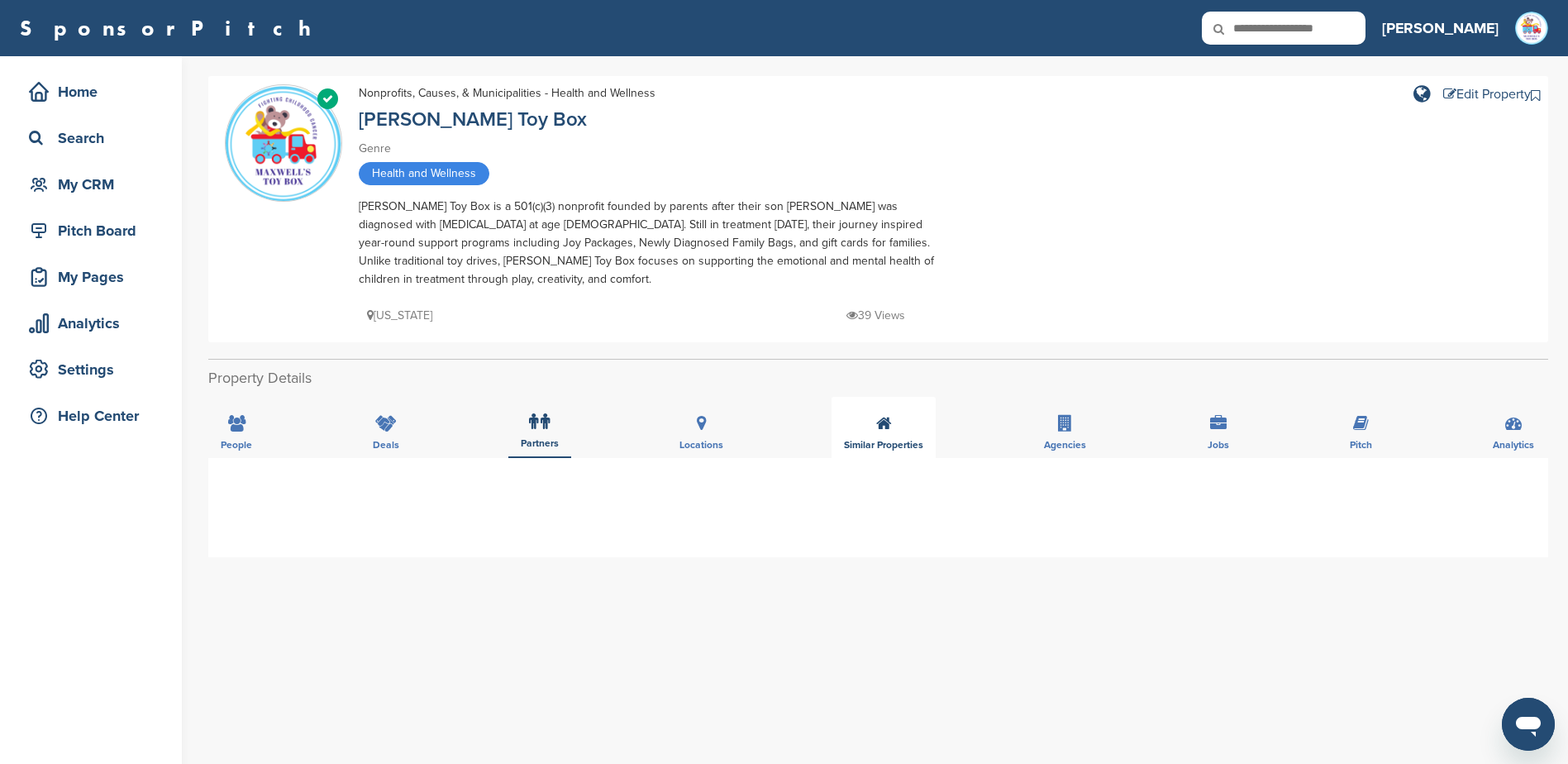 click on "Similar Properties" at bounding box center [884, 427] 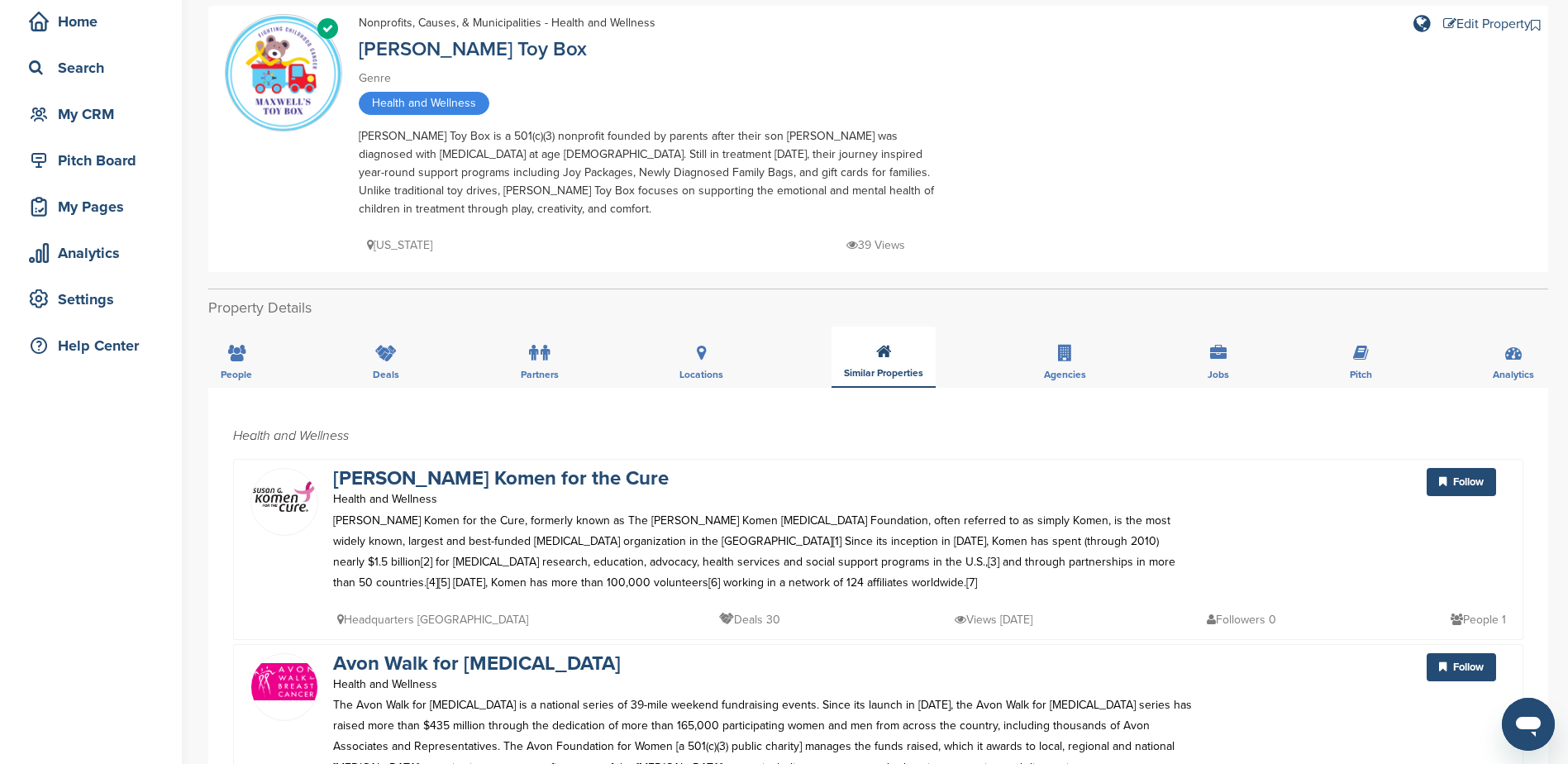 scroll, scrollTop: 0, scrollLeft: 0, axis: both 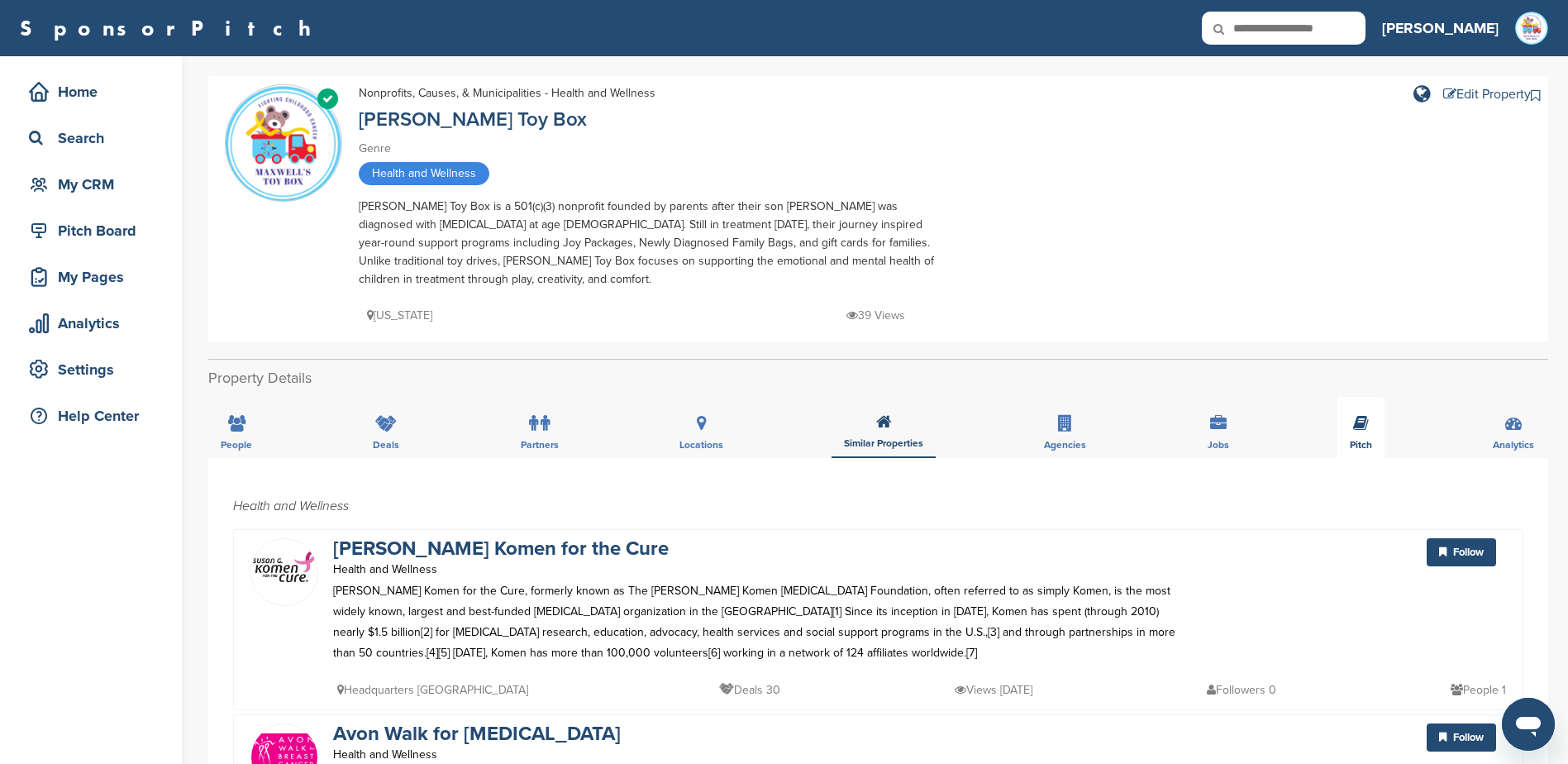 click on "Pitch" at bounding box center (1361, 427) 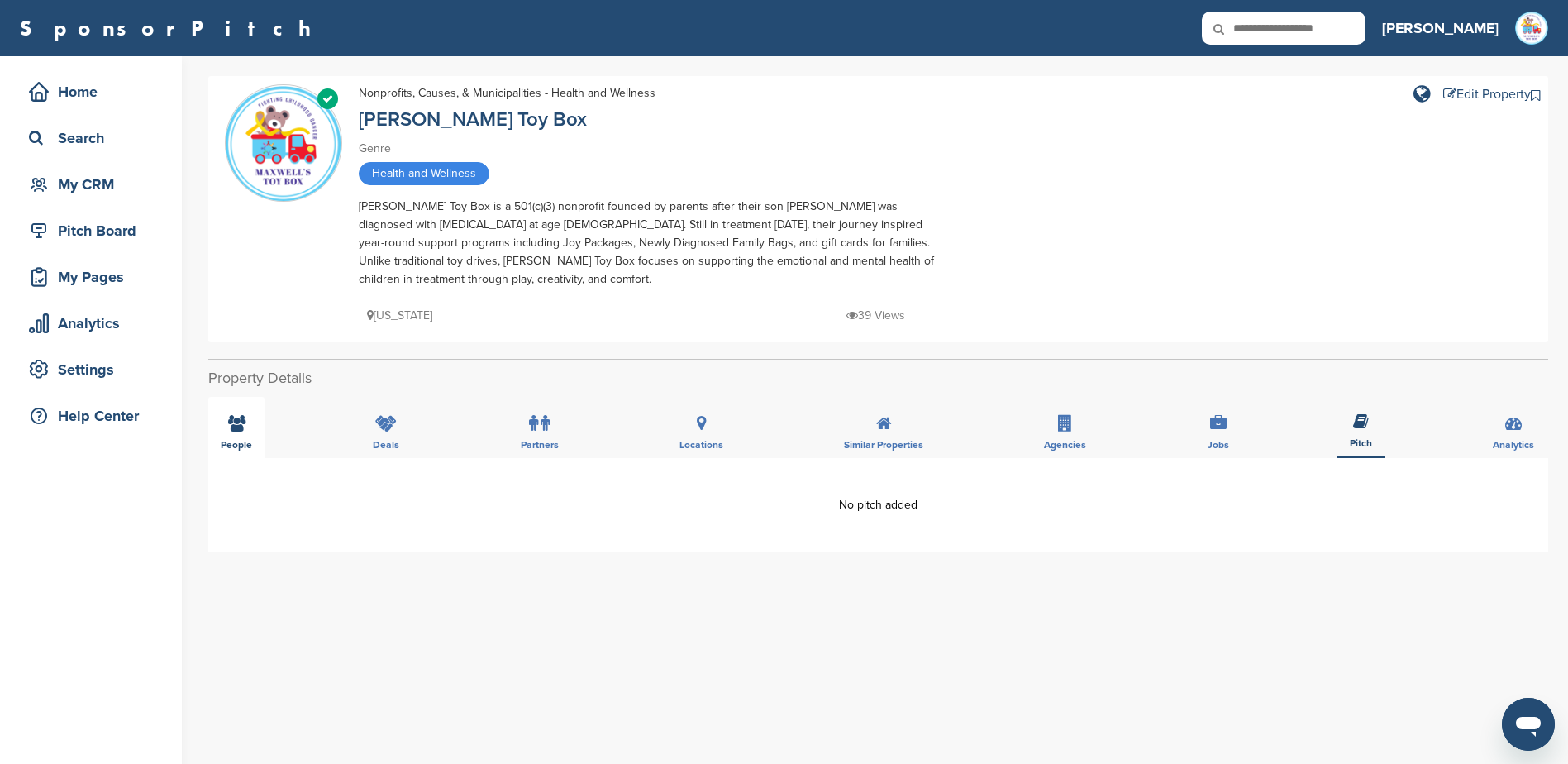 click on "People" at bounding box center [236, 427] 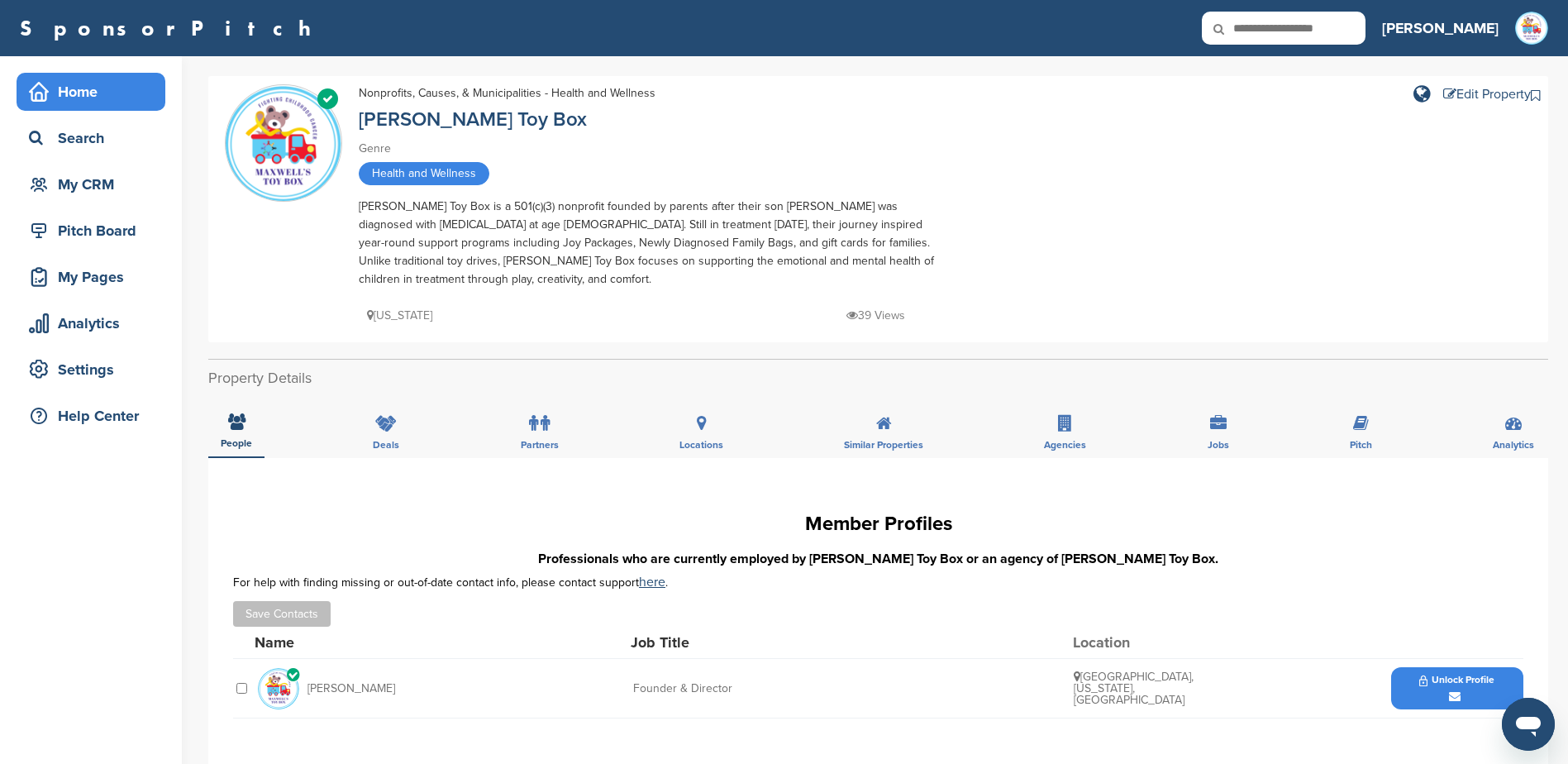 click on "Home" at bounding box center (95, 92) 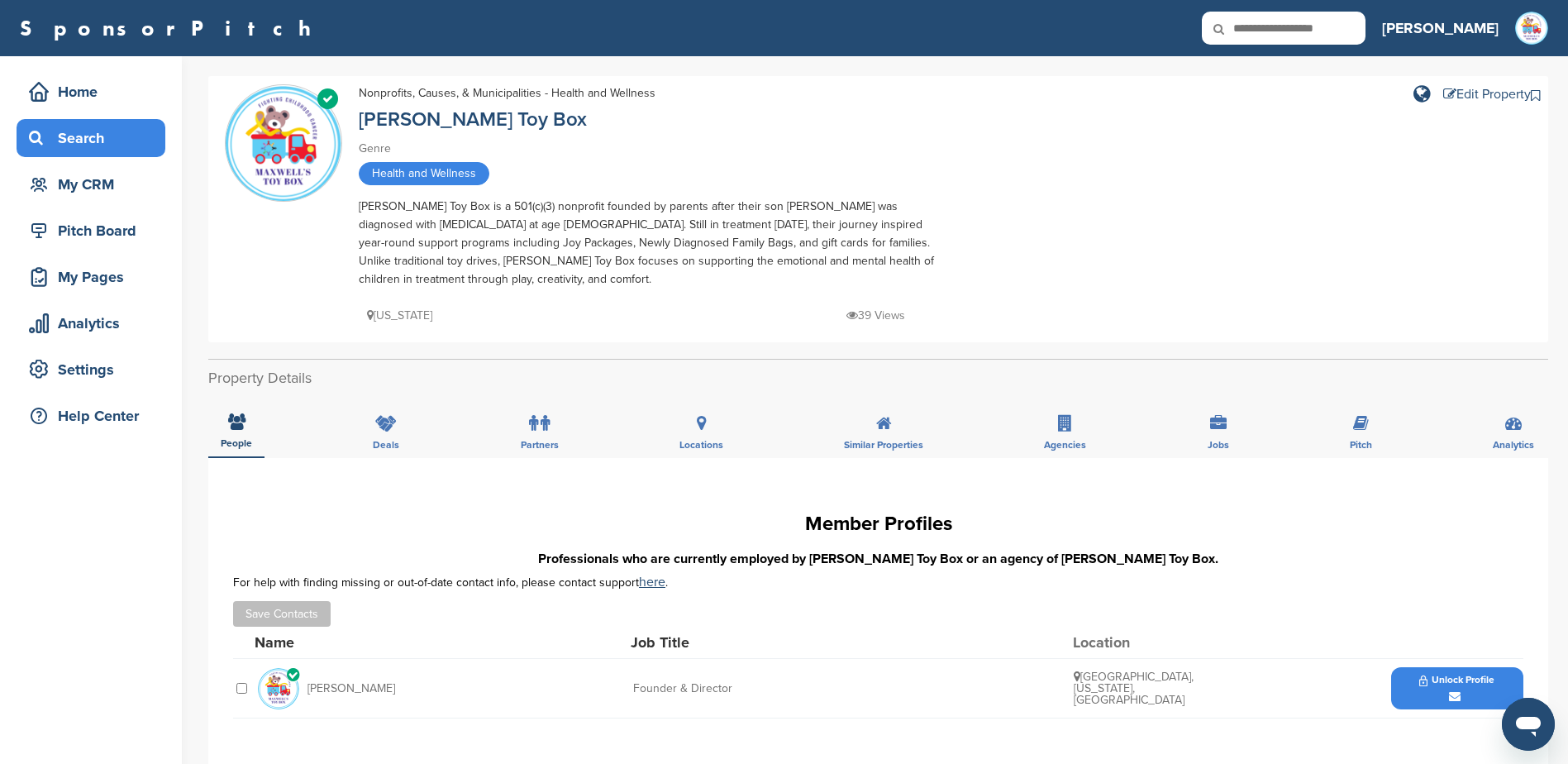 click on "Search" at bounding box center [95, 138] 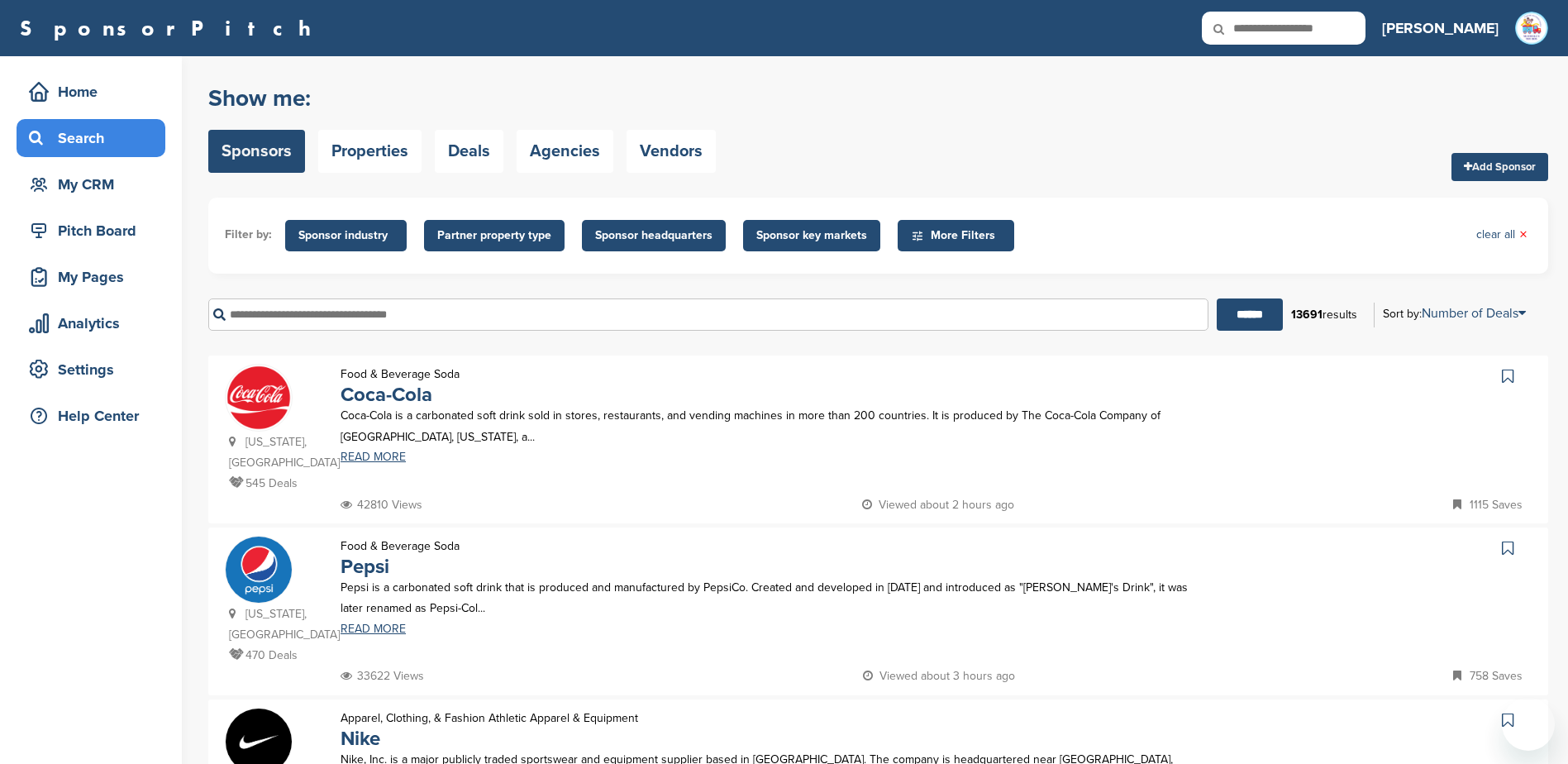 scroll, scrollTop: 0, scrollLeft: 0, axis: both 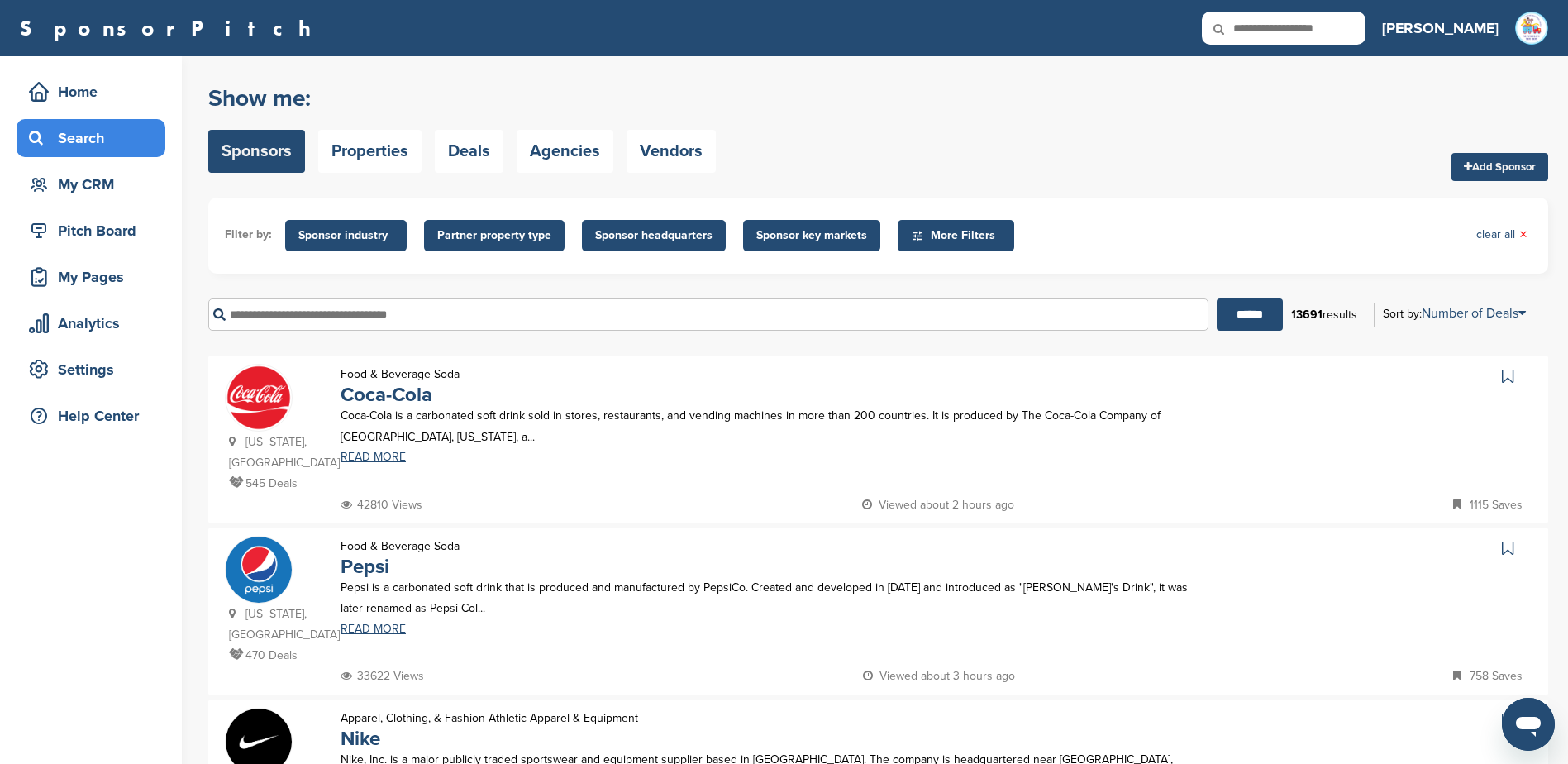 click on "Partner property type" at bounding box center (494, 236) 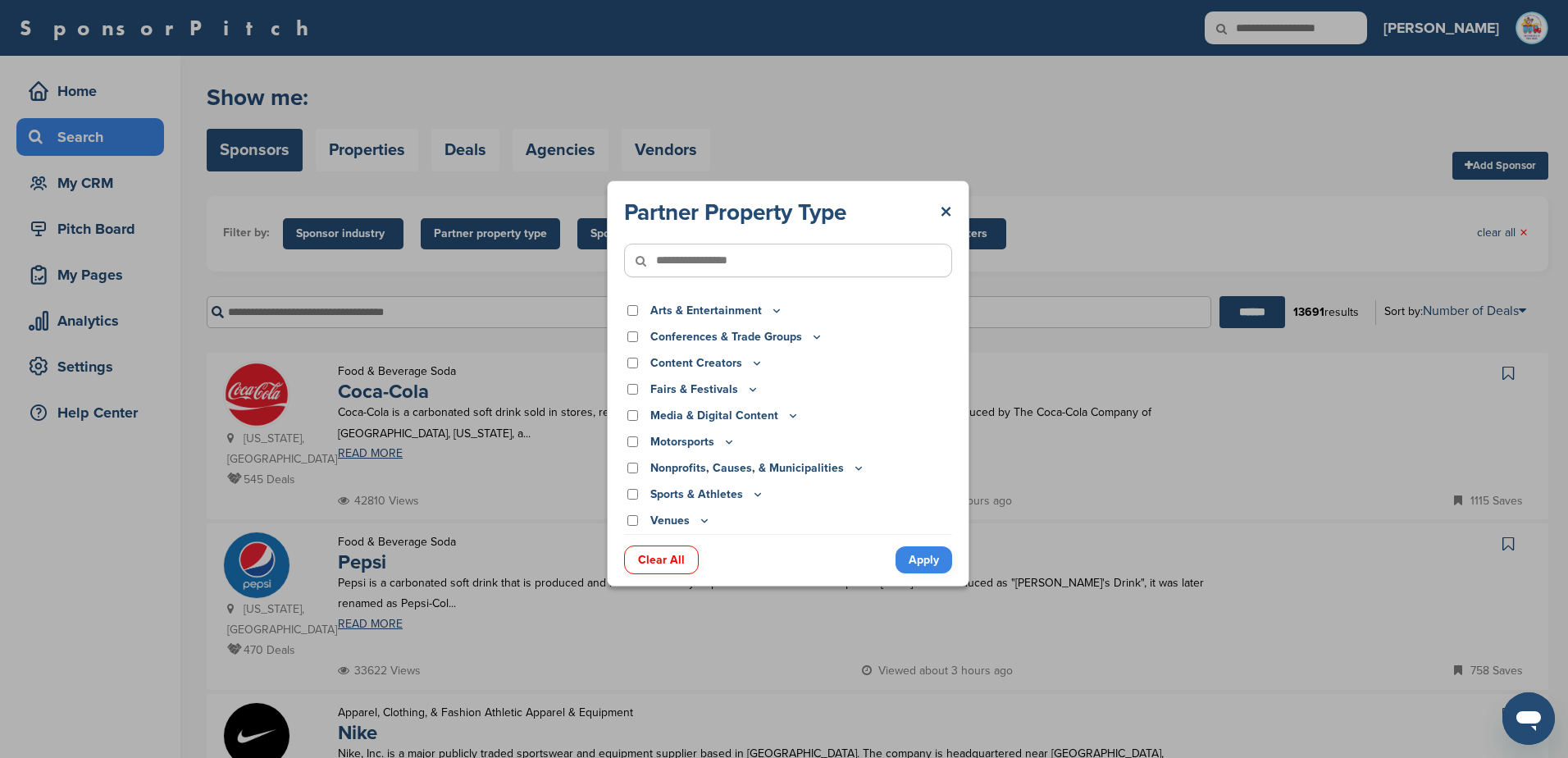 click on "Nonprofits, Causes, & Municipalities" at bounding box center [788, 468] 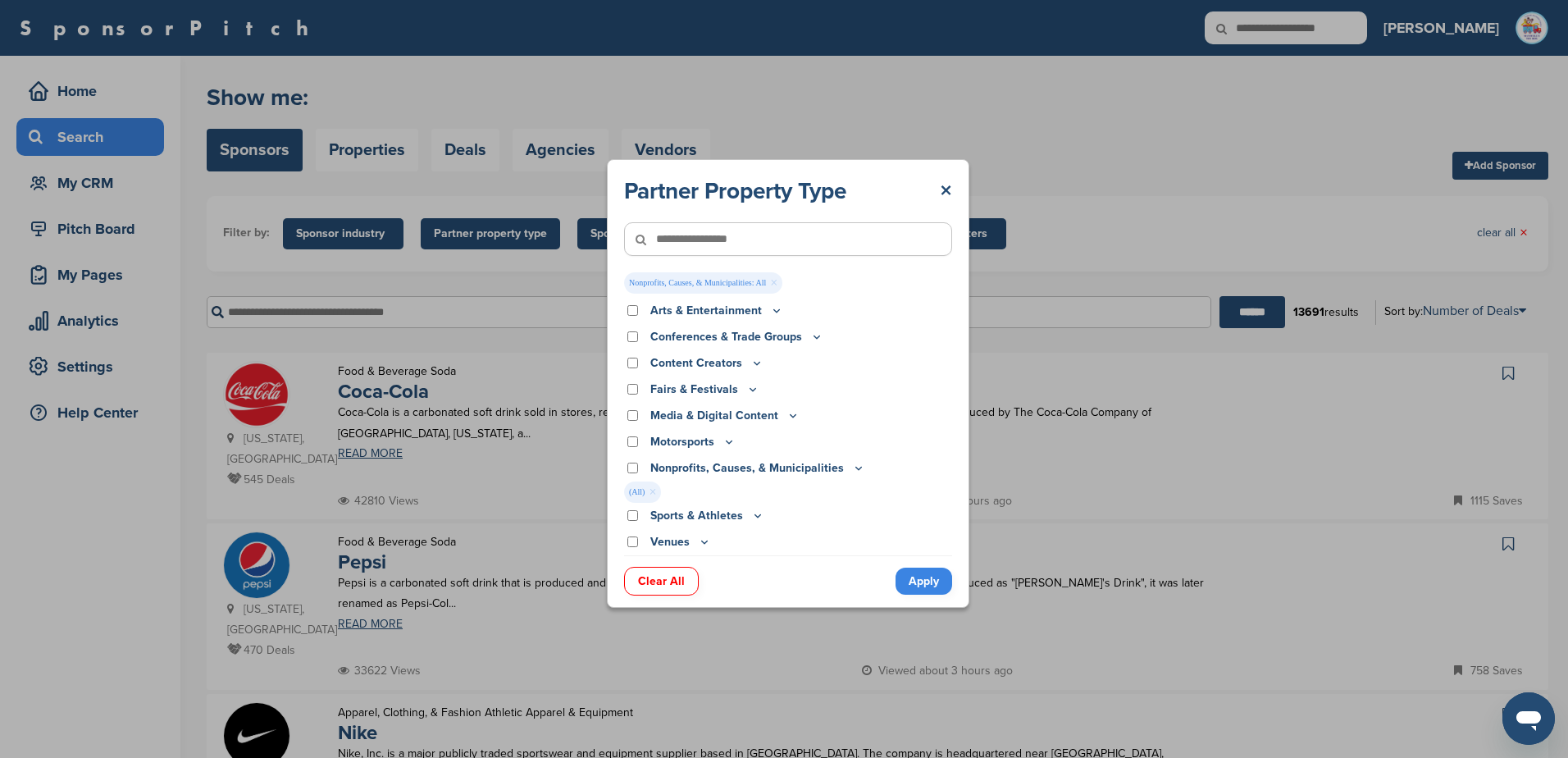 click on "Apply" at bounding box center [923, 581] 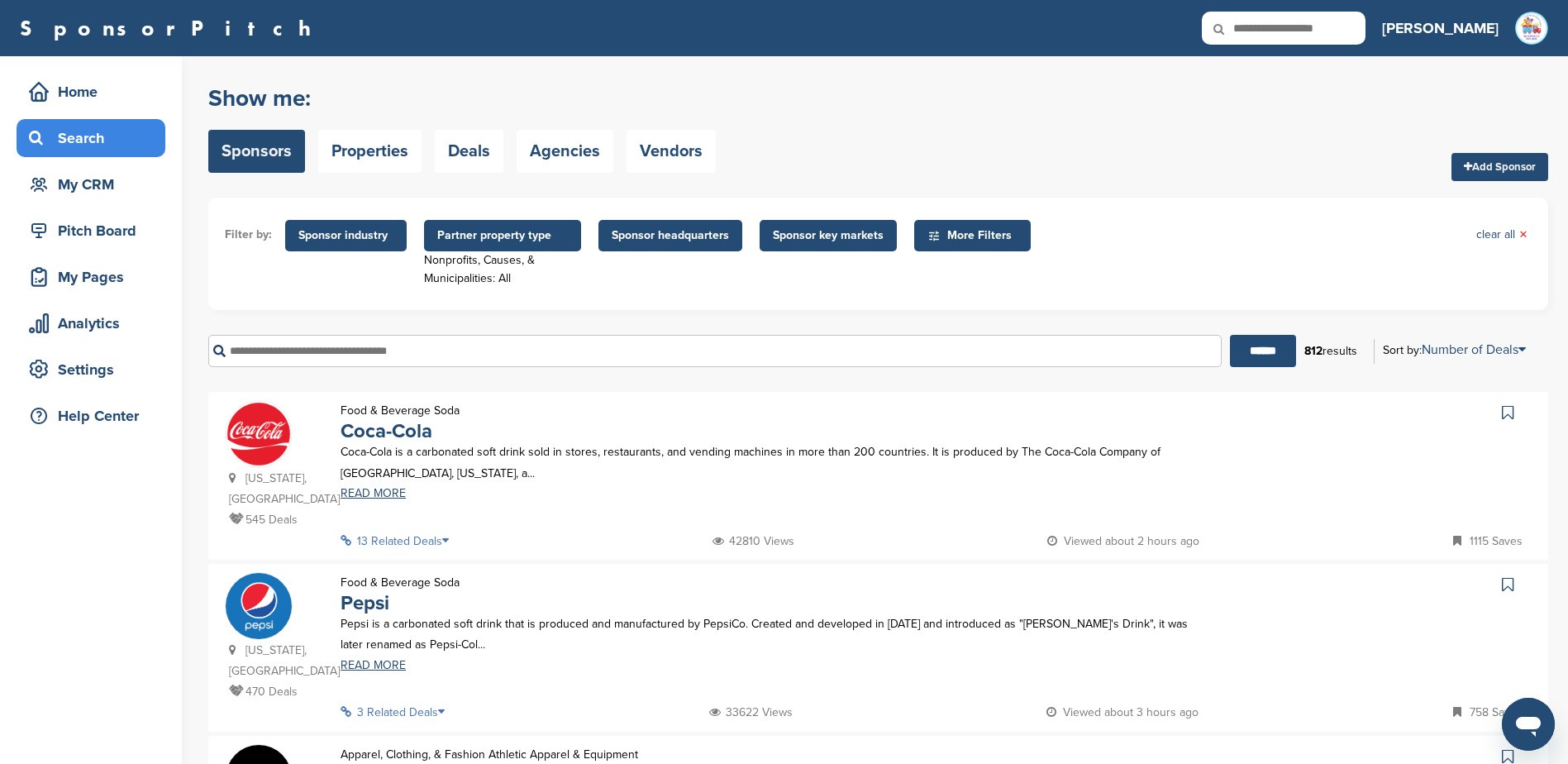 click on "Partner property type" at bounding box center [503, 236] 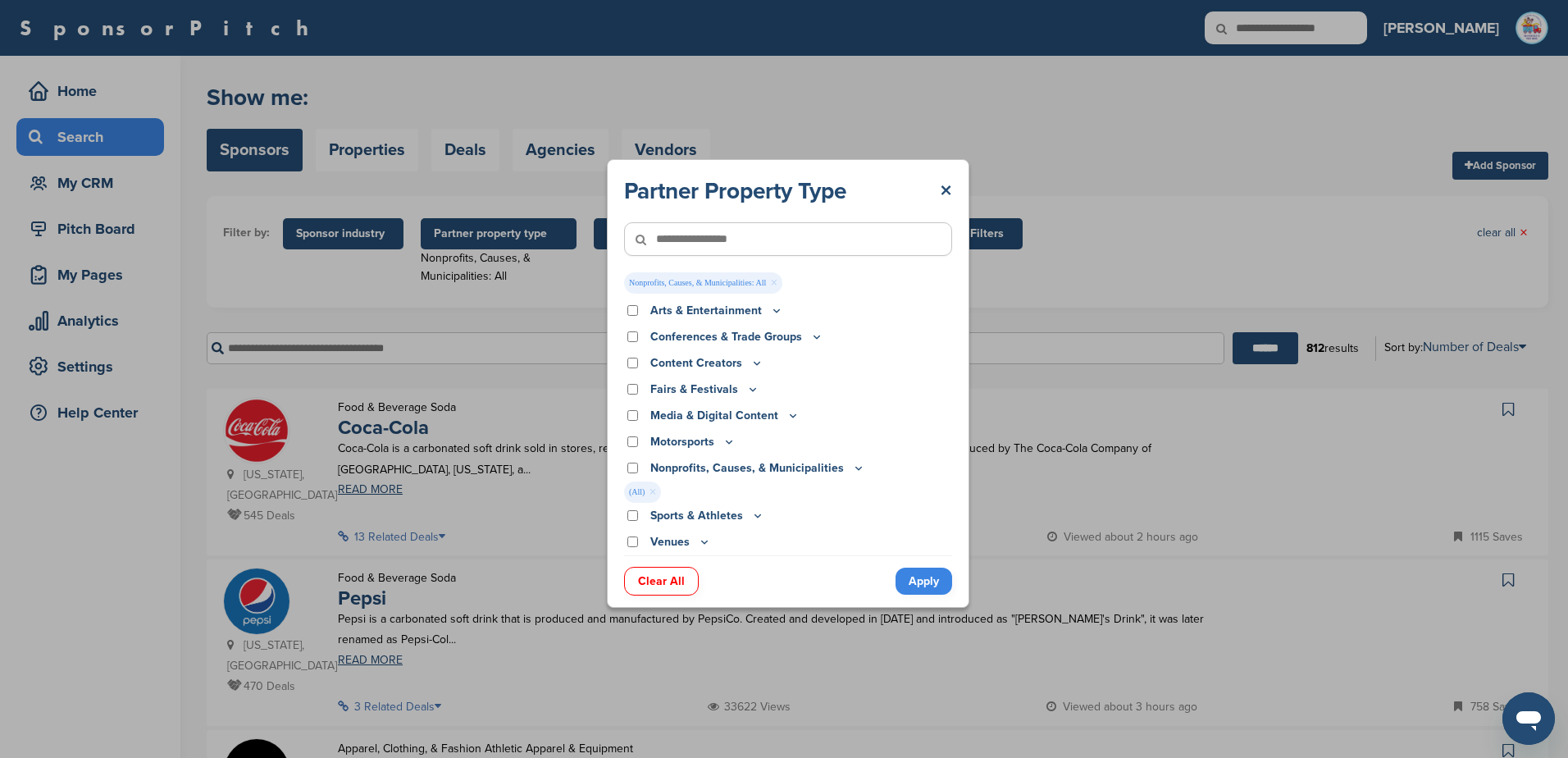 click 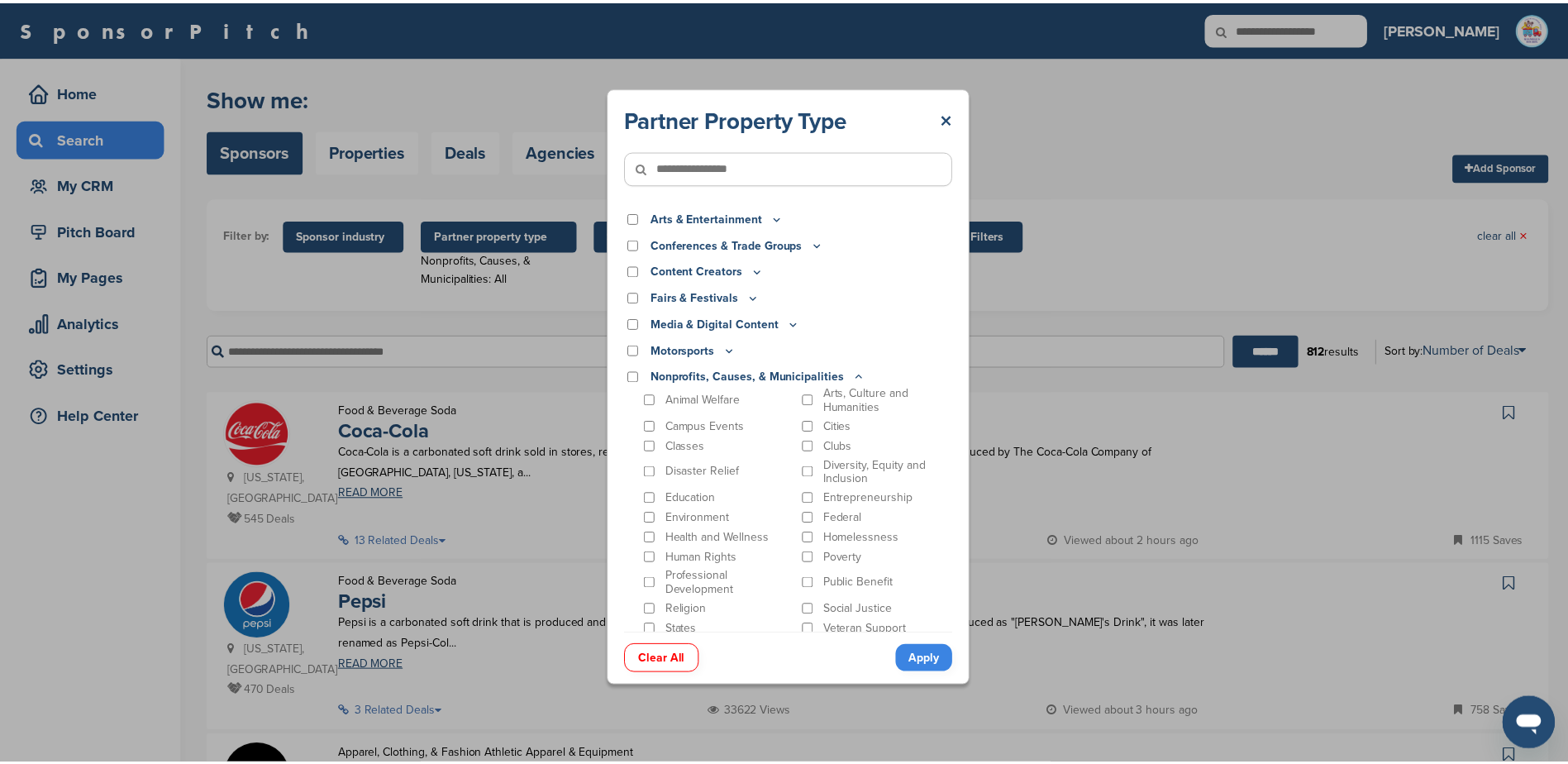 scroll, scrollTop: 57, scrollLeft: 0, axis: vertical 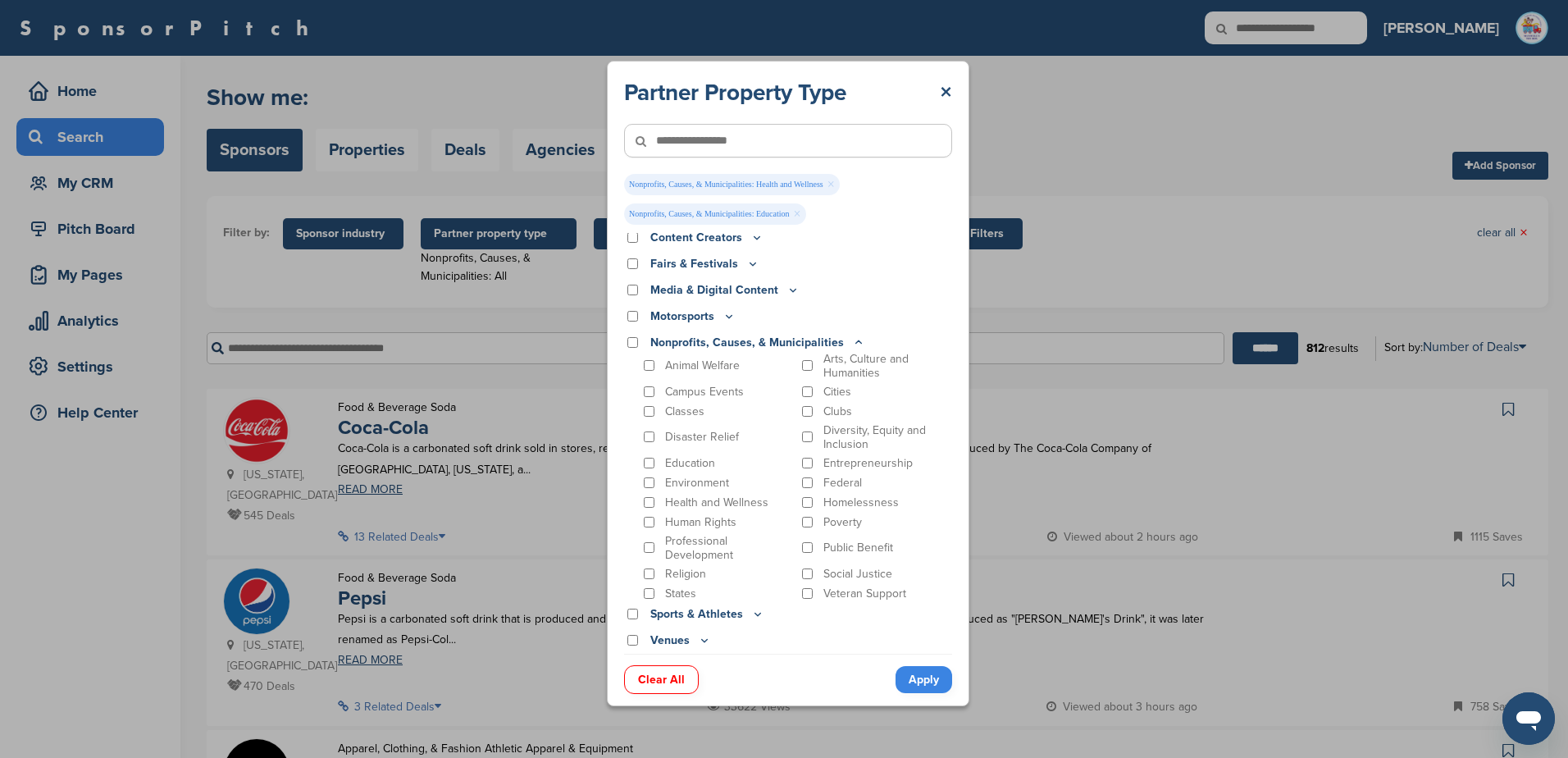 click on "Apply" at bounding box center [923, 679] 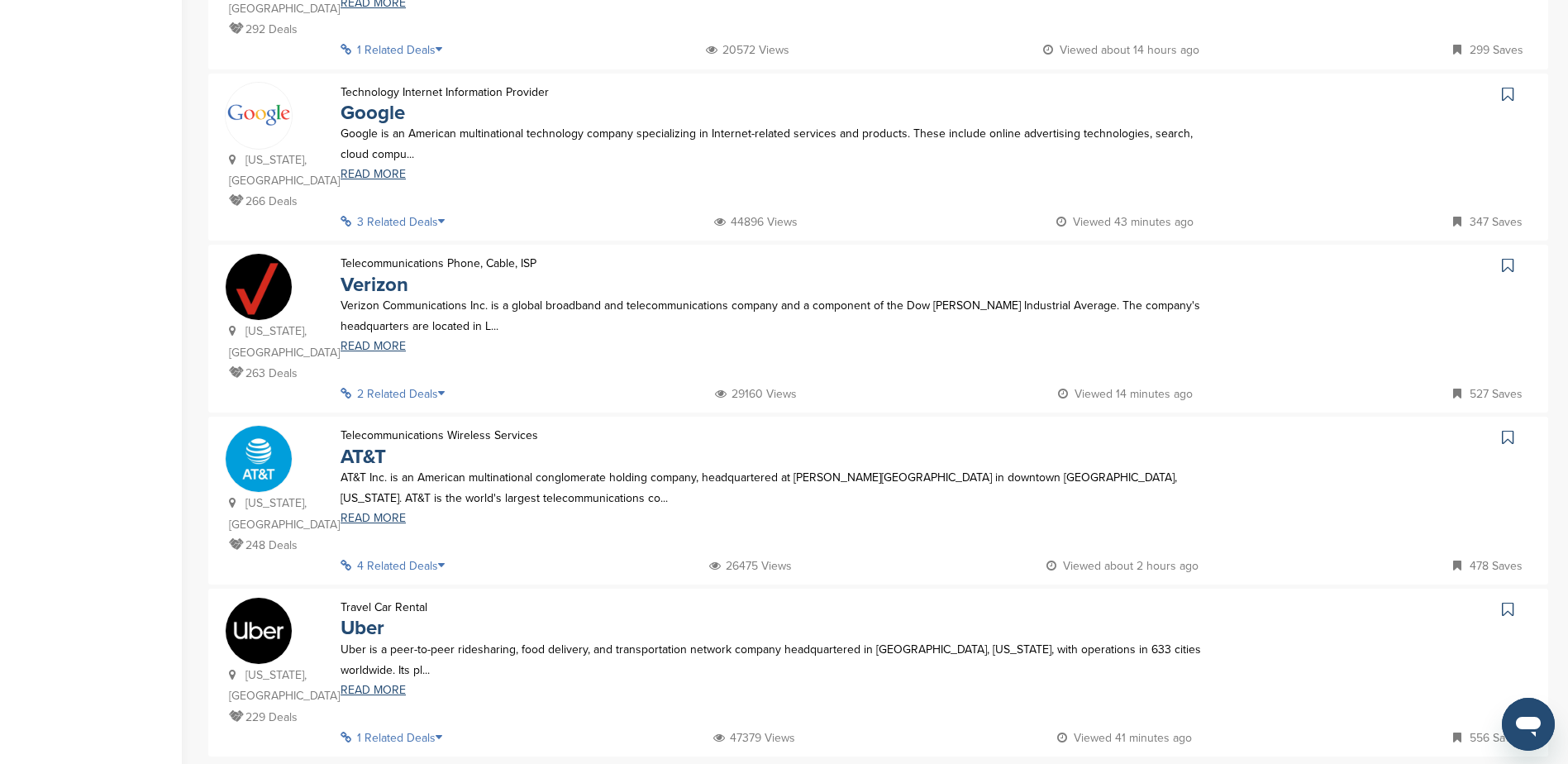 scroll, scrollTop: 1406, scrollLeft: 0, axis: vertical 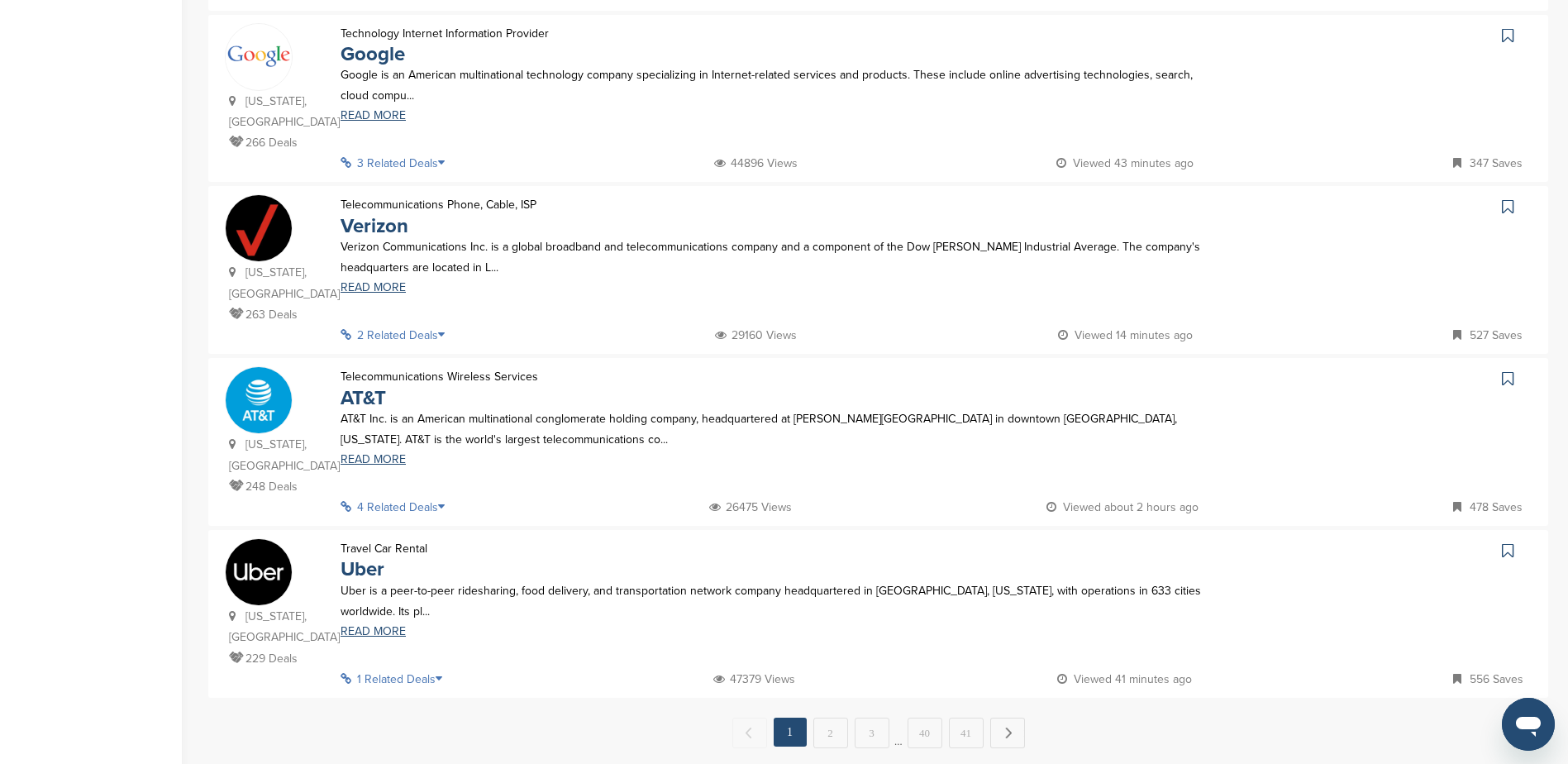 click on "1 Related Deals" at bounding box center [396, 679] 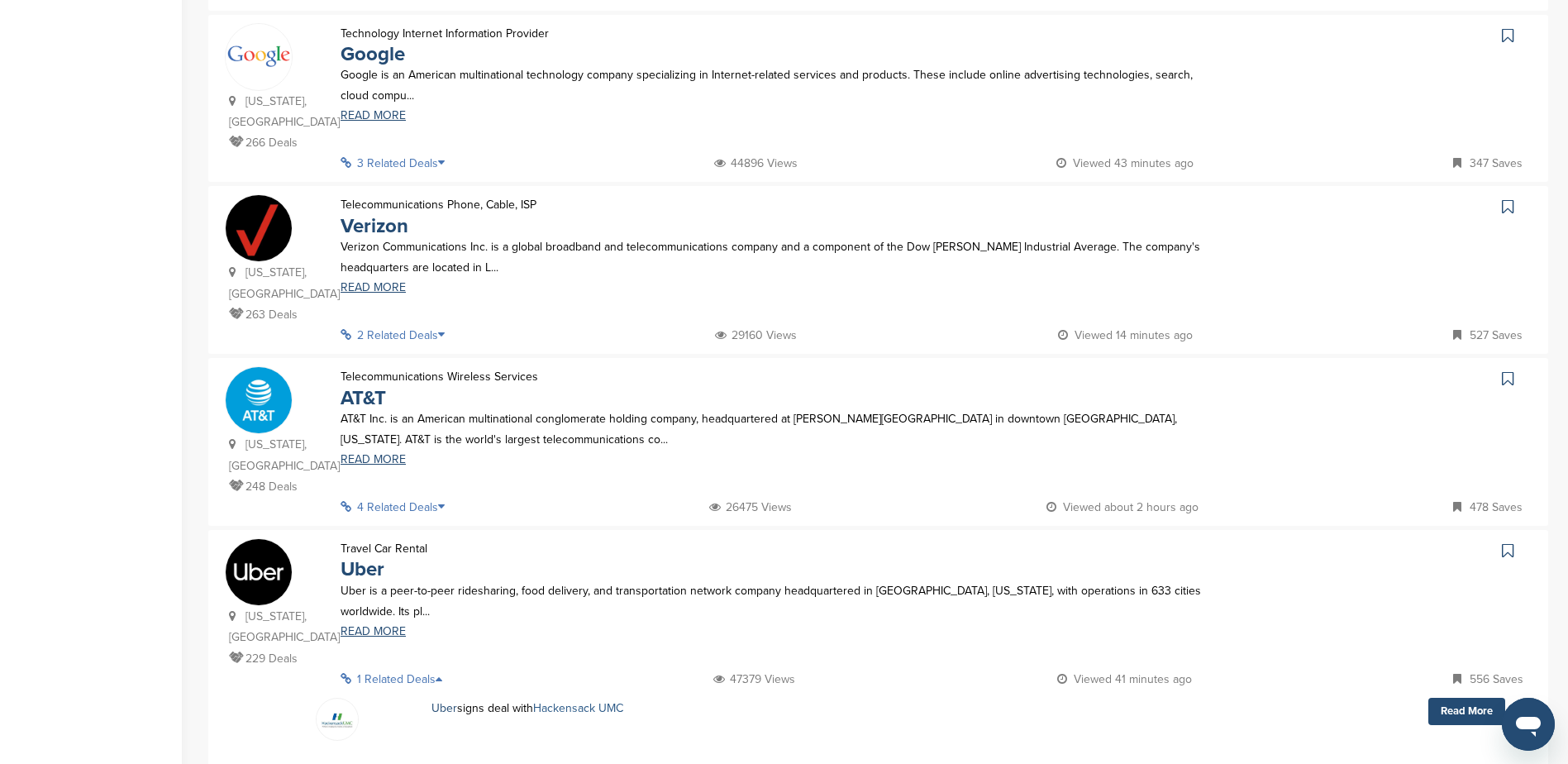 click on "Hackensack UMC" at bounding box center [578, 708] 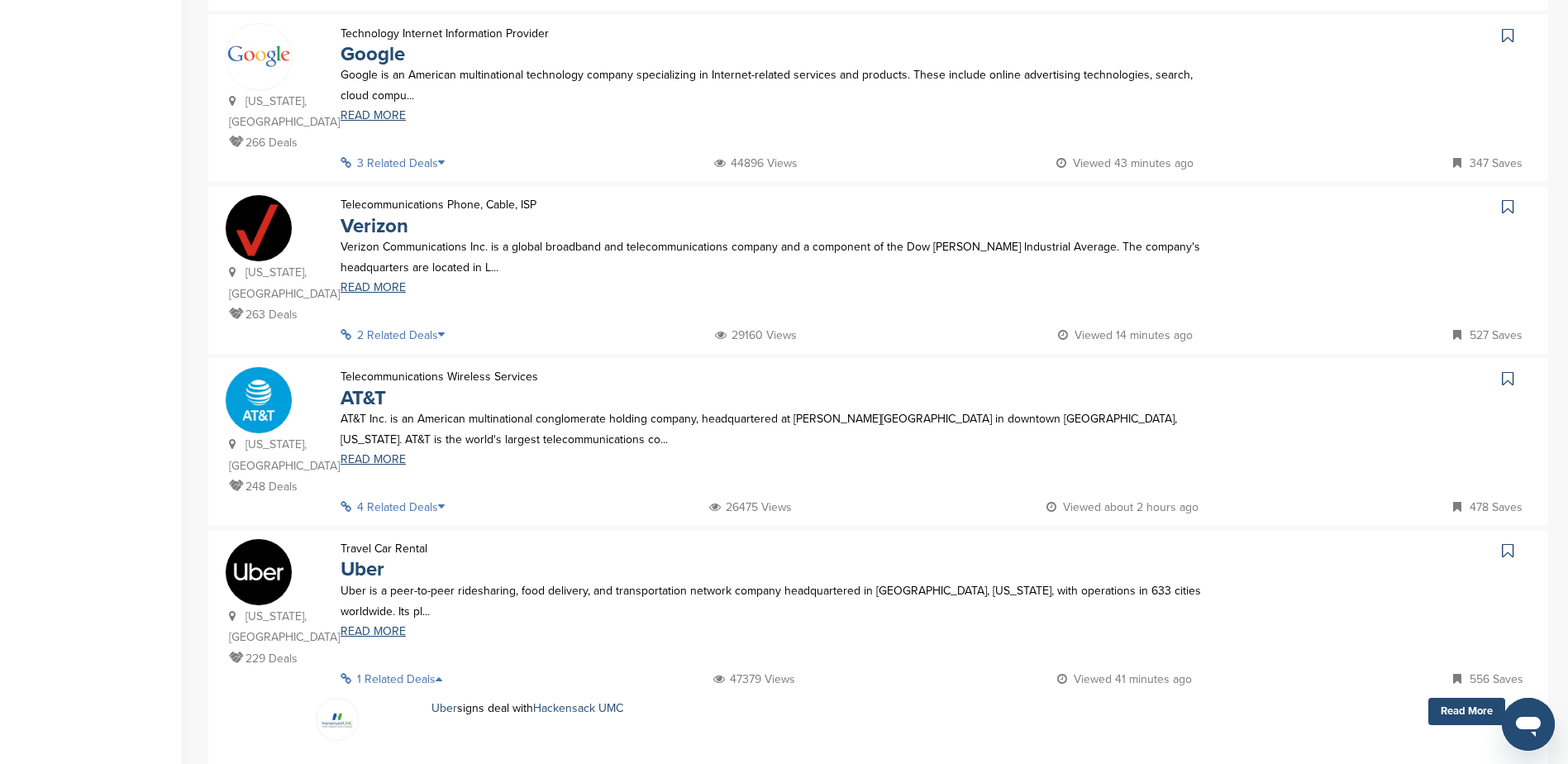click at bounding box center [446, 507] 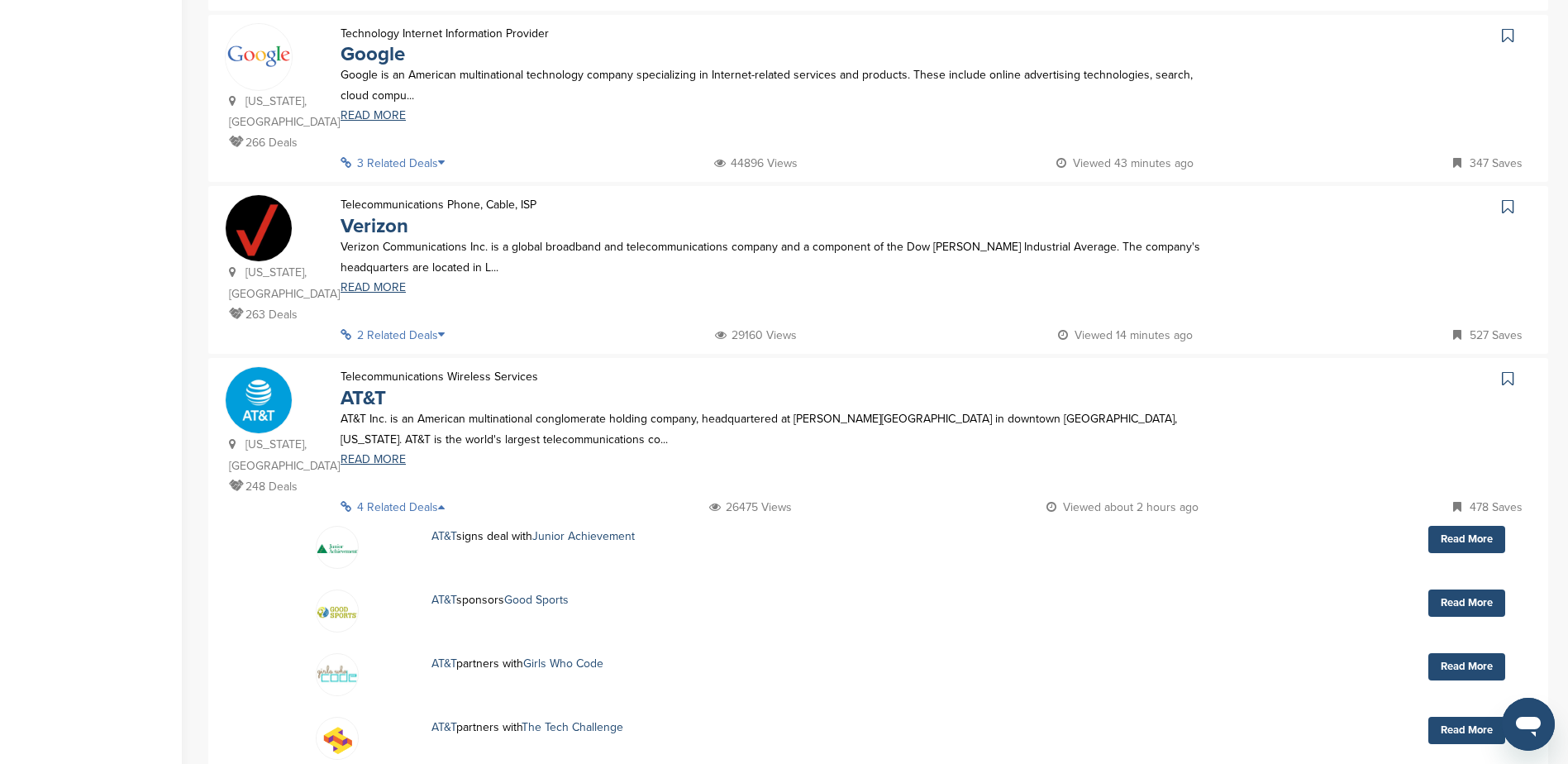 click at bounding box center [446, 507] 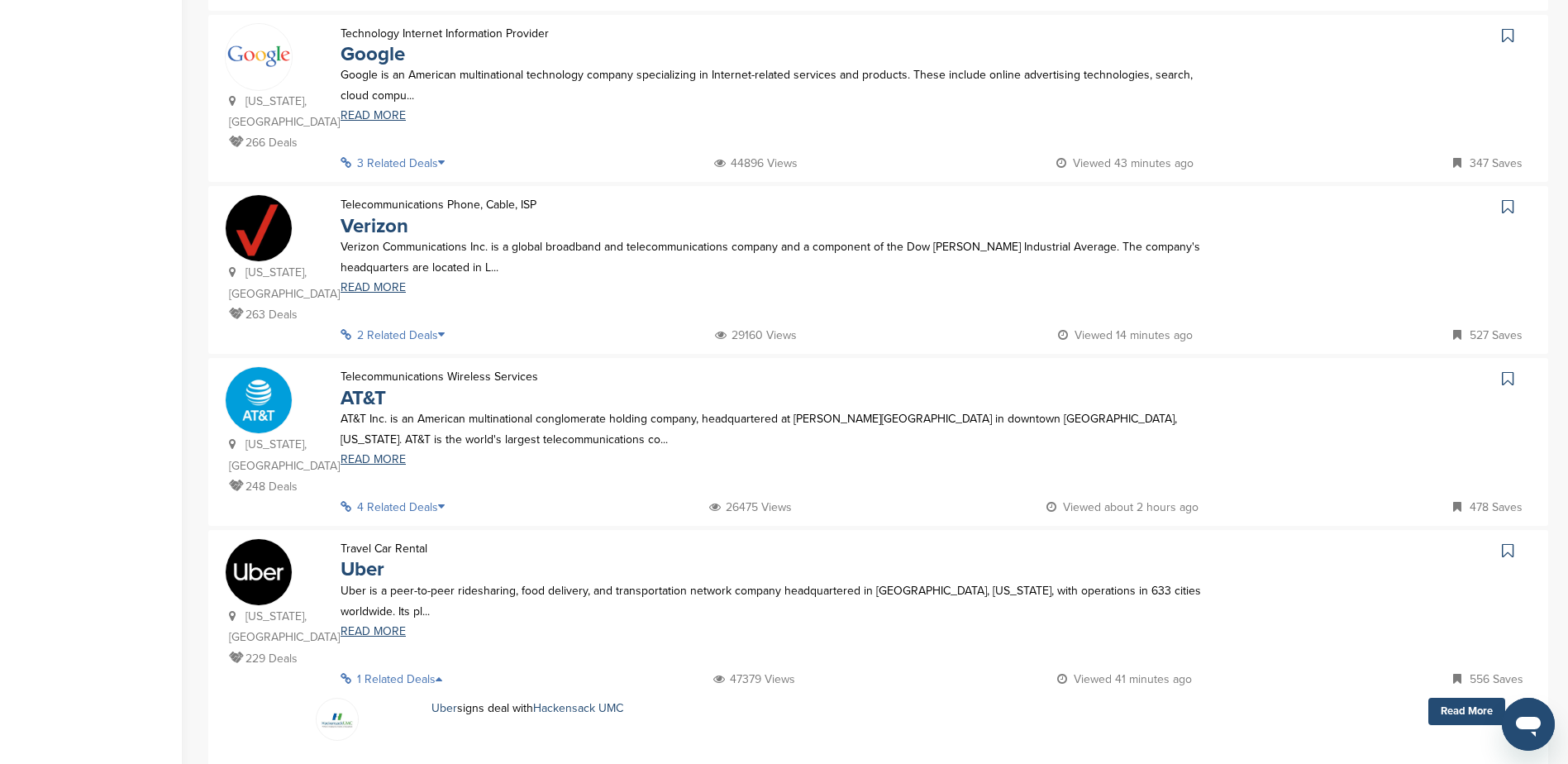 click on "2 Related Deals" at bounding box center [398, 335] 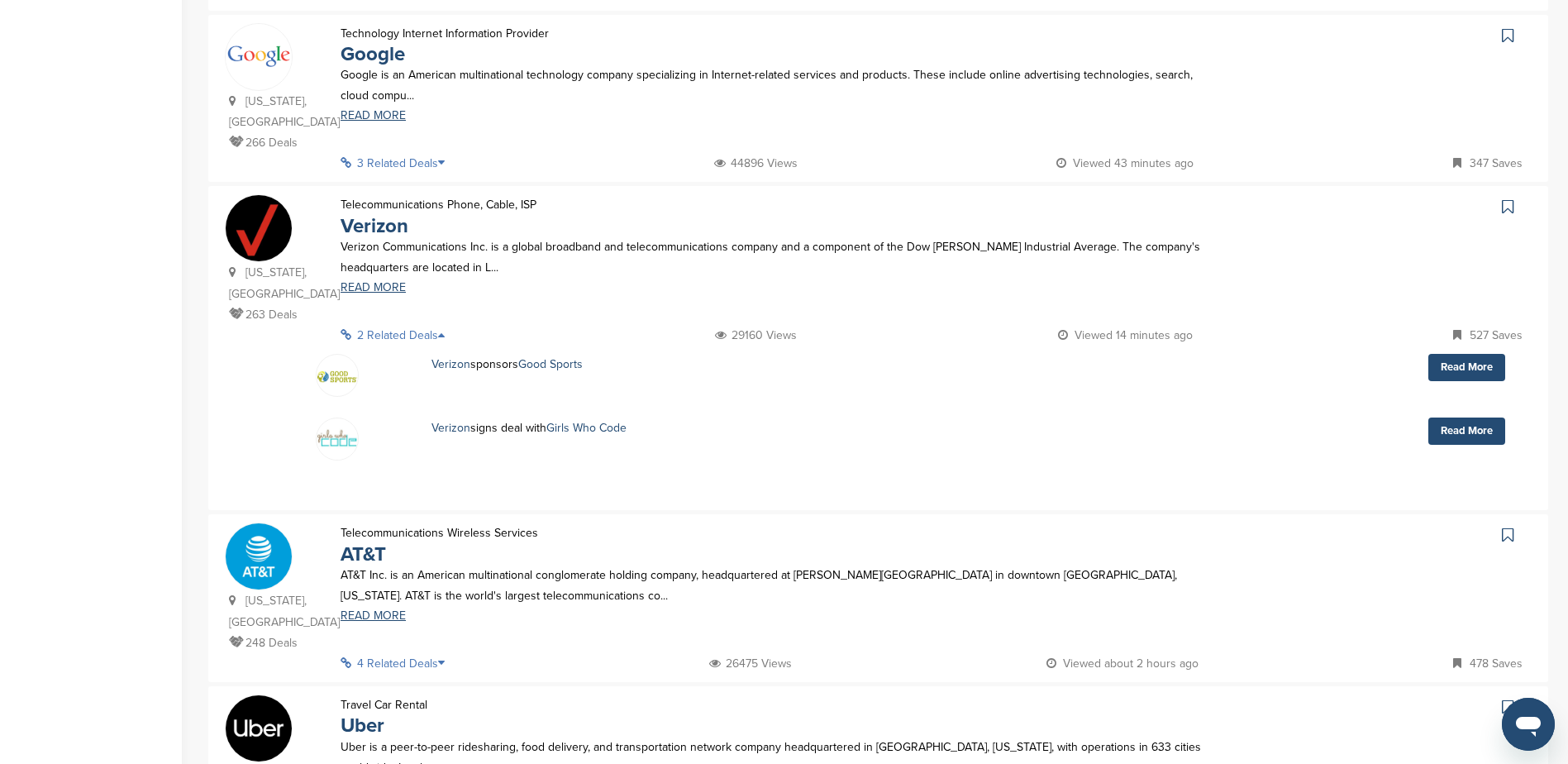 click on "2 Related Deals" at bounding box center (398, 335) 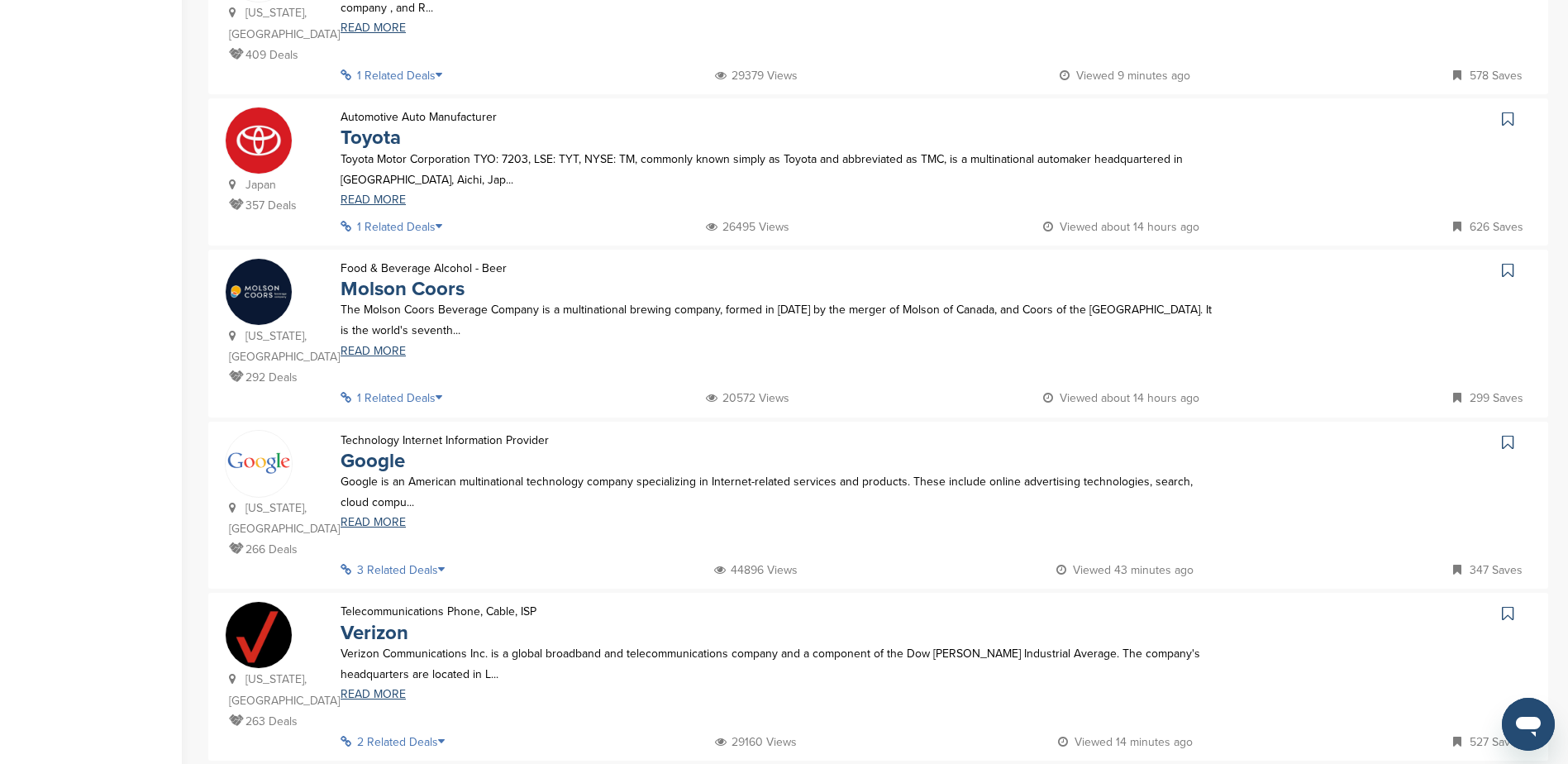 scroll, scrollTop: 992, scrollLeft: 0, axis: vertical 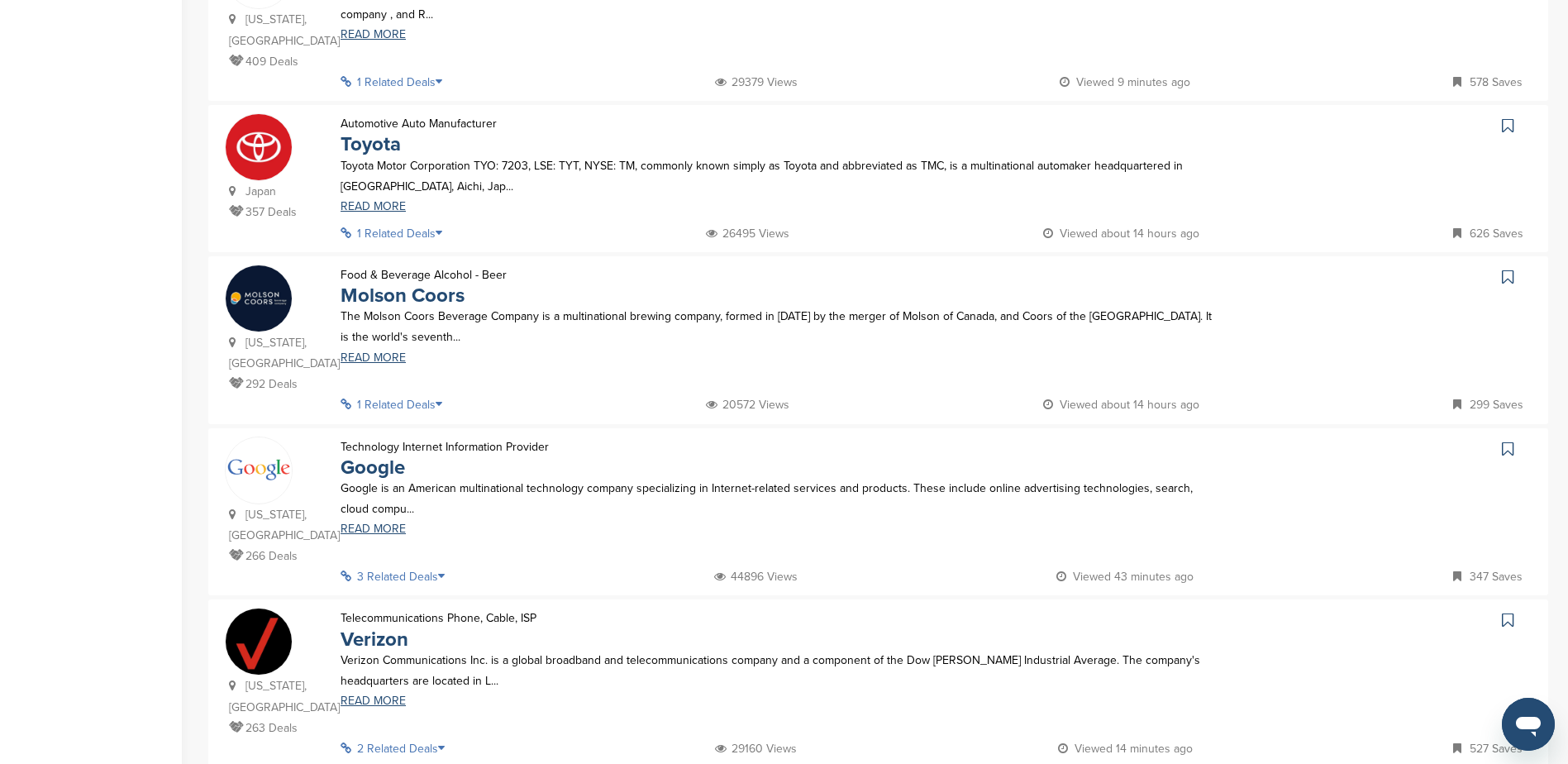 click on "1 Related Deals" at bounding box center [396, 404] 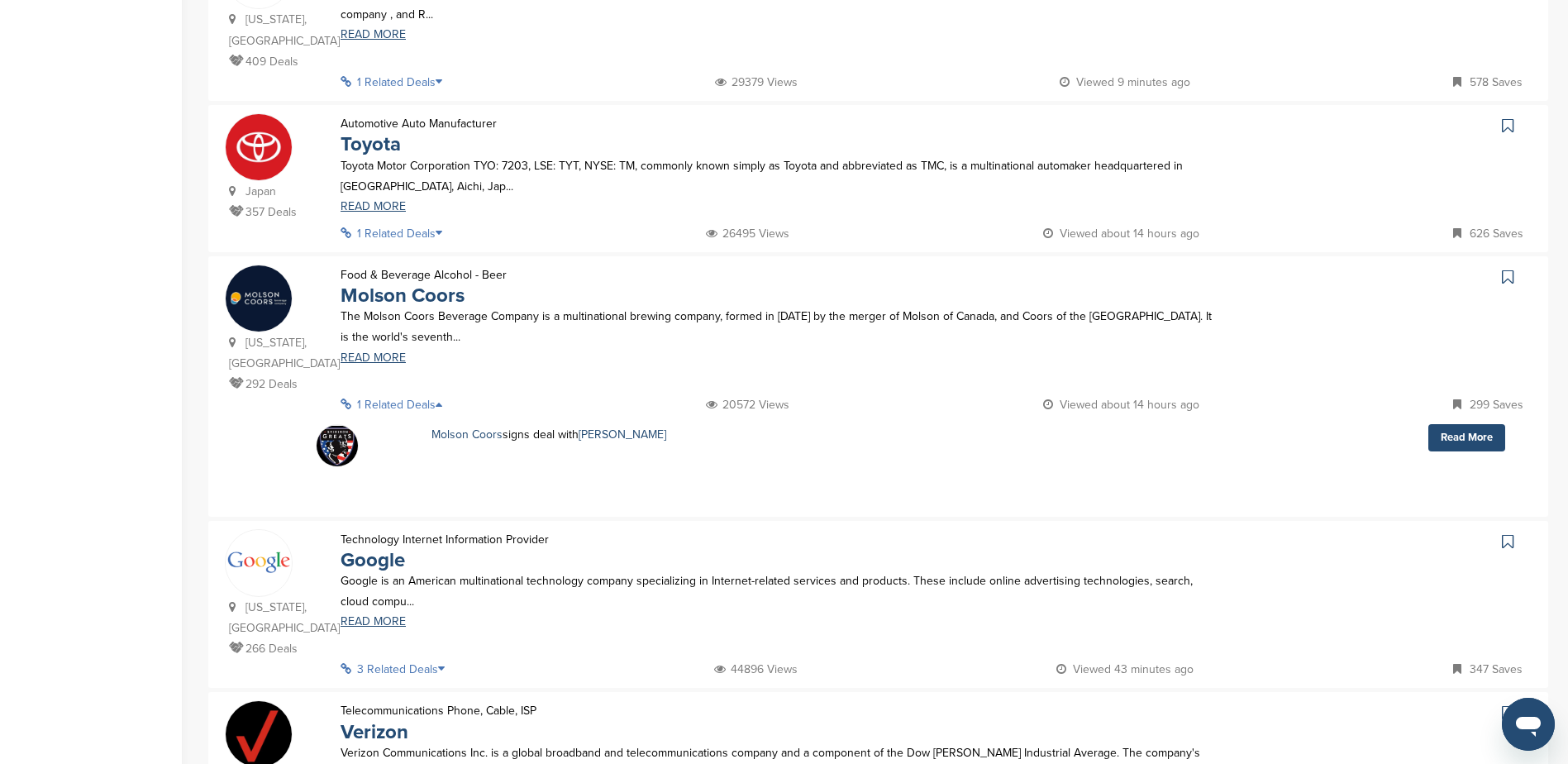 click on "1 Related Deals" at bounding box center (396, 404) 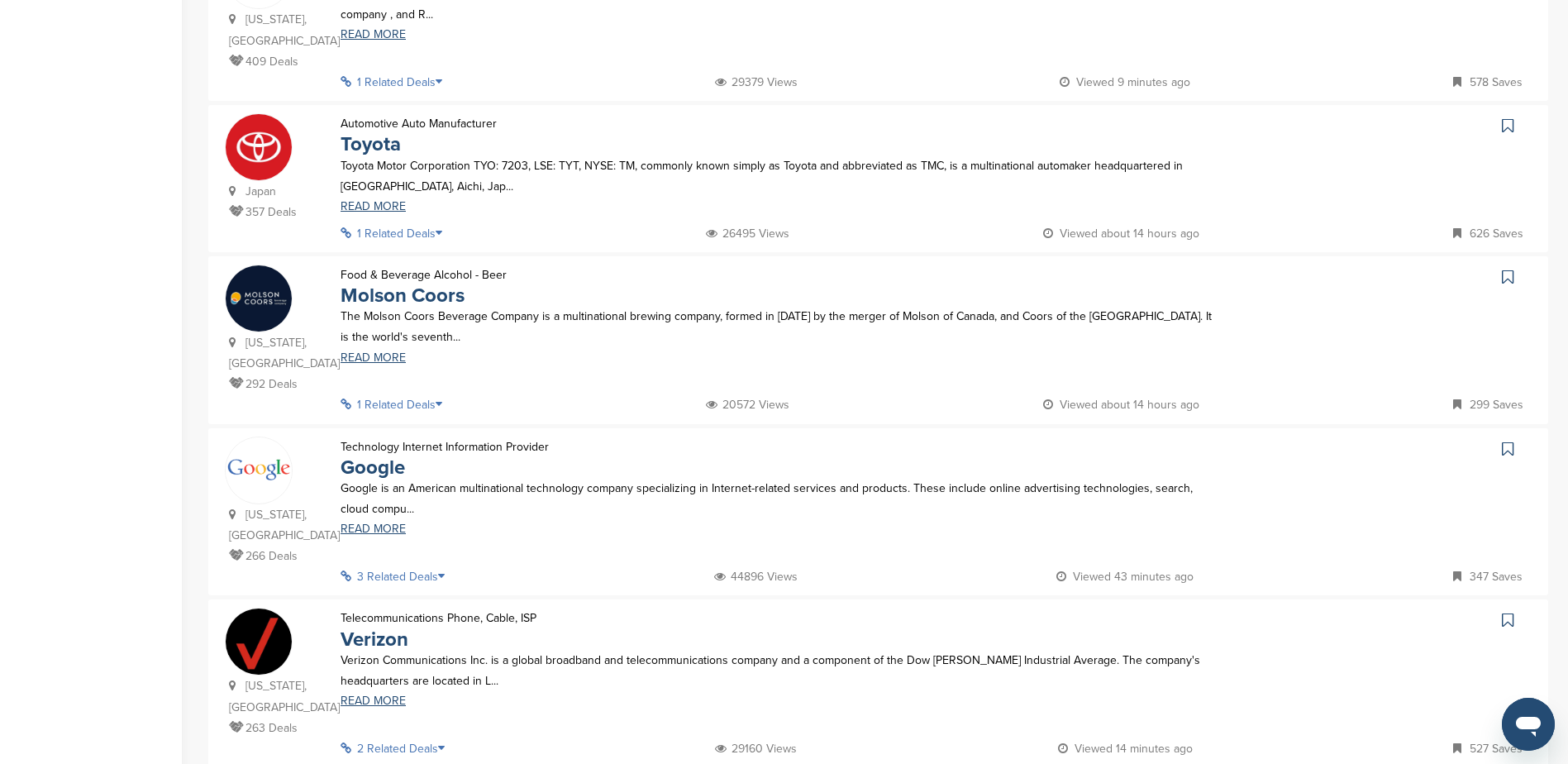 click on "1 Related Deals" at bounding box center [396, 233] 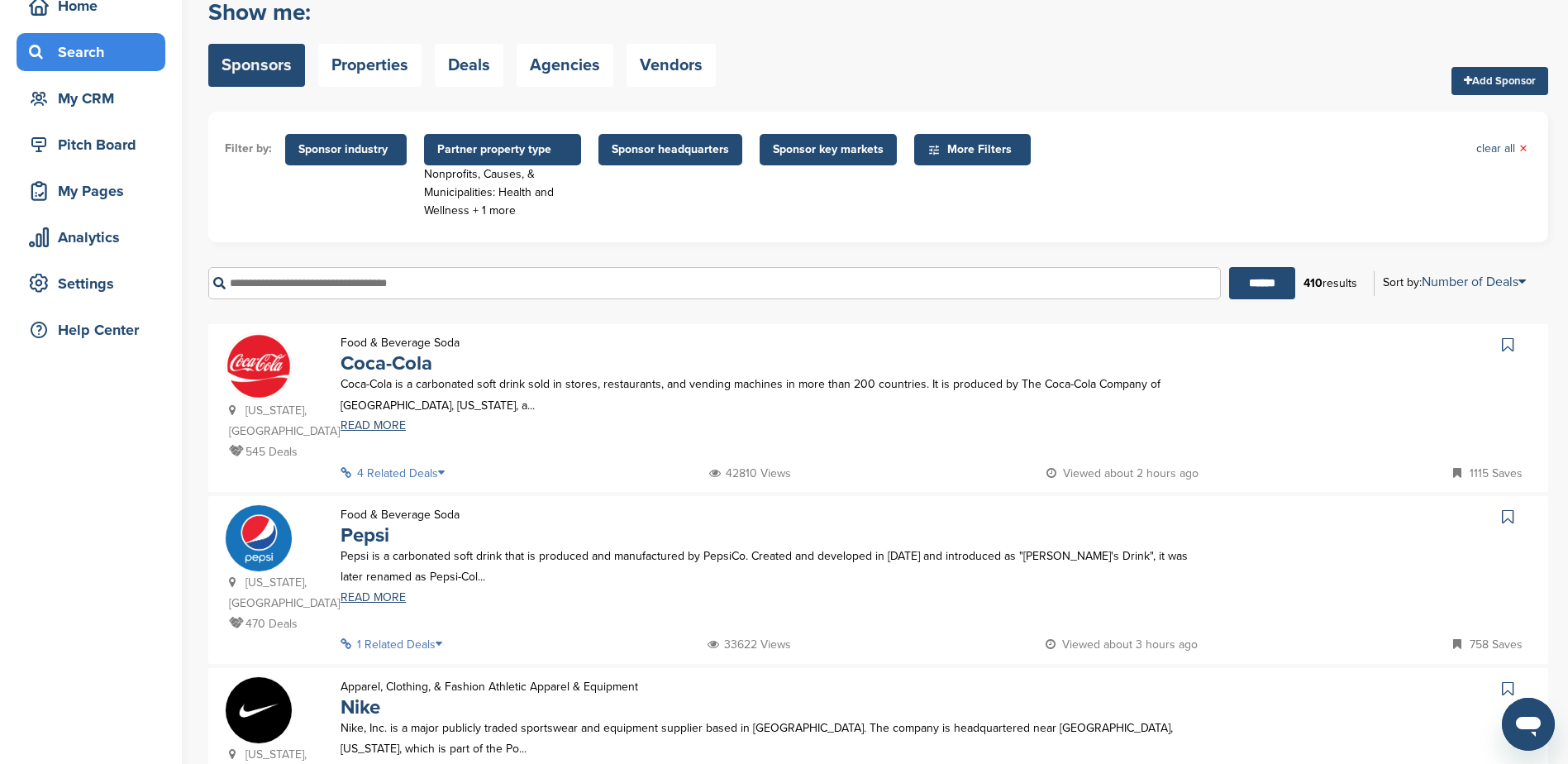scroll, scrollTop: 83, scrollLeft: 0, axis: vertical 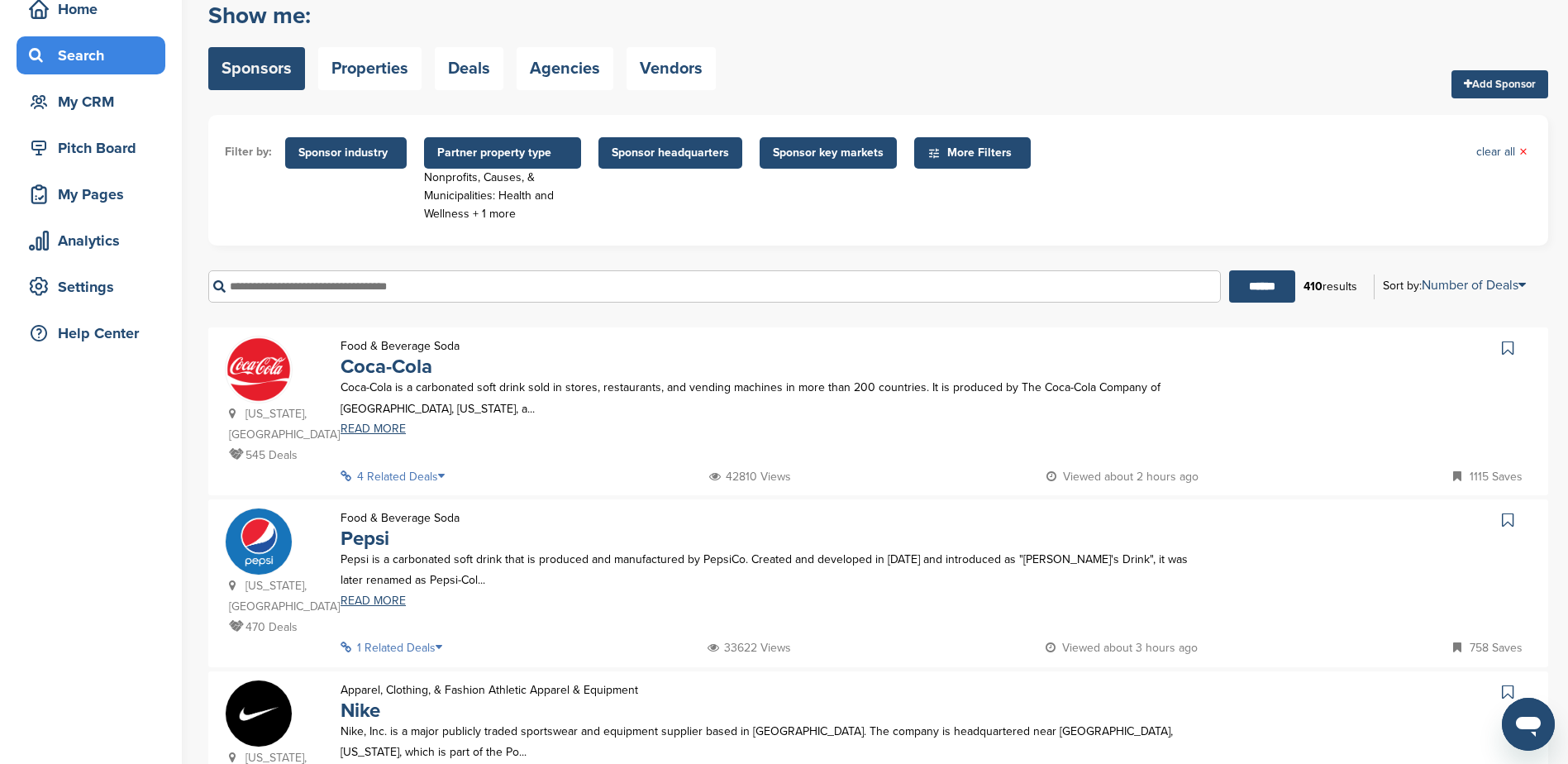 click on "4 Related Deals" at bounding box center (398, 476) 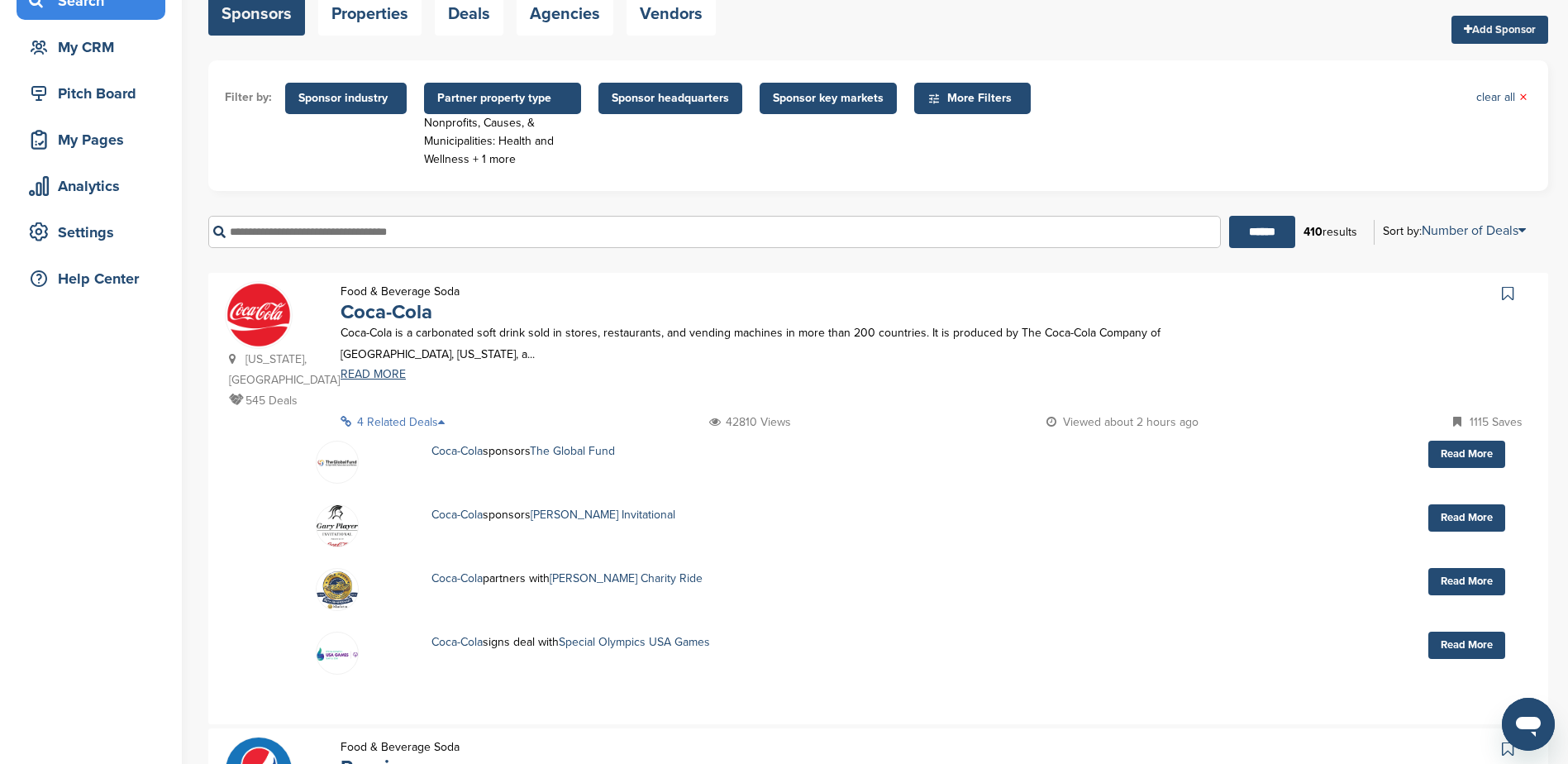 scroll, scrollTop: 165, scrollLeft: 0, axis: vertical 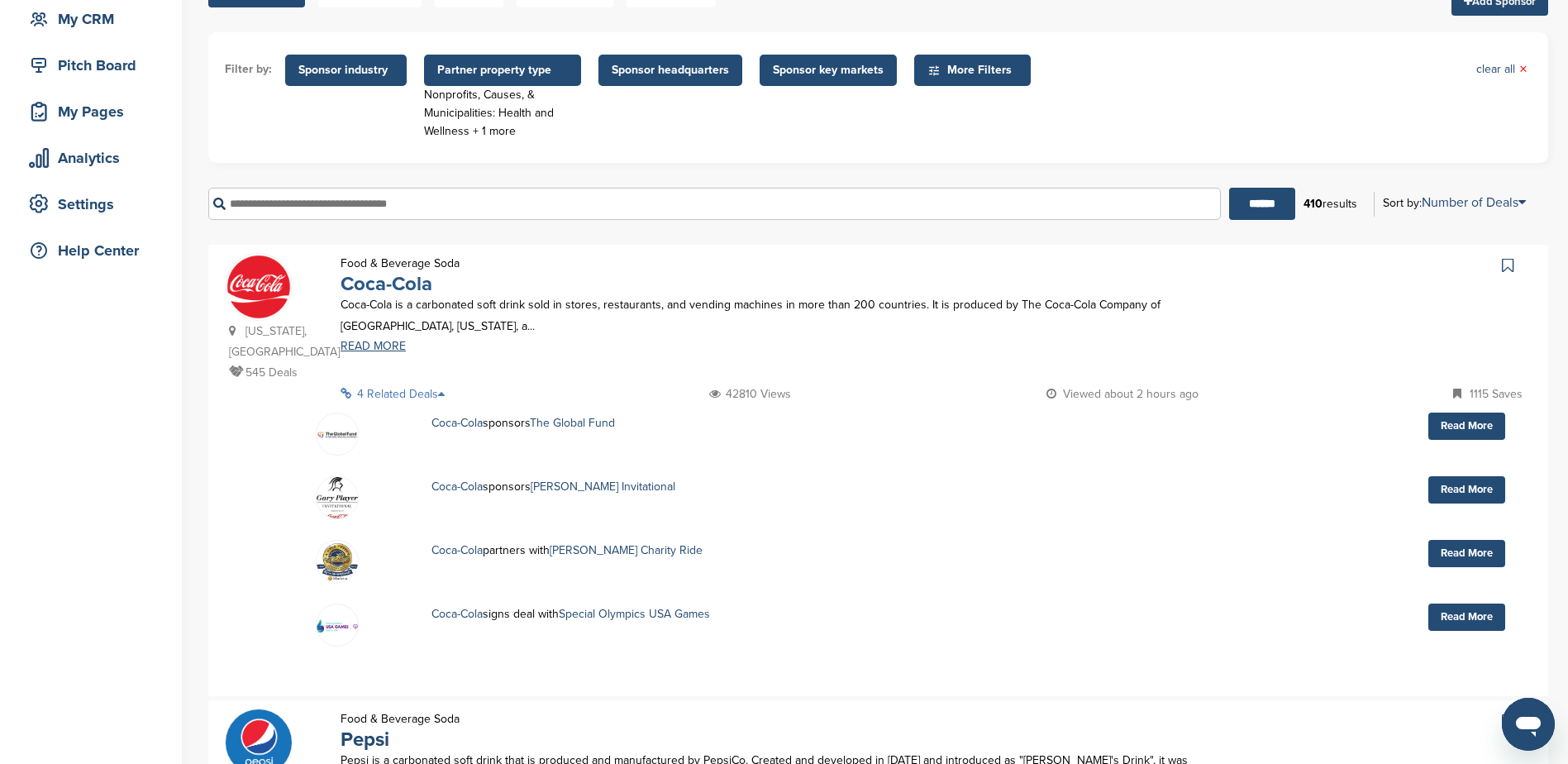 click on "Coca-Cola" at bounding box center [386, 284] 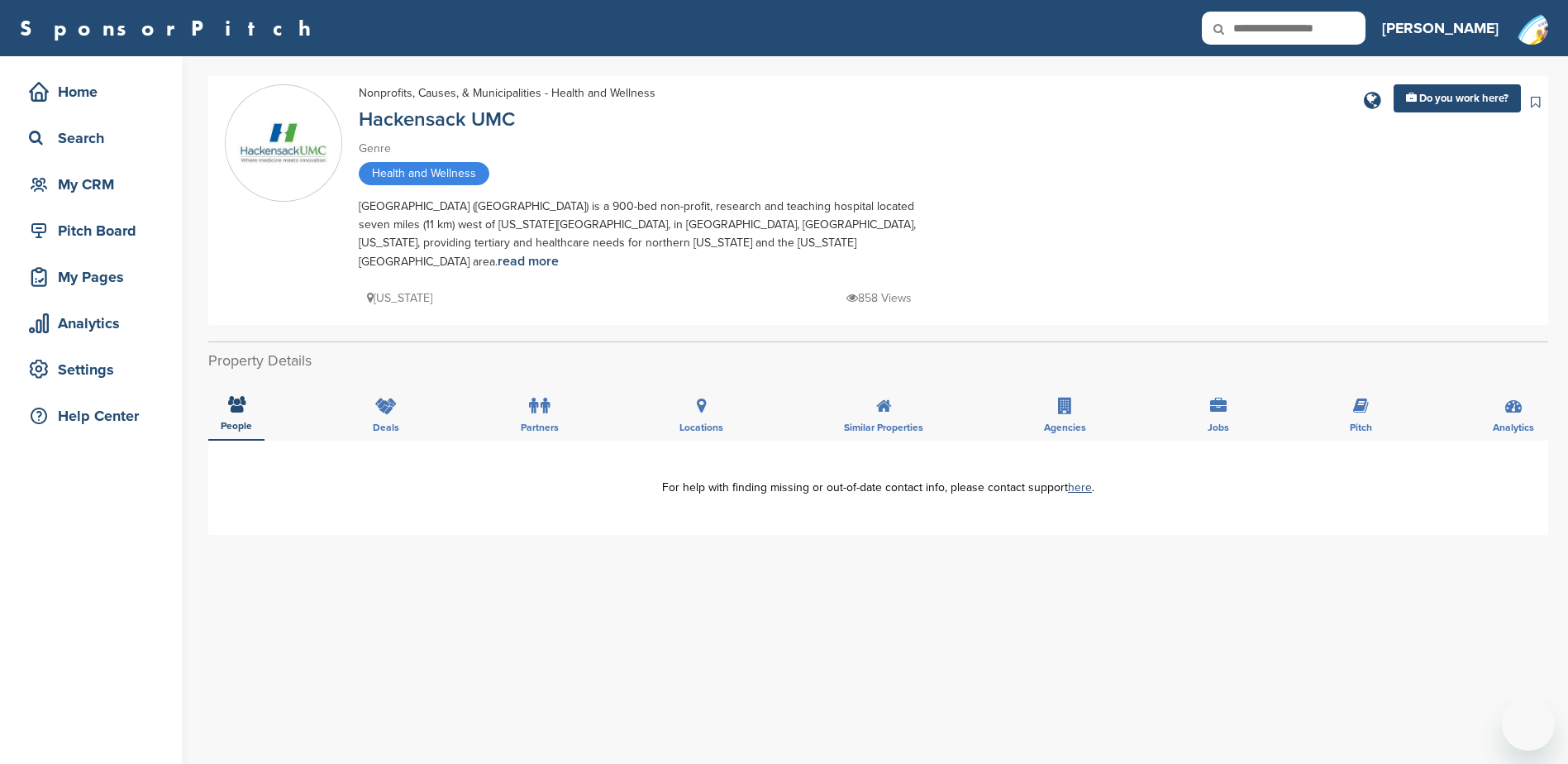 scroll, scrollTop: 0, scrollLeft: 0, axis: both 